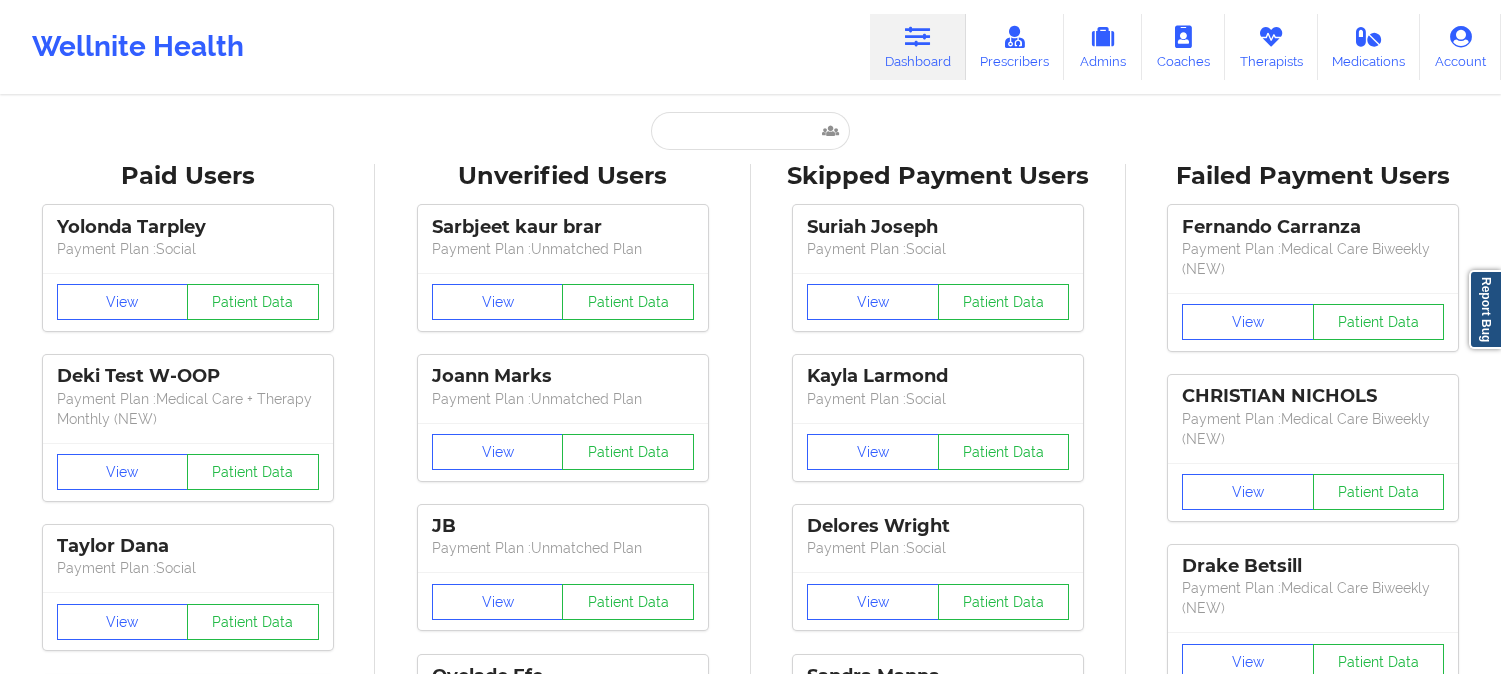 scroll, scrollTop: 0, scrollLeft: 0, axis: both 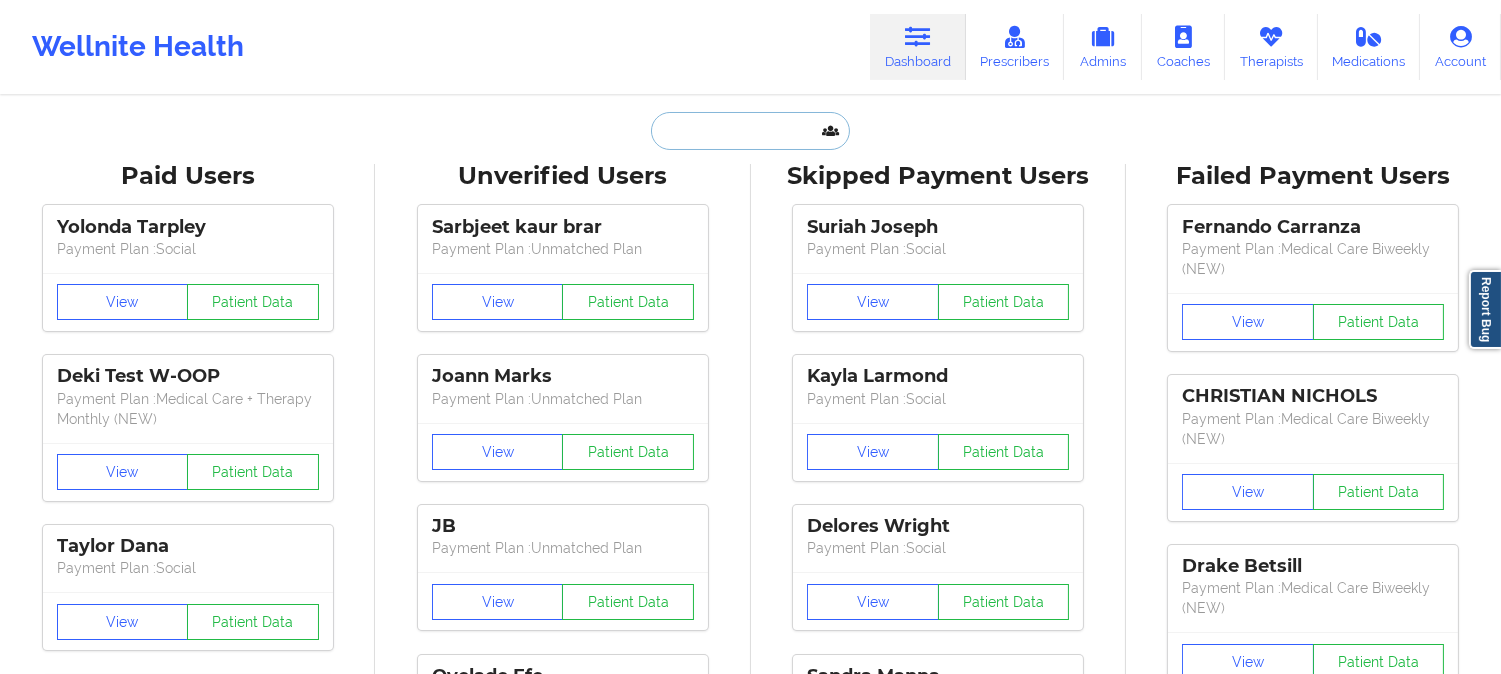 click at bounding box center (750, 131) 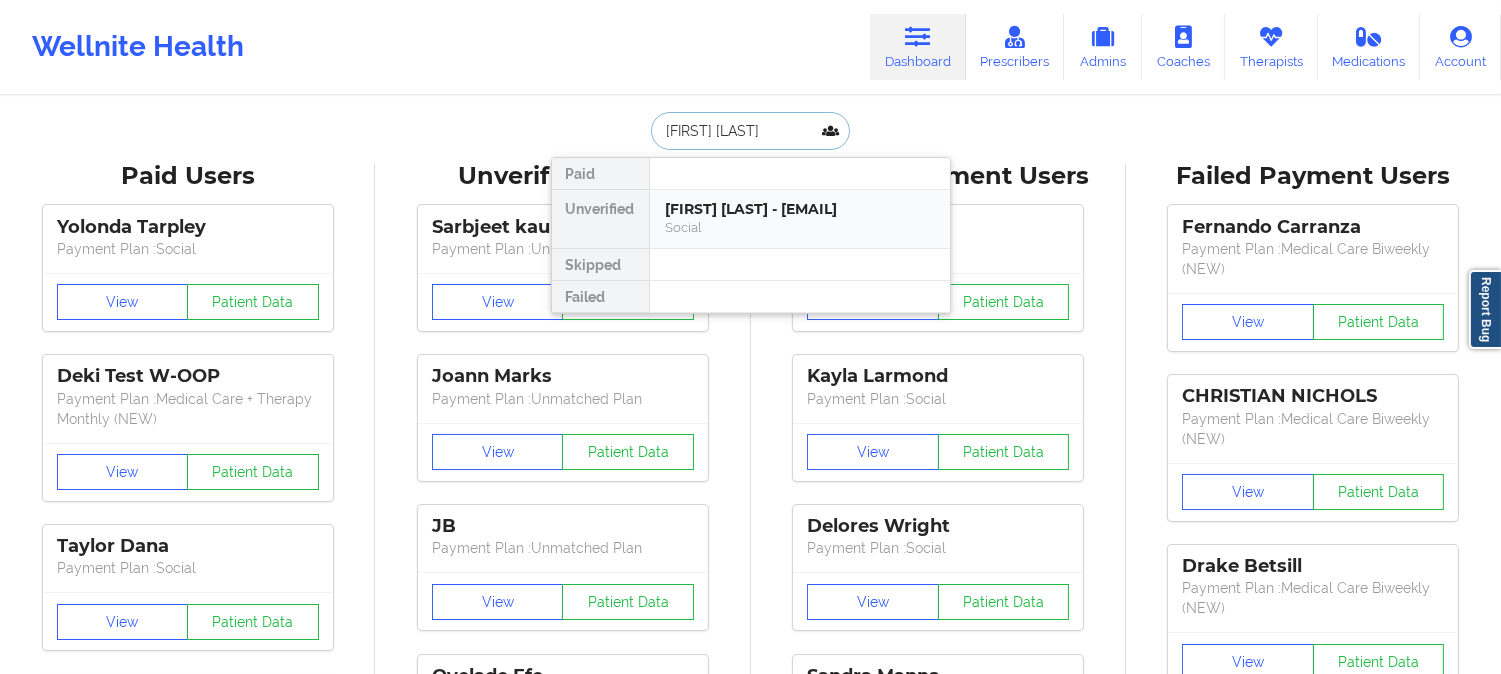 click on "Kristen Comas Tamayo - knb2653@gmail.com" at bounding box center [800, 209] 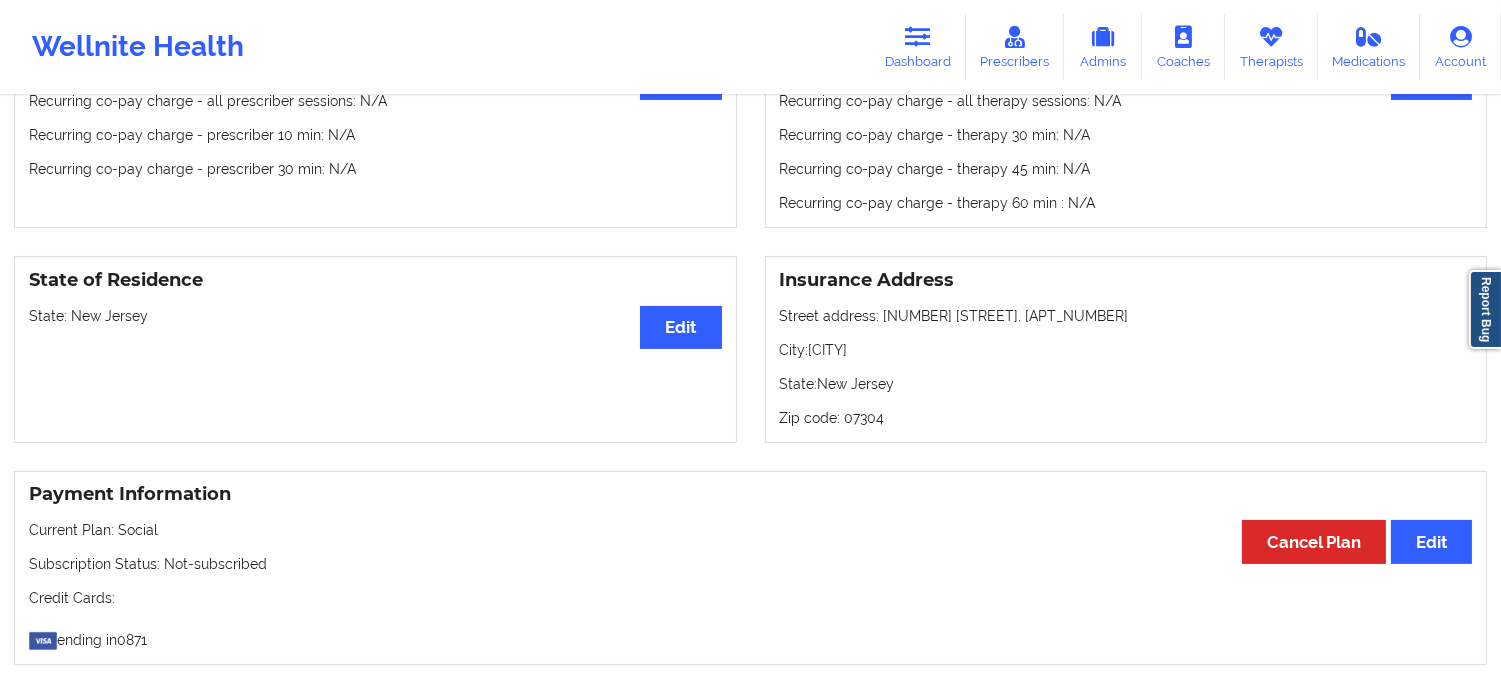 scroll, scrollTop: 777, scrollLeft: 0, axis: vertical 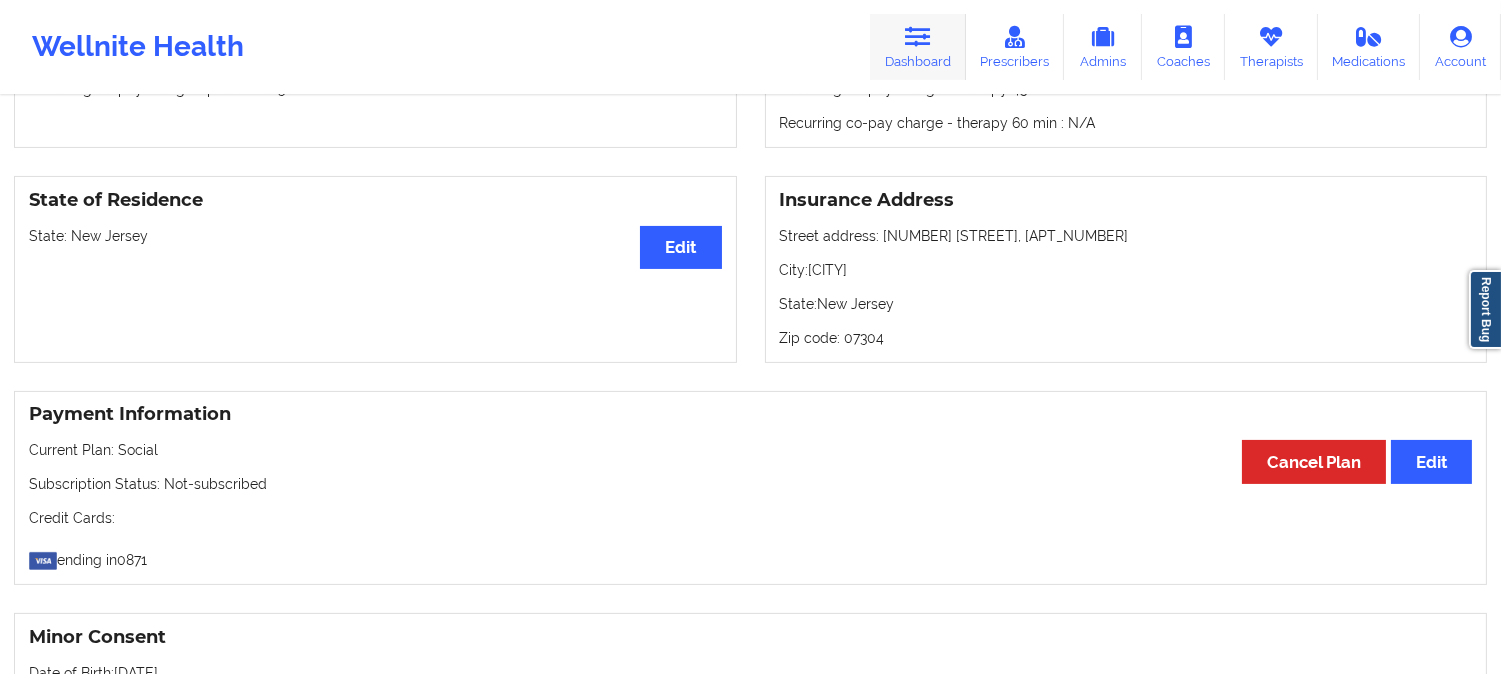 click on "Dashboard" at bounding box center (918, 47) 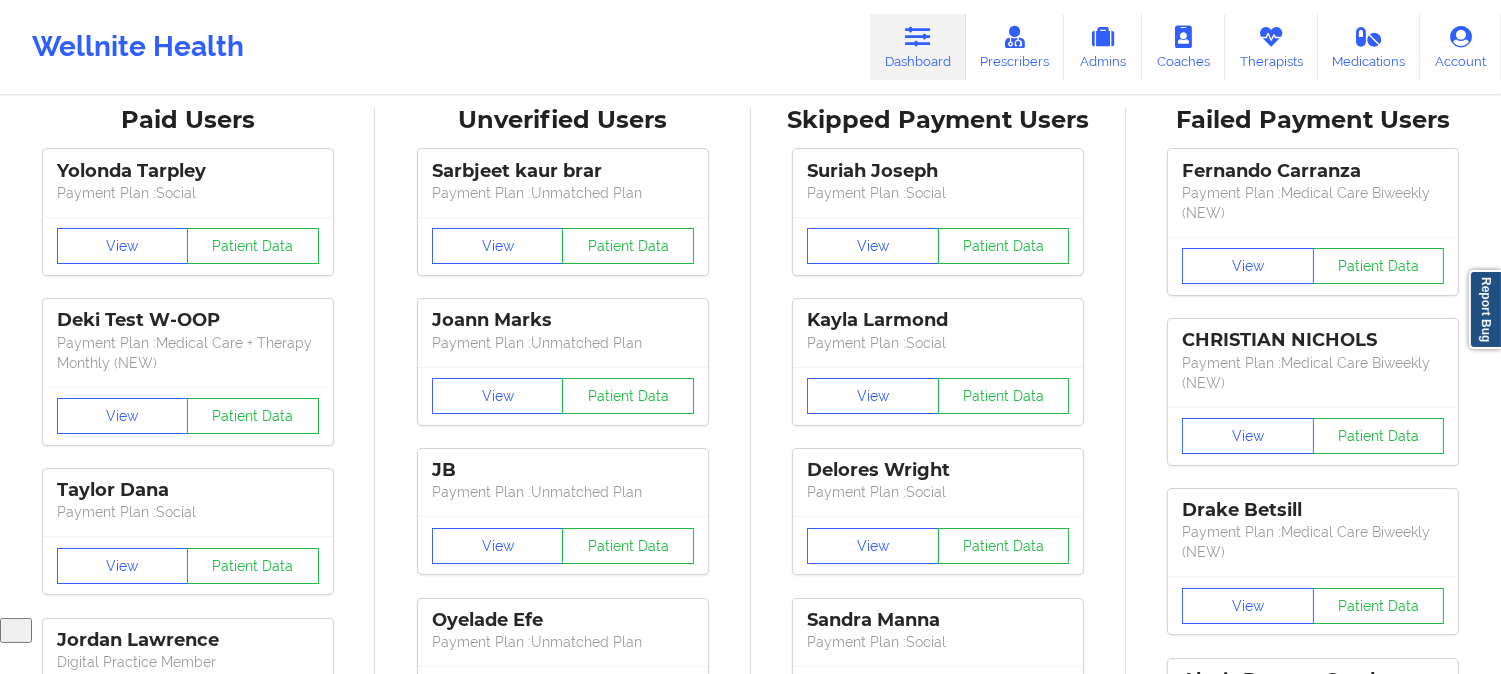 scroll, scrollTop: 0, scrollLeft: 0, axis: both 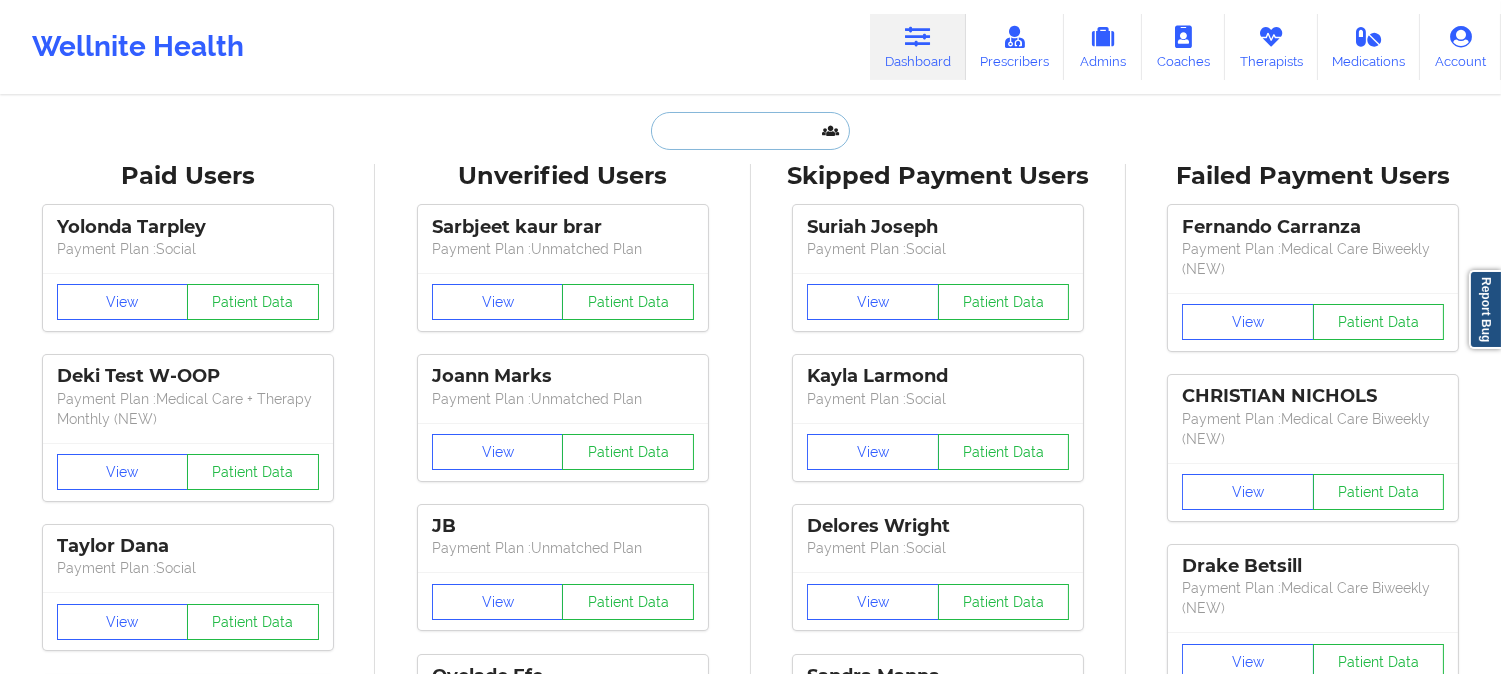 click at bounding box center [750, 131] 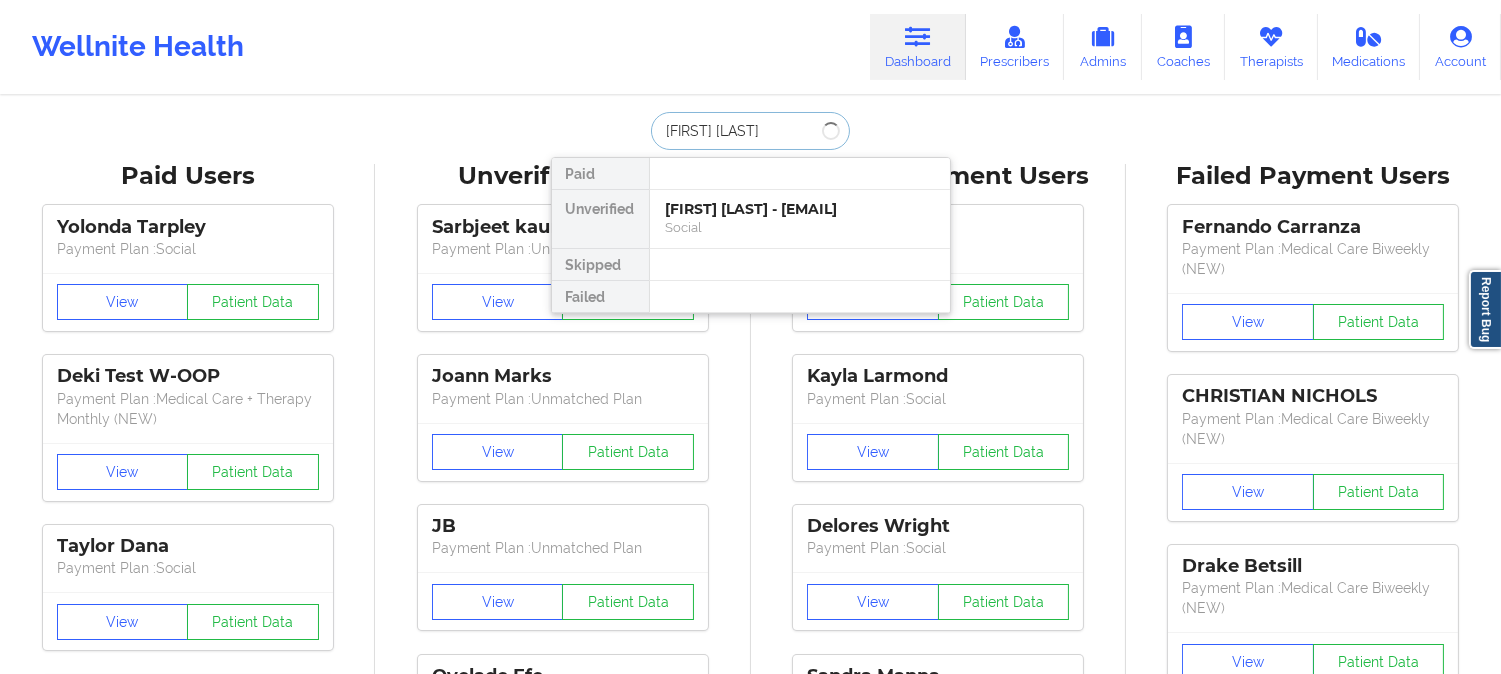 type on "Abalo Lim" 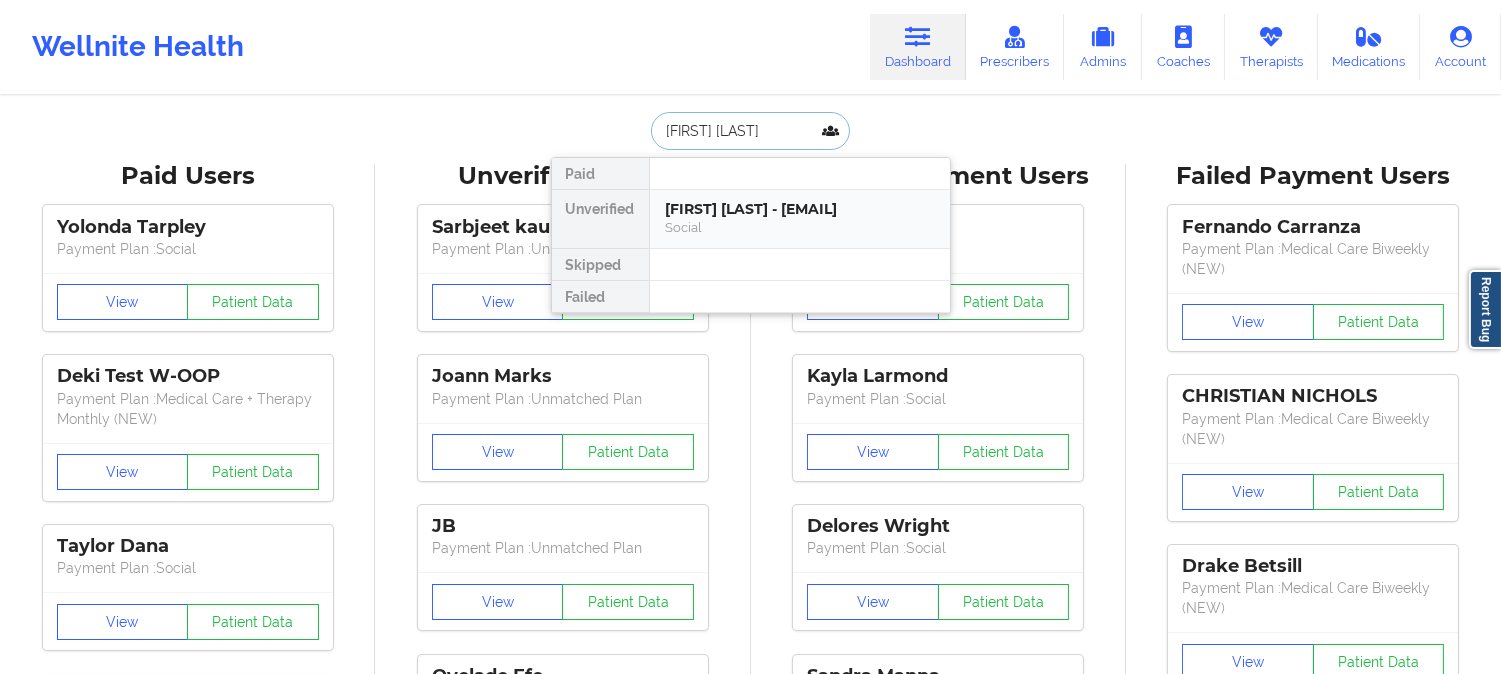 click on "Abalo lim - nancymario21@yahoo.com" at bounding box center (800, 209) 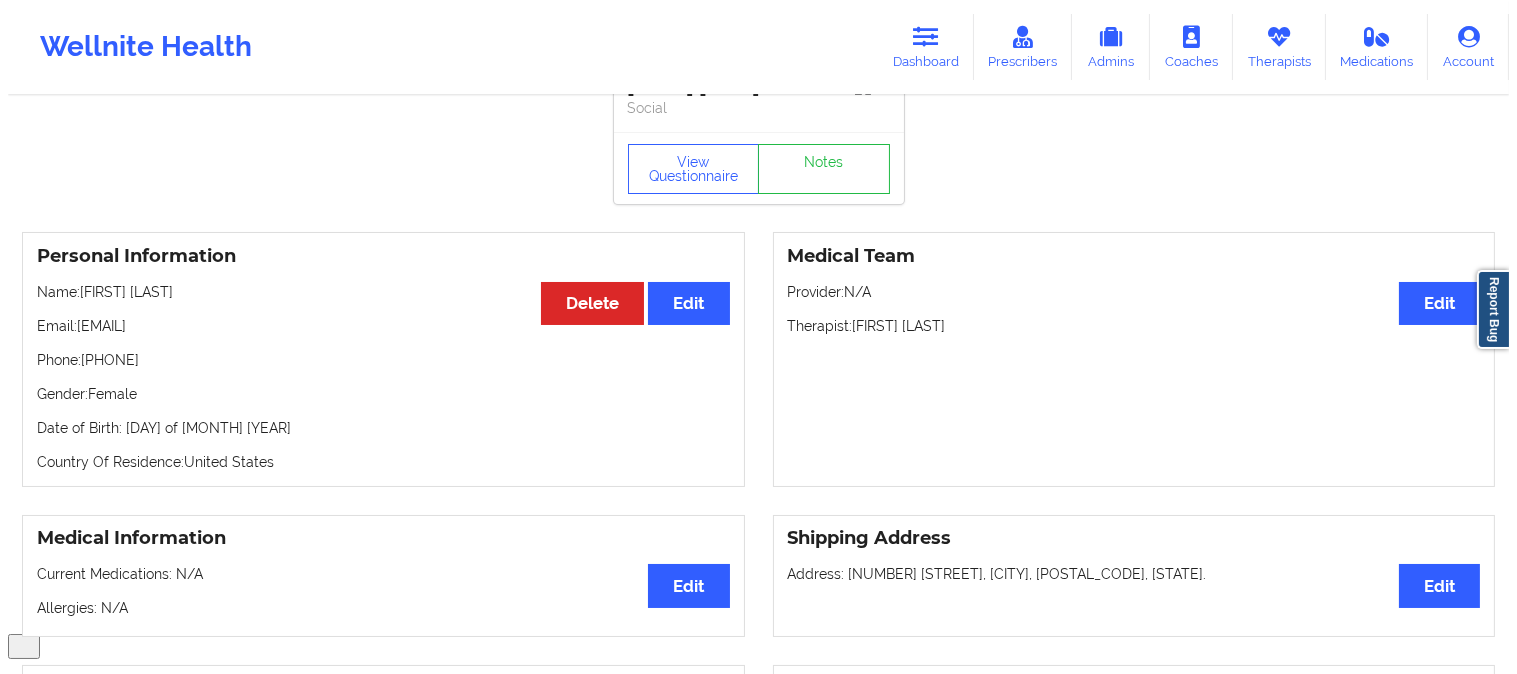 scroll, scrollTop: 0, scrollLeft: 0, axis: both 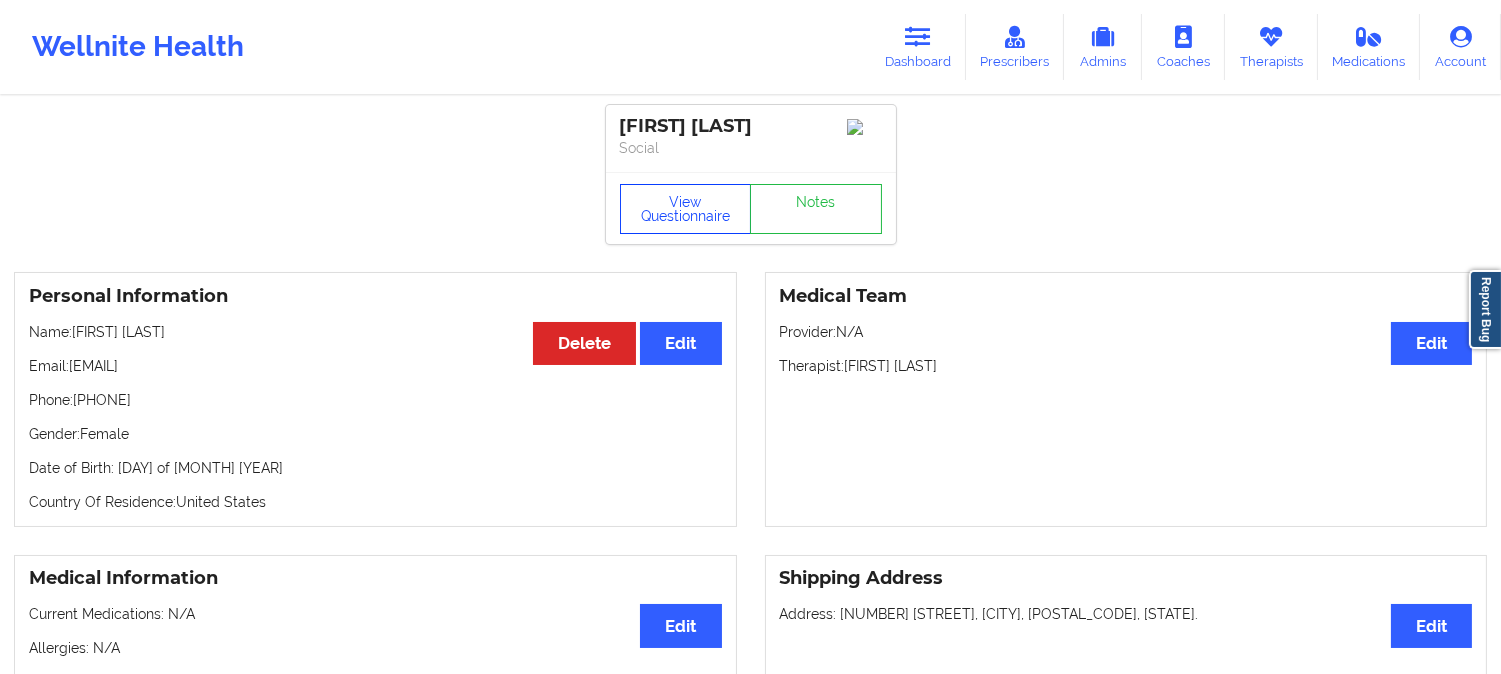 click on "View Questionnaire" at bounding box center [686, 209] 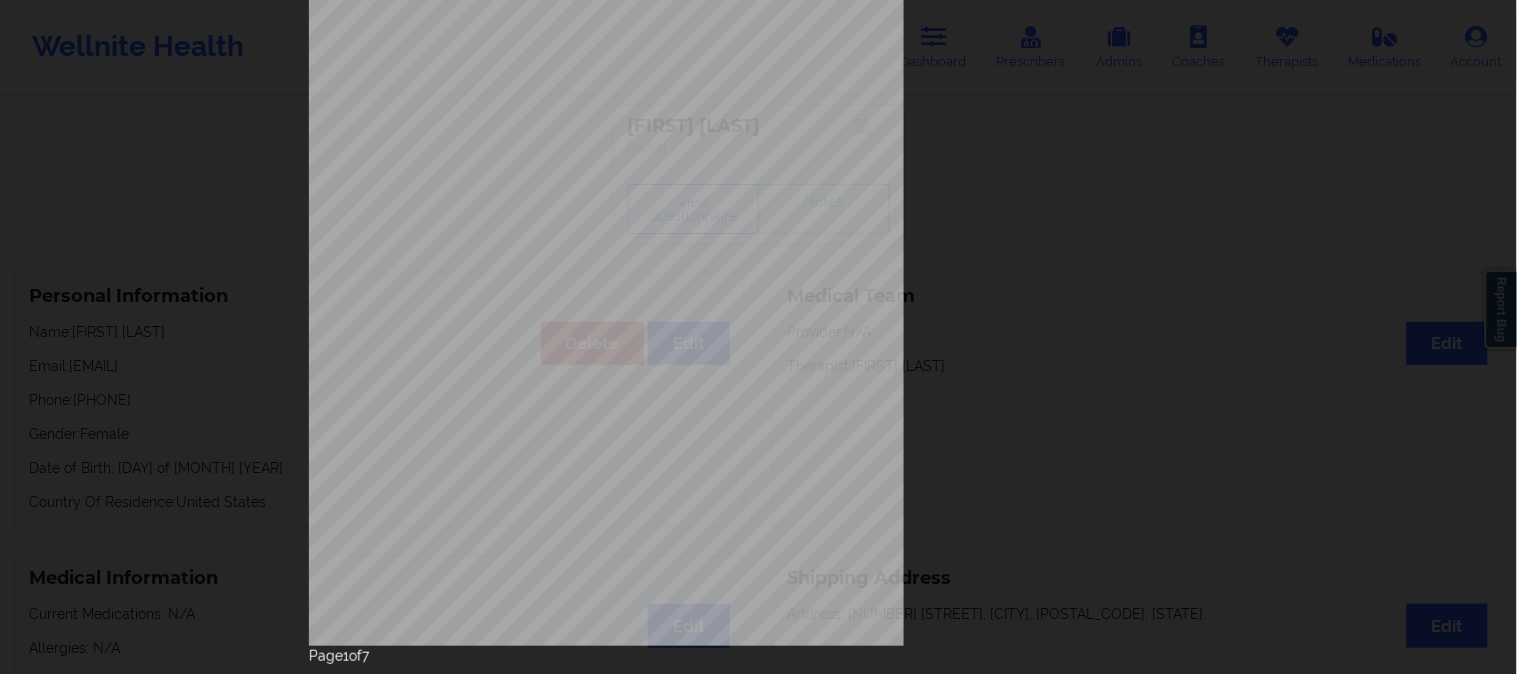 scroll, scrollTop: 280, scrollLeft: 0, axis: vertical 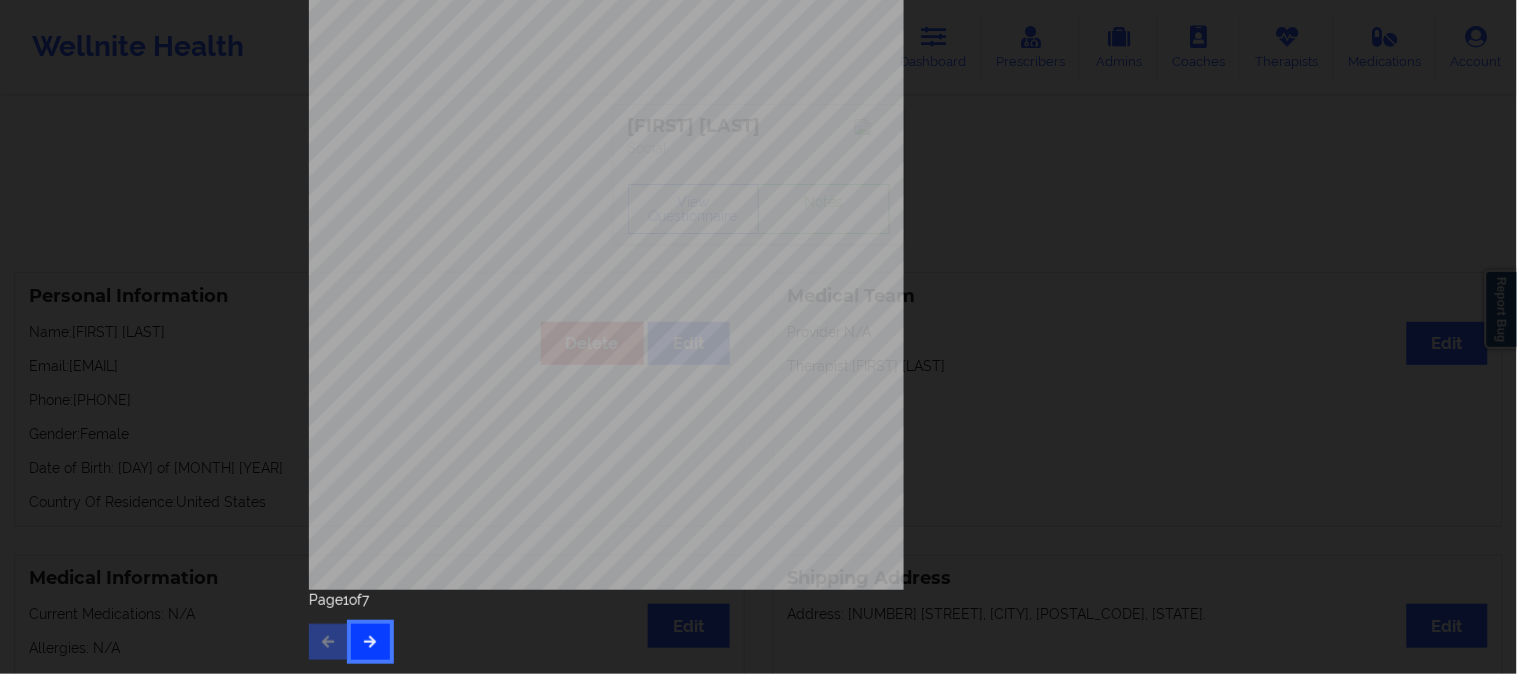click at bounding box center (370, 641) 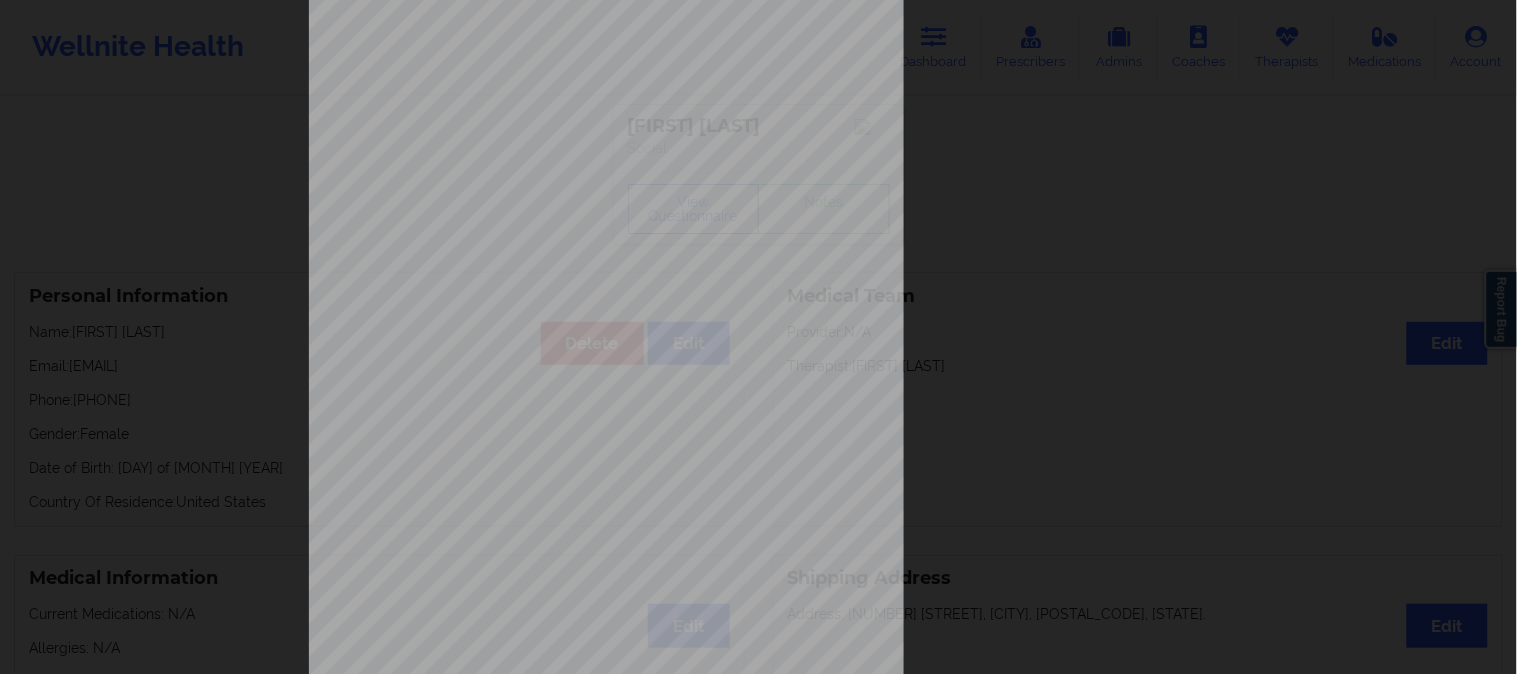 scroll, scrollTop: 280, scrollLeft: 0, axis: vertical 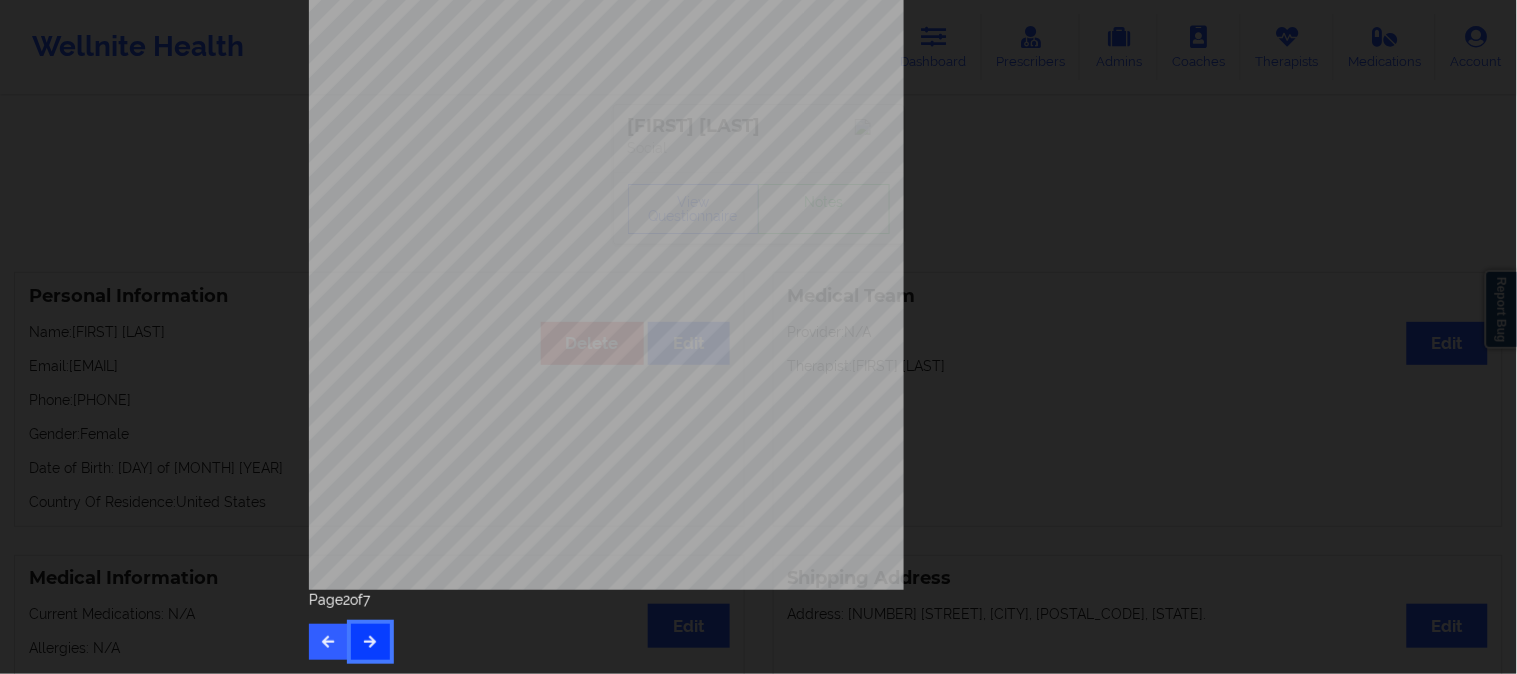 click at bounding box center [370, 641] 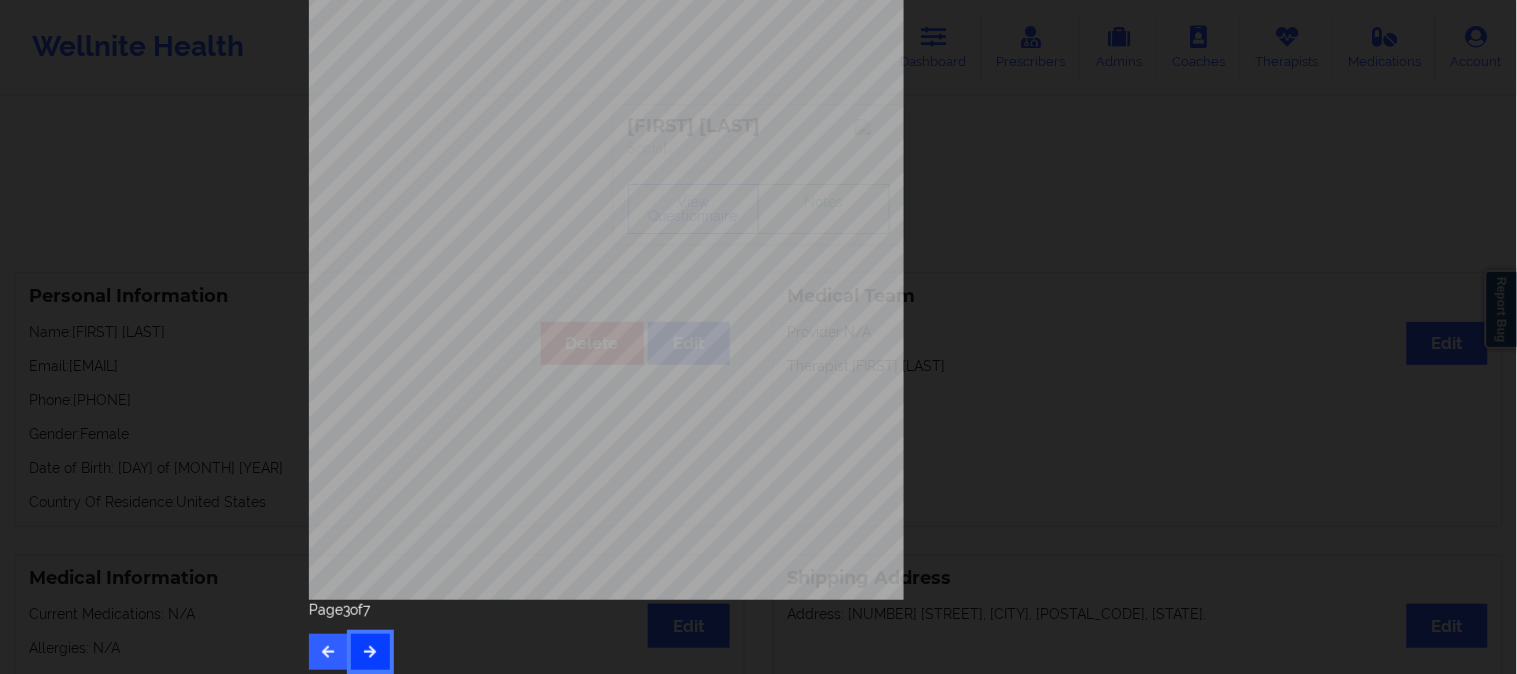 scroll, scrollTop: 280, scrollLeft: 0, axis: vertical 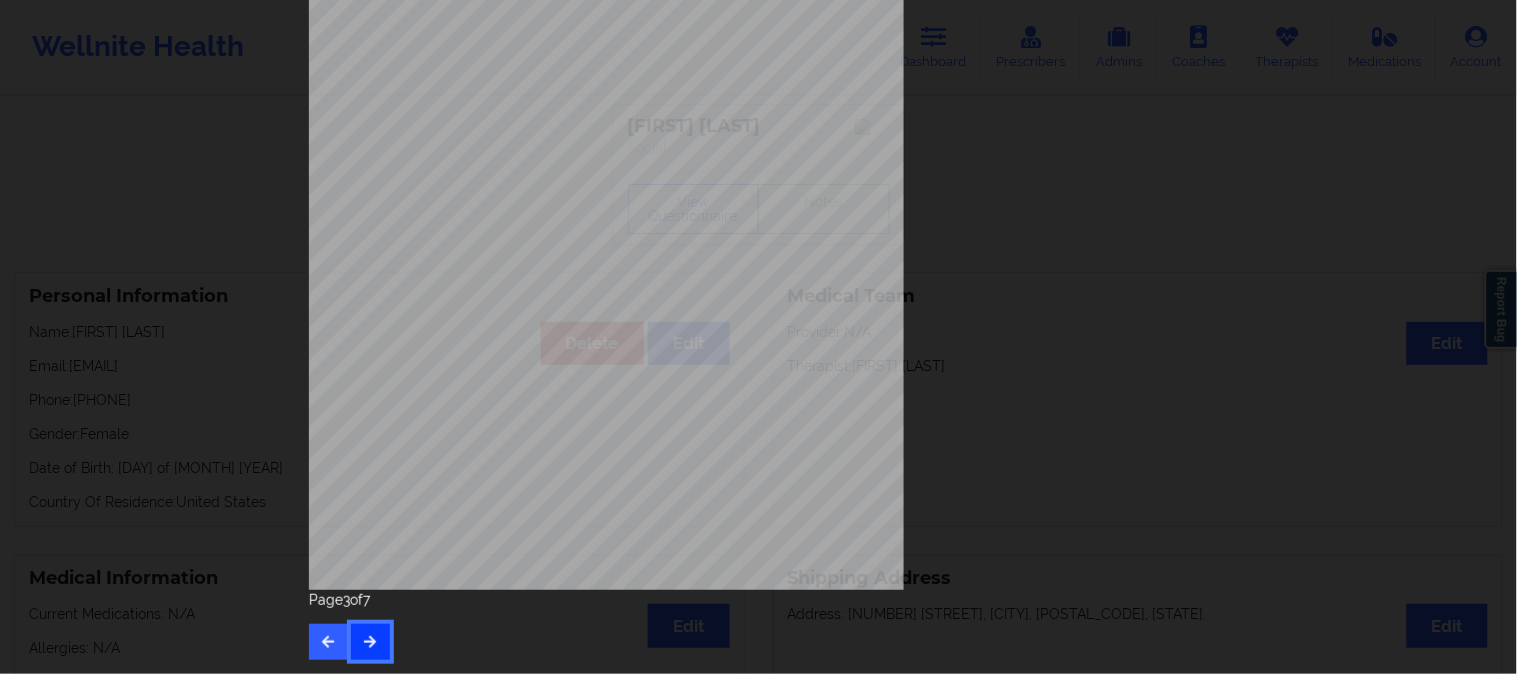 click at bounding box center [370, 641] 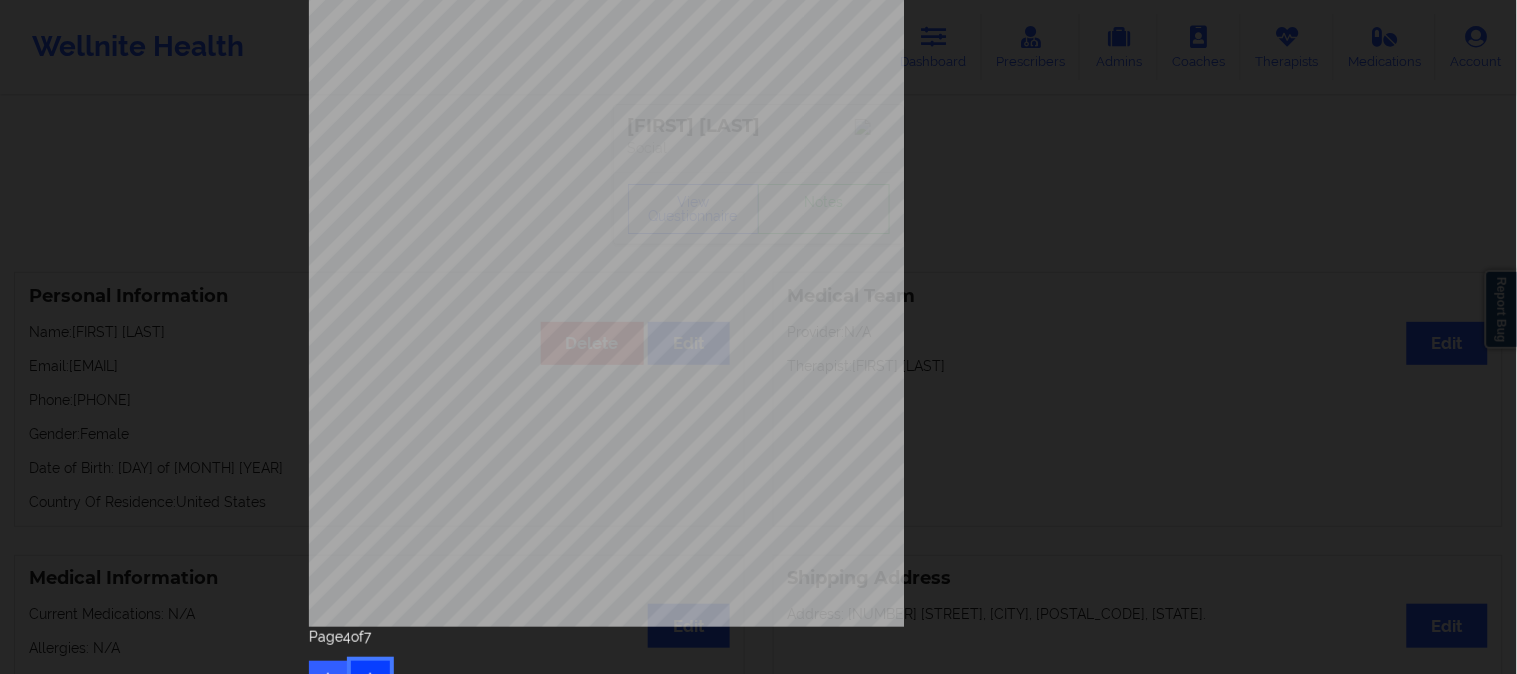 scroll, scrollTop: 280, scrollLeft: 0, axis: vertical 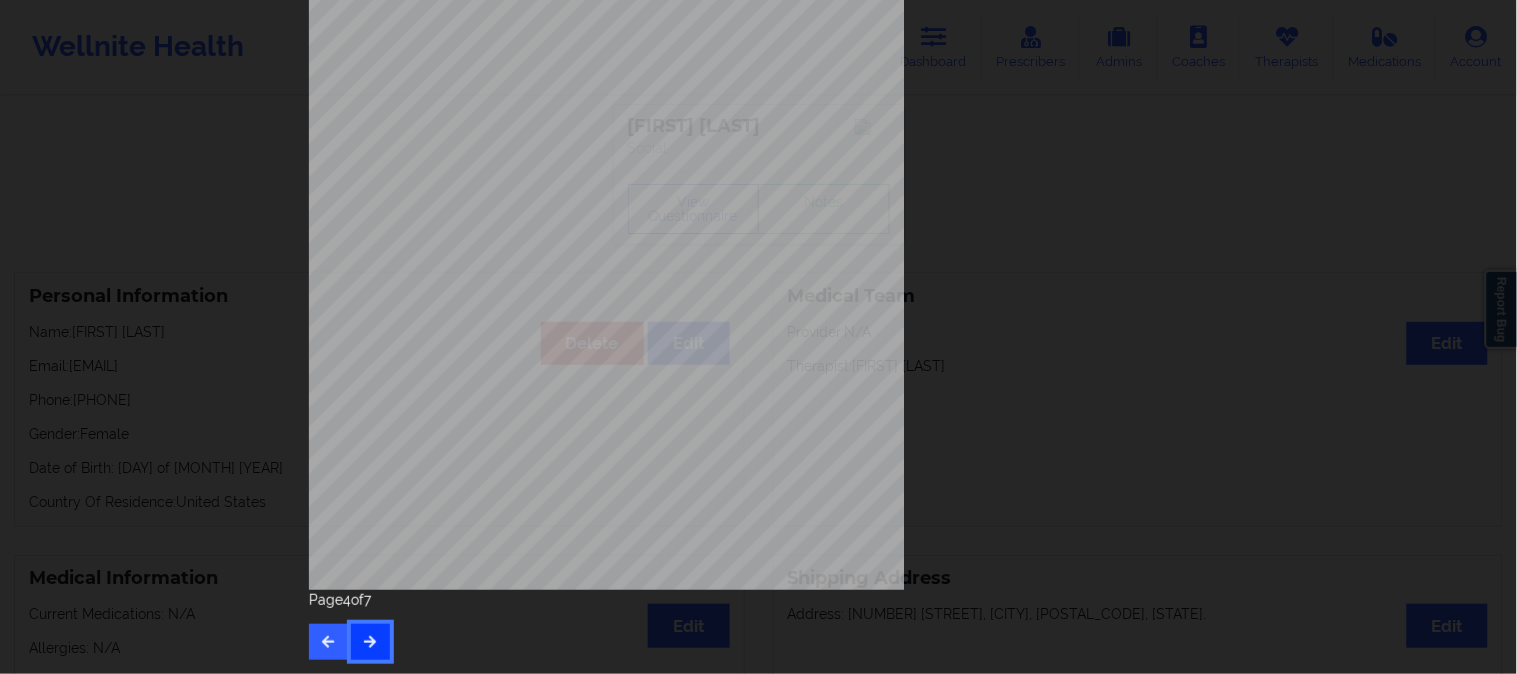 click at bounding box center [370, 641] 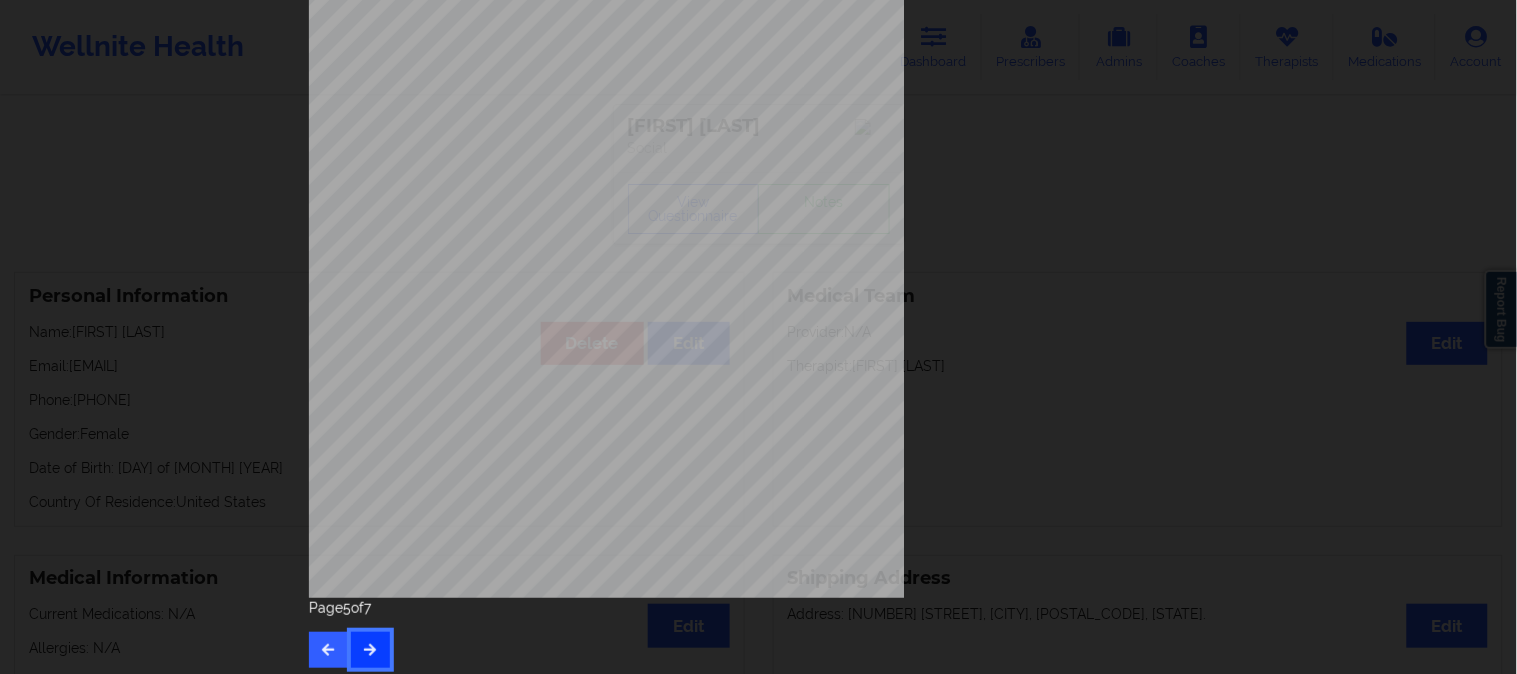 scroll, scrollTop: 280, scrollLeft: 0, axis: vertical 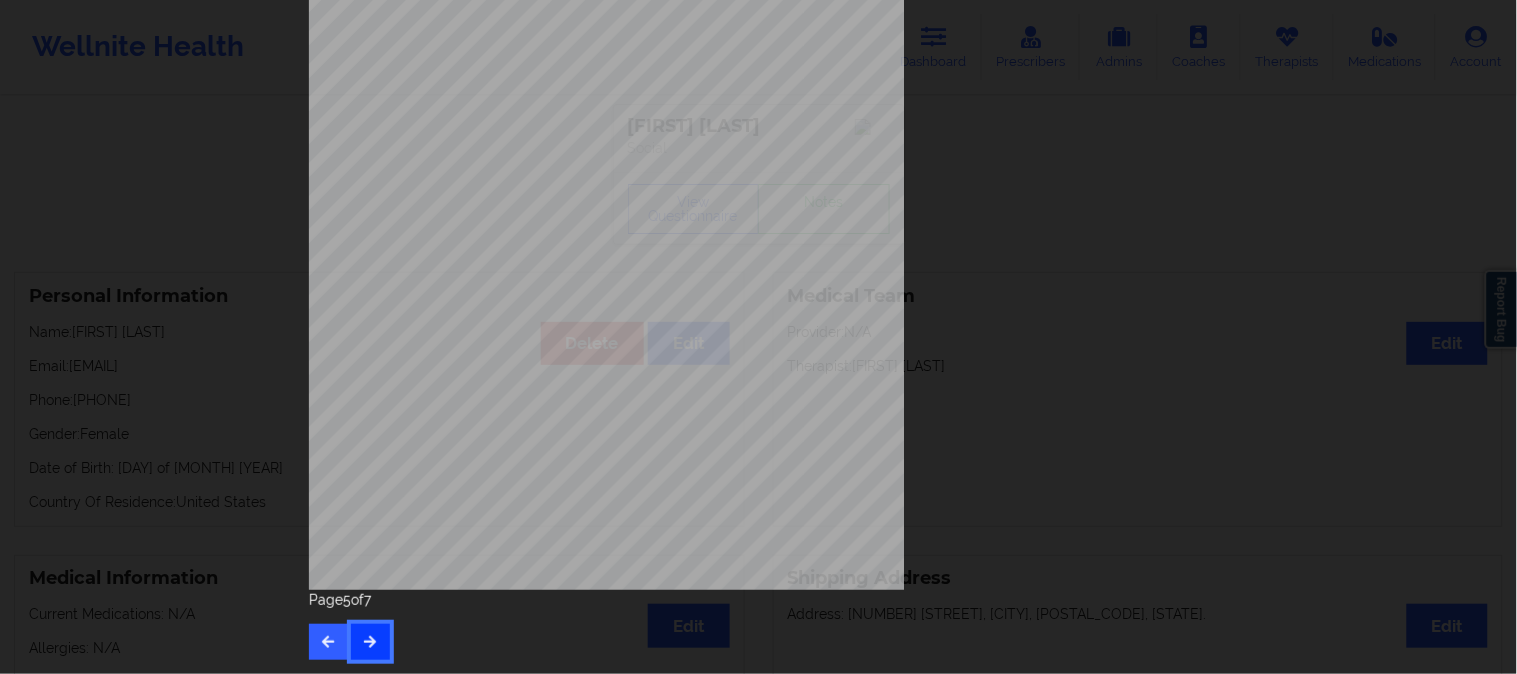 click at bounding box center [370, 641] 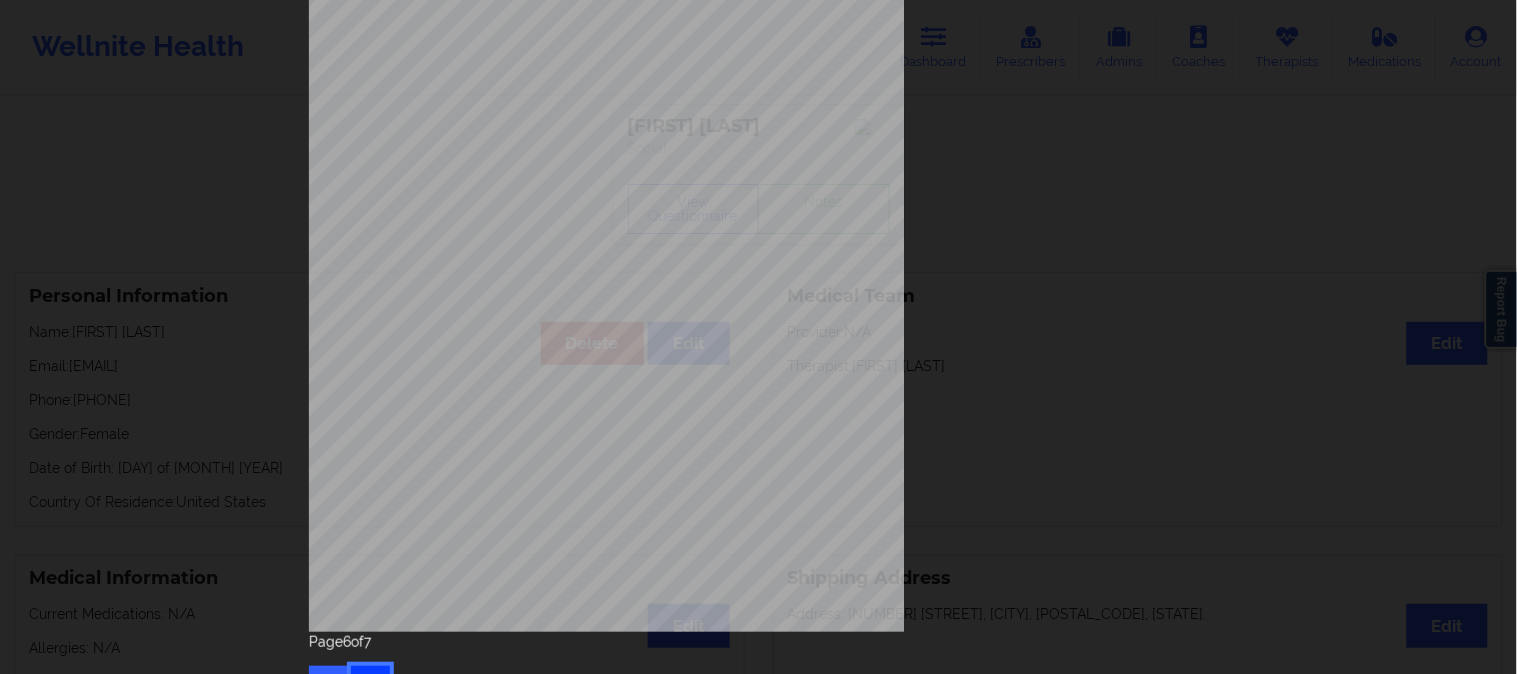 scroll, scrollTop: 280, scrollLeft: 0, axis: vertical 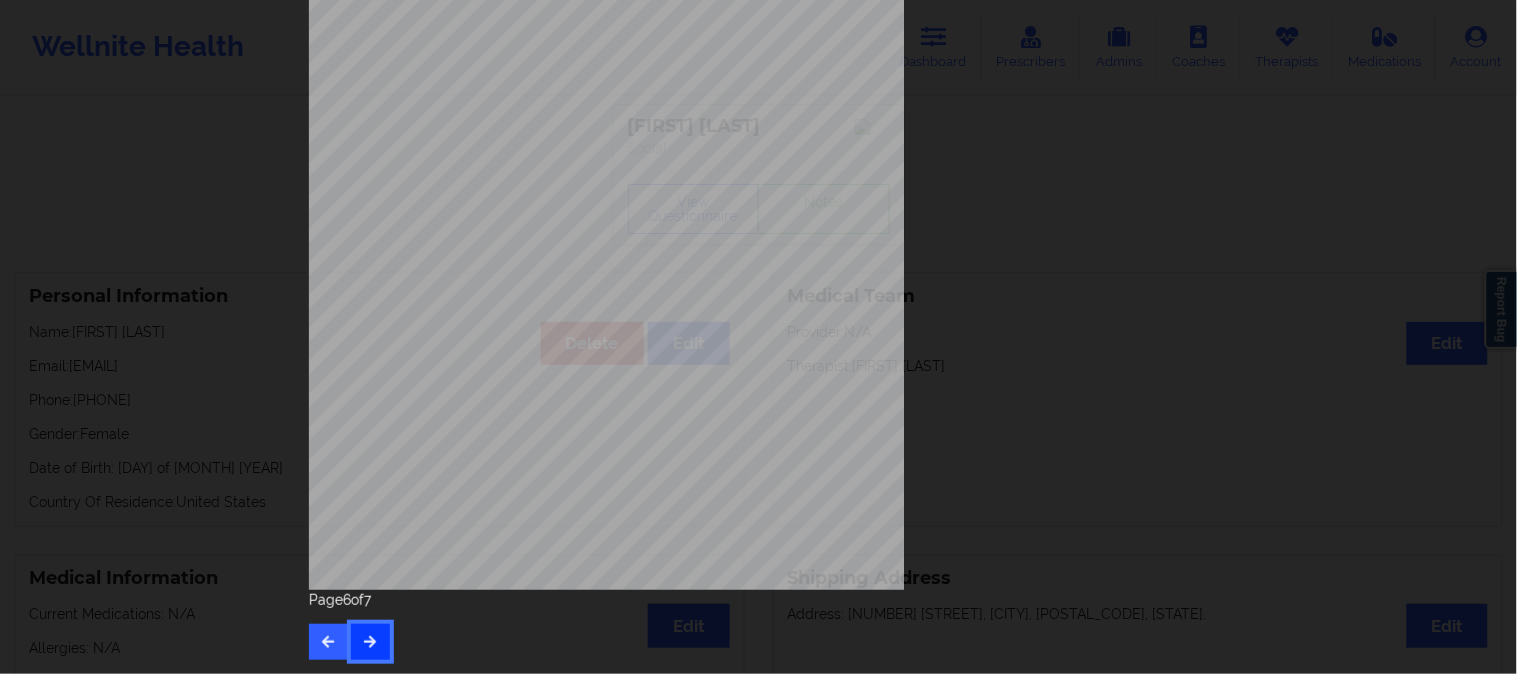 click at bounding box center (370, 642) 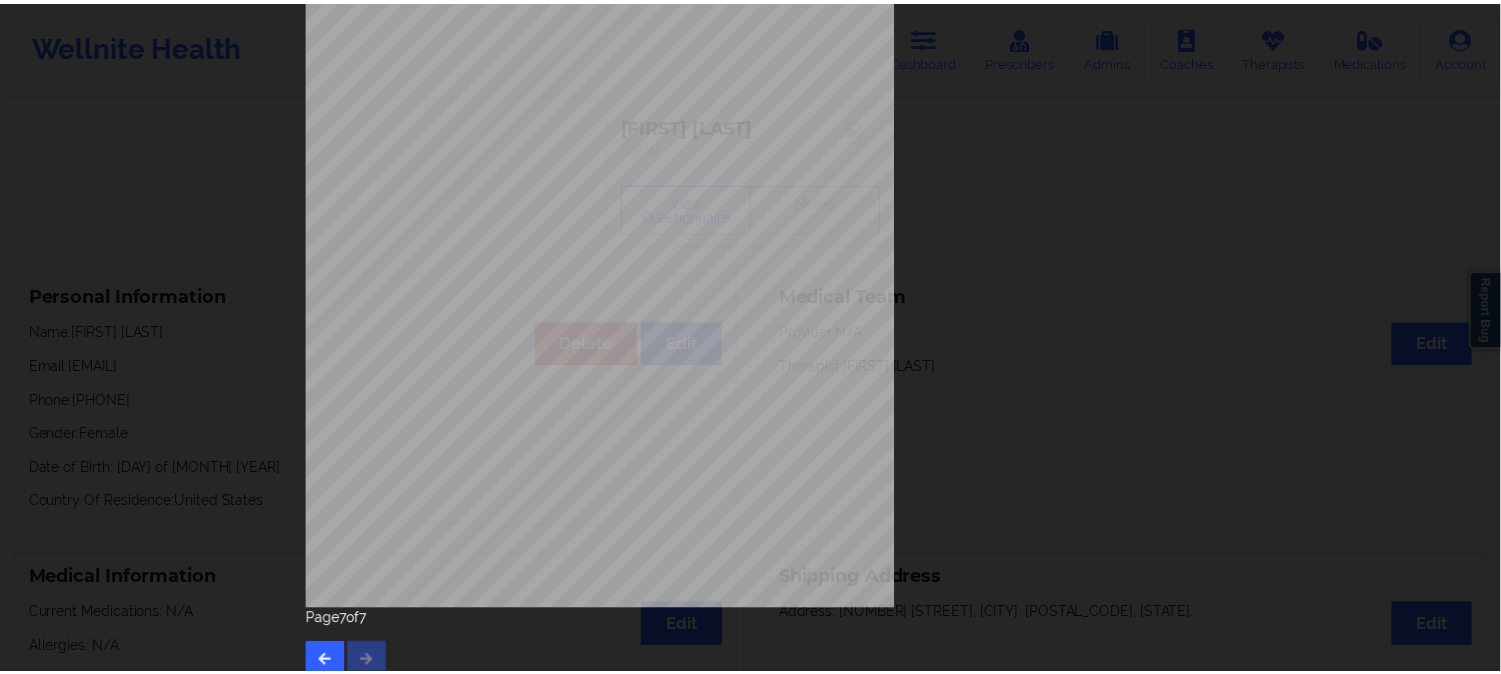 scroll, scrollTop: 280, scrollLeft: 0, axis: vertical 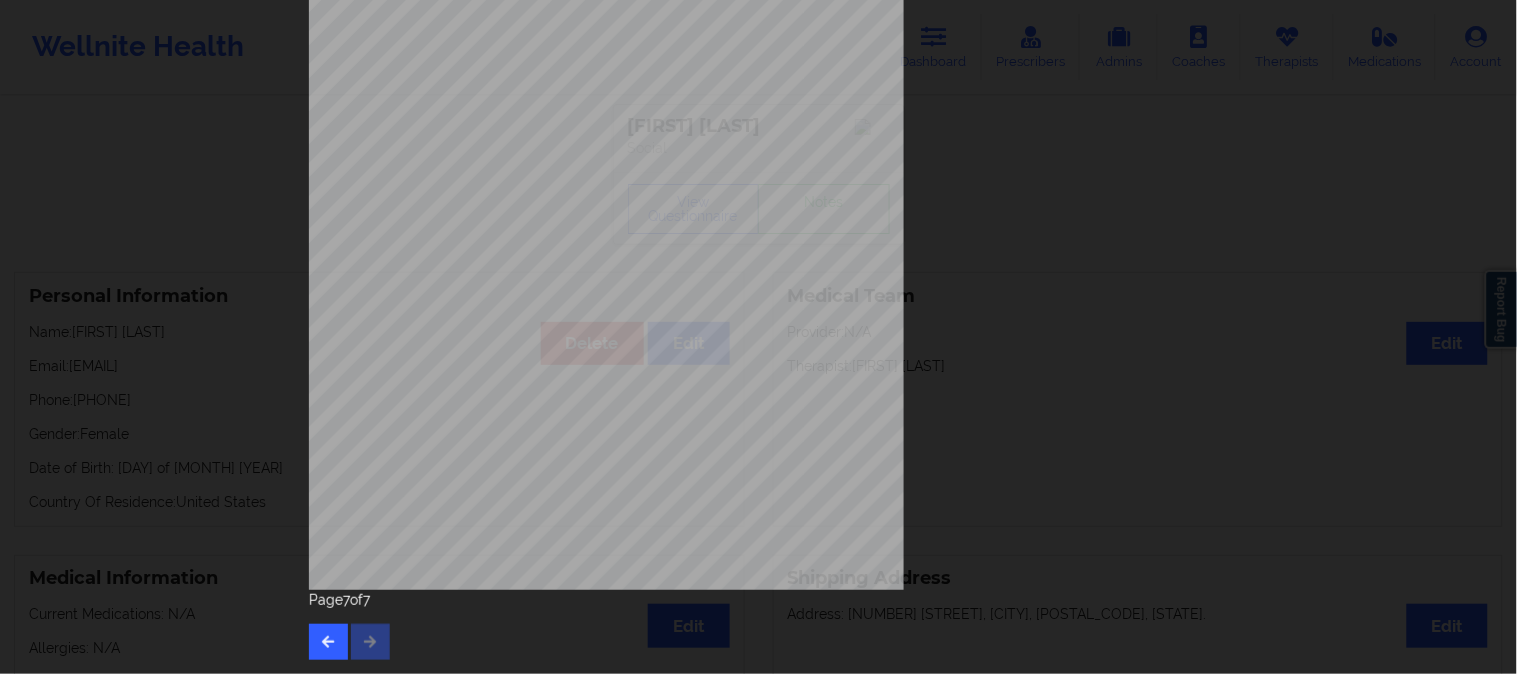 click on "No Local Pharmacy Data Cvs 2500 Lebanon pike Where patient came from Insurance app Job Information None no Cancellation Survey Data Why do you want to cancel ? How many appointments have you had with W ellnite (including both therapist and mental health coach appointments) ? Do you have healthcare insurance ? Have you been treated for anxiety and/or depression in the past ? Are you currently taking any medication for anxiety and/or depression ? How would you rate your overall experience with your doctor/provider ? How would you rate your experience with our text-based support team ? Which of the following would make W ellnite a better experience for you ? Please feel free to provide us with any other additional details that have led you to cancel your membership with us. Wellnite, Inc 2025 {{page}}/{{pages}} Need Help? Email us: hello@wellnite.com Page  7  of  7" at bounding box center [758, 337] 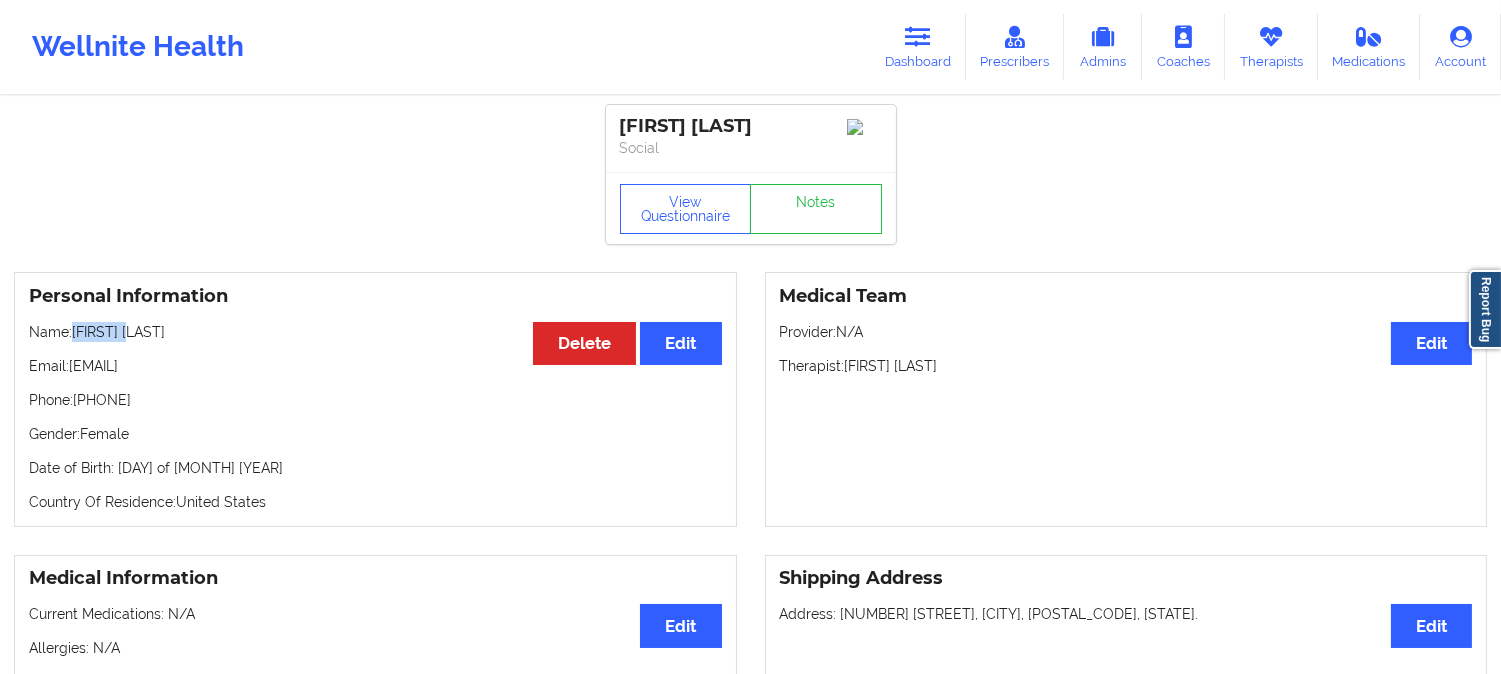 drag, startPoint x: 152, startPoint y: 342, endPoint x: 77, endPoint y: 336, distance: 75.23962 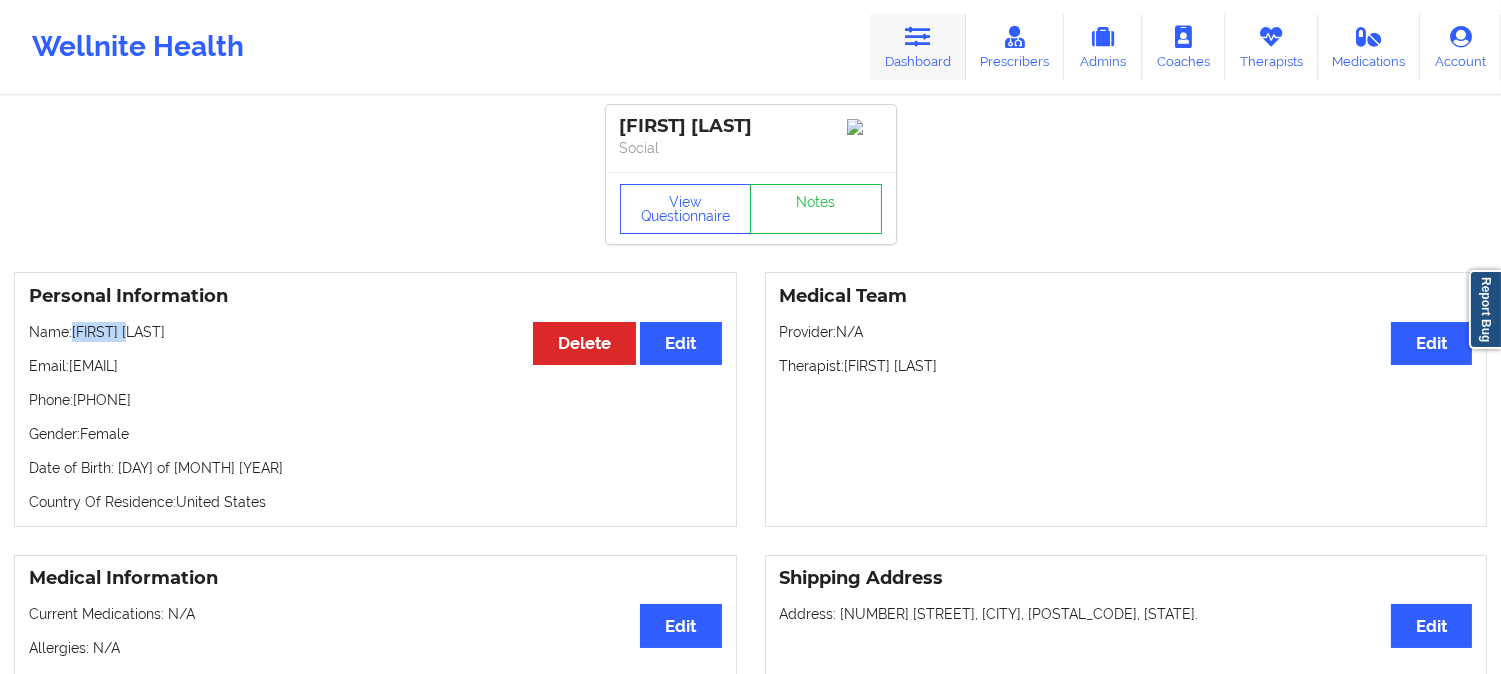 click on "Dashboard" at bounding box center [918, 47] 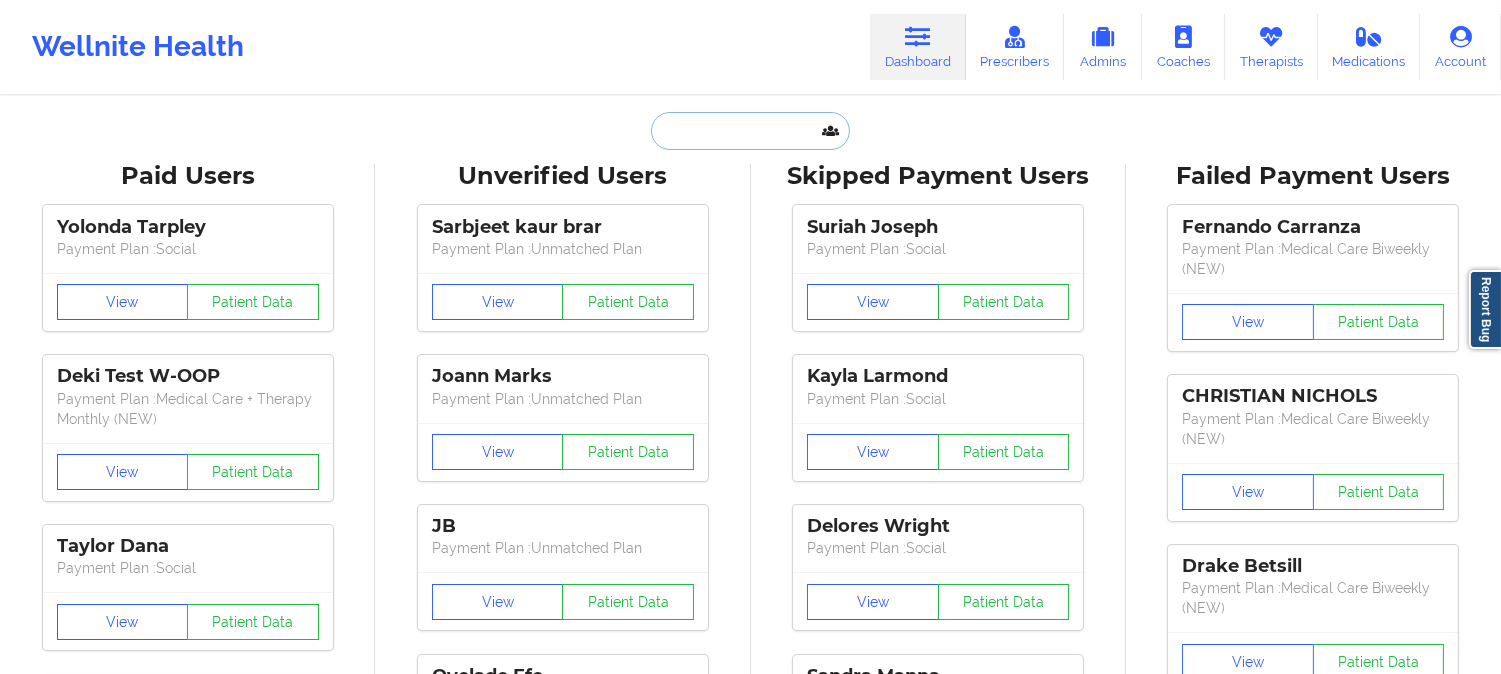 click at bounding box center [750, 131] 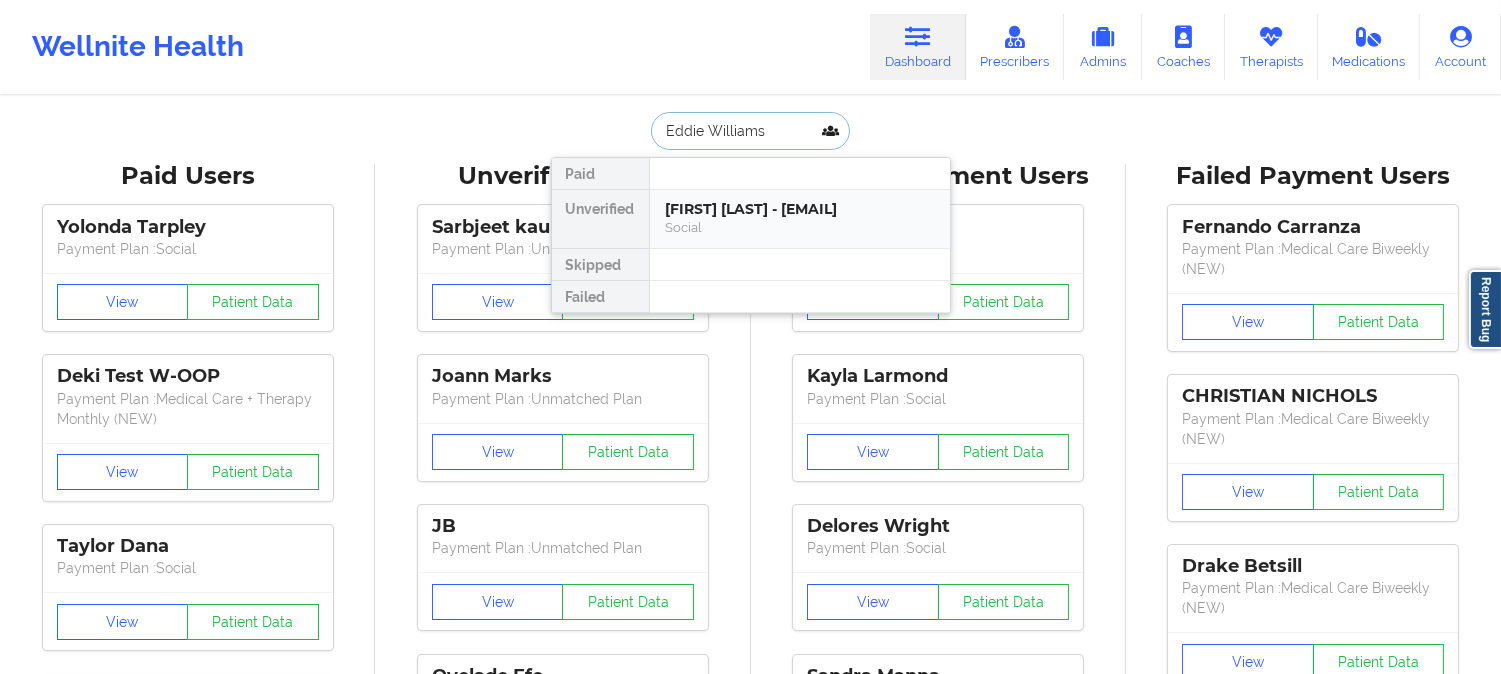 click on "Eddie Williams  - eddie2993@yahoo.com" at bounding box center (800, 209) 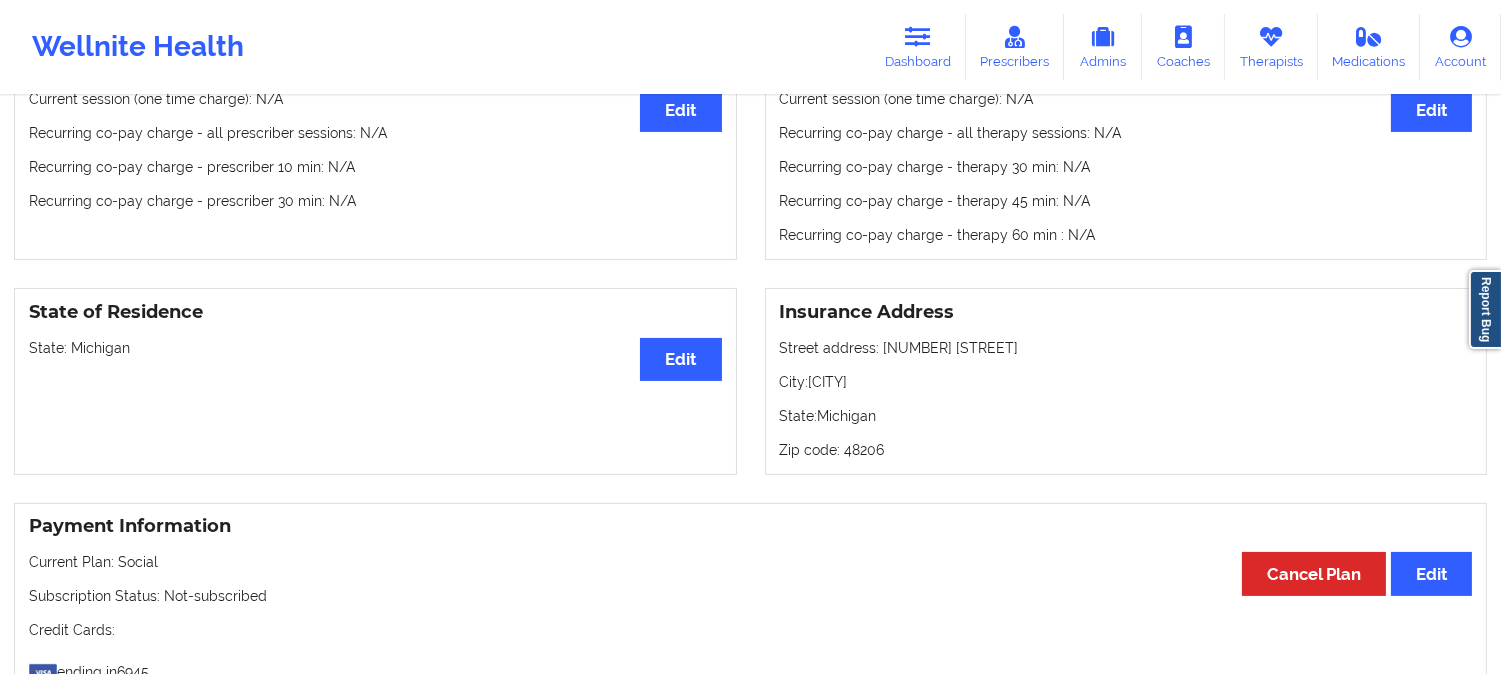 scroll, scrollTop: 666, scrollLeft: 0, axis: vertical 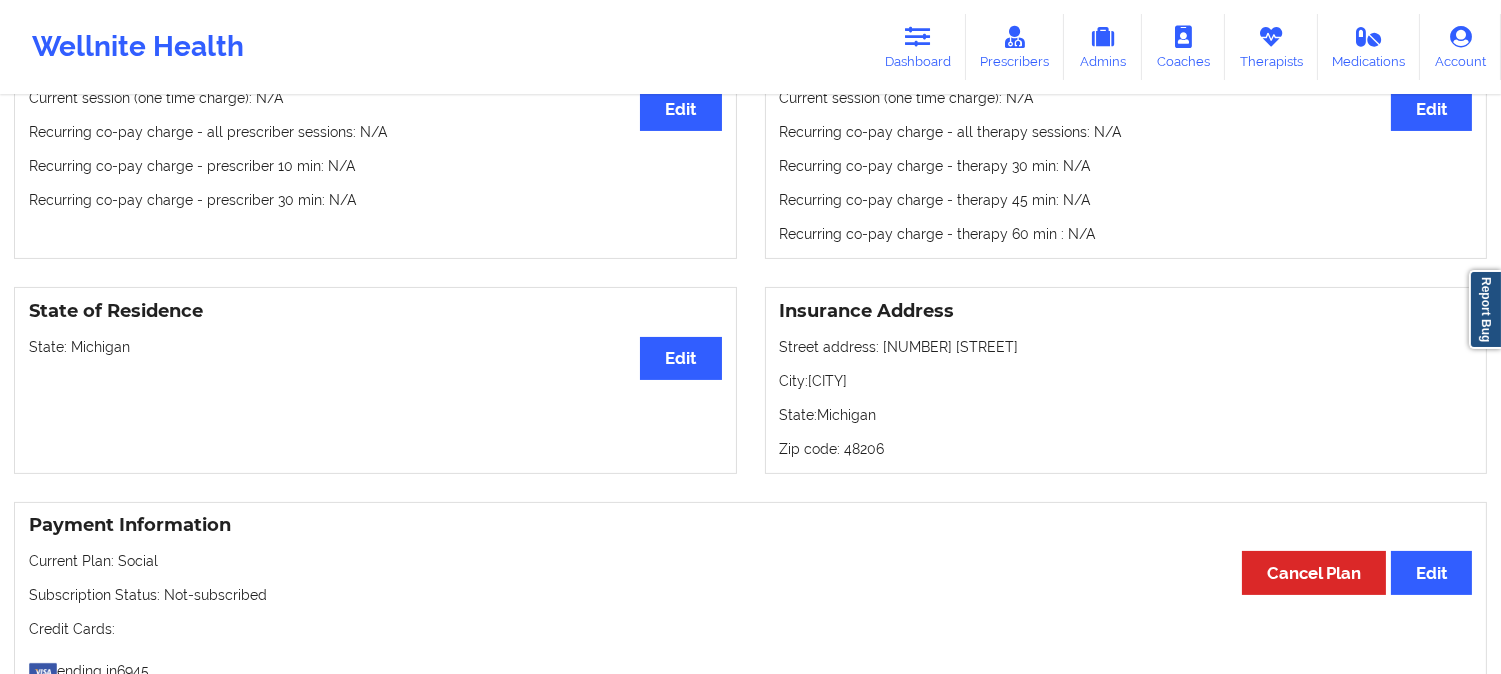 click on "State:   Michigan" at bounding box center (375, 347) 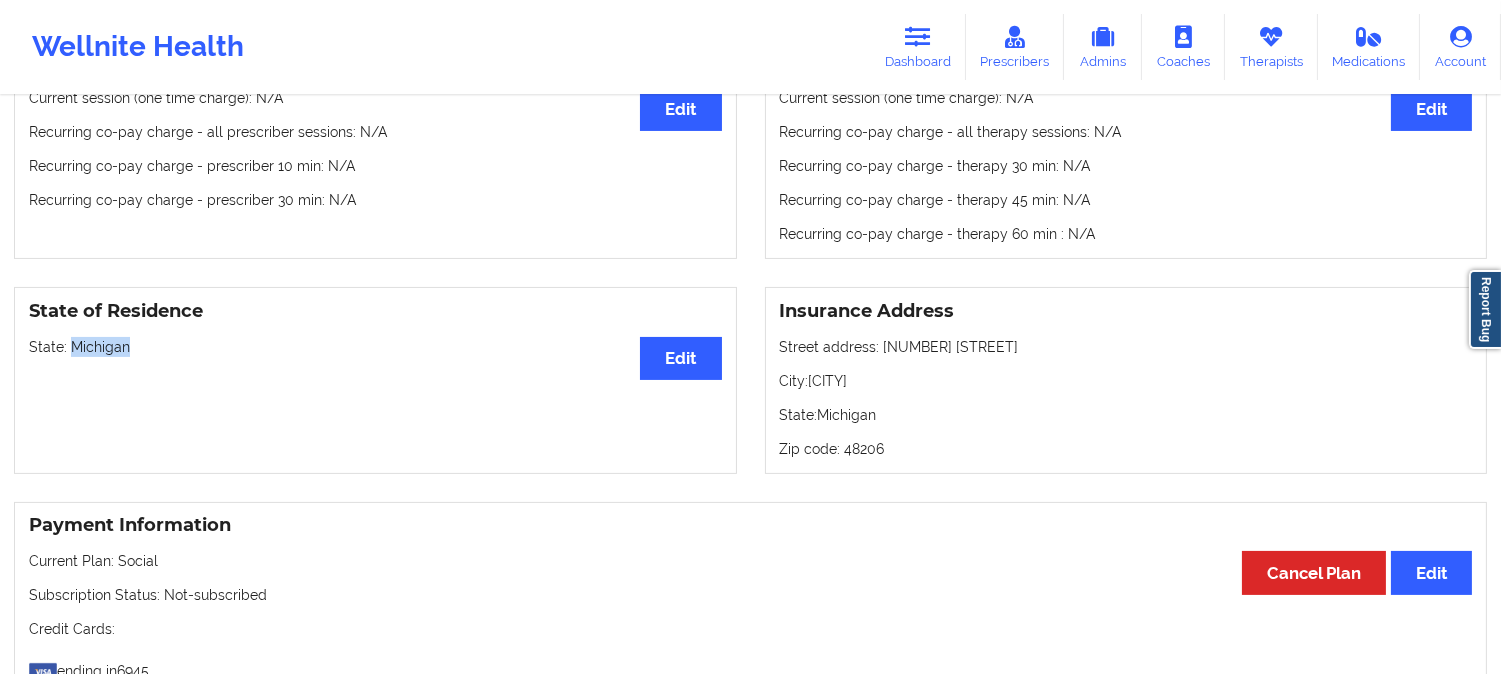 click on "State:   Michigan" at bounding box center (375, 347) 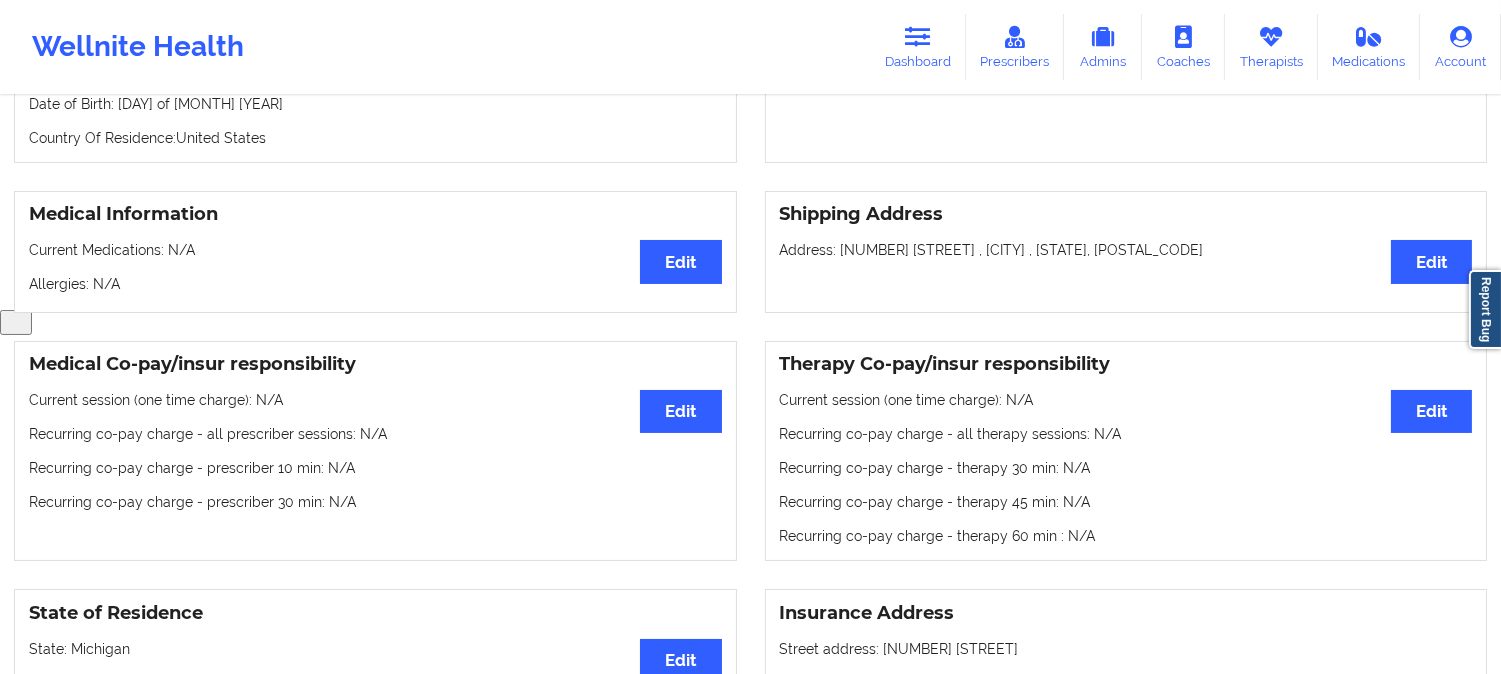 scroll, scrollTop: 45, scrollLeft: 0, axis: vertical 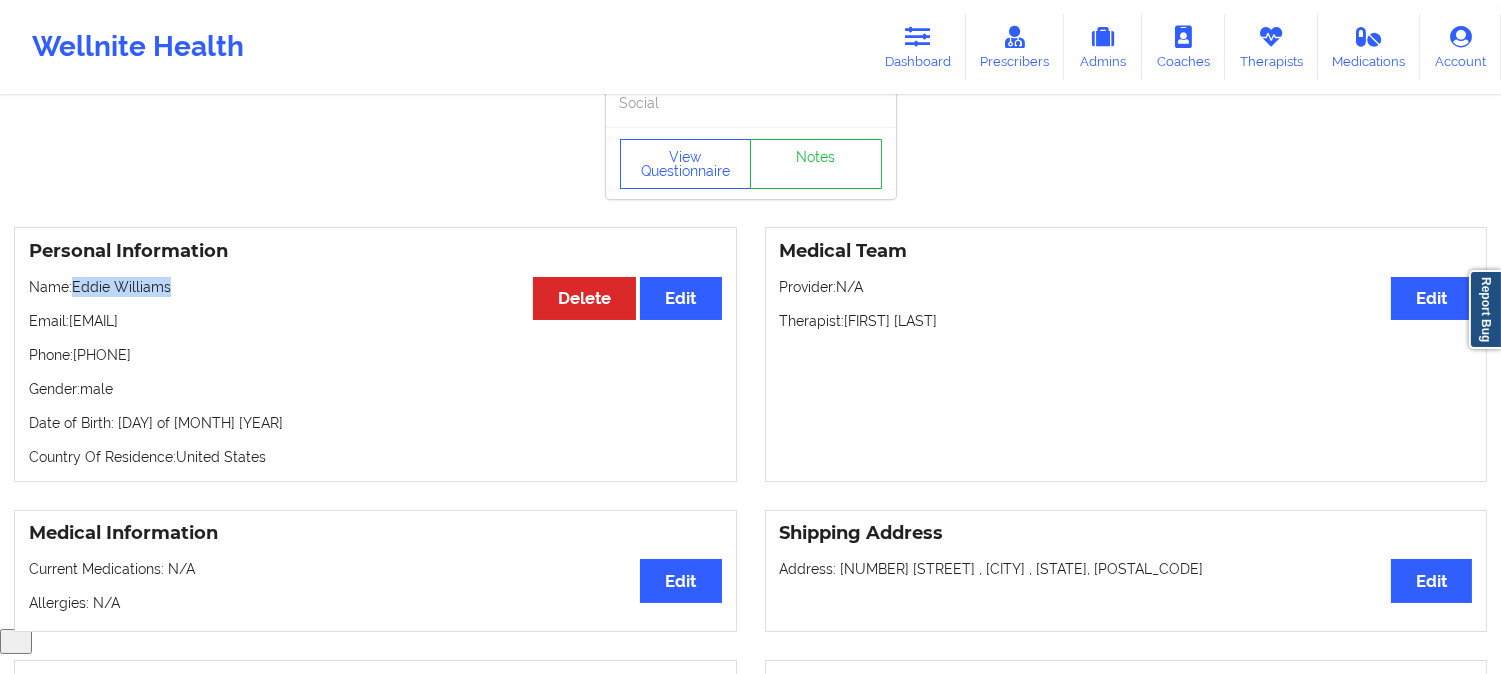drag, startPoint x: 177, startPoint y: 290, endPoint x: 76, endPoint y: 284, distance: 101.17806 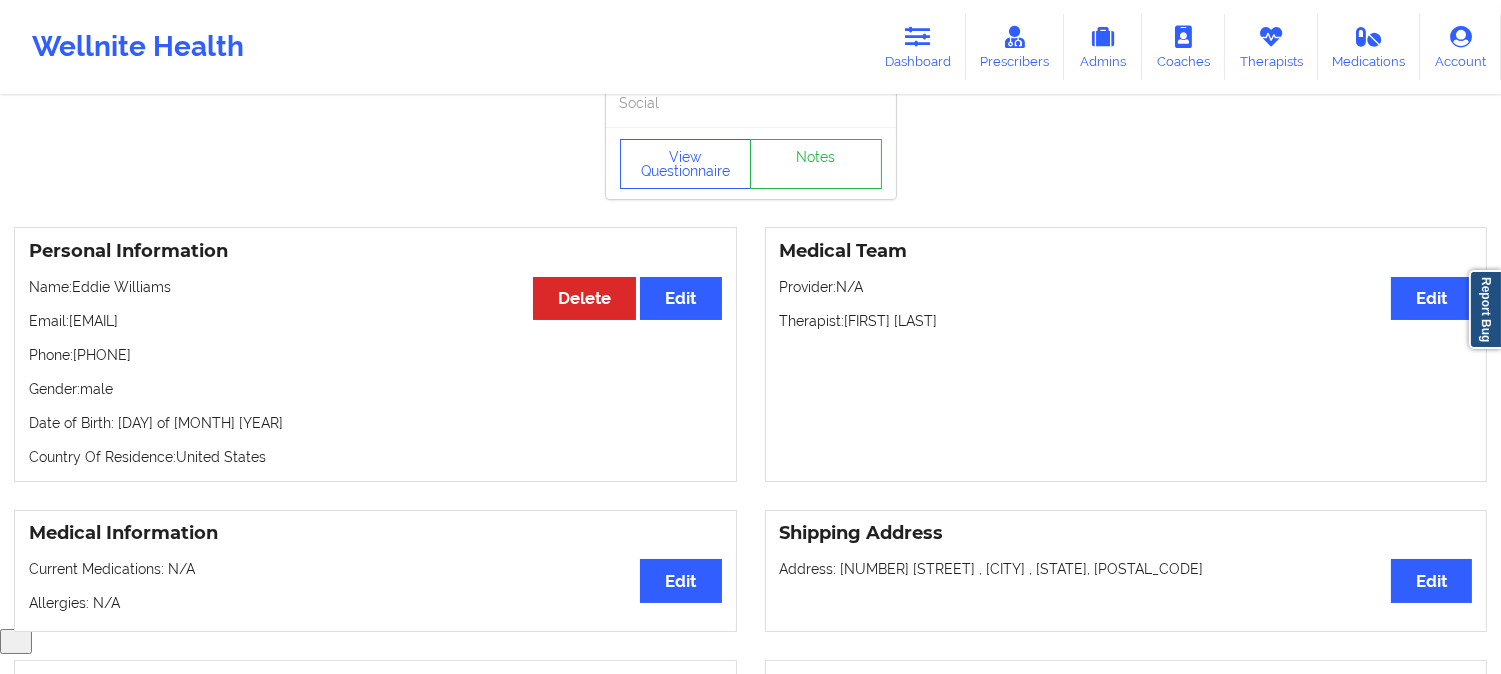 click on "Personal Information Edit Delete Name:  Eddie Williams  Email:  eddie2993@yahoo.com Phone:  +1313-969-6303 Gender:  male Date of Birth:   2nd of December 1993 Country Of Residence: United States" at bounding box center [375, 354] 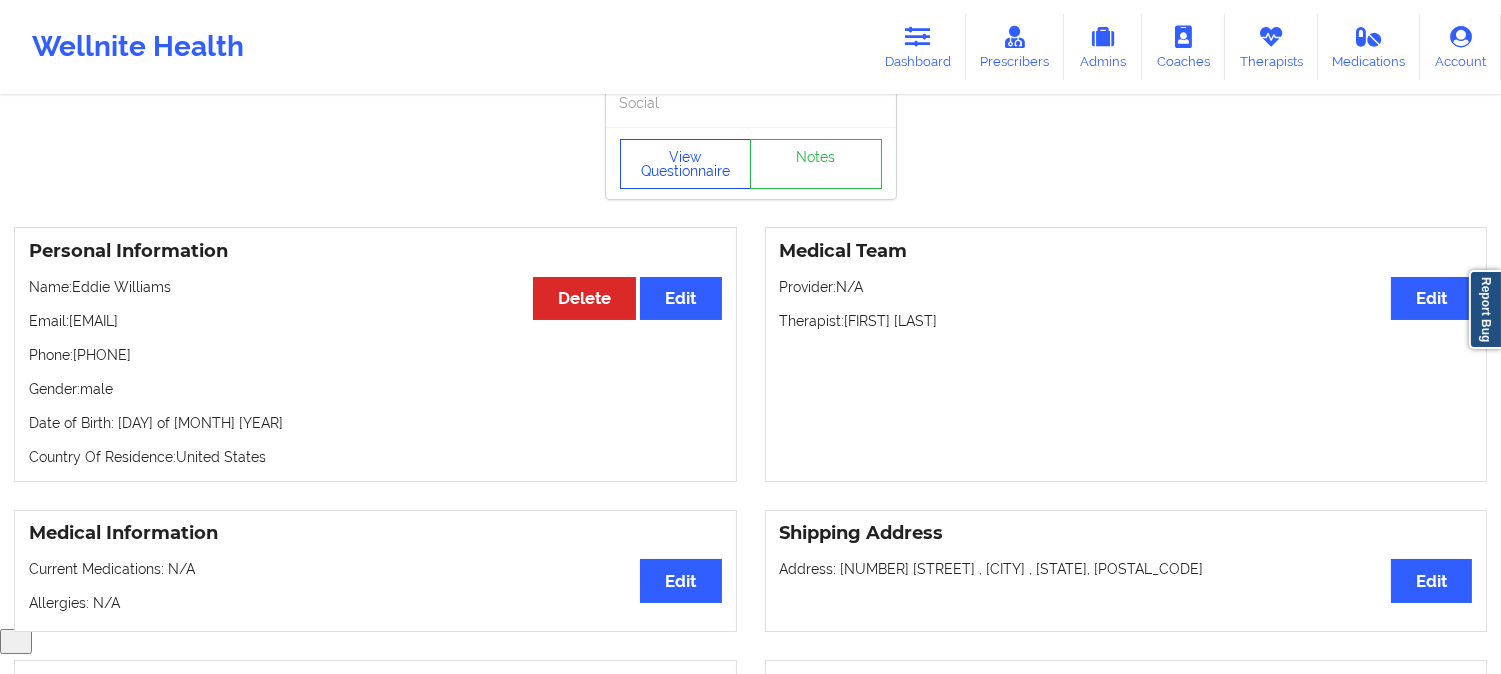 copy on "+1313-969-6303" 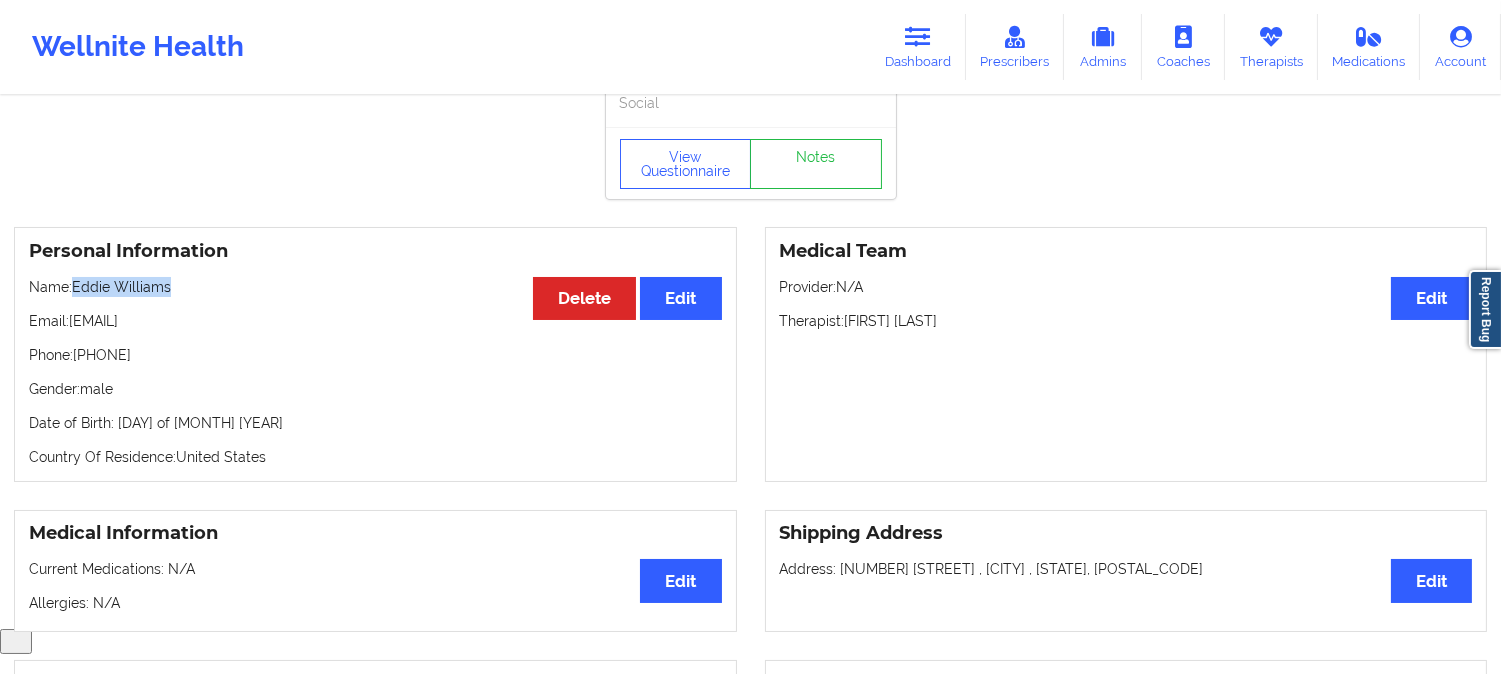 drag, startPoint x: 195, startPoint y: 292, endPoint x: 73, endPoint y: 292, distance: 122 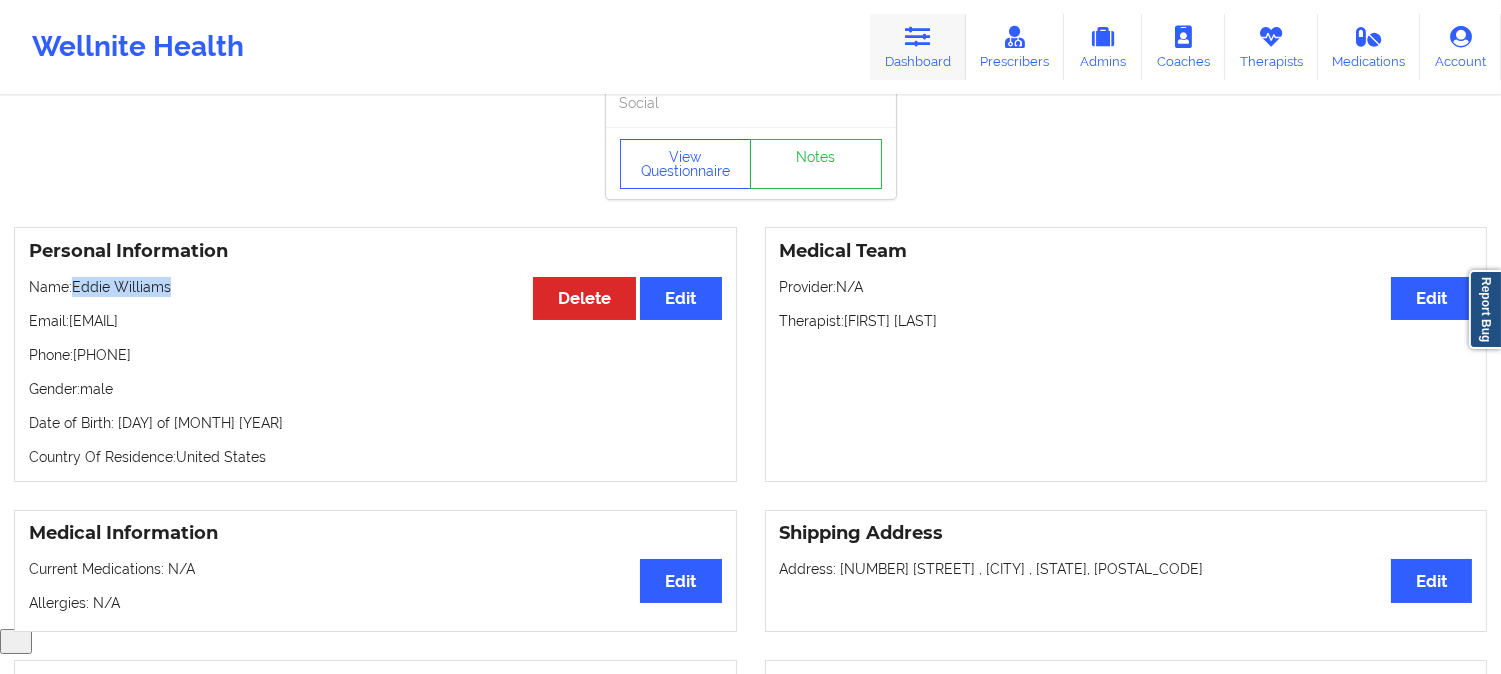 click at bounding box center [918, 37] 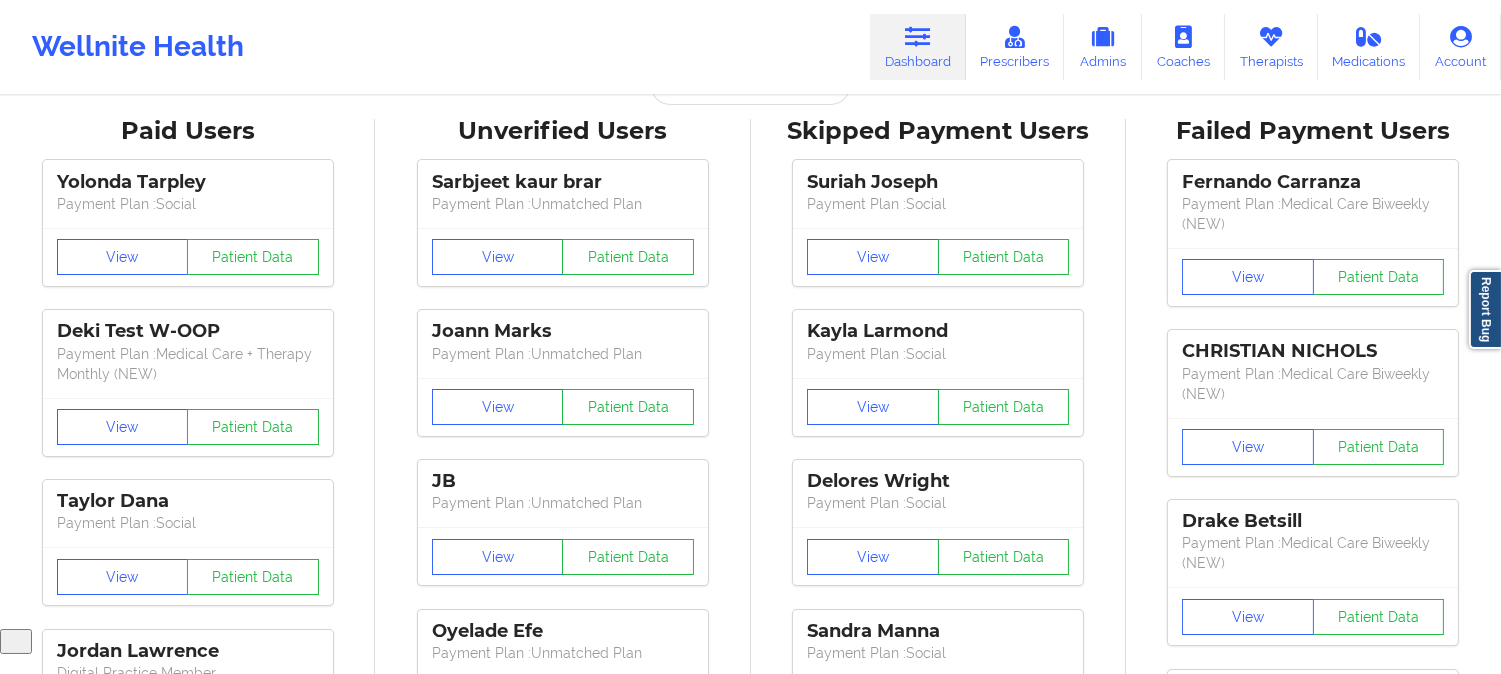 scroll, scrollTop: 0, scrollLeft: 0, axis: both 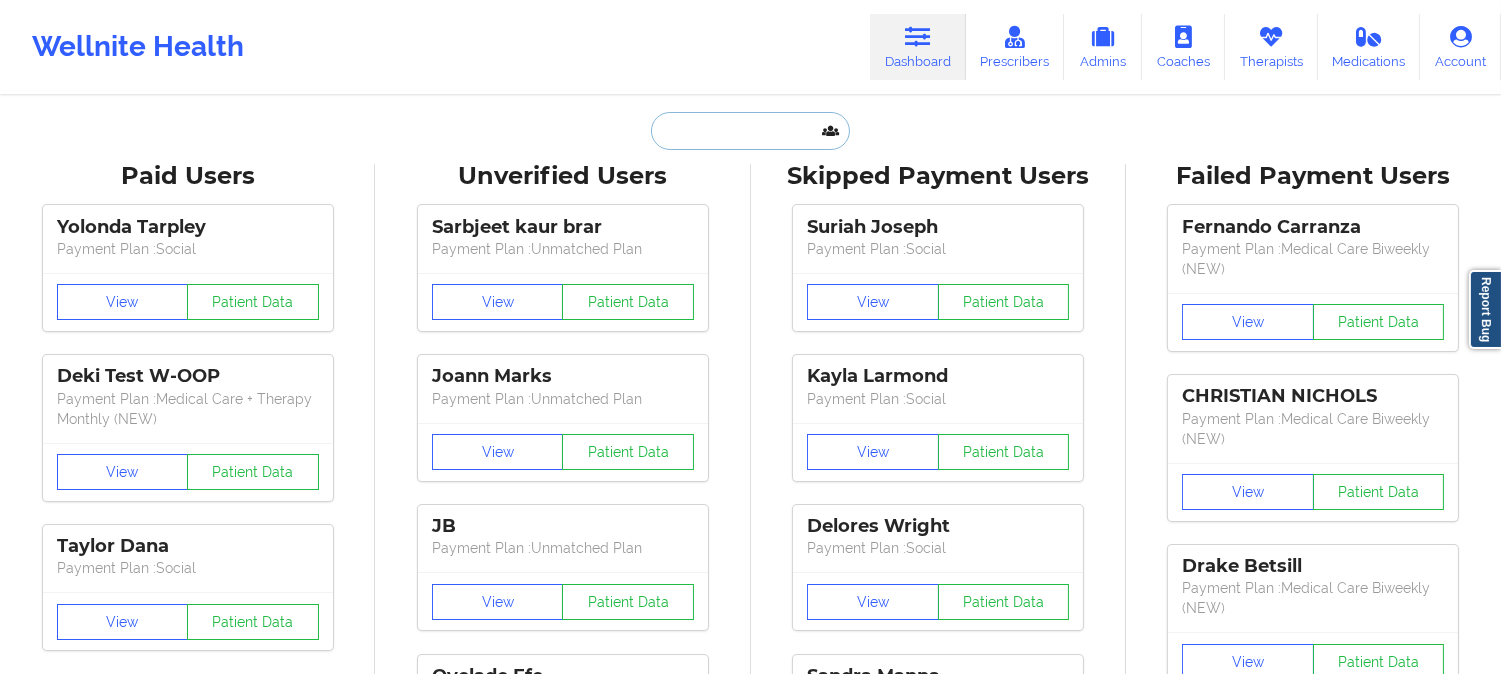 click at bounding box center [750, 131] 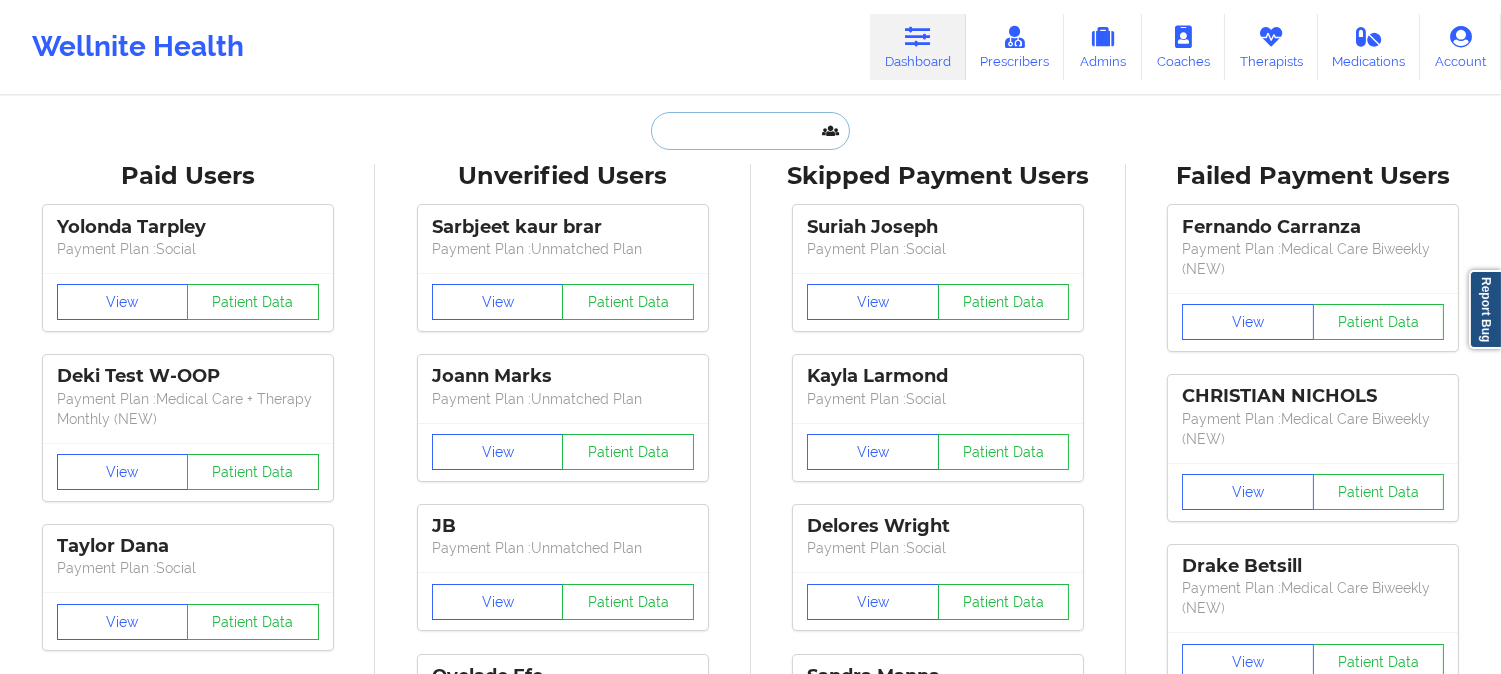 scroll, scrollTop: 0, scrollLeft: 0, axis: both 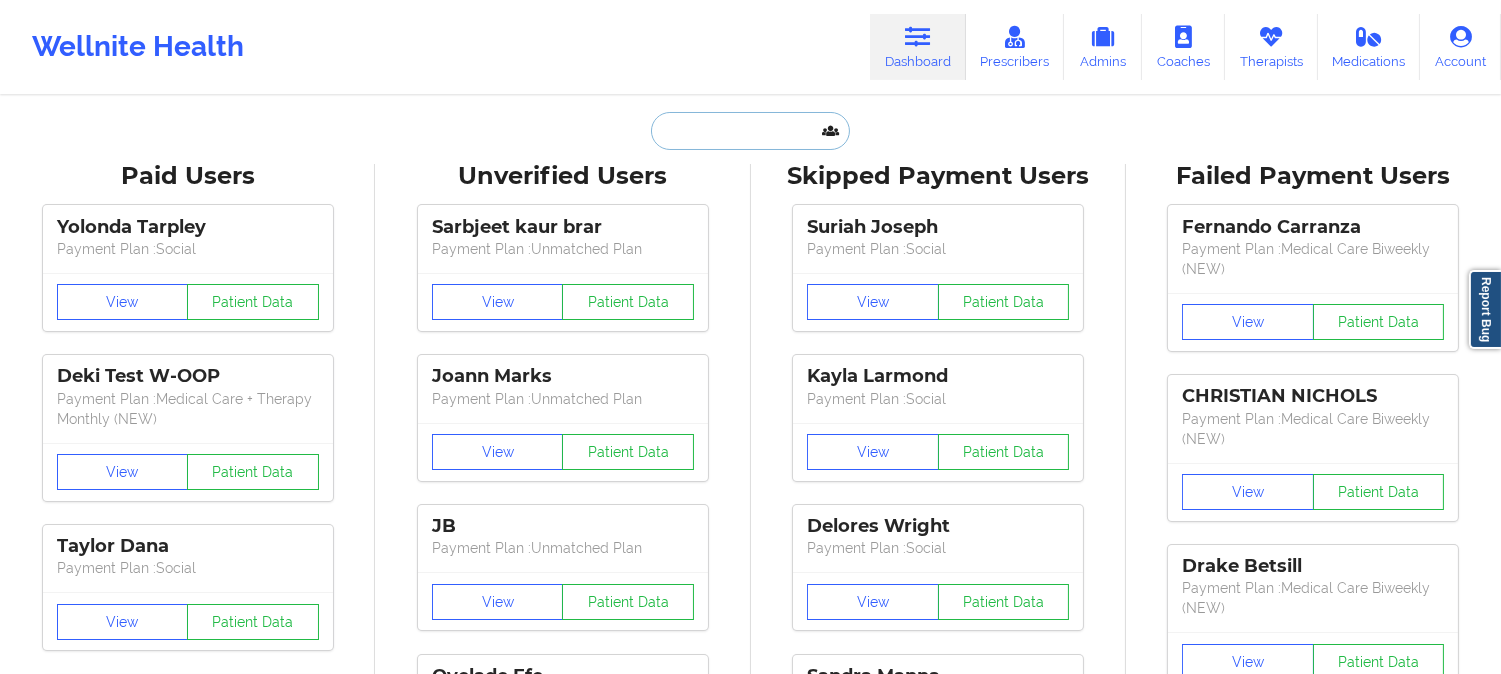paste on "MEAGAN" 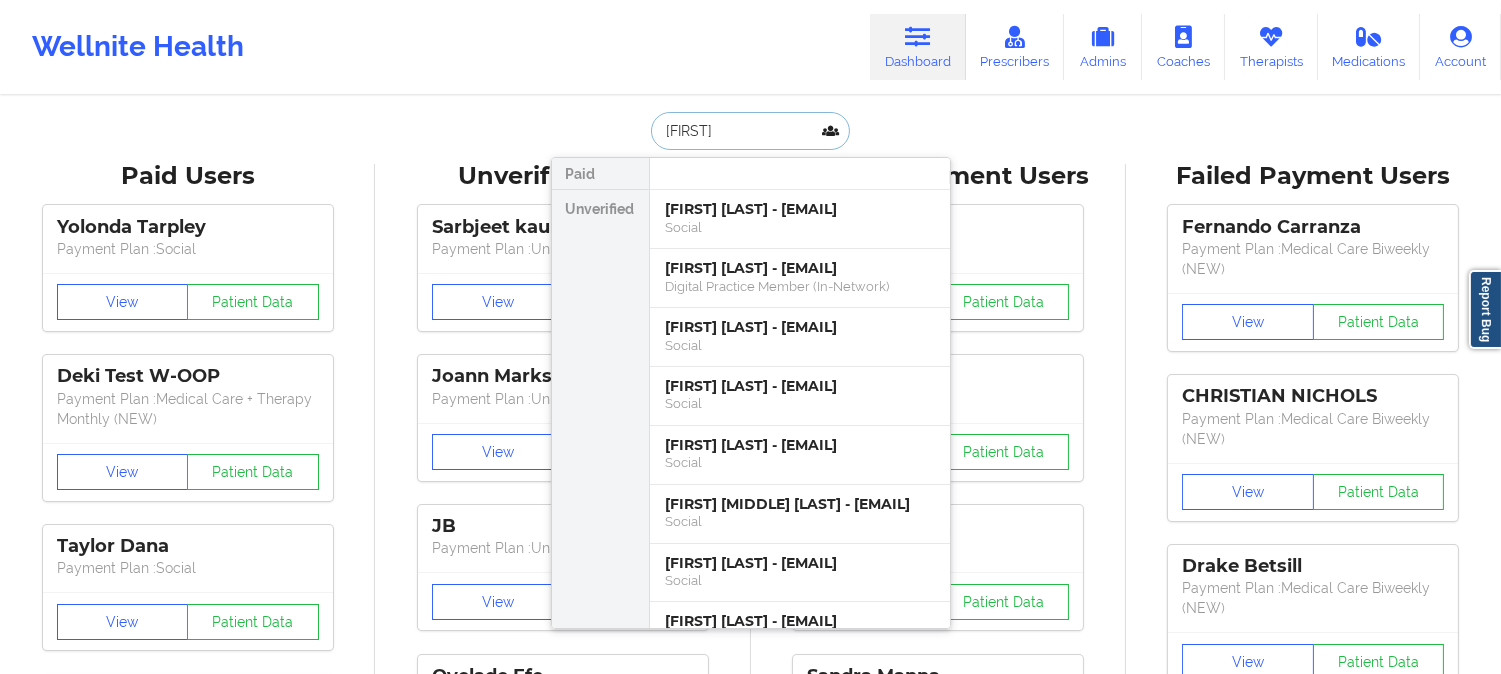 paste on "FRANCOIS" 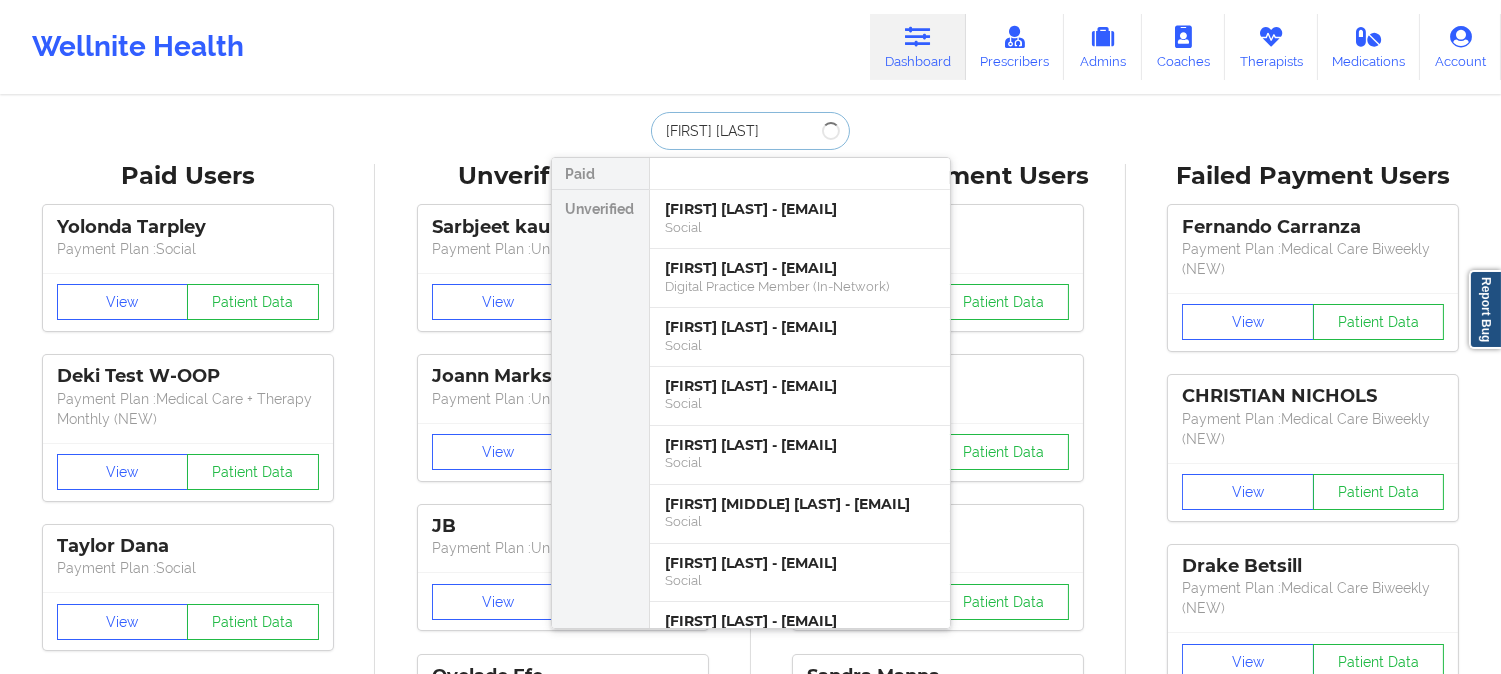 type on "MEAGAN FRANCOIS" 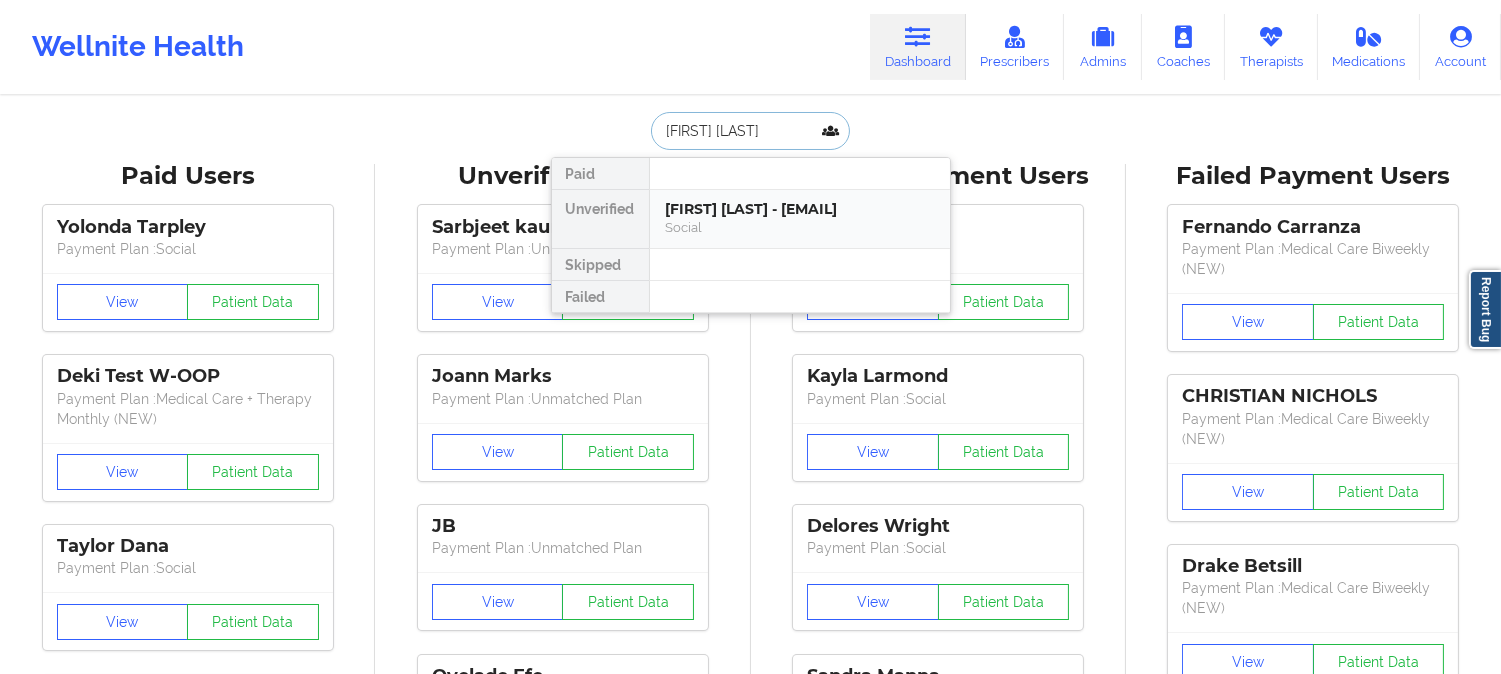 click on "Meagan Francois  - francoism2024@fau.edu" at bounding box center [800, 209] 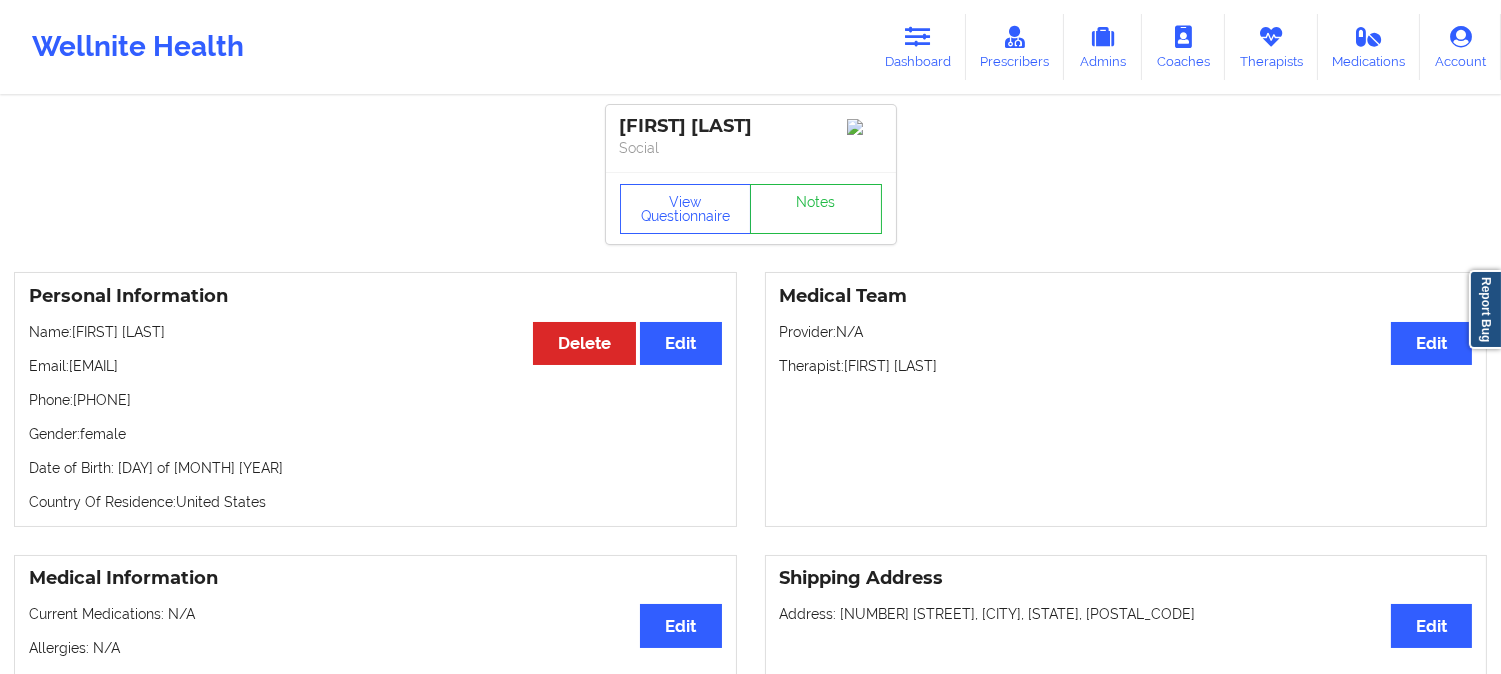 drag, startPoint x: 238, startPoint y: 374, endPoint x: 72, endPoint y: 375, distance: 166.003 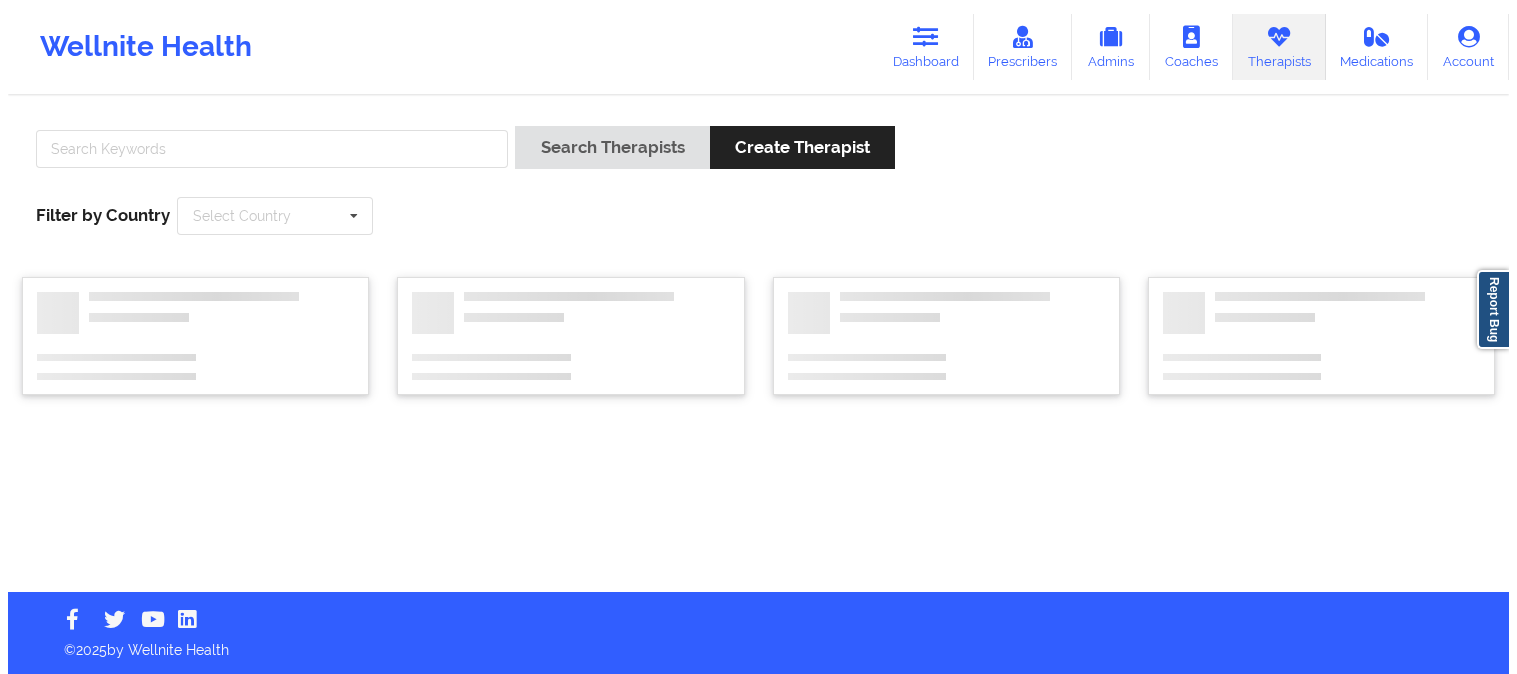 scroll, scrollTop: 0, scrollLeft: 0, axis: both 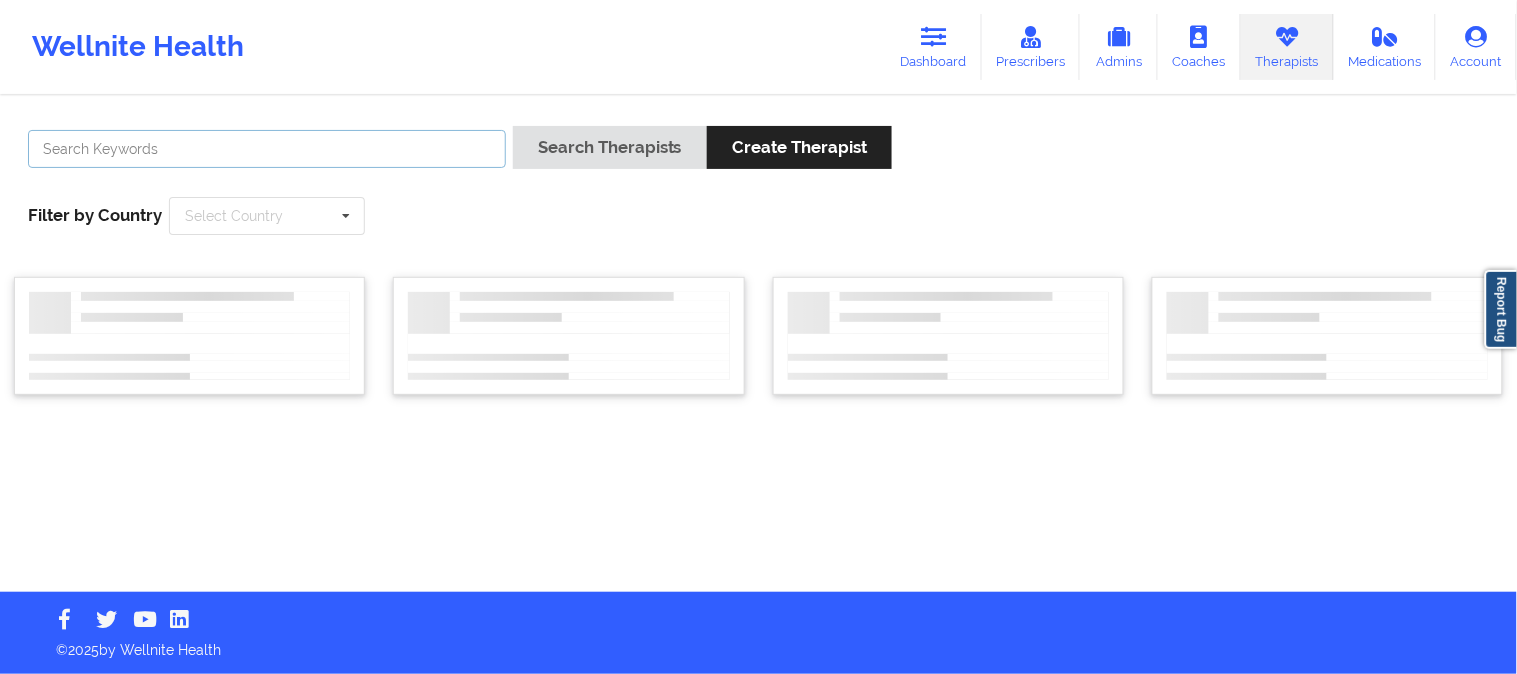 click at bounding box center (267, 149) 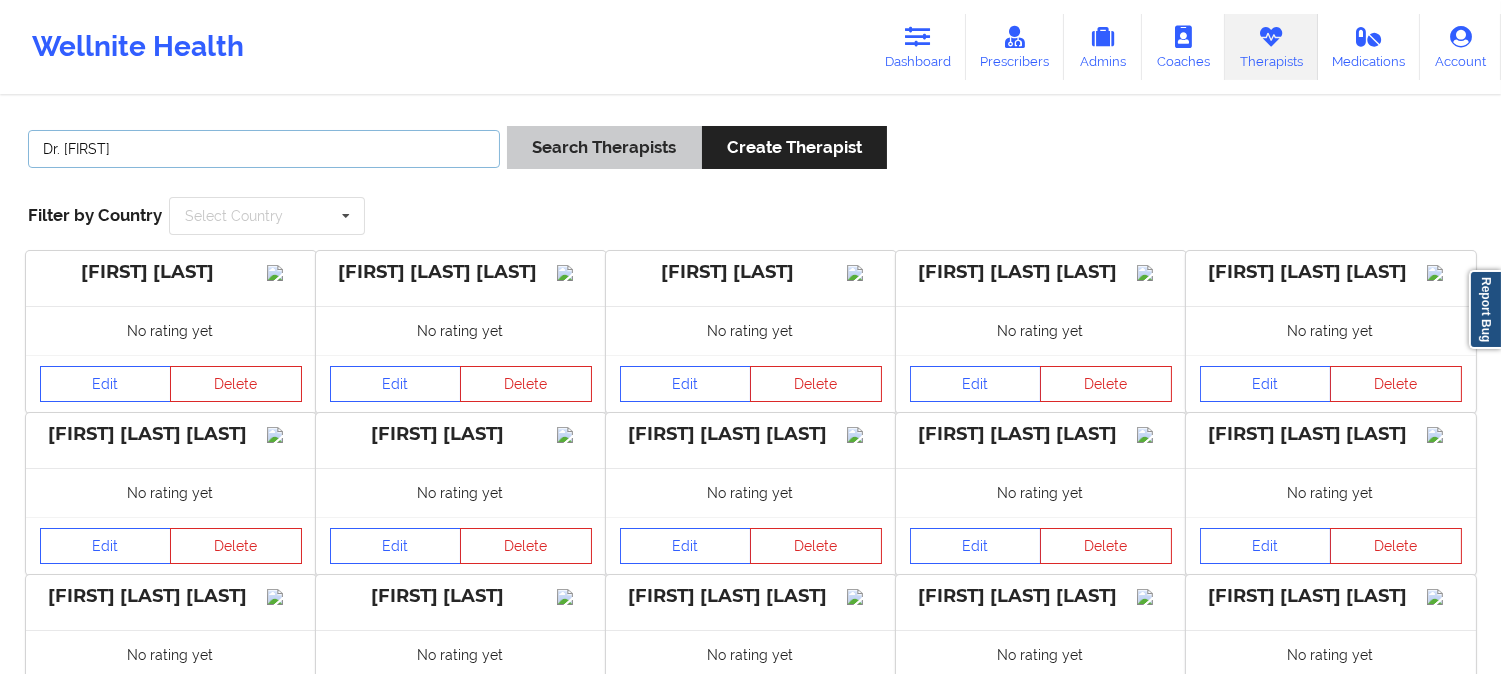 type on "Dr. Keith" 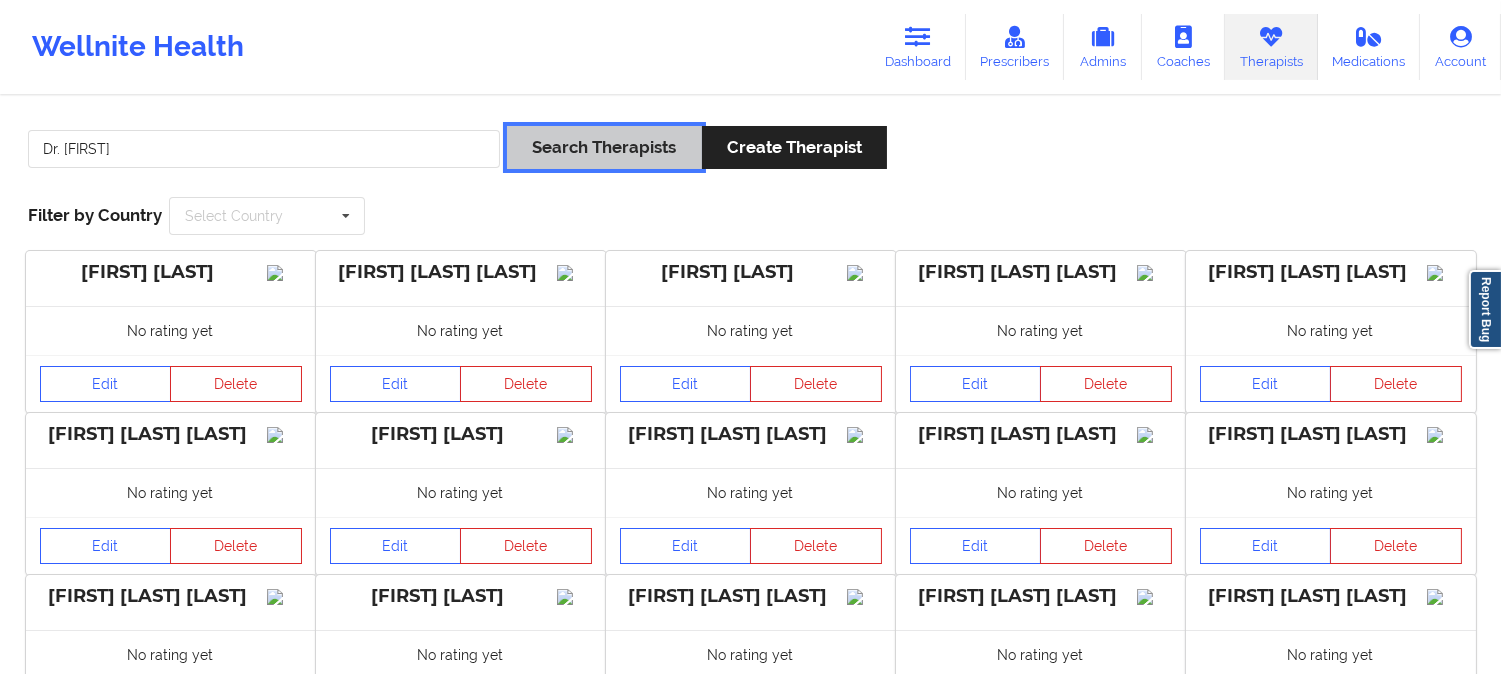 click on "Search Therapists" at bounding box center [604, 147] 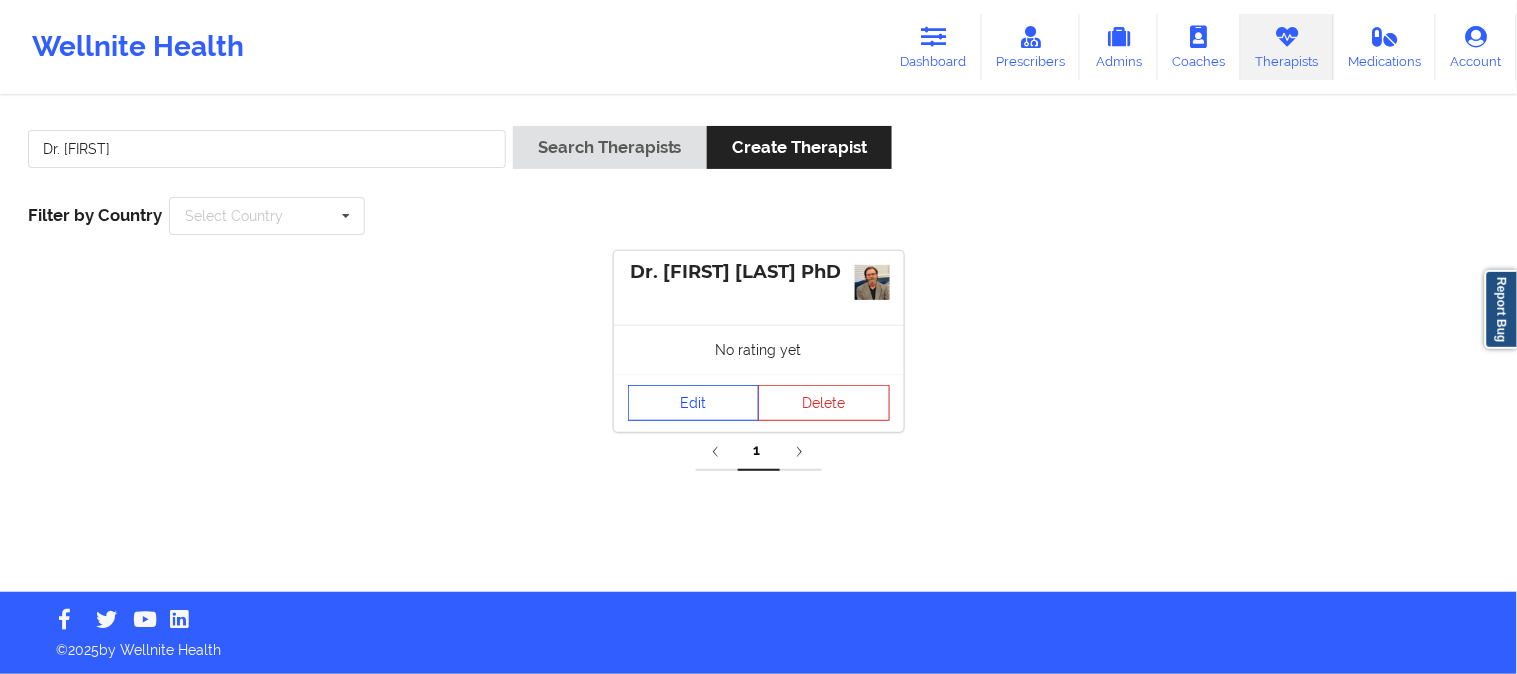 click on "Edit" at bounding box center [694, 403] 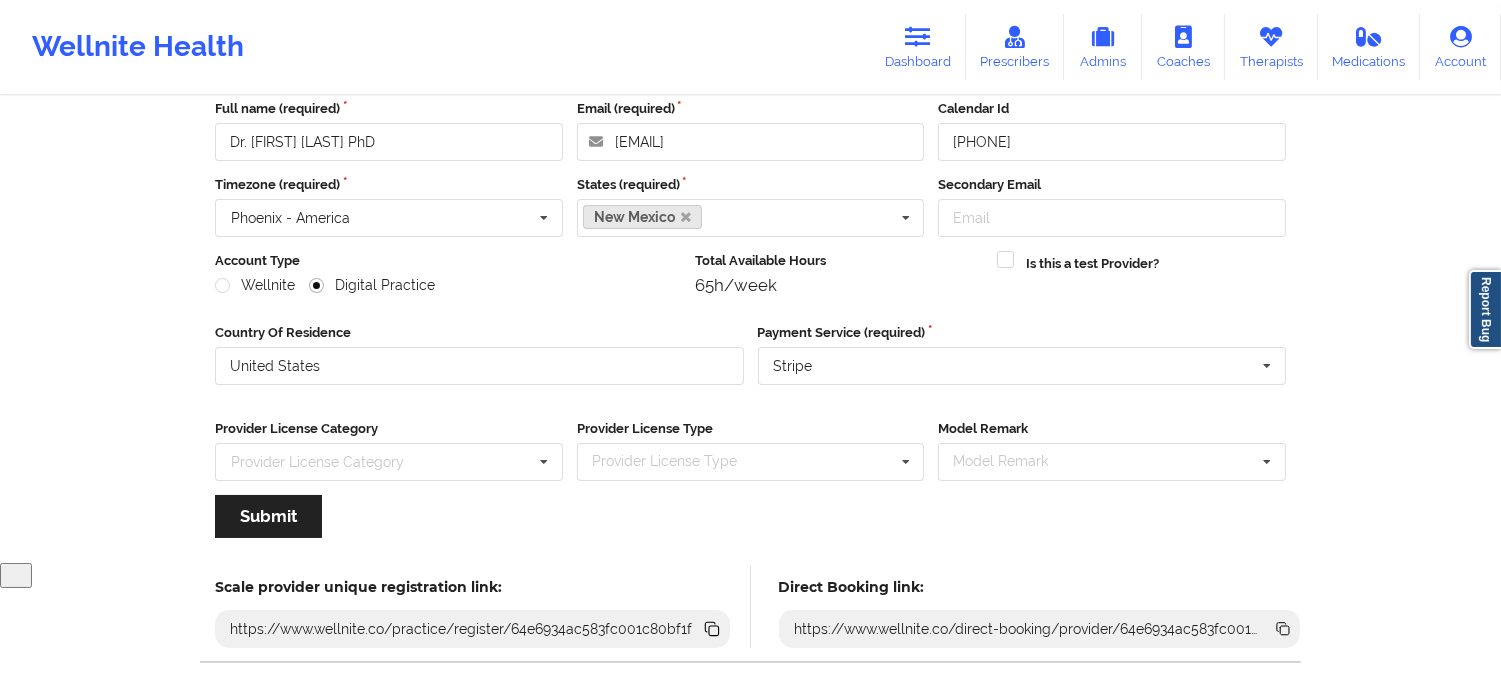 scroll, scrollTop: 223, scrollLeft: 0, axis: vertical 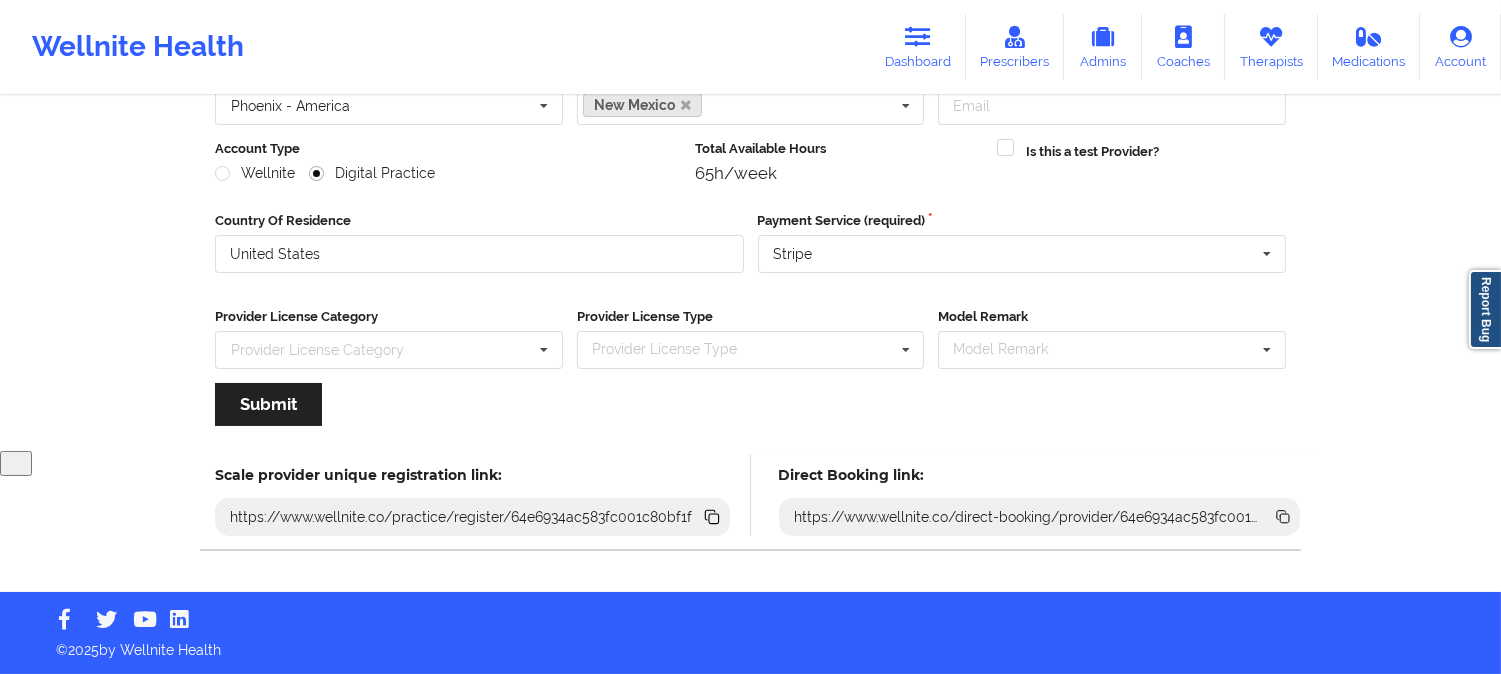 click 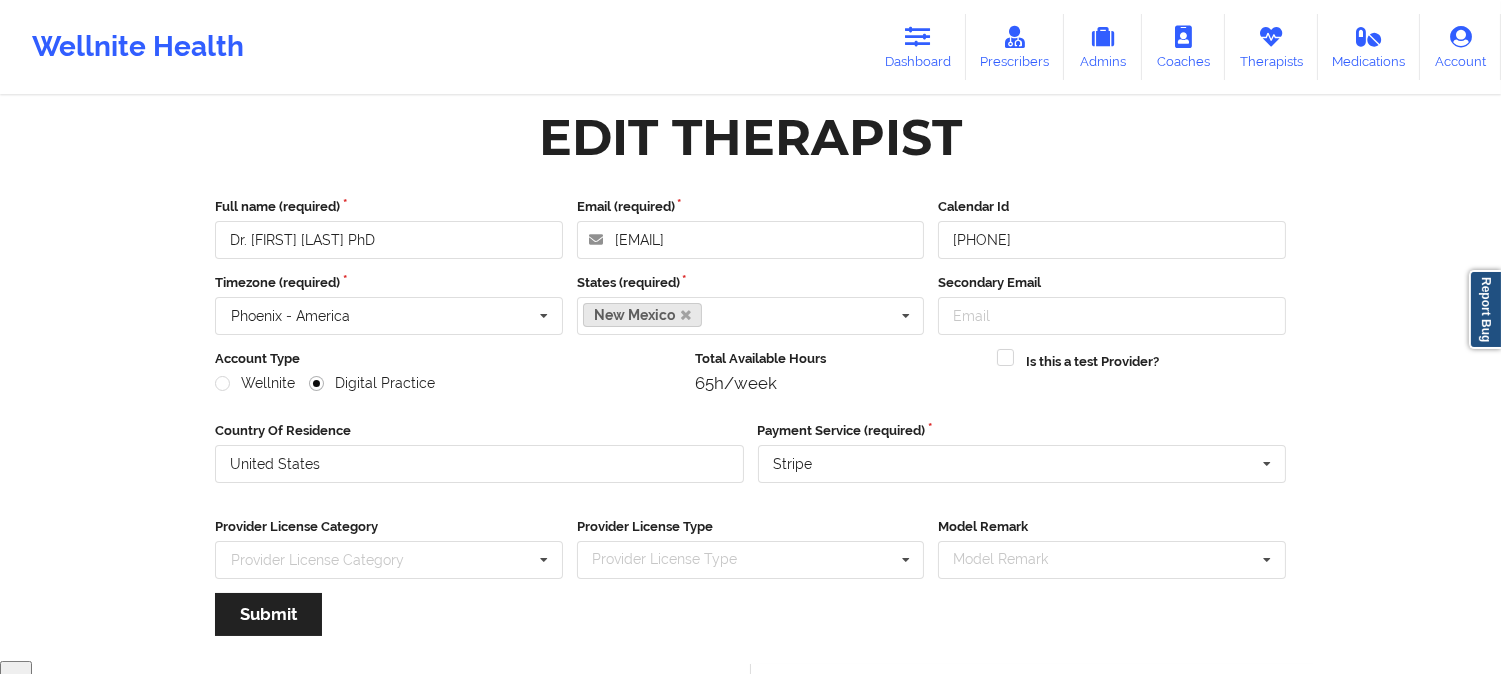 scroll, scrollTop: 0, scrollLeft: 0, axis: both 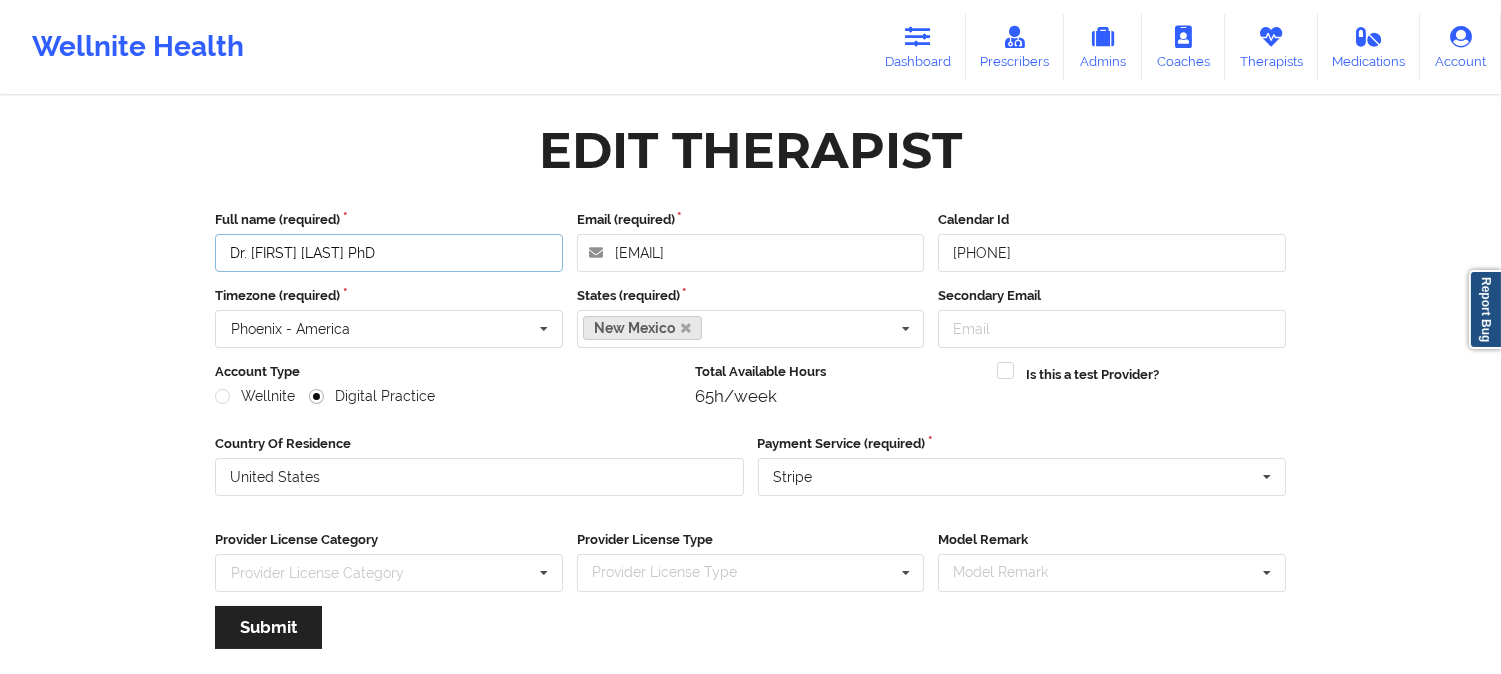 drag, startPoint x: 442, startPoint y: 245, endPoint x: 237, endPoint y: 225, distance: 205.9733 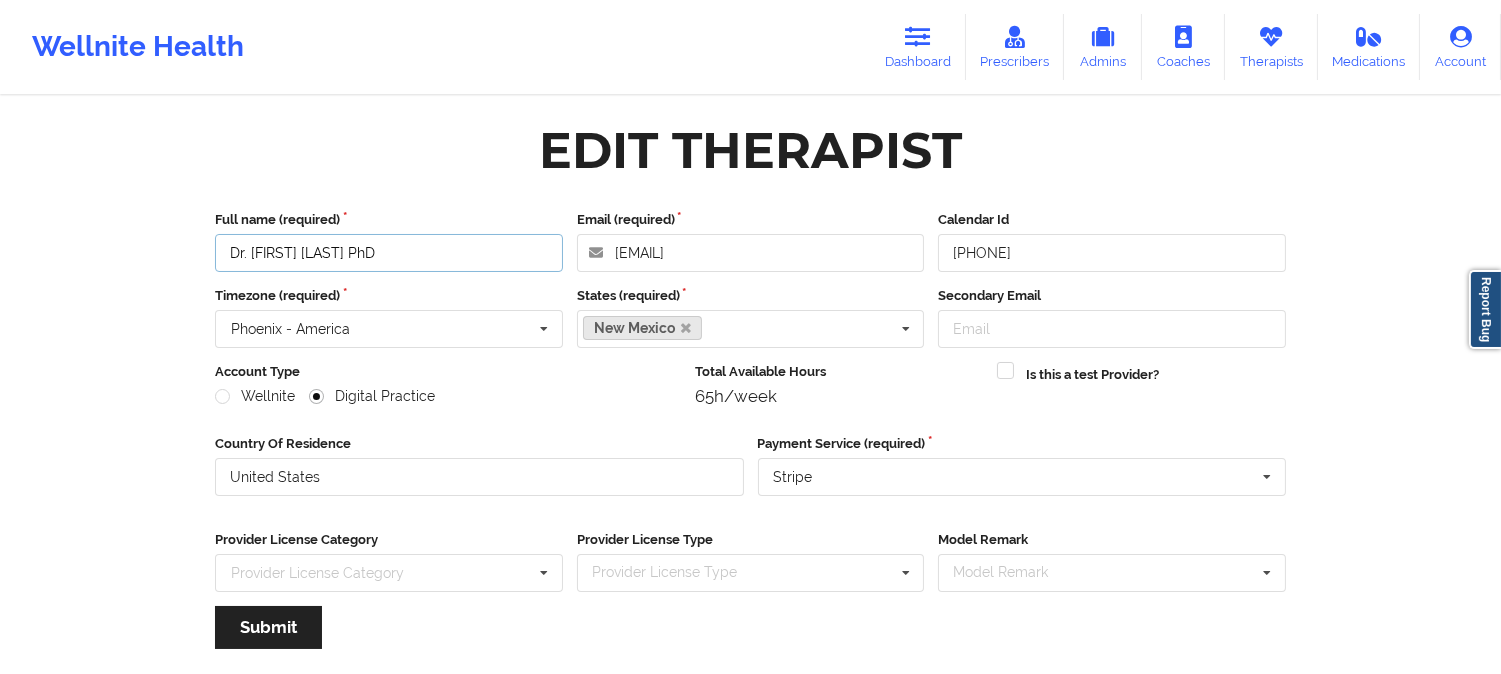 click on "Dr. Keith Crownover PhD" at bounding box center [389, 253] 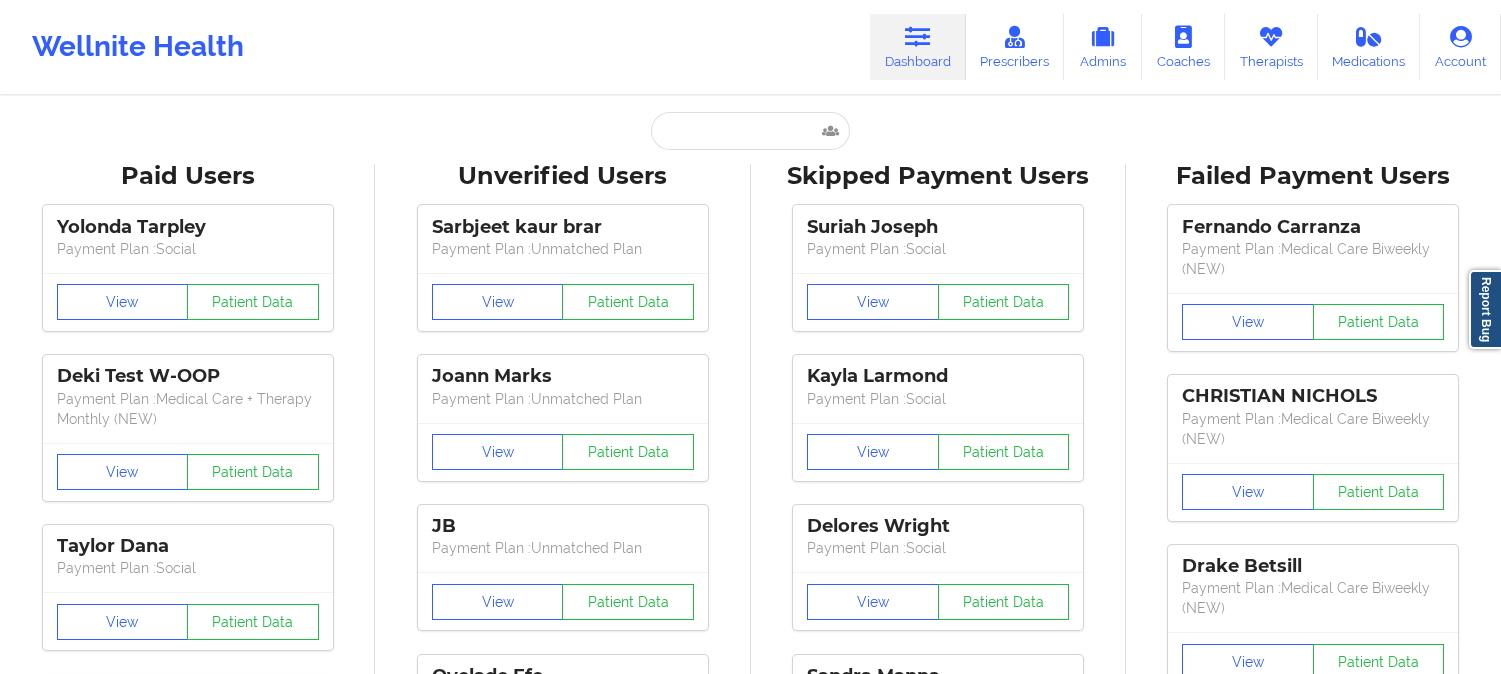 scroll, scrollTop: 0, scrollLeft: 0, axis: both 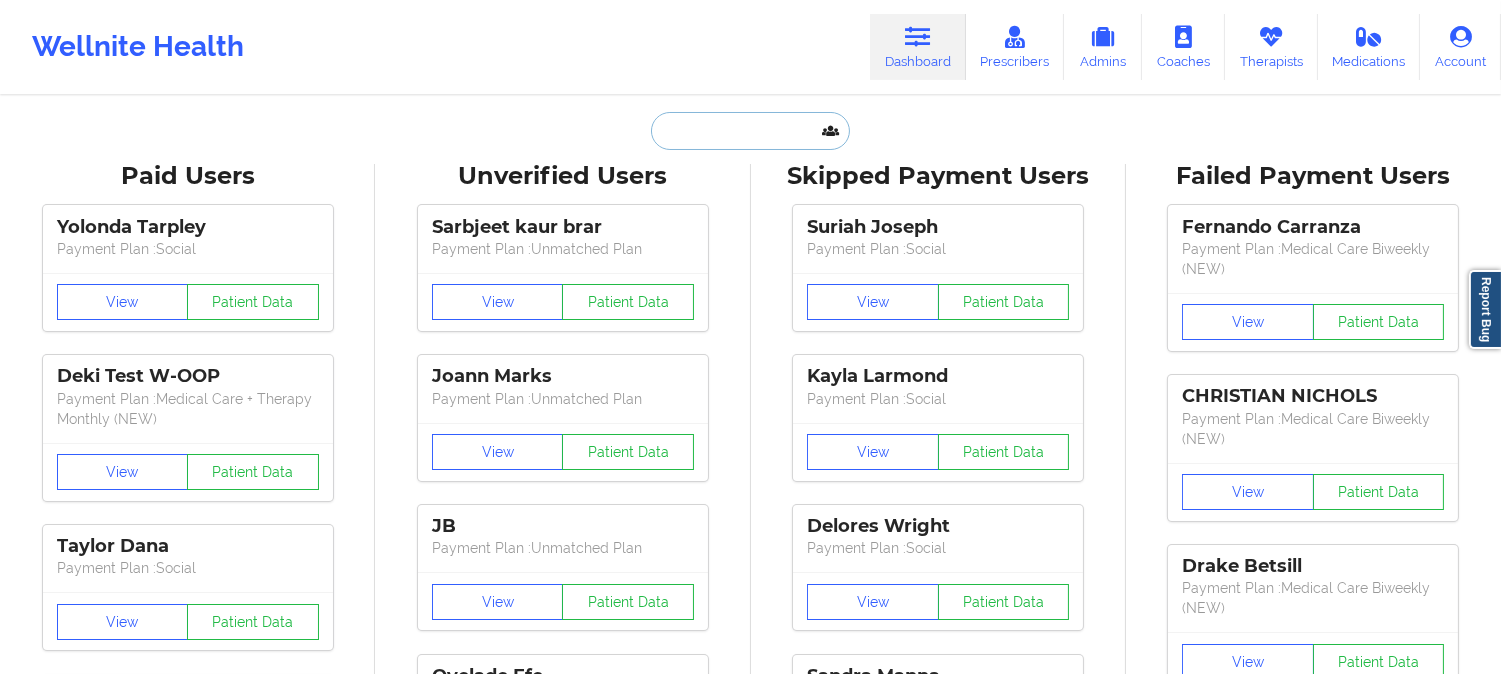 click at bounding box center [750, 131] 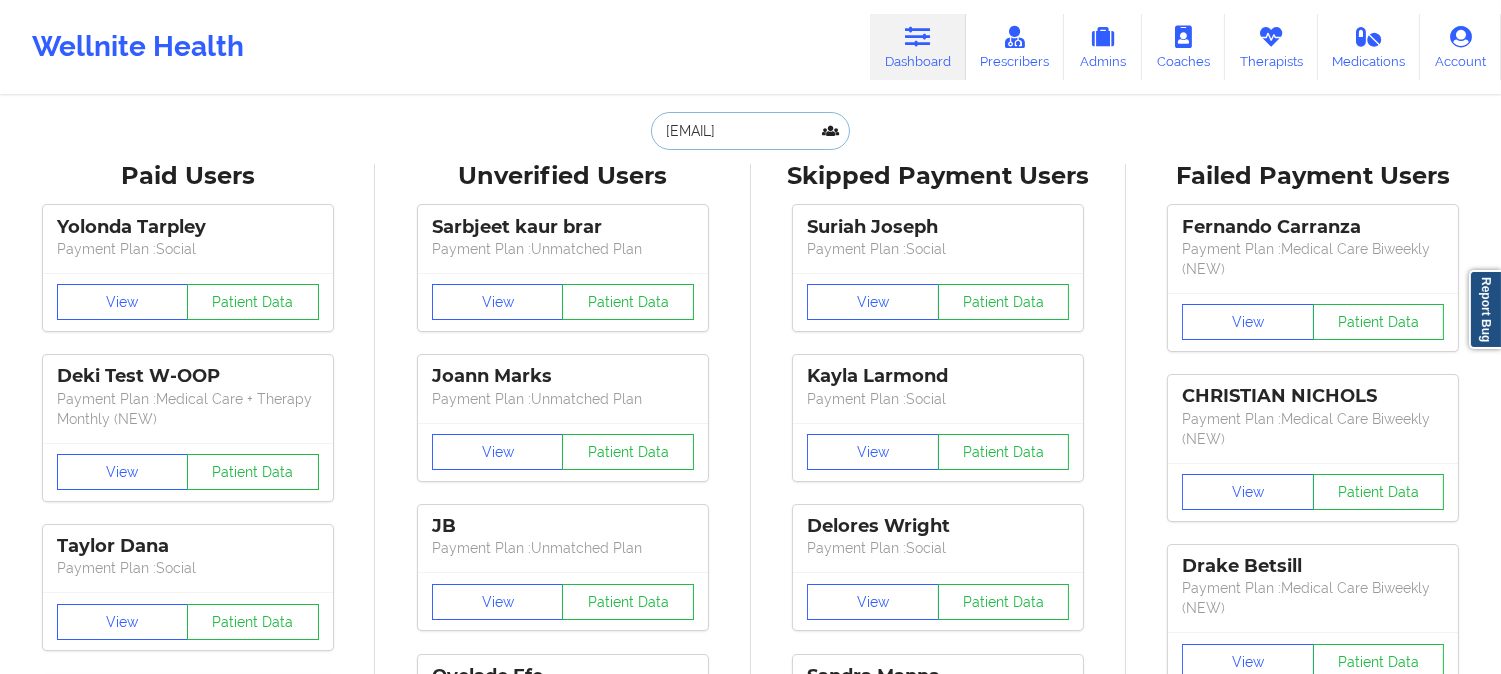 scroll, scrollTop: 0, scrollLeft: 17, axis: horizontal 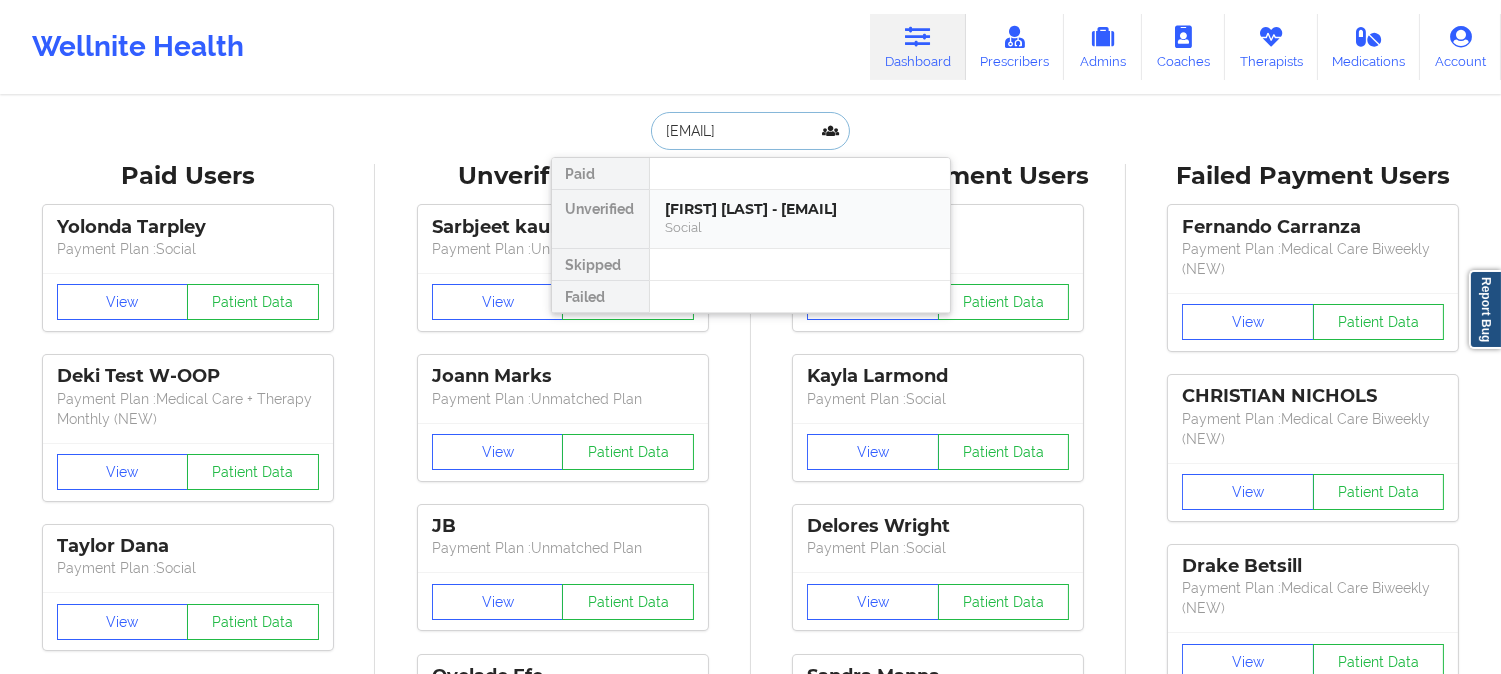 click on "Natalie White - nminnis7076@hotmail.com" at bounding box center [800, 209] 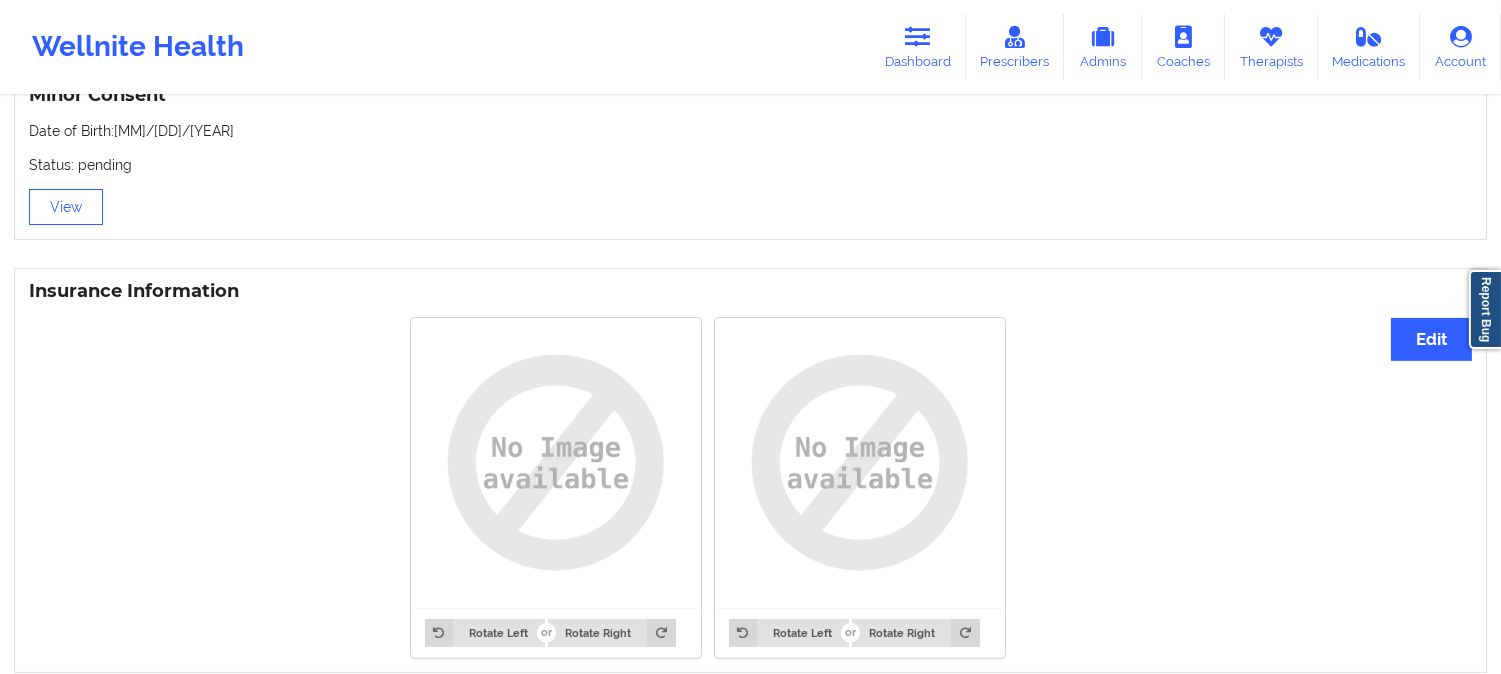 scroll, scrollTop: 1191, scrollLeft: 0, axis: vertical 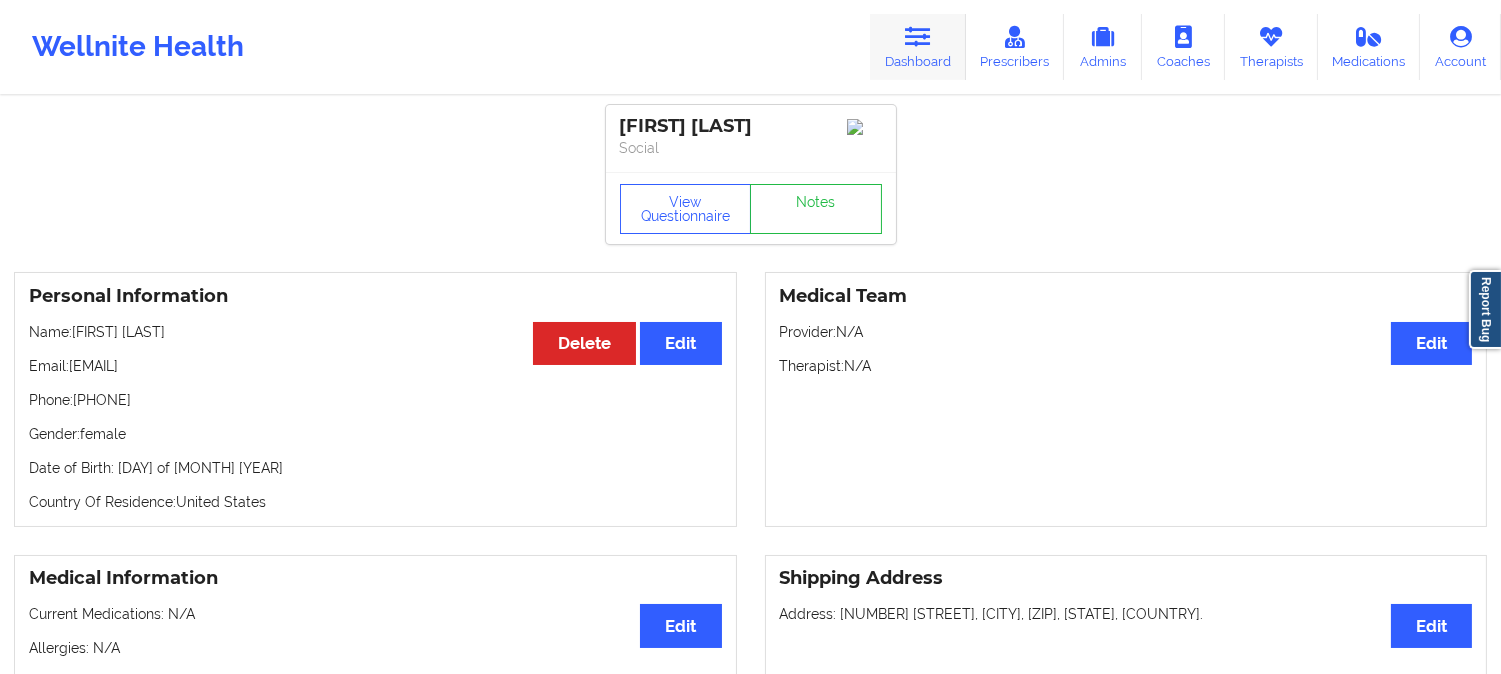 click at bounding box center (918, 37) 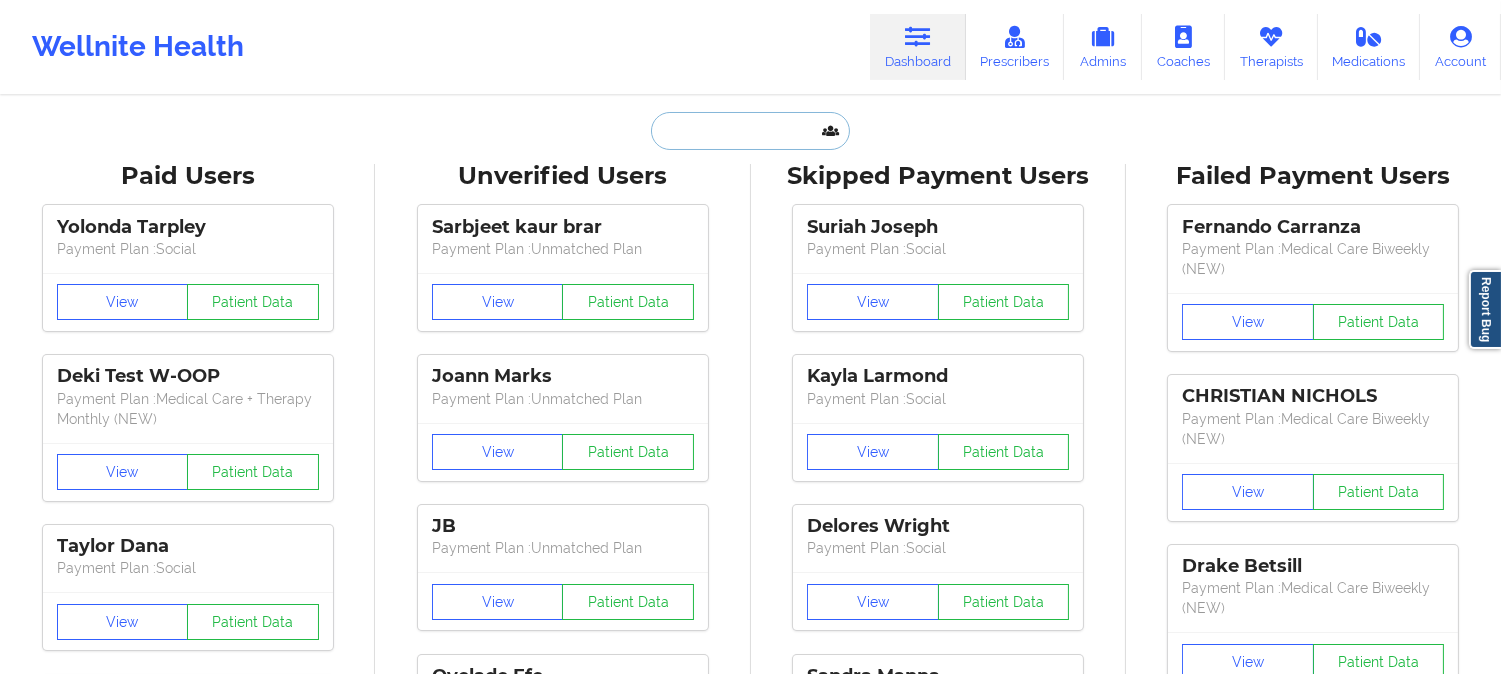click at bounding box center [750, 131] 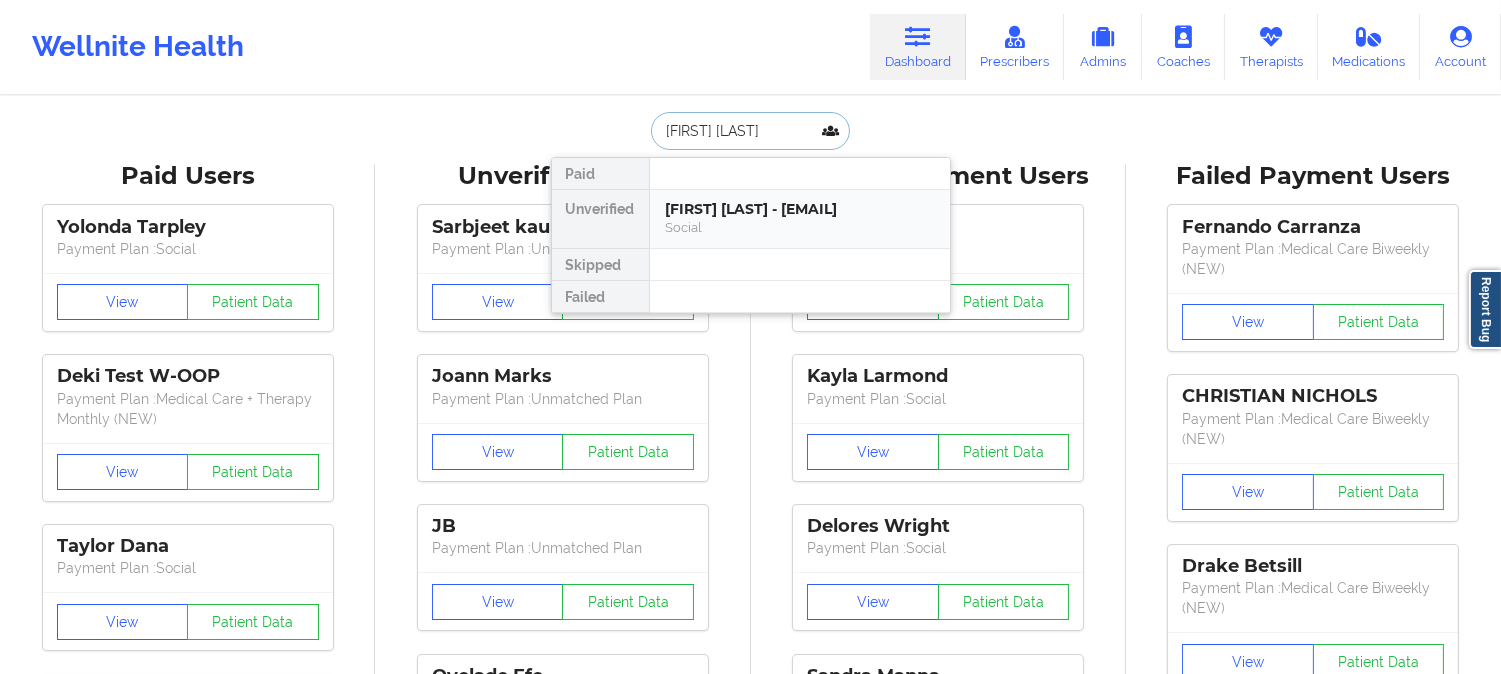 click on "Abalo lim - nancymario21@yahoo.com" at bounding box center (800, 209) 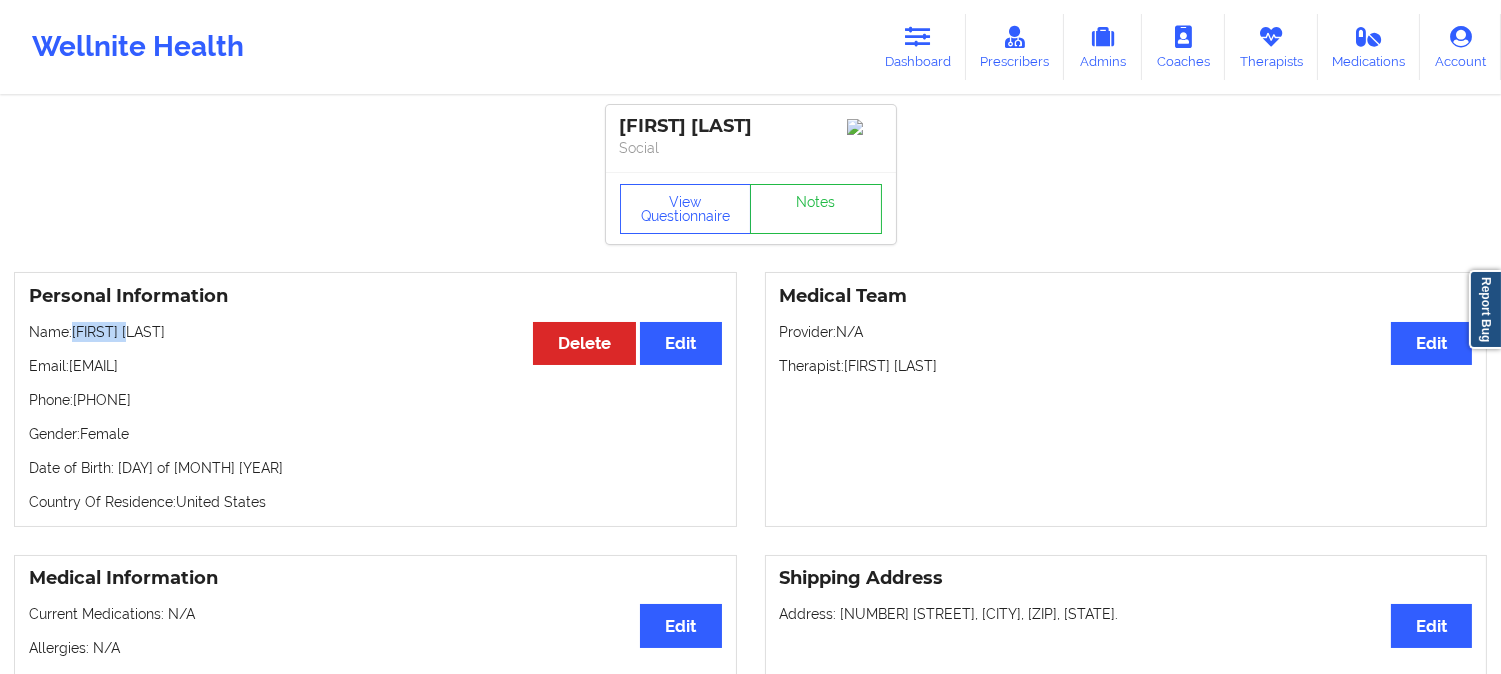 drag, startPoint x: 147, startPoint y: 346, endPoint x: 76, endPoint y: 342, distance: 71.11259 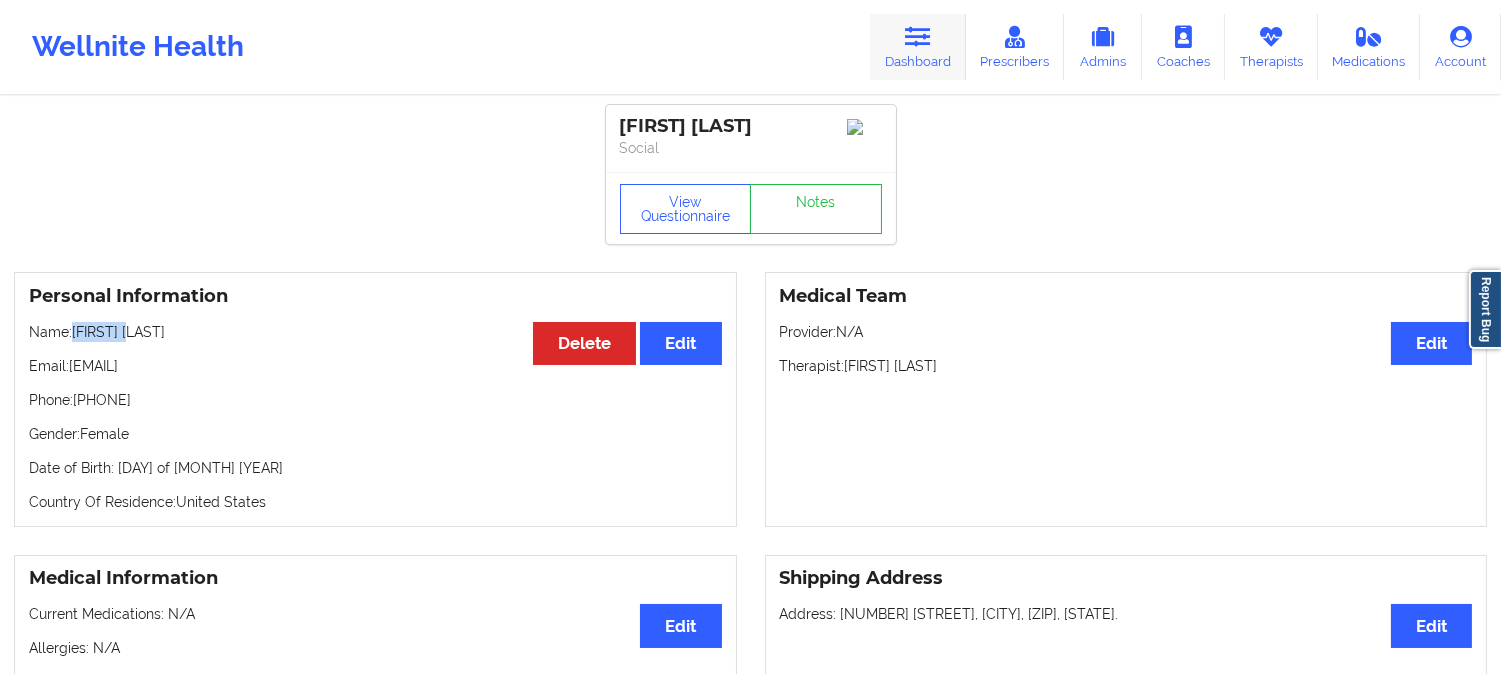 click on "Dashboard" at bounding box center [918, 47] 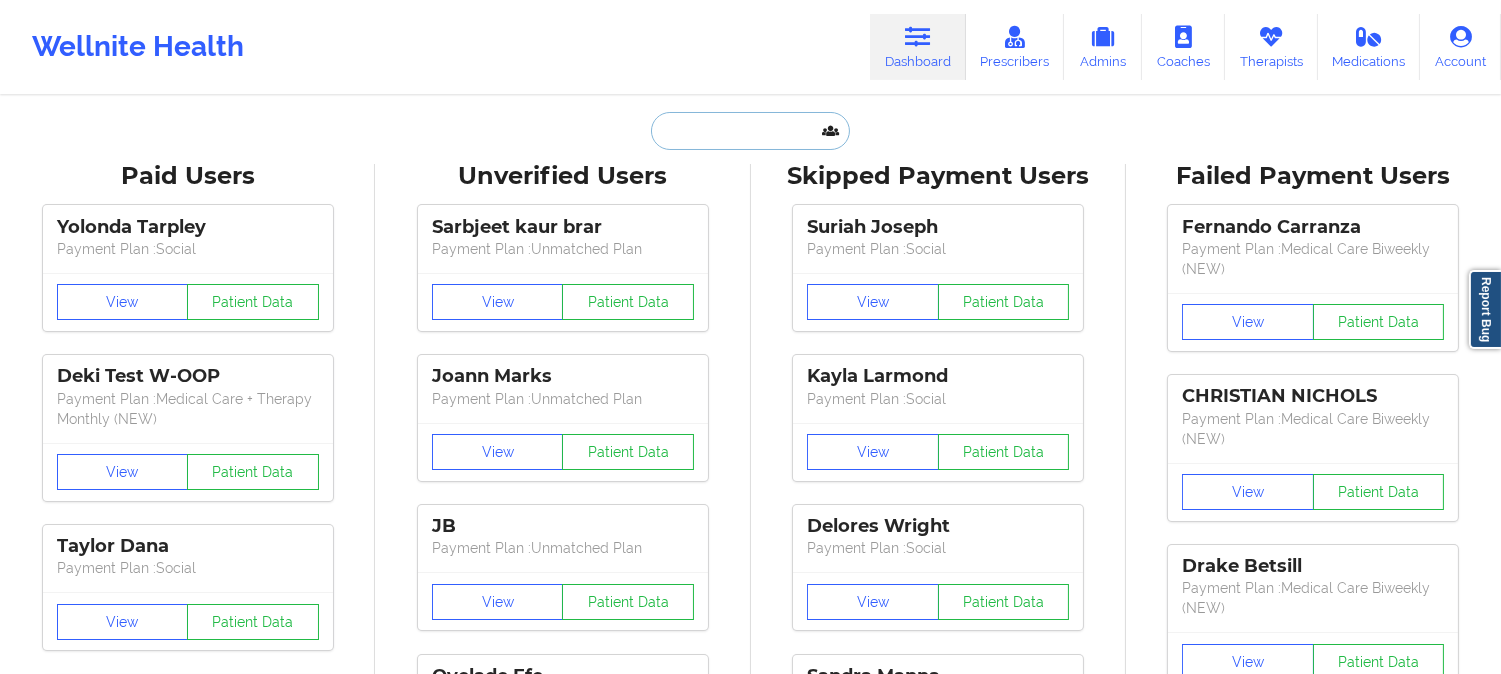 click at bounding box center [750, 131] 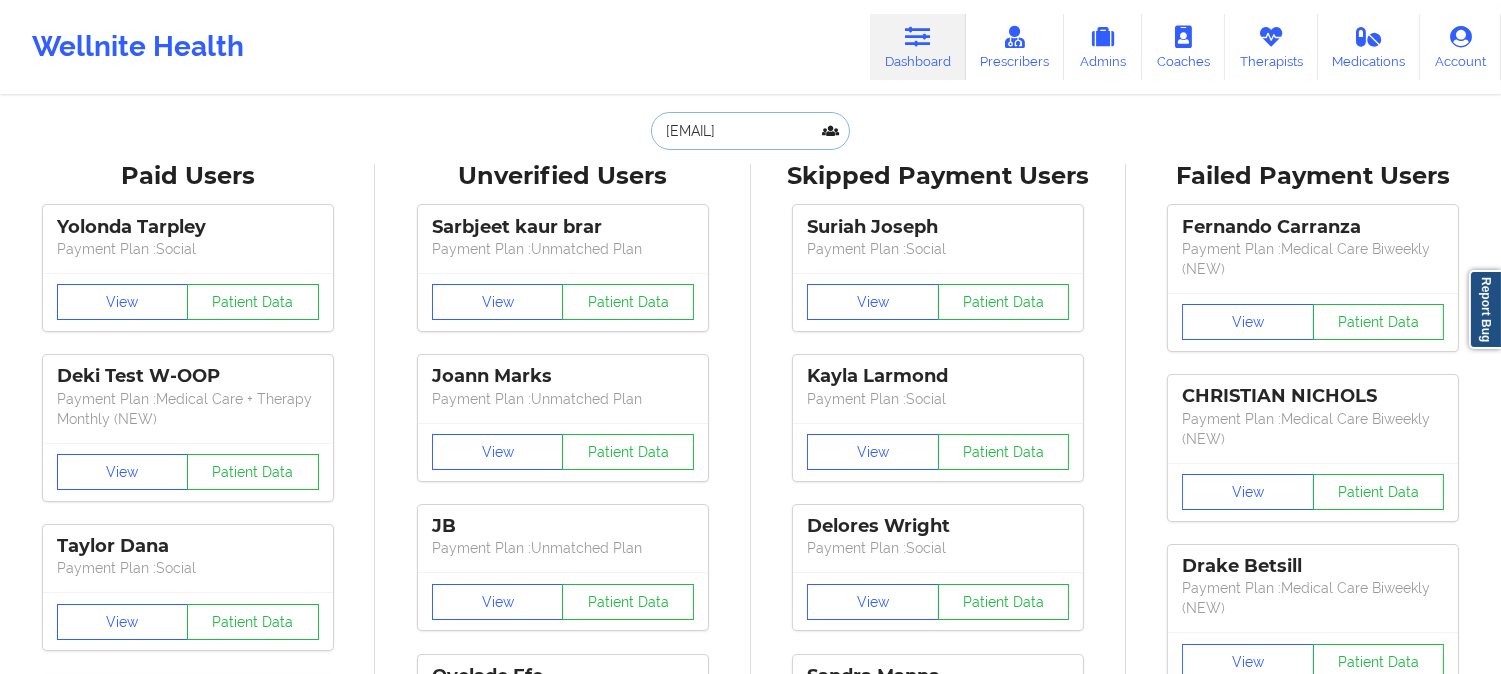 scroll, scrollTop: 0, scrollLeft: 25, axis: horizontal 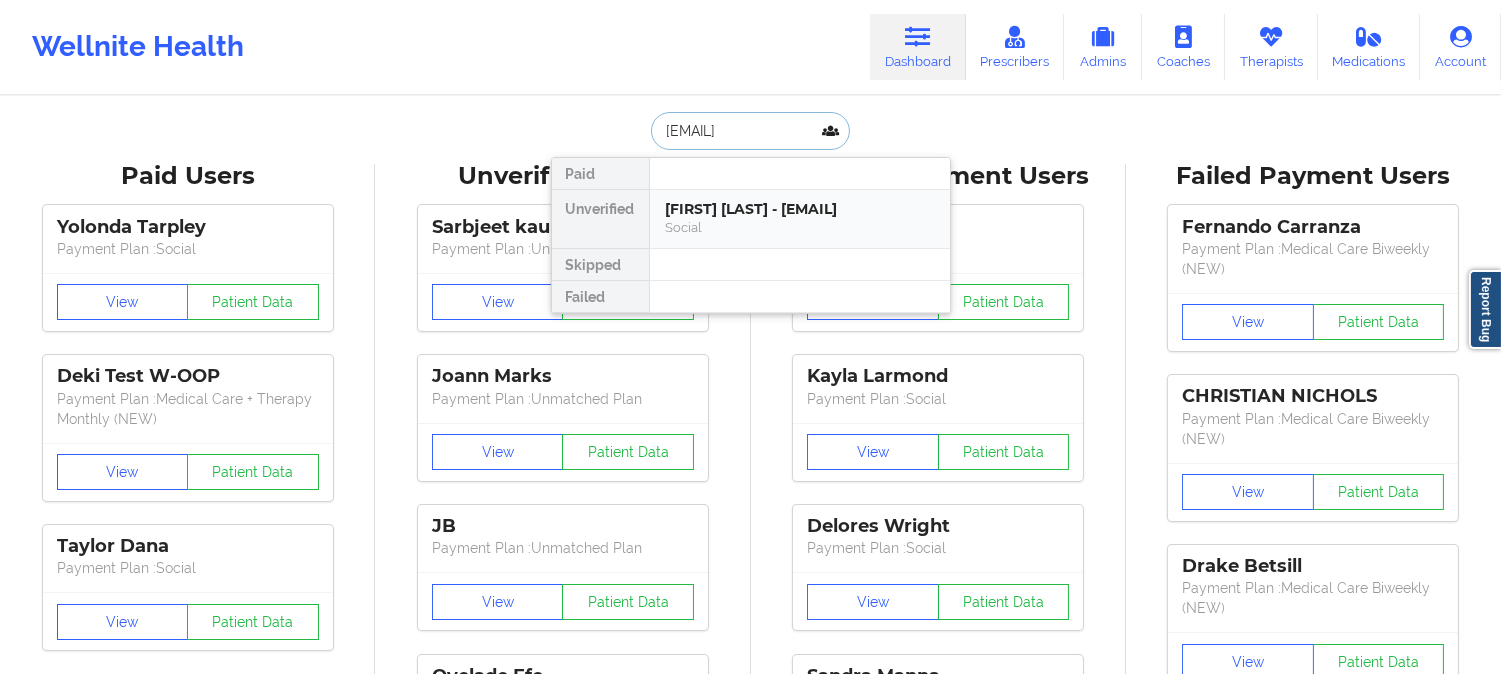 click on "Romil Rosales - romilrosales995@gmail.com" at bounding box center [800, 209] 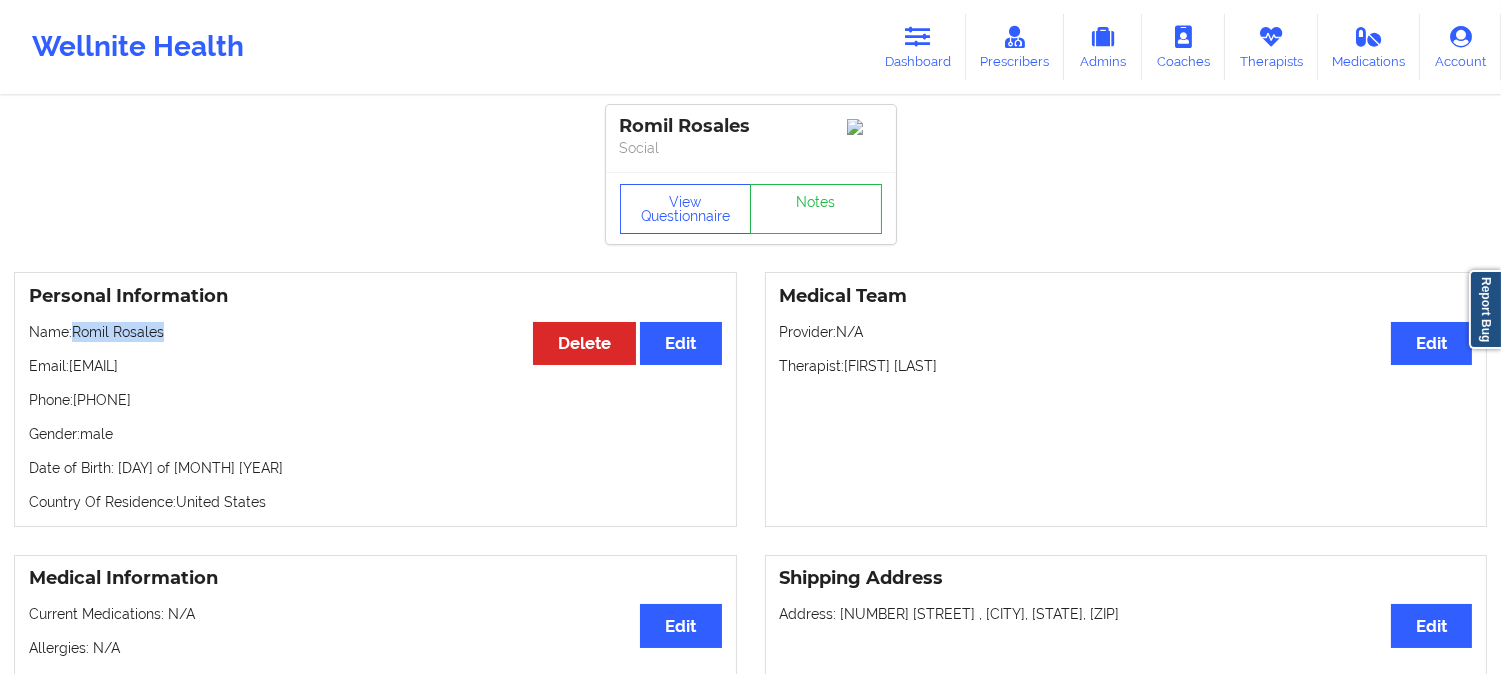 drag, startPoint x: 180, startPoint y: 334, endPoint x: 76, endPoint y: 338, distance: 104.0769 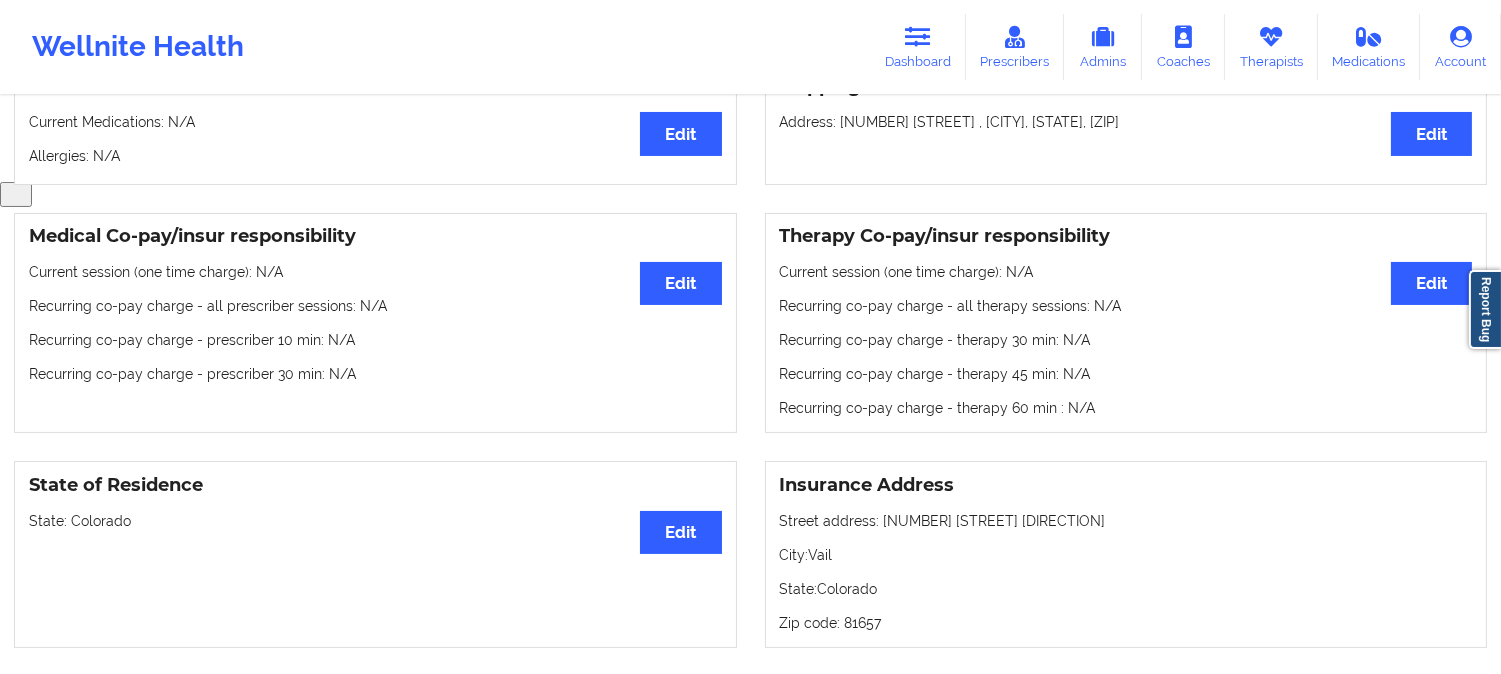 scroll, scrollTop: 555, scrollLeft: 0, axis: vertical 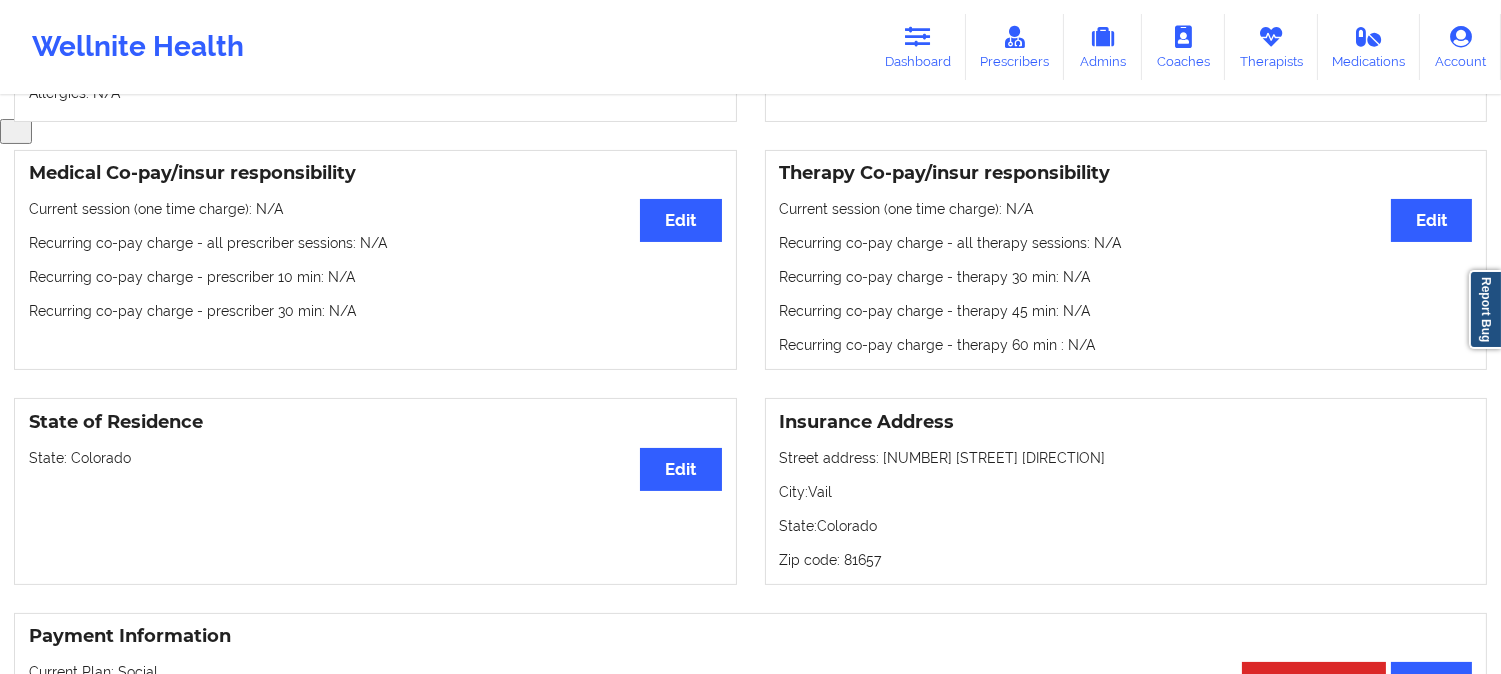 click on "State:   Colorado" at bounding box center (375, 458) 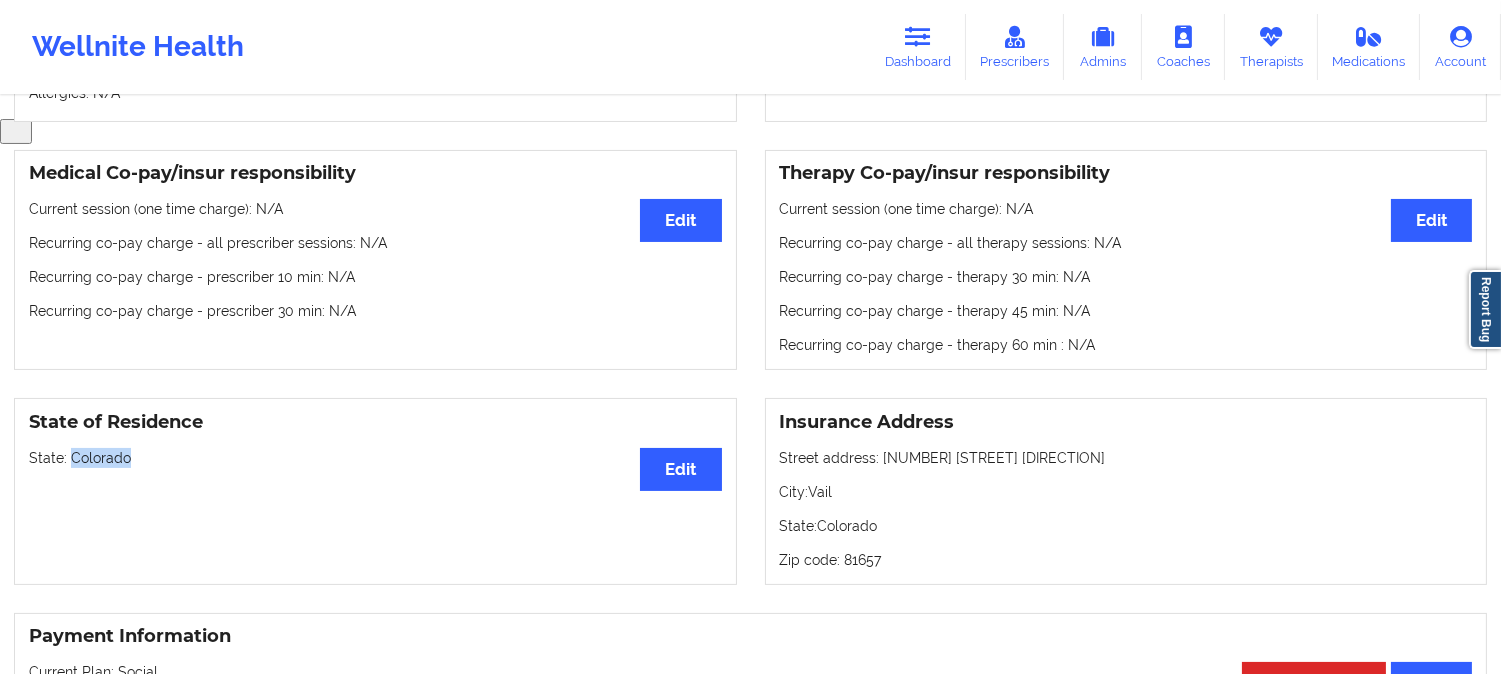 click on "State:   Colorado" at bounding box center [375, 458] 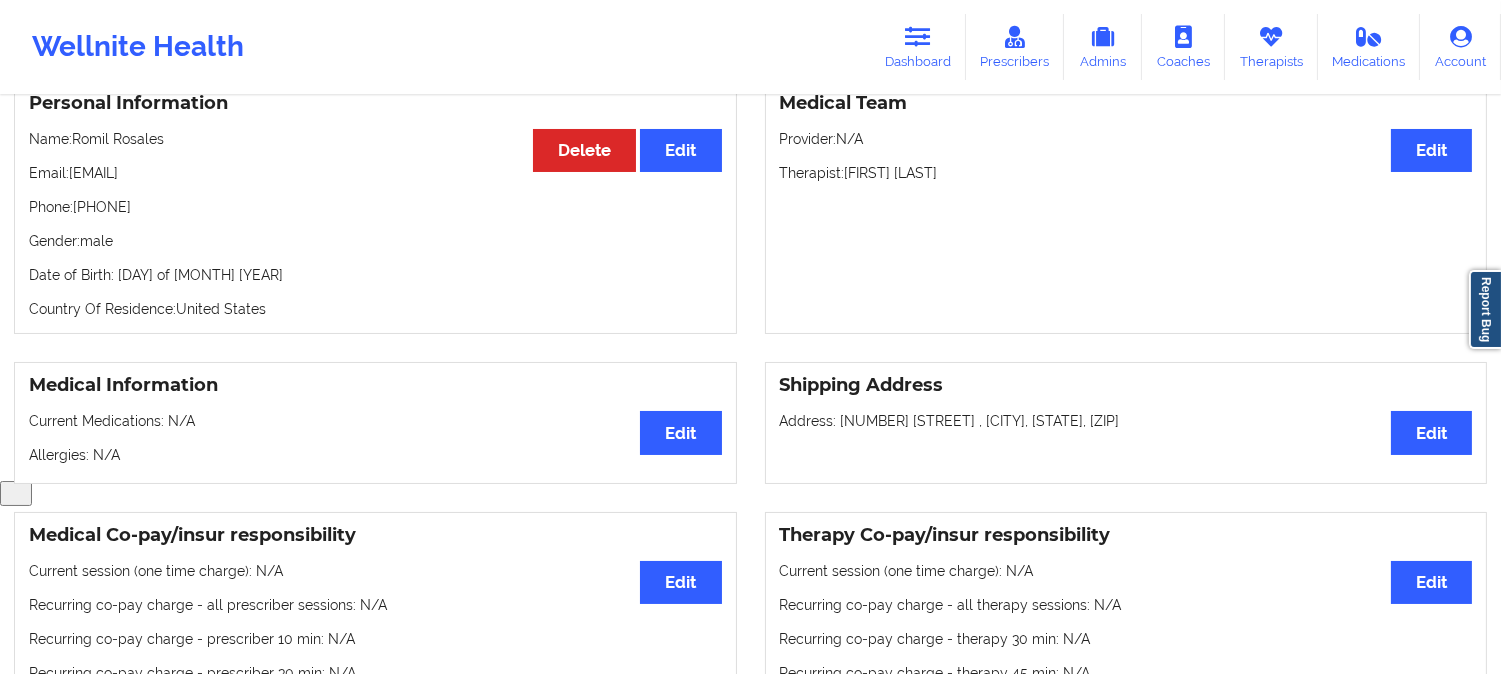 scroll, scrollTop: 0, scrollLeft: 0, axis: both 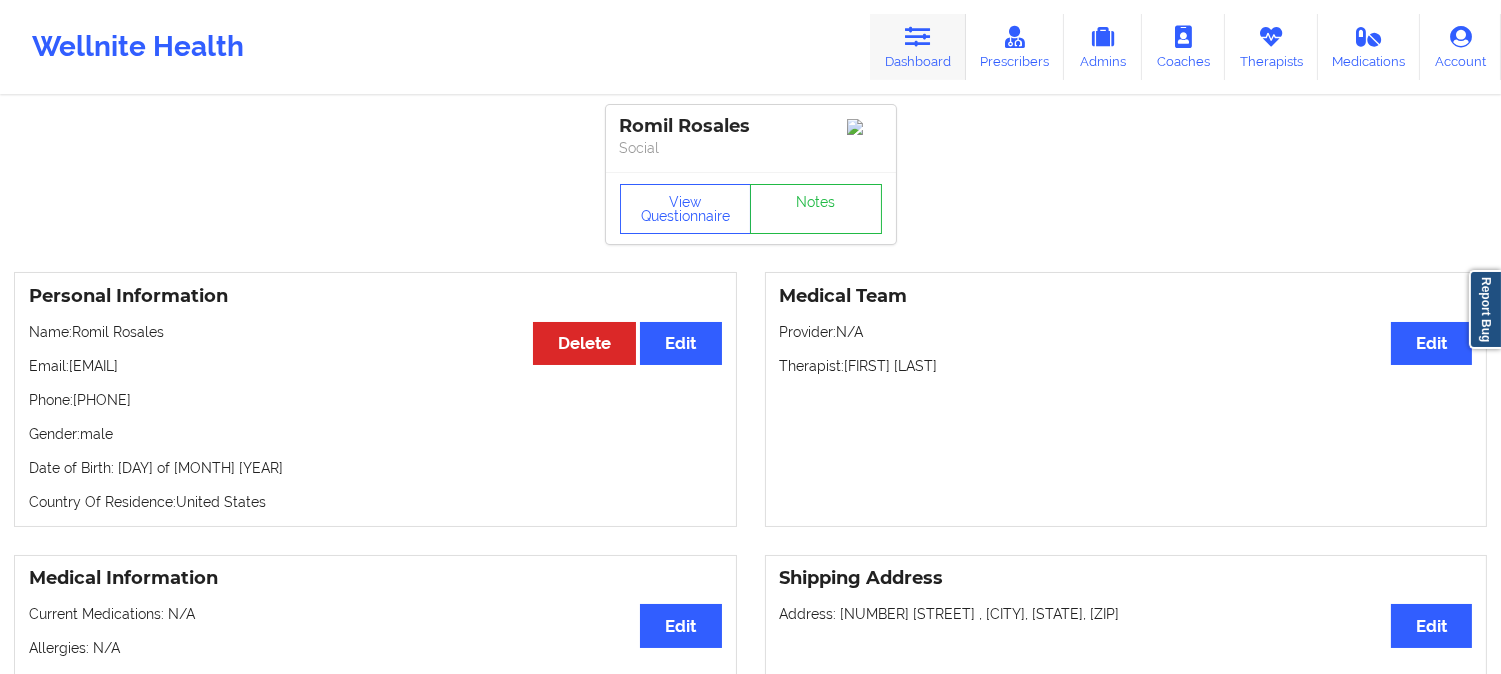click at bounding box center [918, 37] 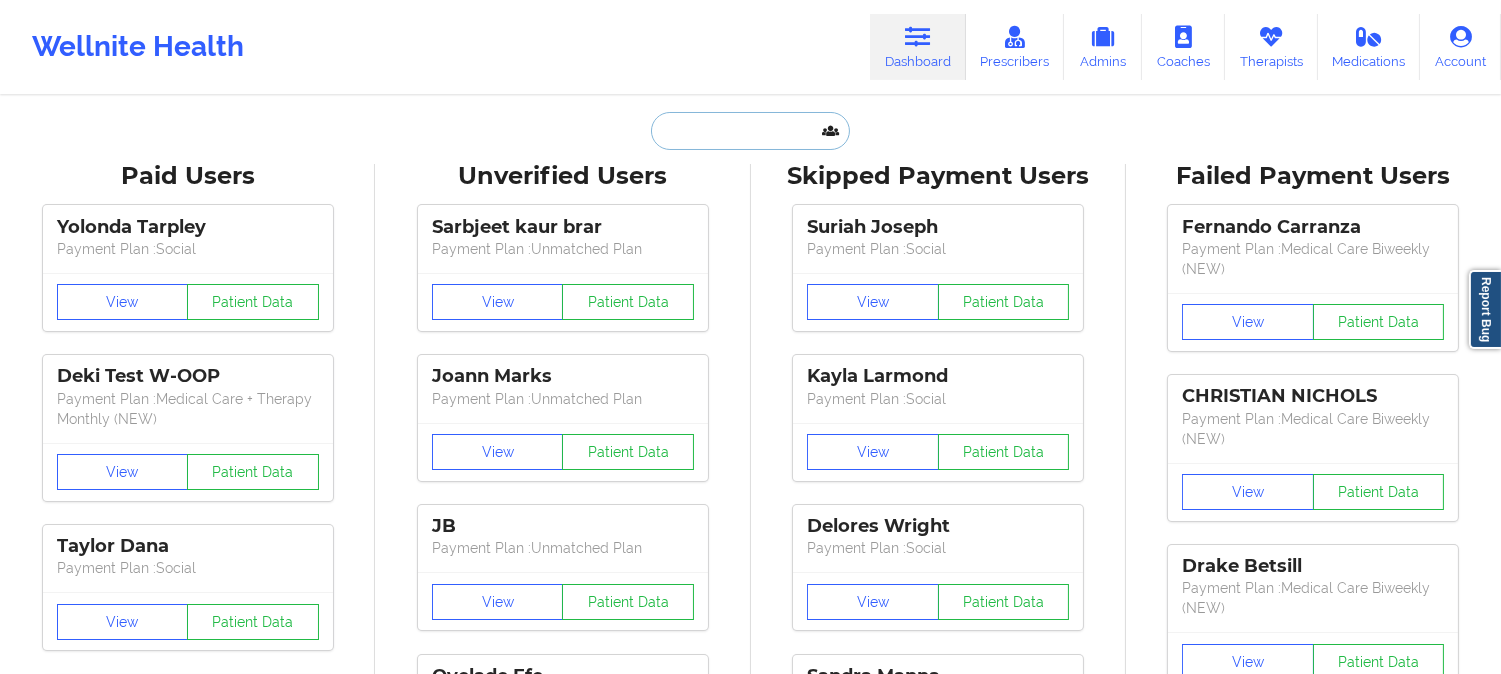 click at bounding box center (750, 131) 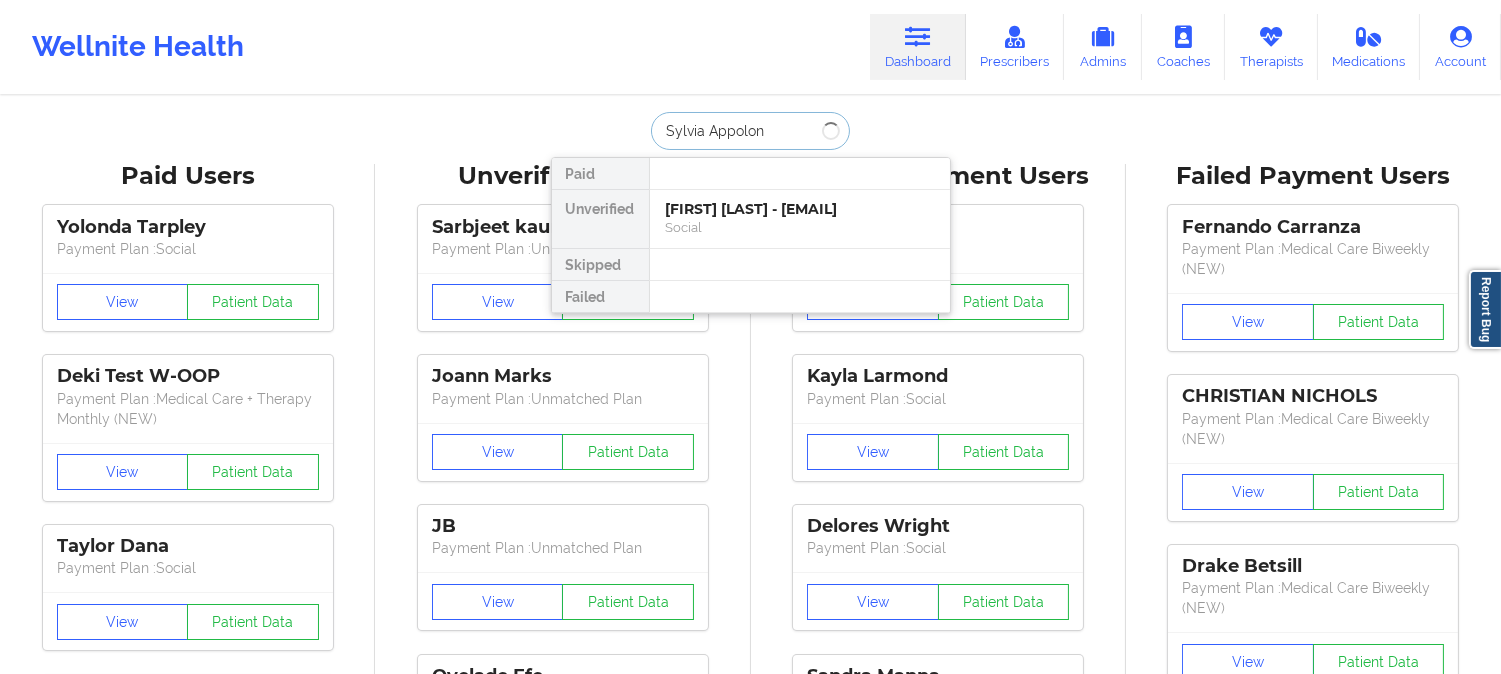 type on "Sylvia Appolon" 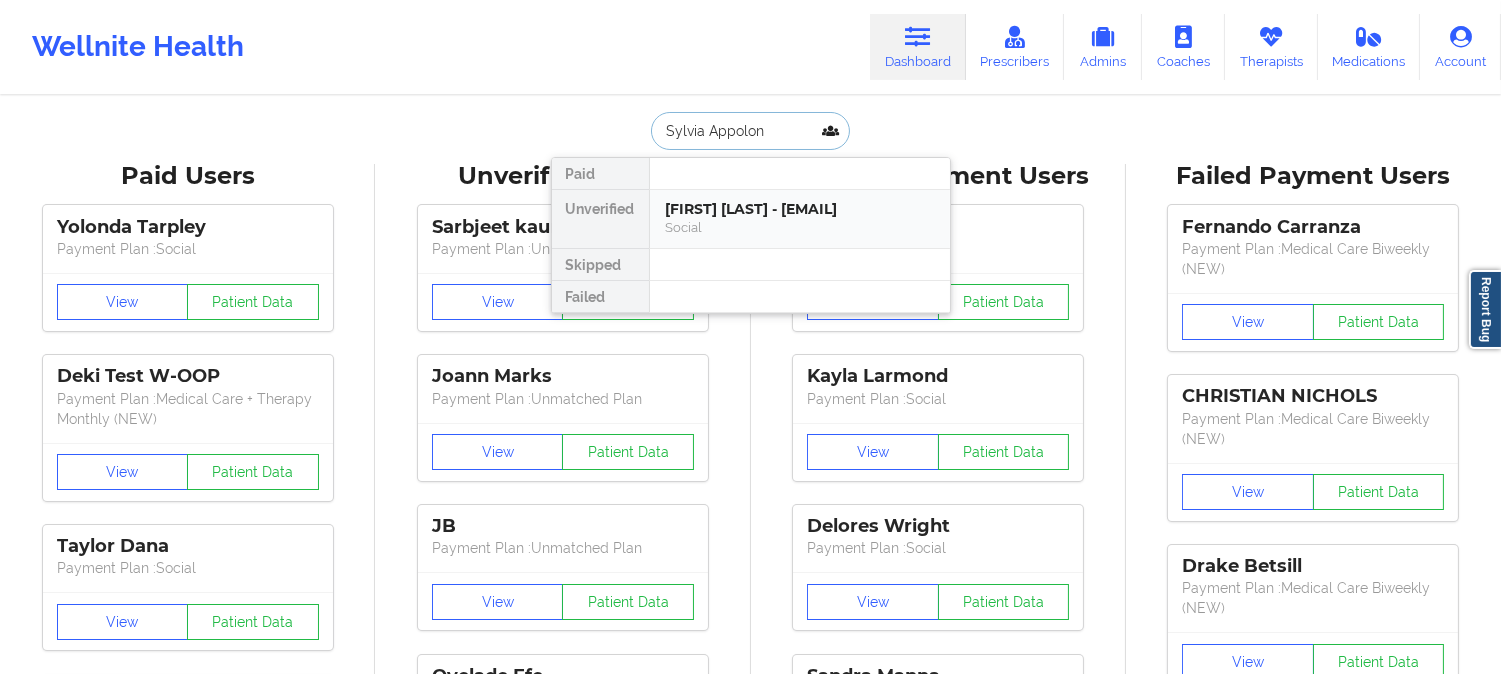 click on "Sylvia Appolon - sappolon21@gmail.com" at bounding box center [800, 209] 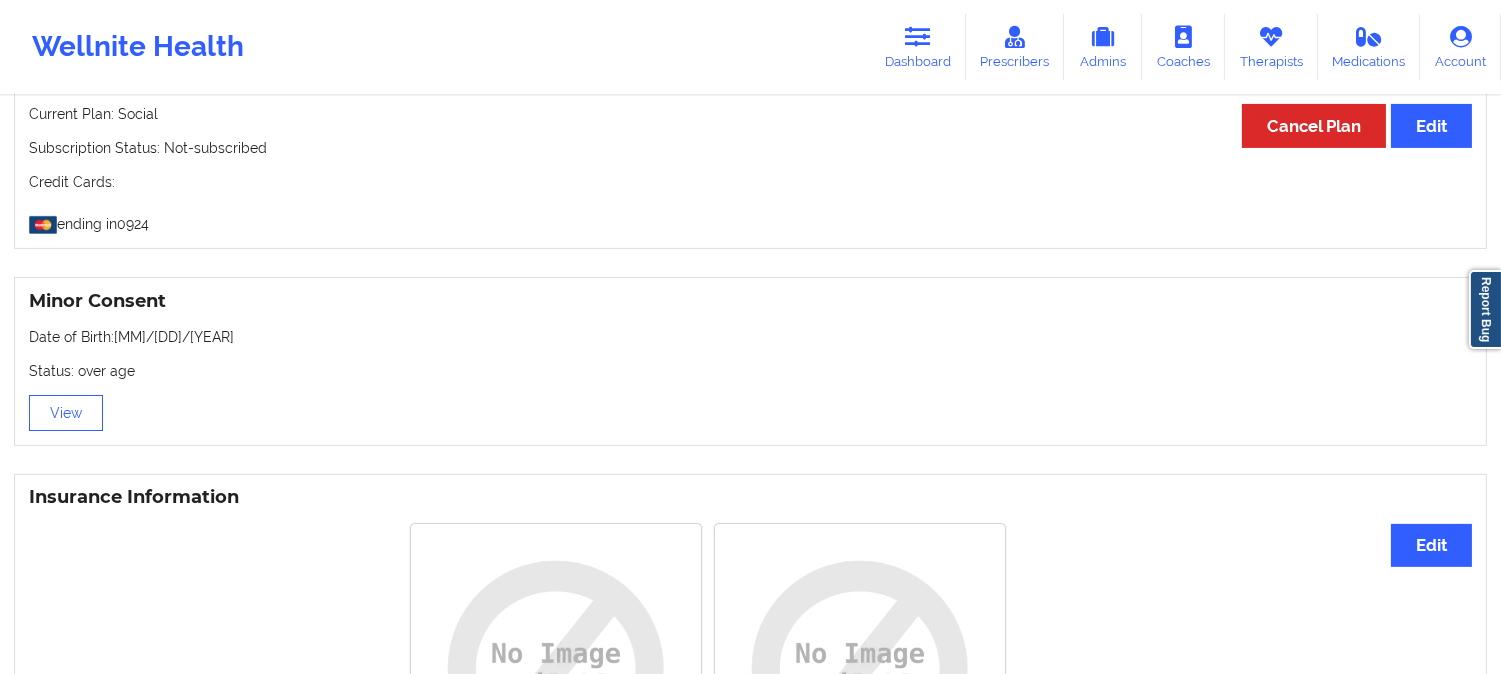 scroll, scrollTop: 1222, scrollLeft: 0, axis: vertical 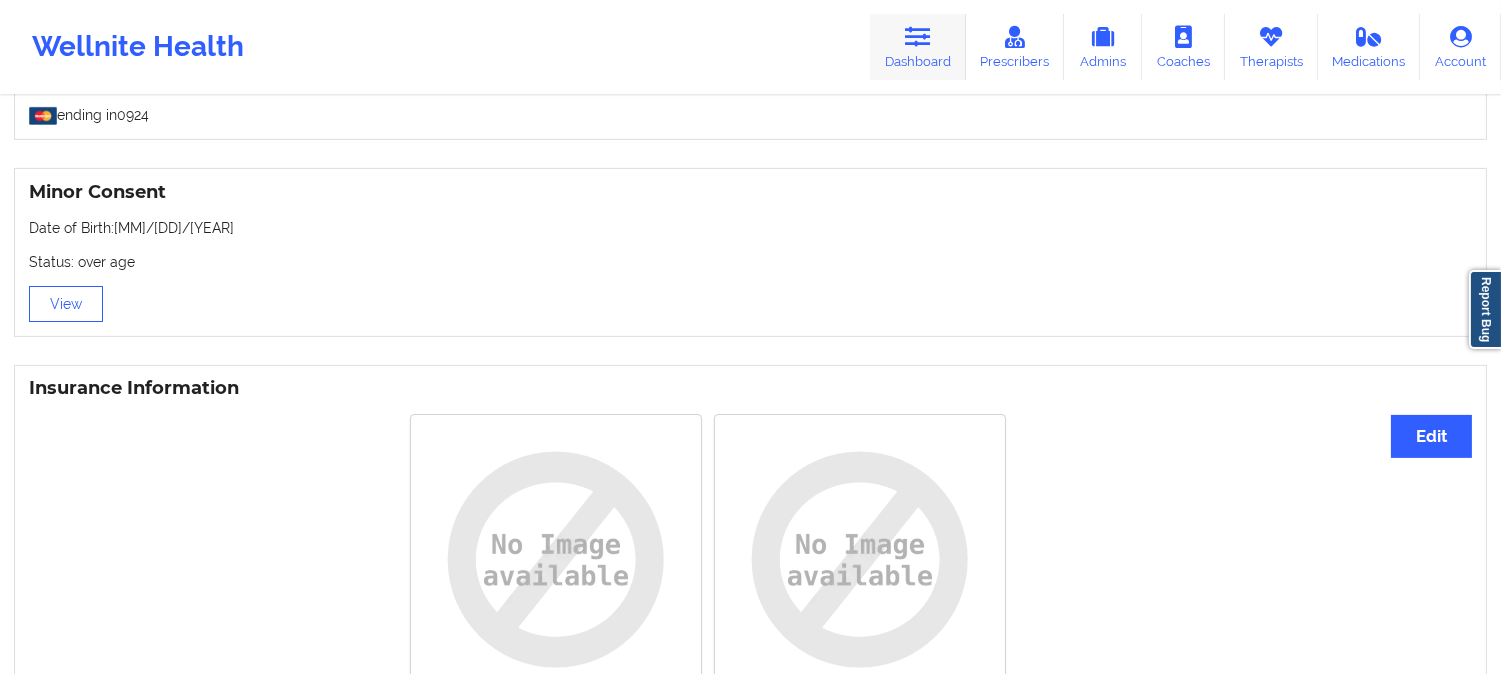 click on "Dashboard" at bounding box center [918, 47] 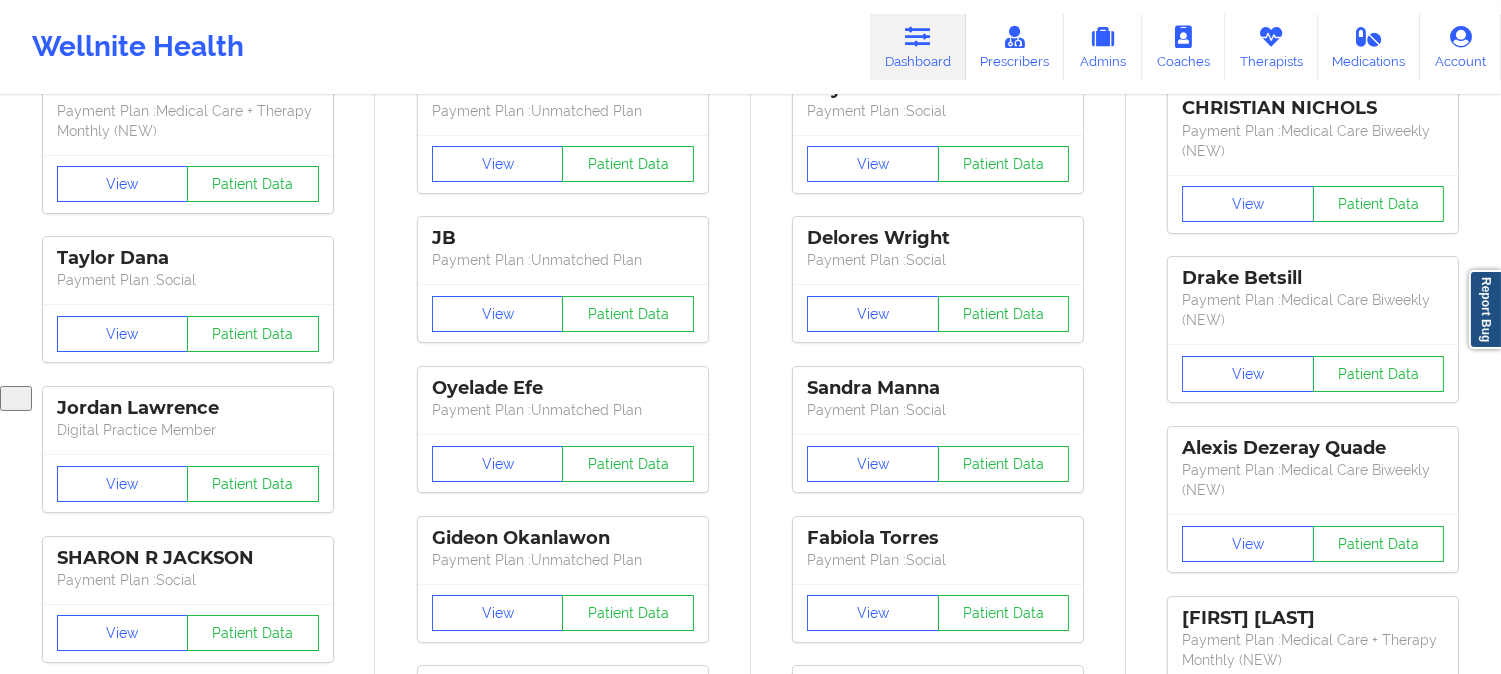 scroll, scrollTop: 0, scrollLeft: 0, axis: both 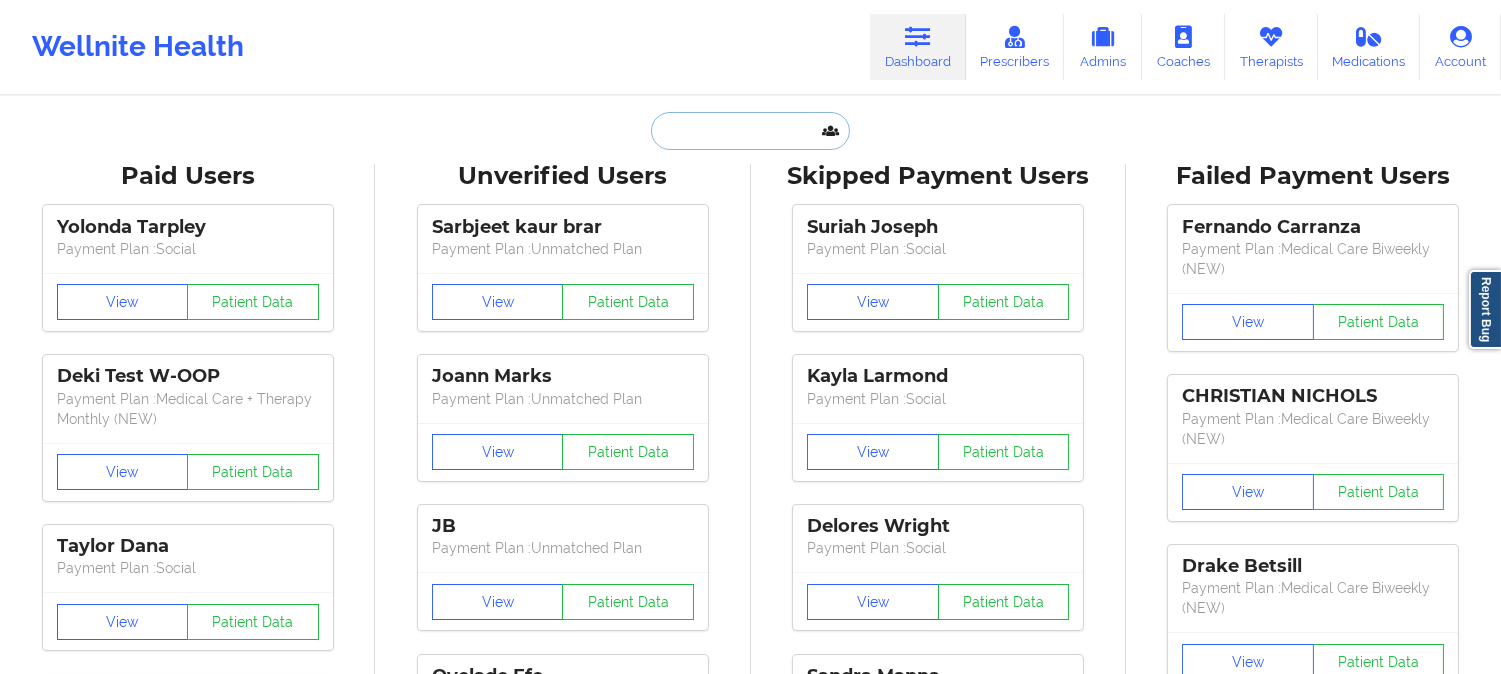 click at bounding box center (750, 131) 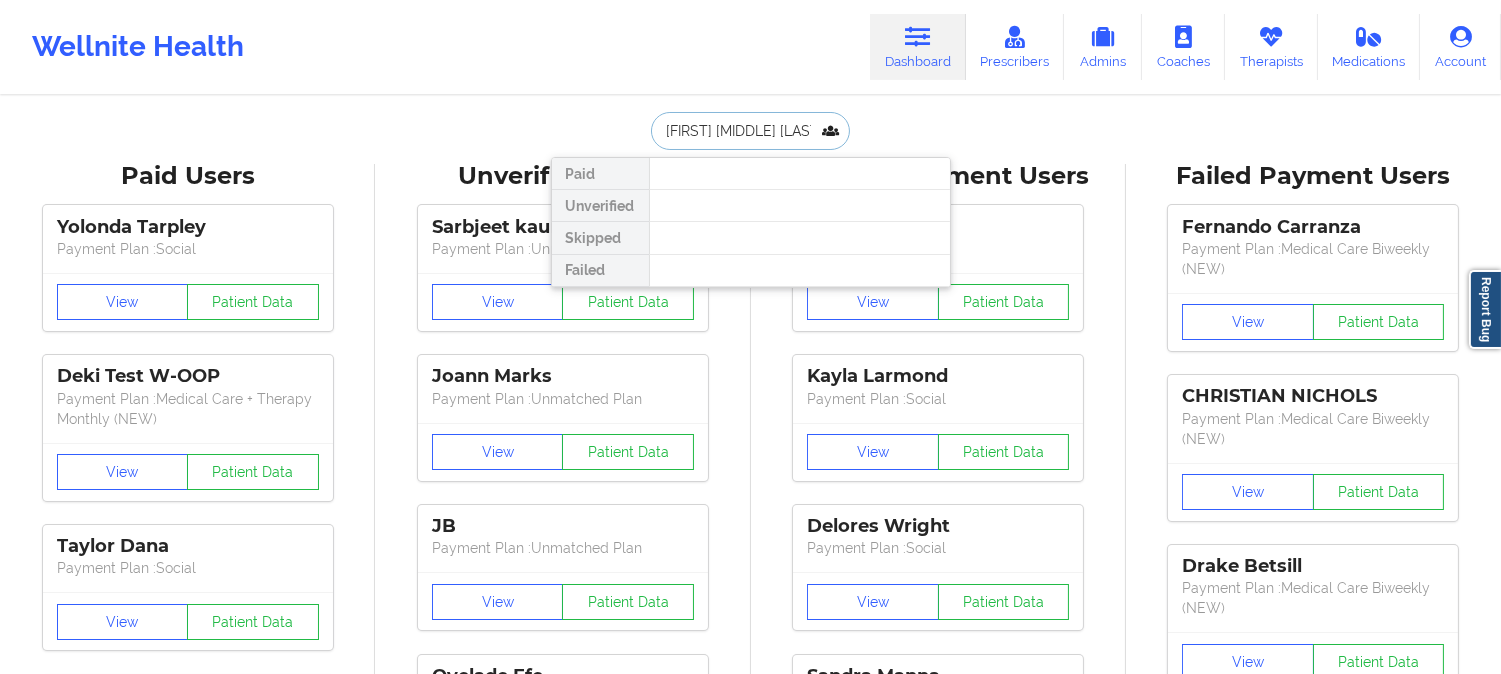 type on "KIMBERLY NOH" 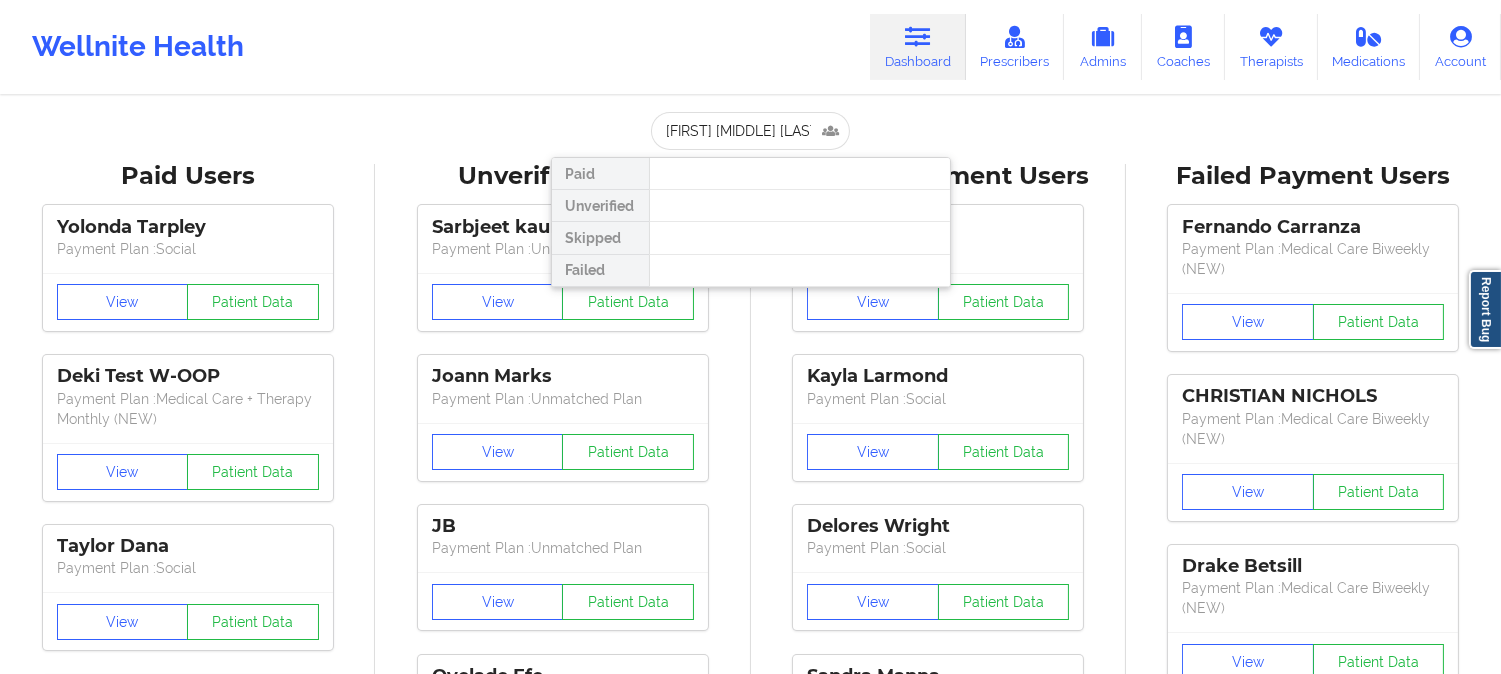 click on "Wellnite Health Dashboard Prescribers Admins Coaches Therapists Medications Account" at bounding box center [750, 47] 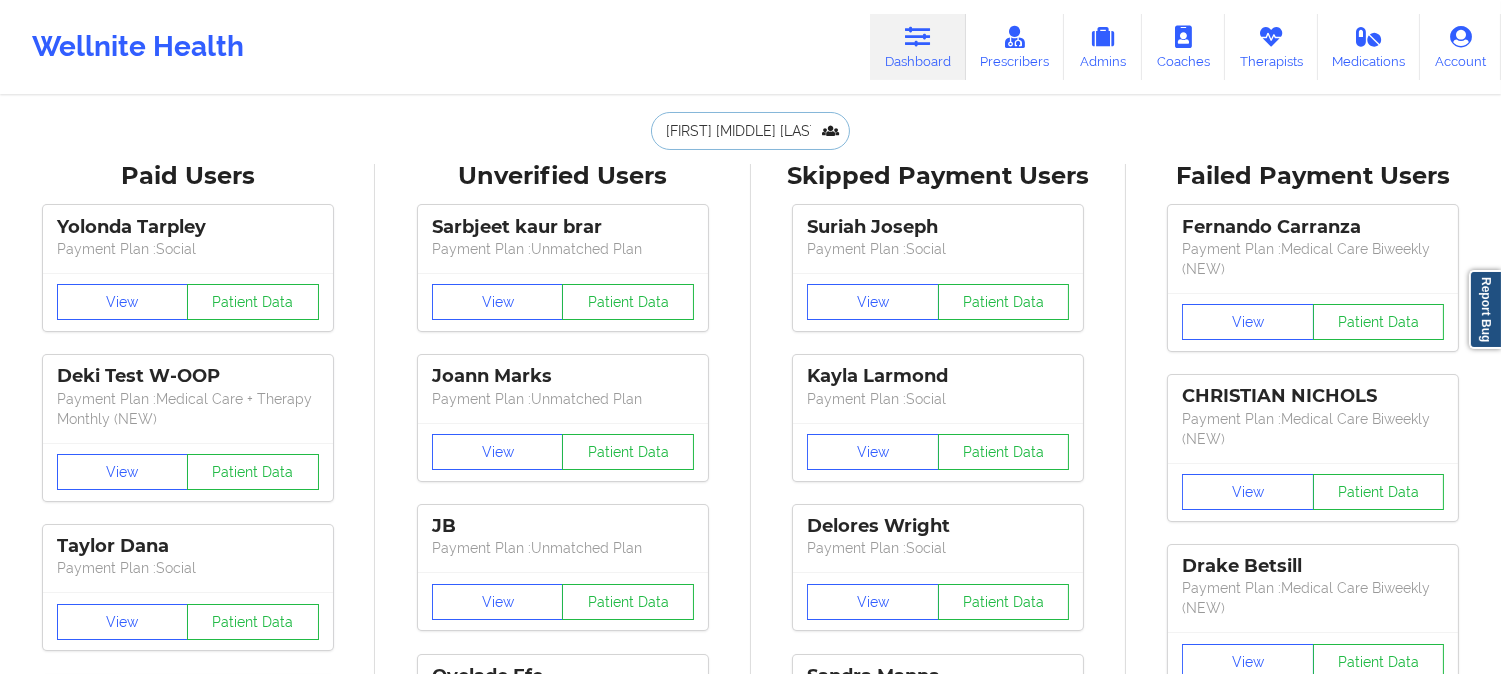 click on "KIMBERLY NOH" at bounding box center [750, 131] 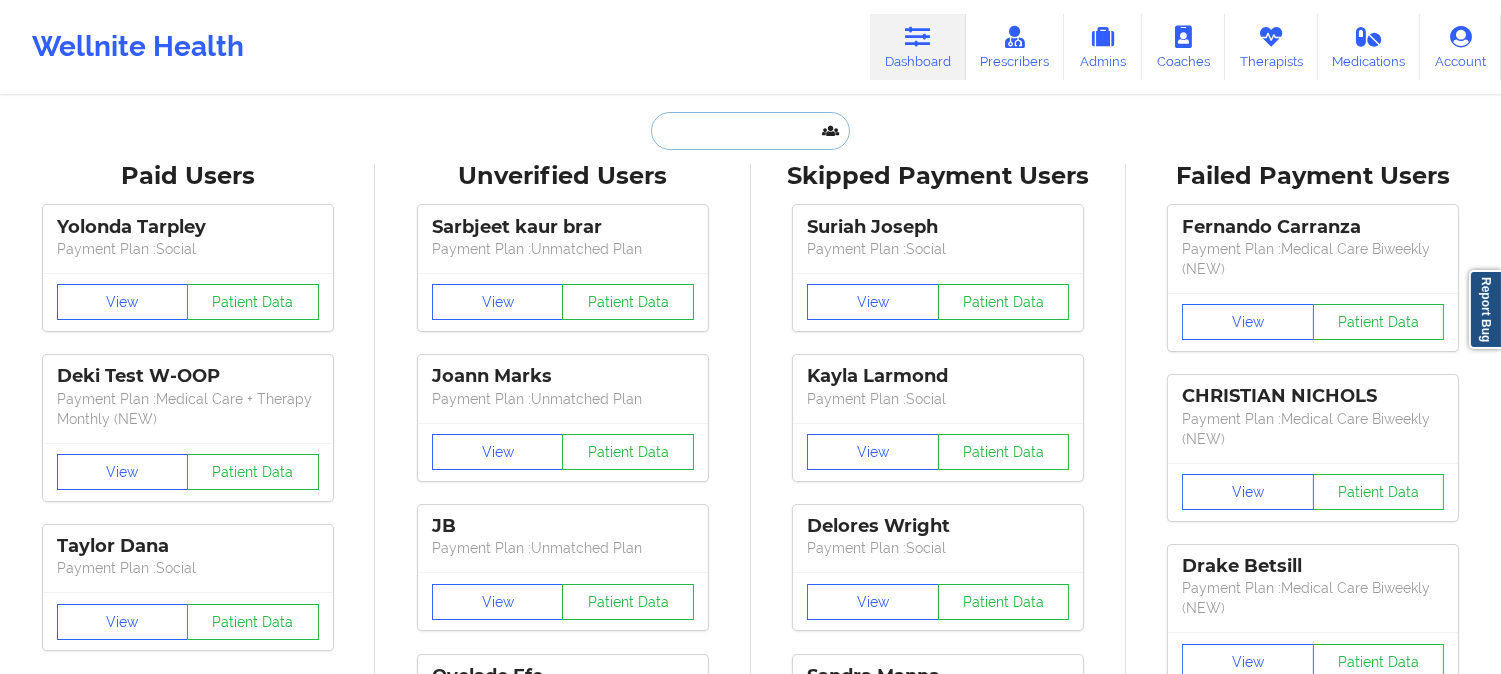 click at bounding box center (750, 131) 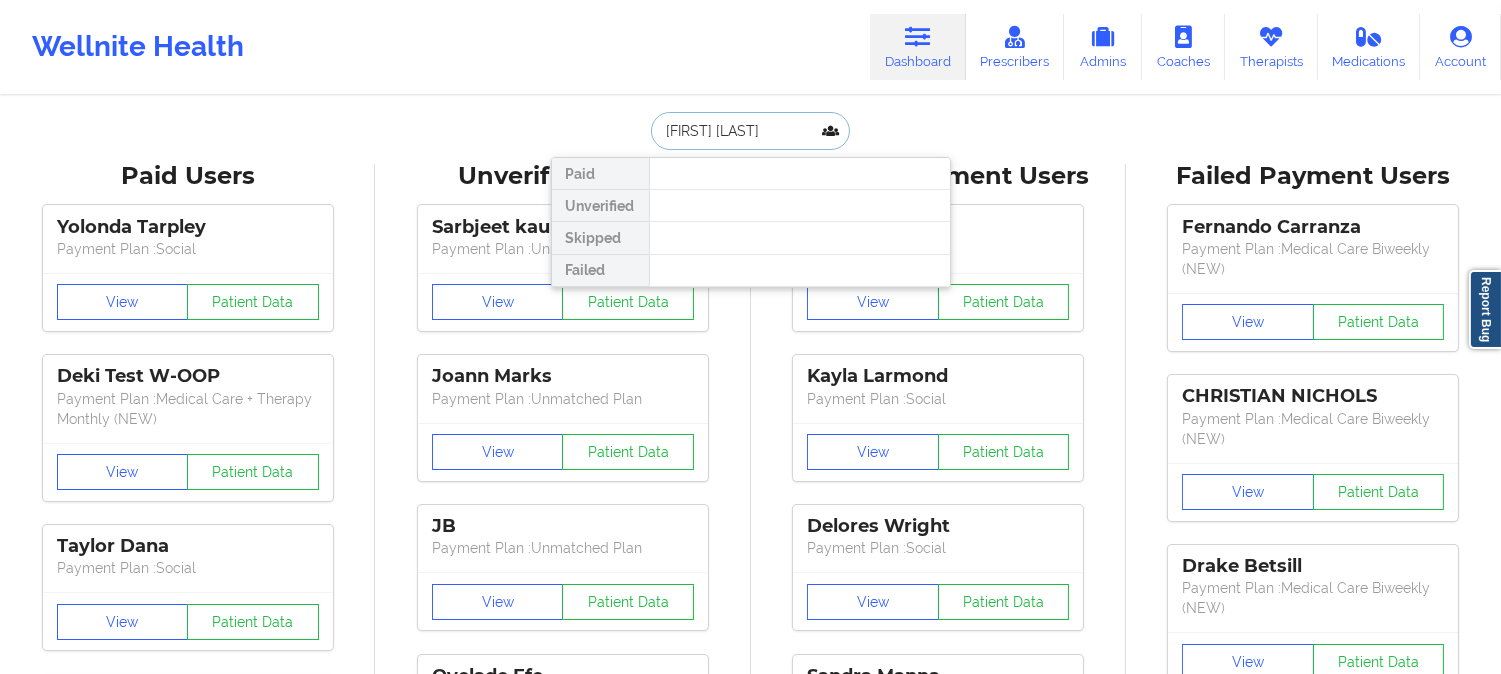 paste on "forrestthomas71@gmail.com" 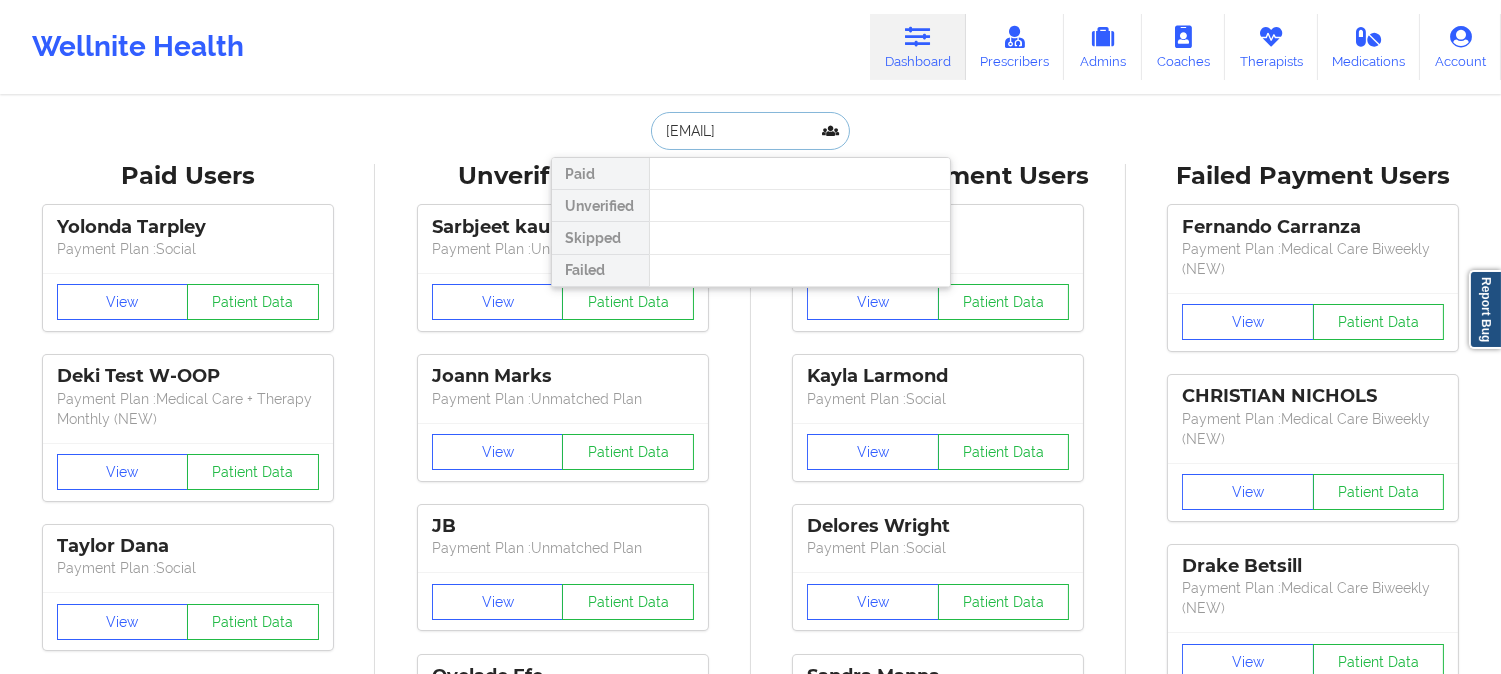 scroll, scrollTop: 0, scrollLeft: 26, axis: horizontal 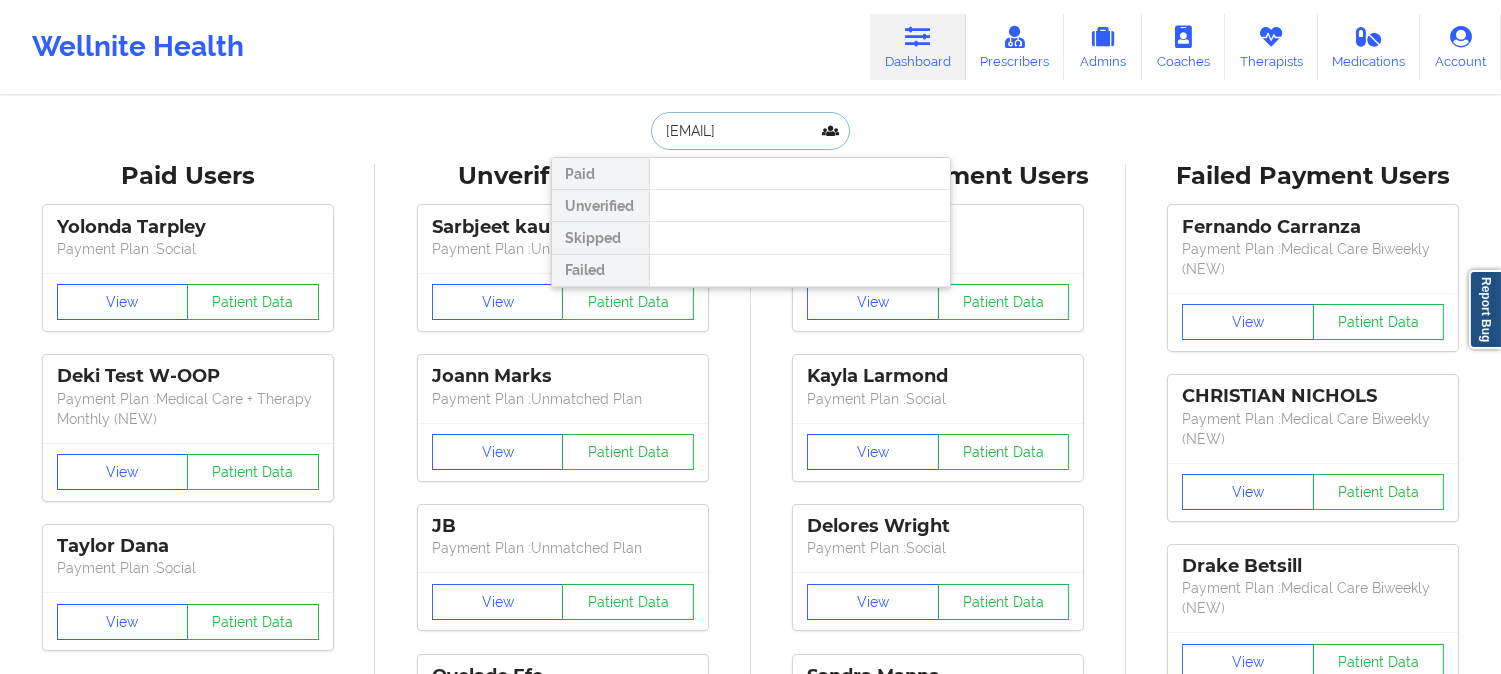type on "forrestthomas71@gmail.com" 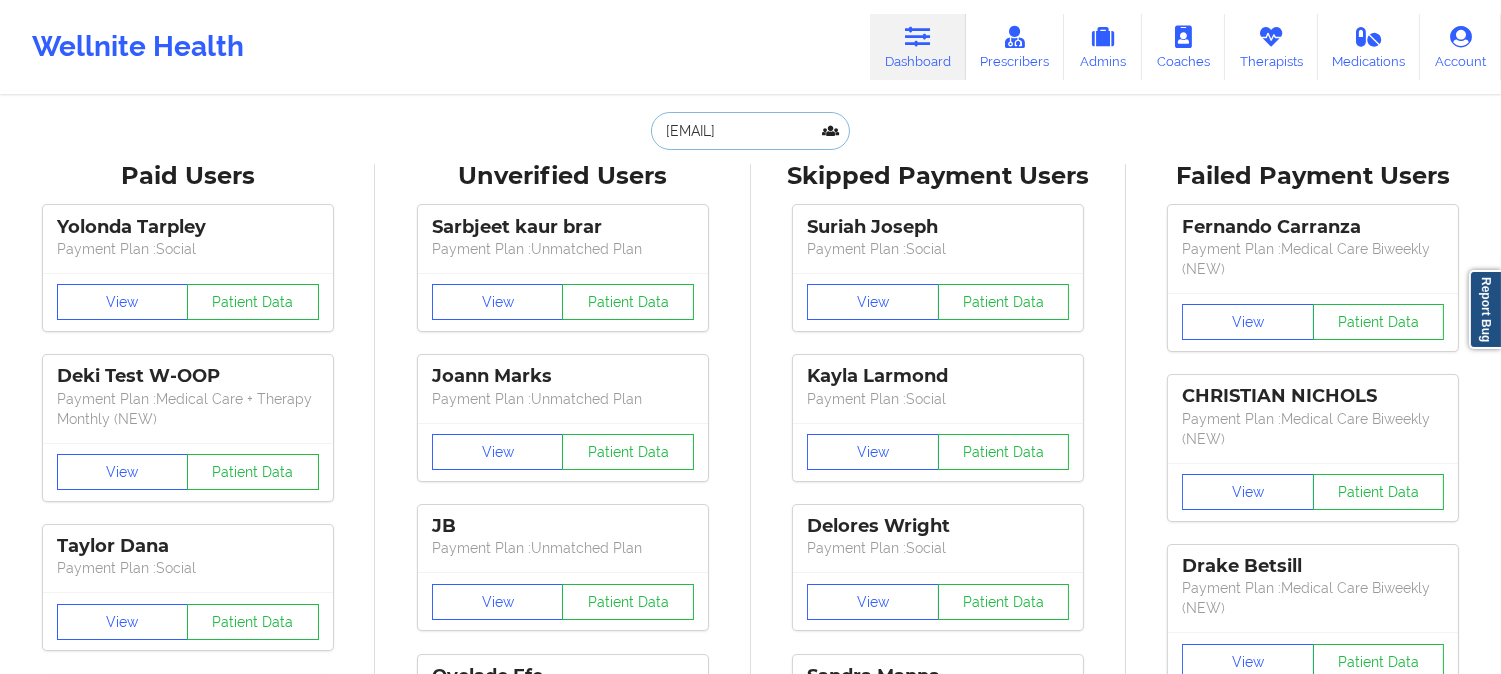 scroll, scrollTop: 0, scrollLeft: 0, axis: both 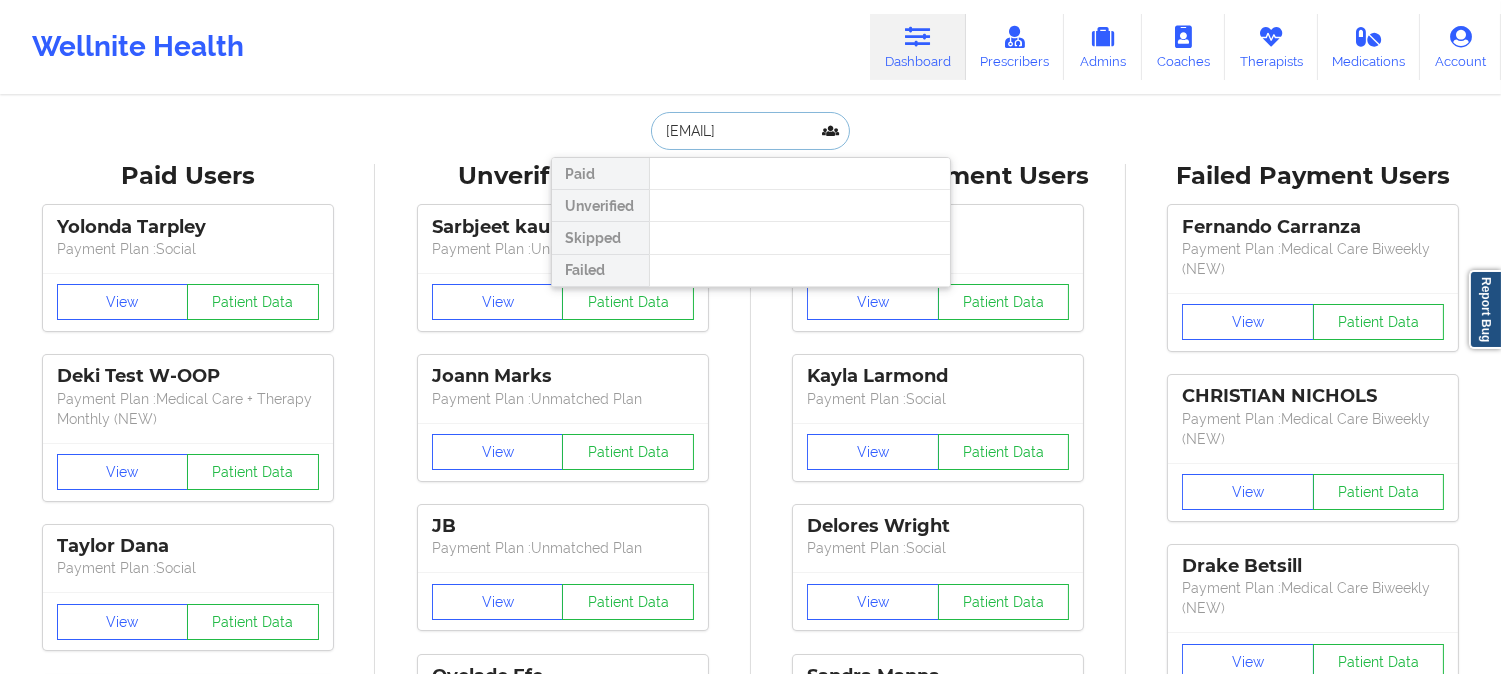 click on "forrestthomas71@gmail.com" at bounding box center (750, 131) 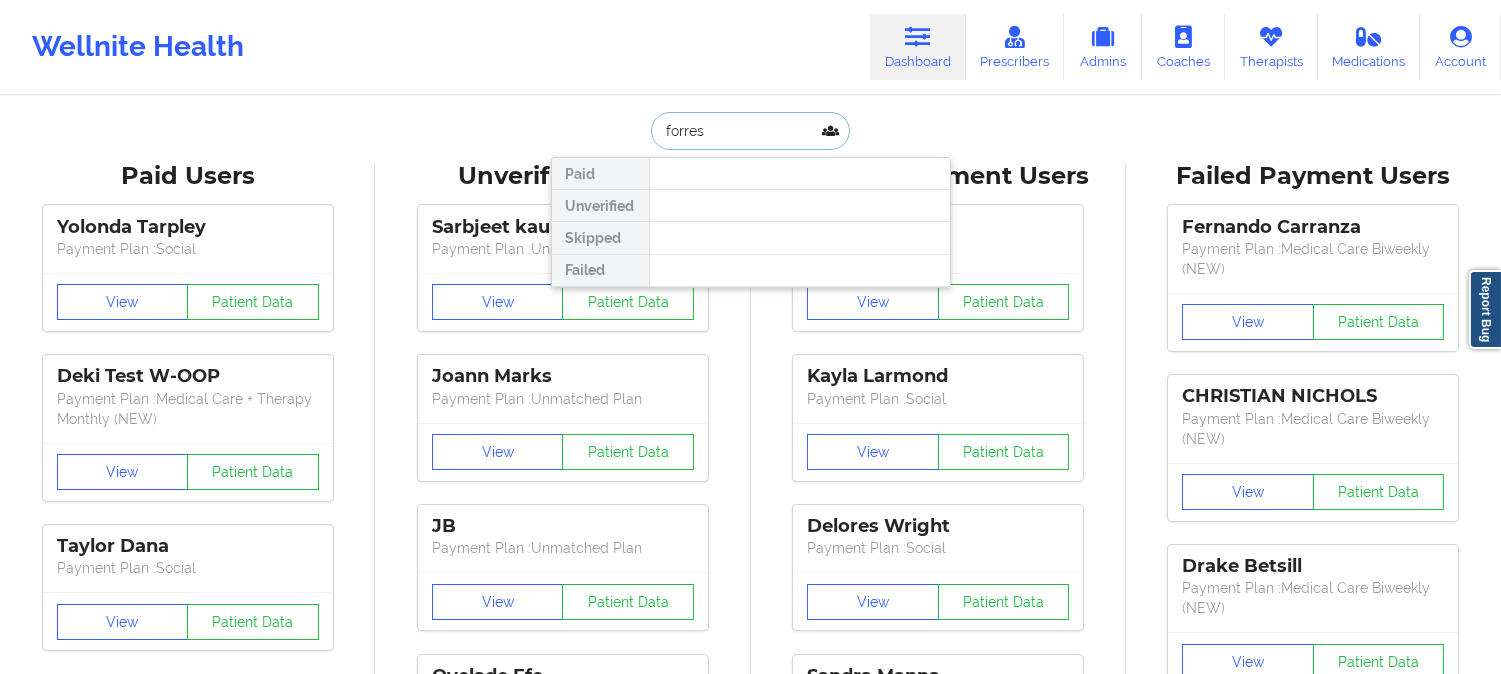type on "forrest" 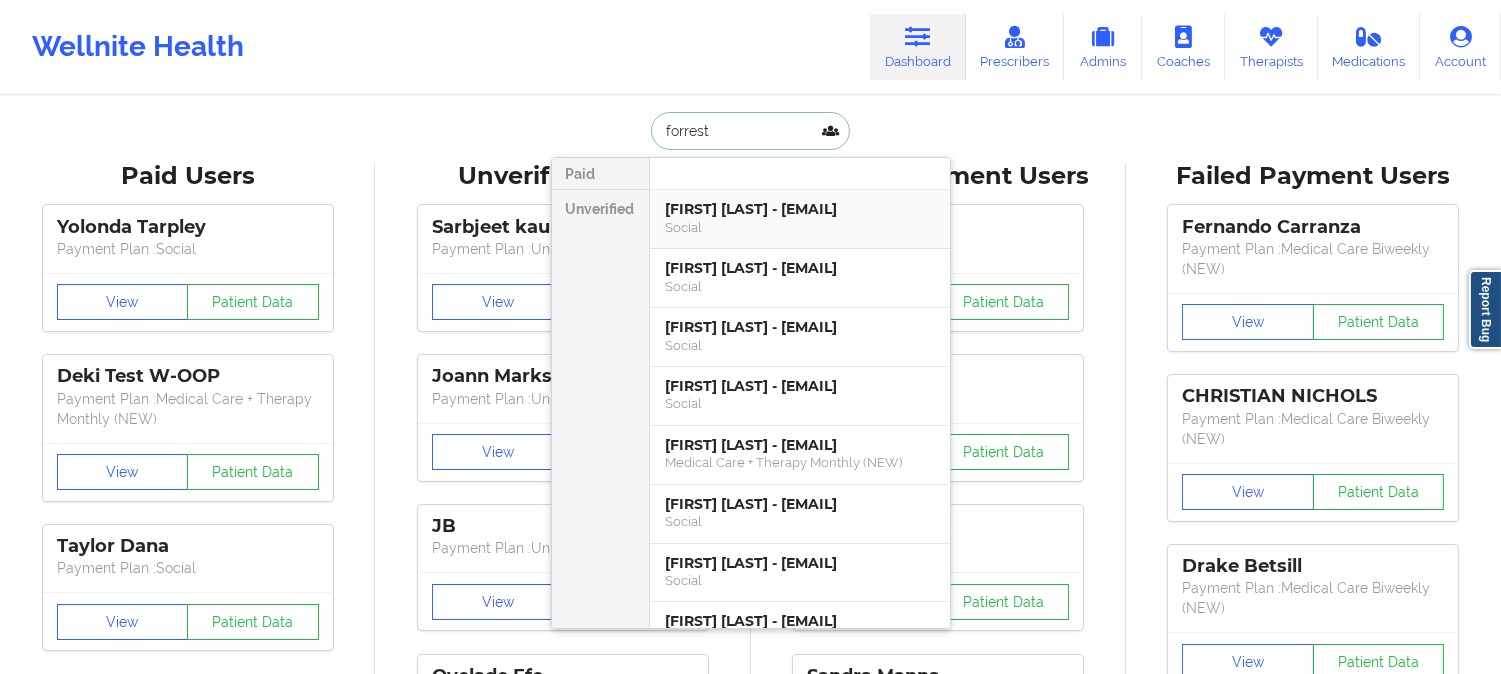 click on "[FIRST] [LAST] - [EMAIL]" at bounding box center (800, 209) 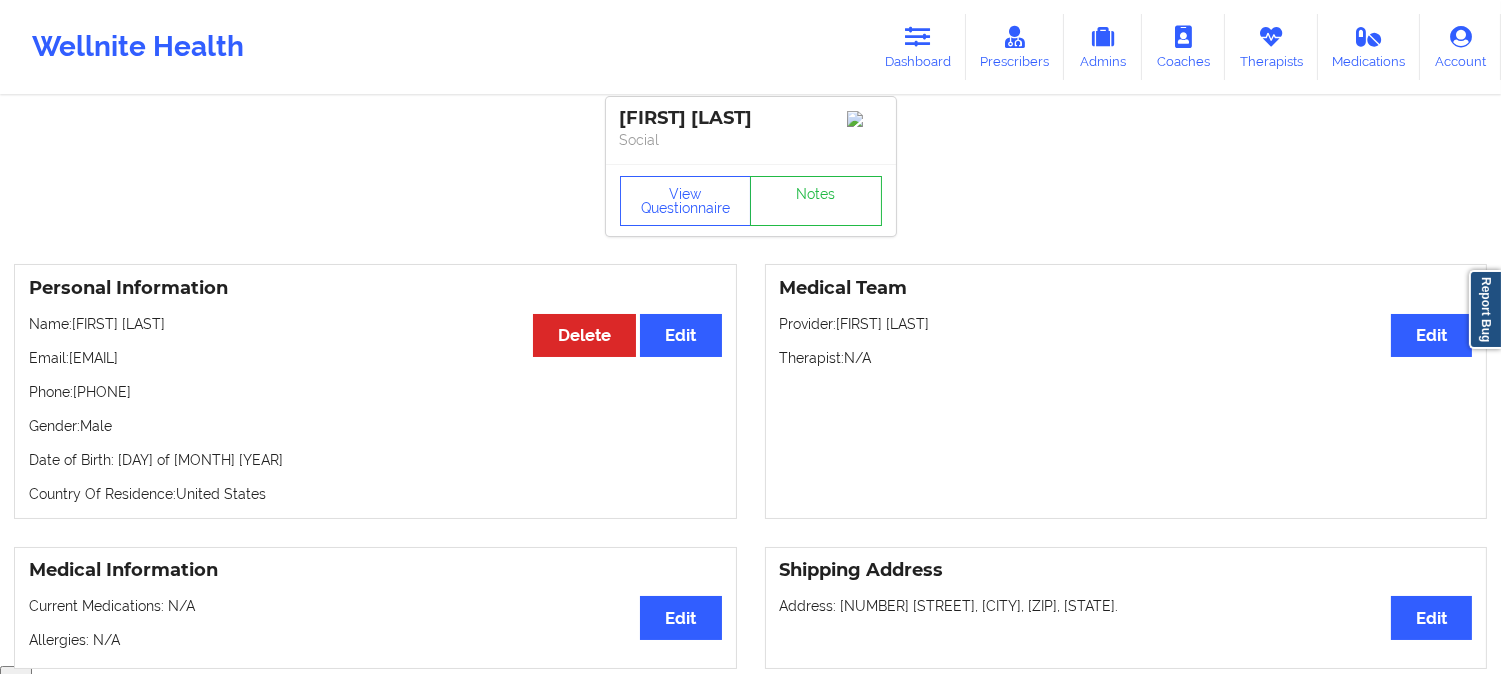 scroll, scrollTop: 0, scrollLeft: 0, axis: both 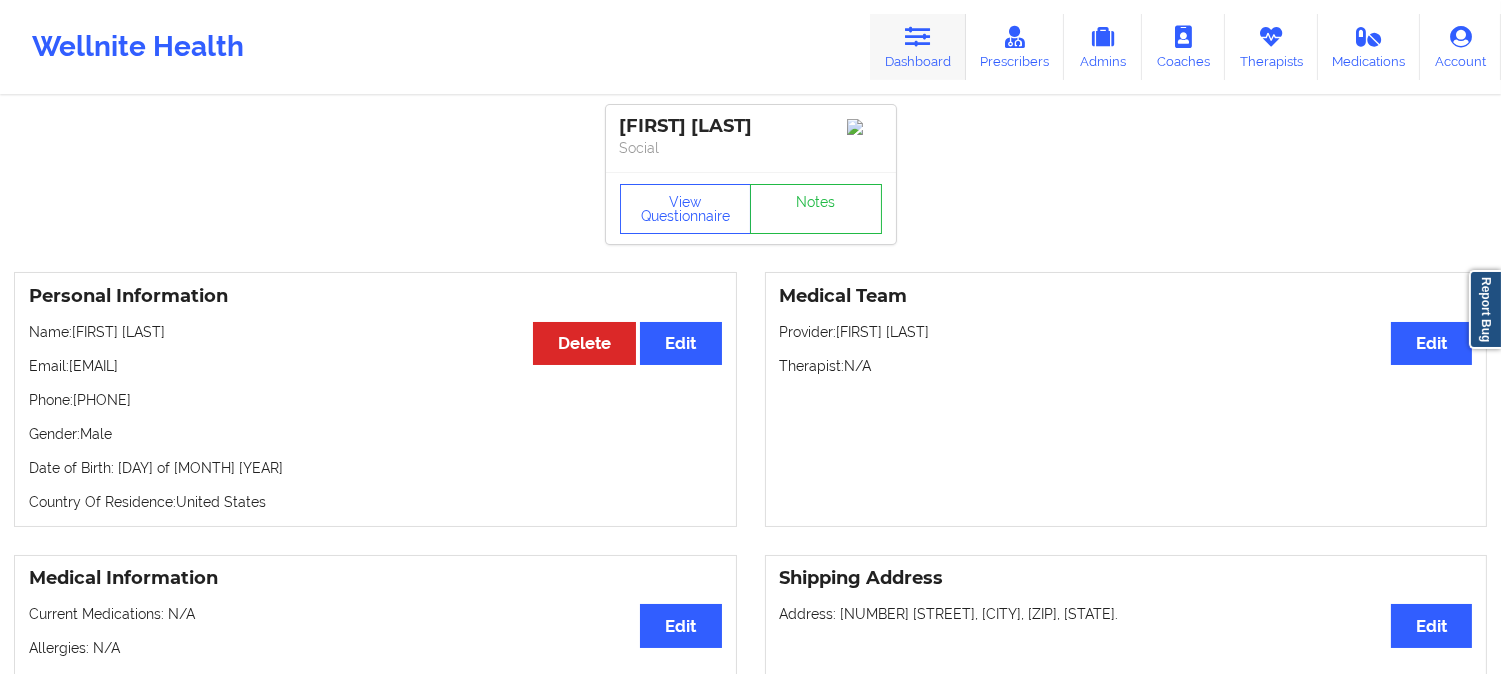 click at bounding box center (918, 37) 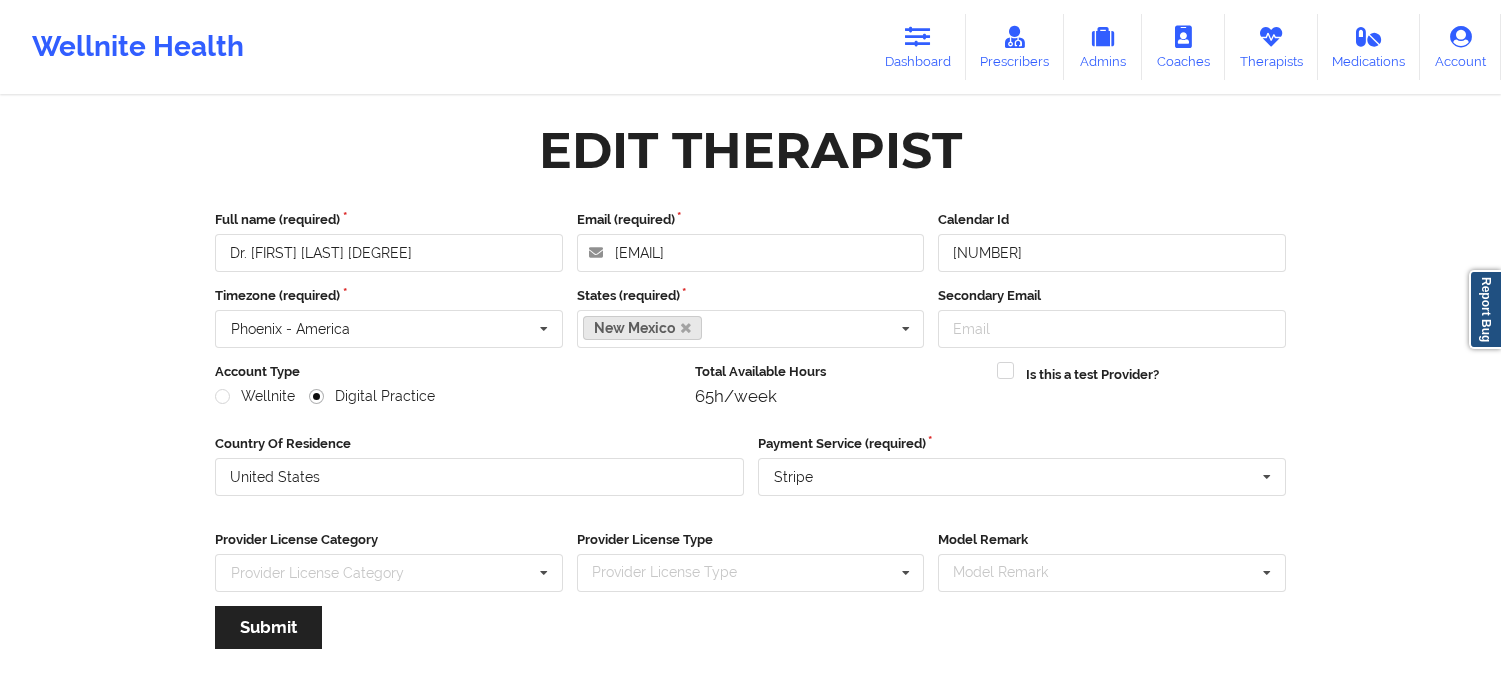scroll, scrollTop: 0, scrollLeft: 0, axis: both 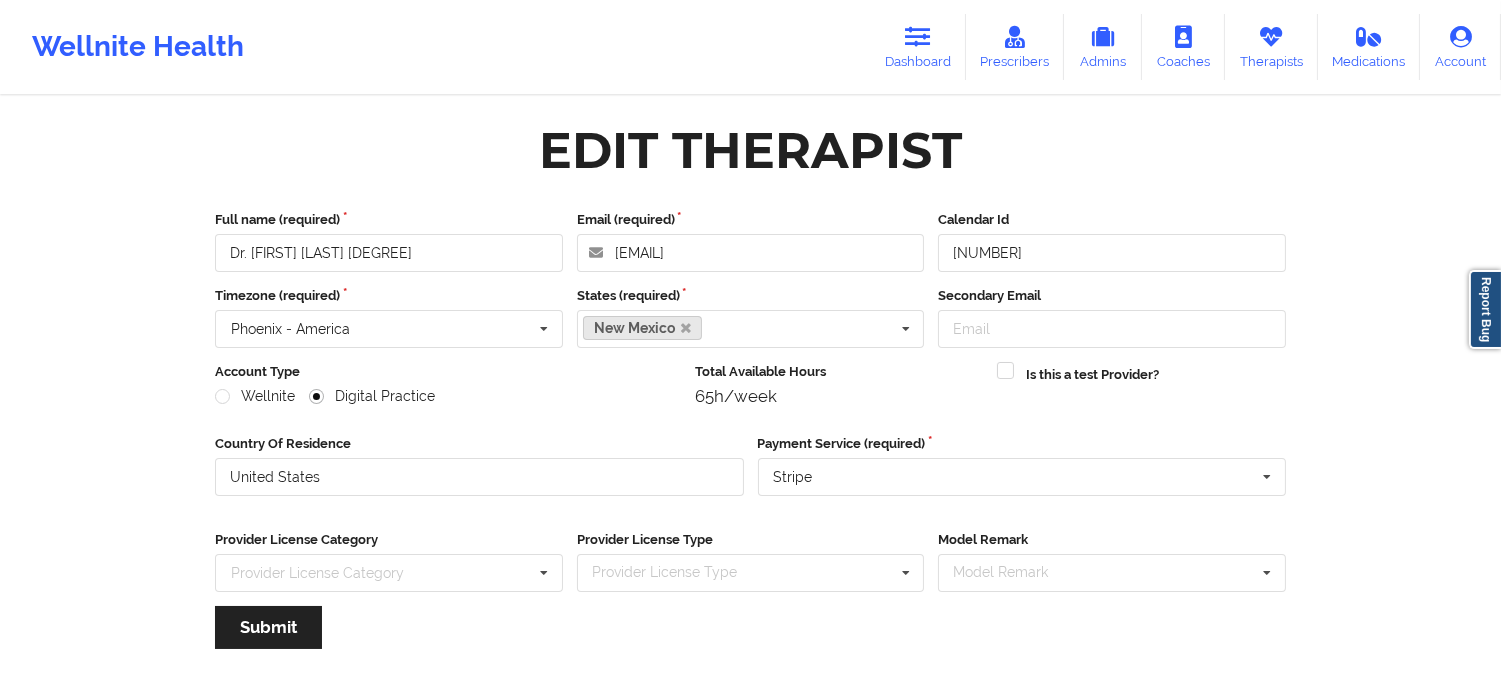 click on "Dr. [FIRST] [LAST] PhD" at bounding box center (389, 253) 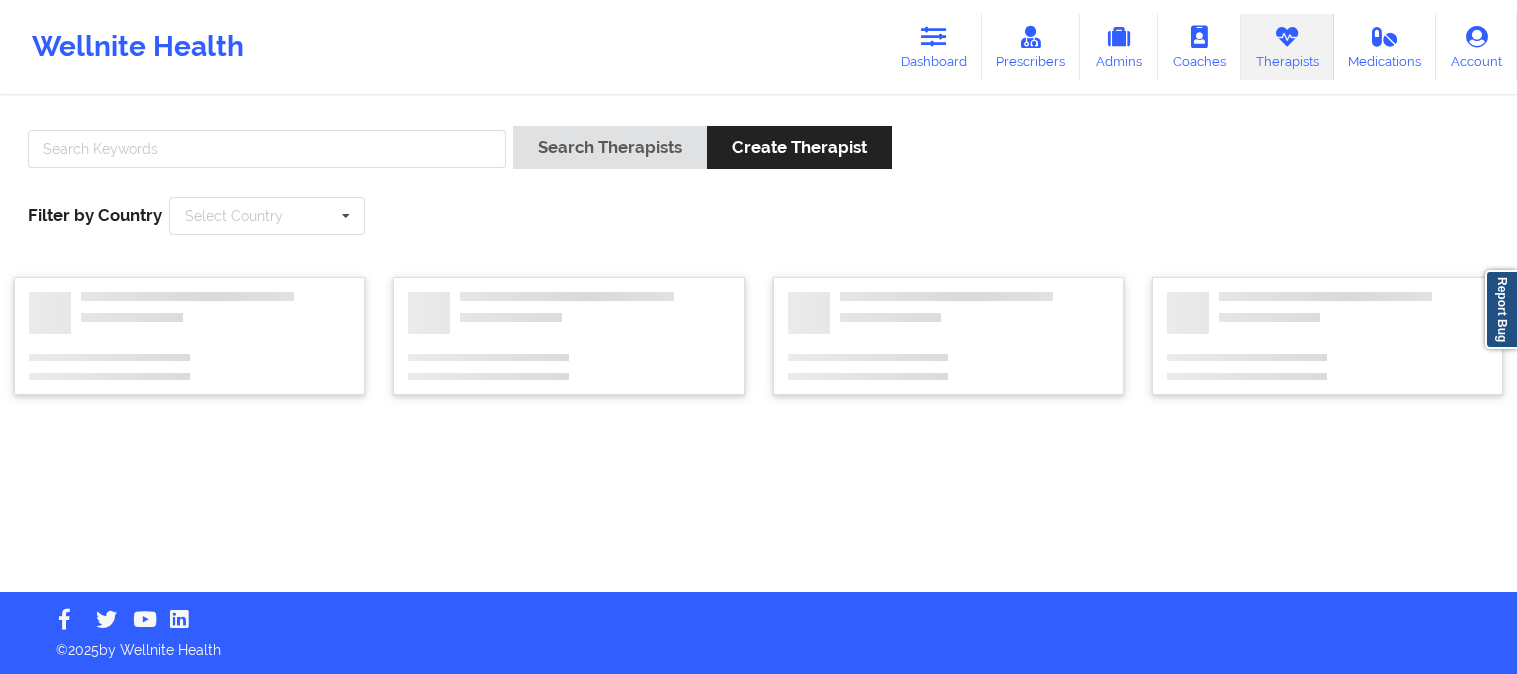scroll, scrollTop: 0, scrollLeft: 0, axis: both 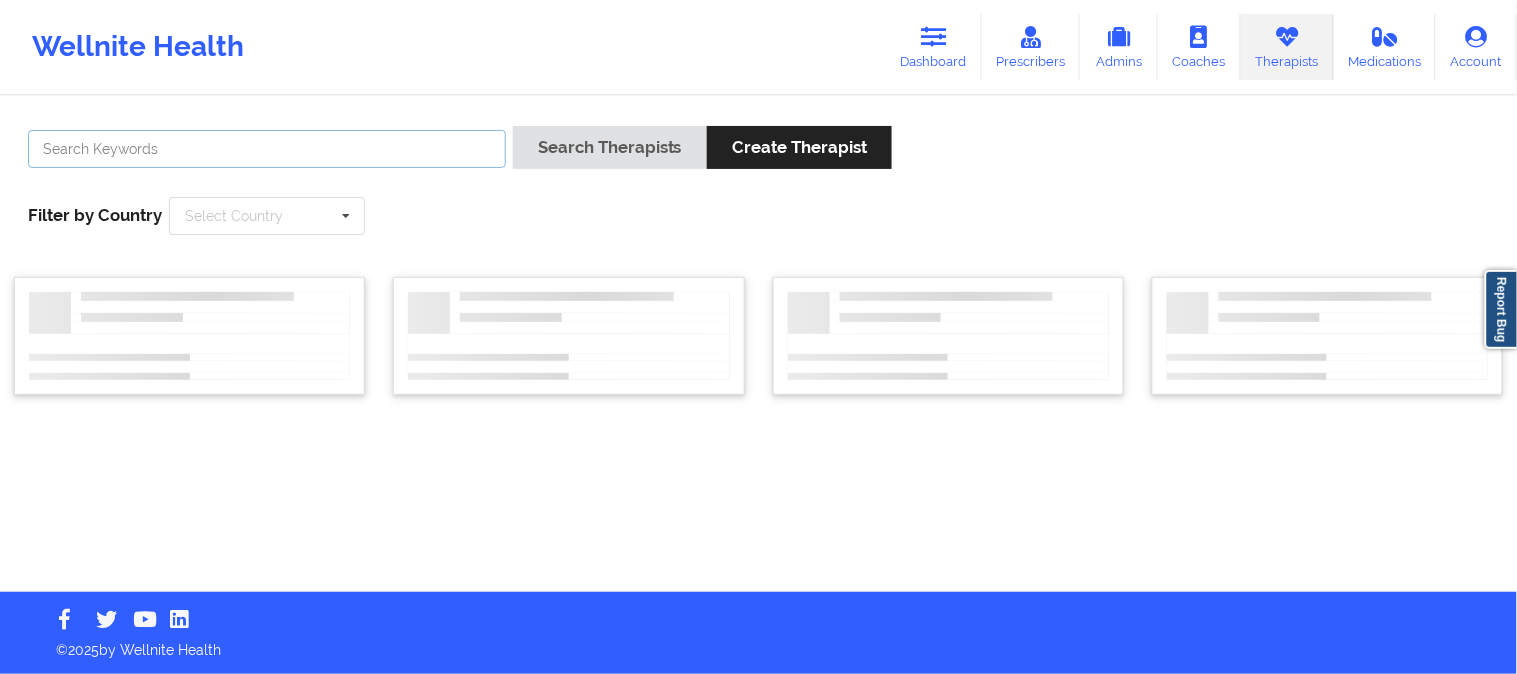 click at bounding box center (267, 149) 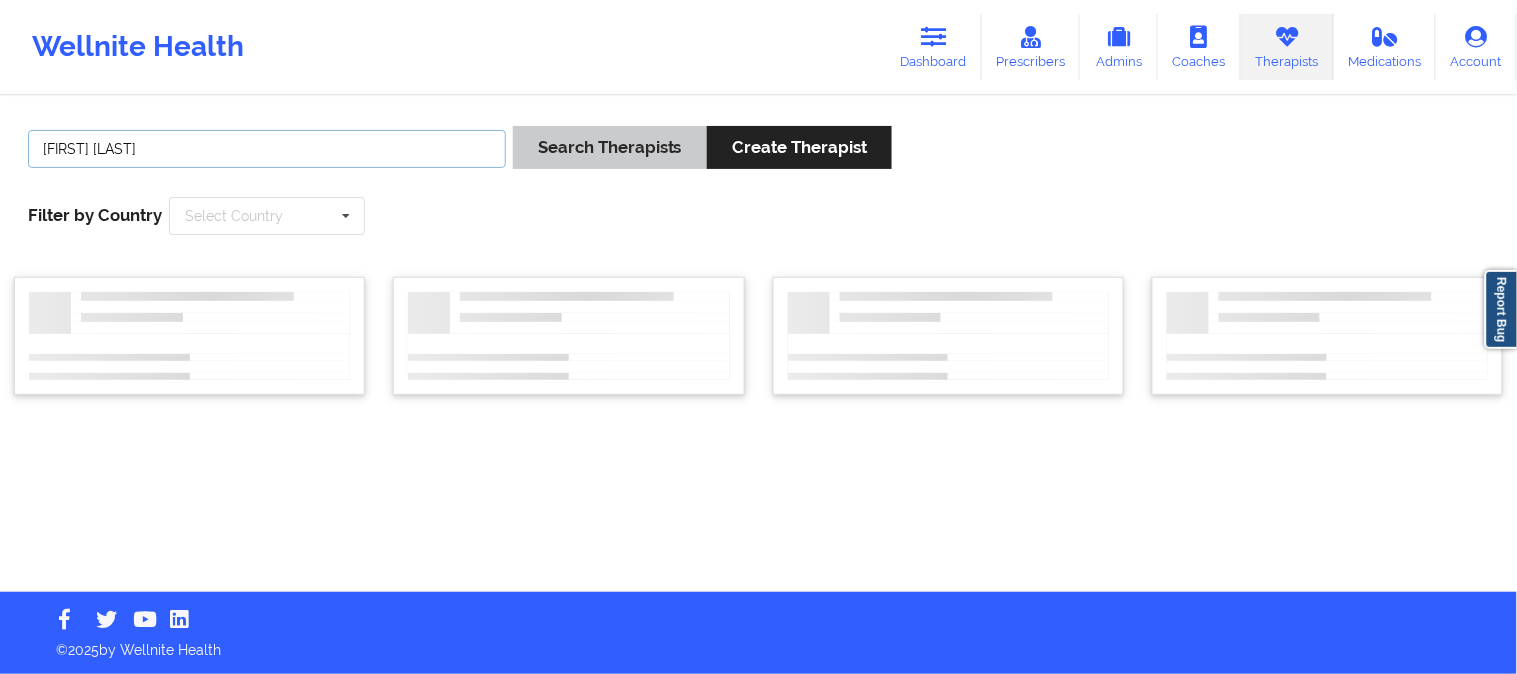 type on "[FIRST] [LAST]" 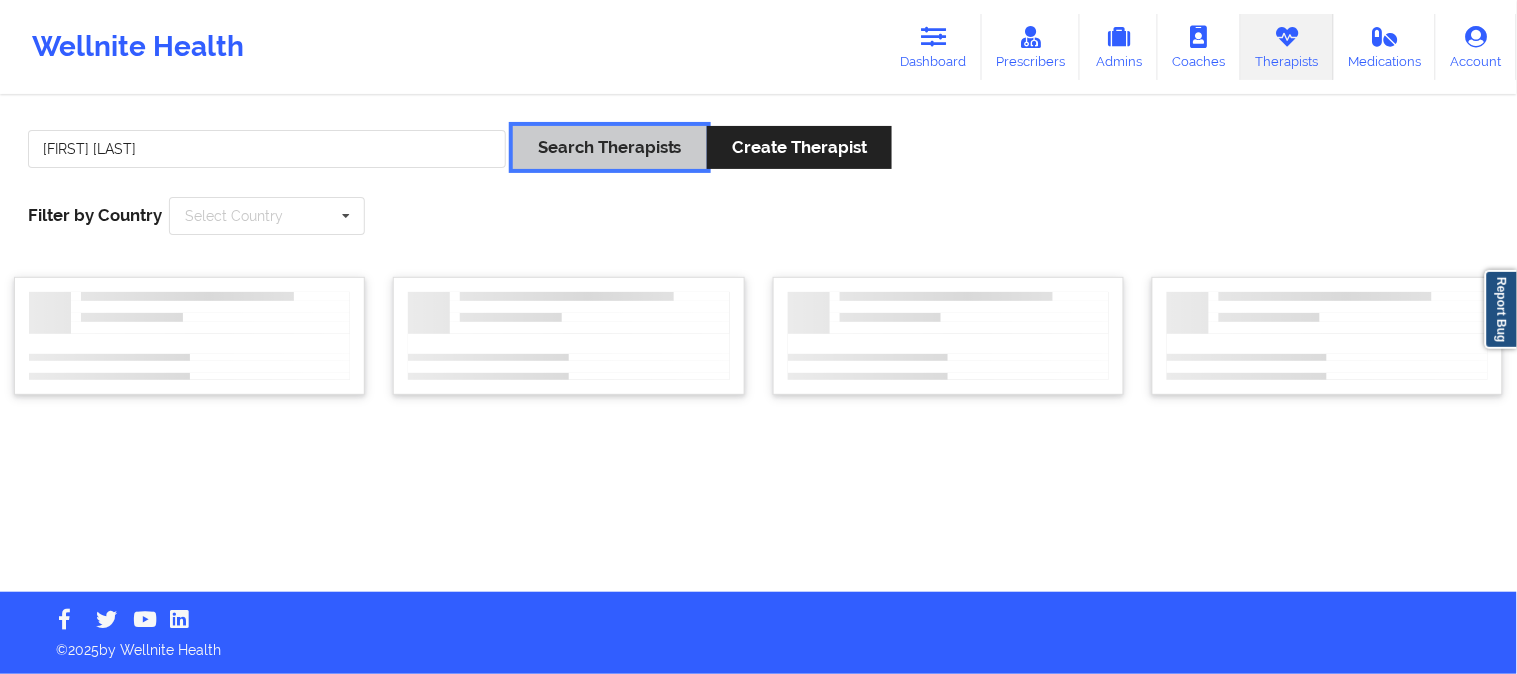 click on "Search Therapists" at bounding box center [610, 147] 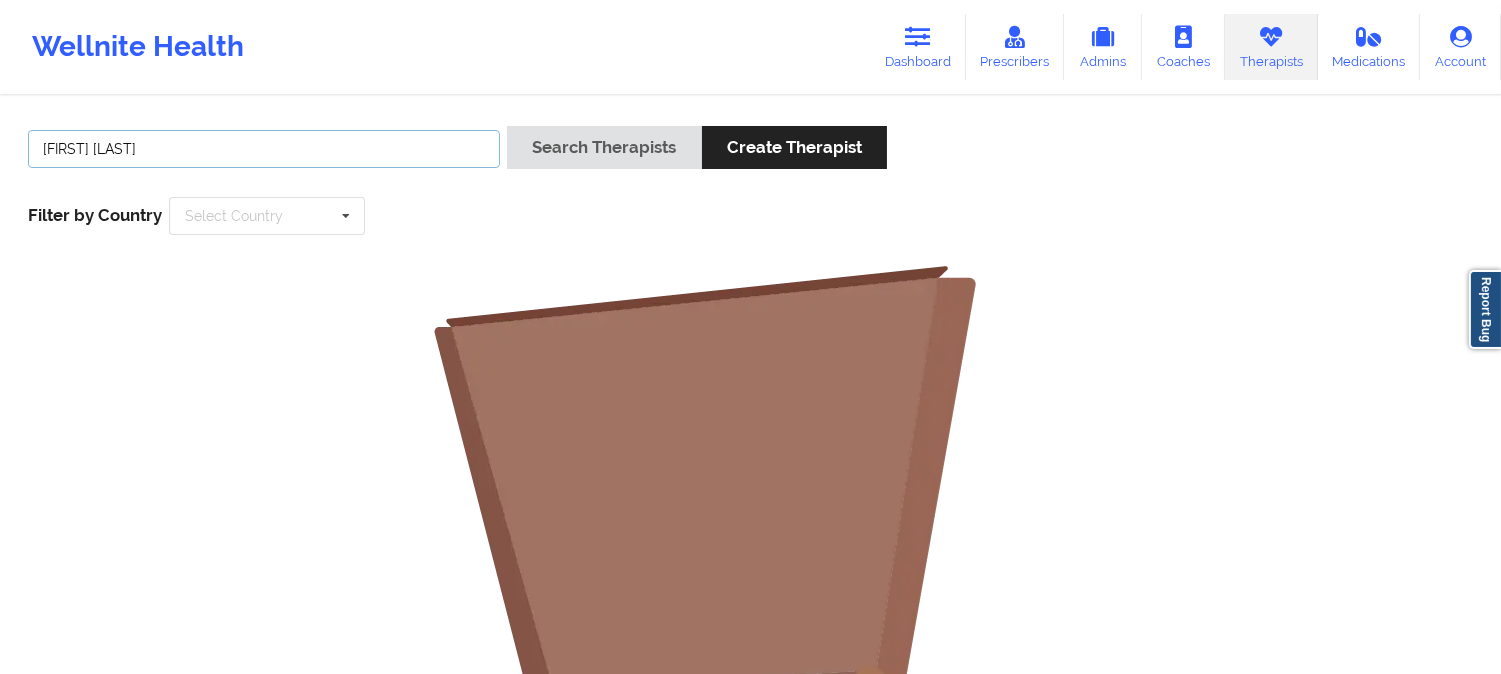 click on "[FIRST] [LAST]" at bounding box center (264, 149) 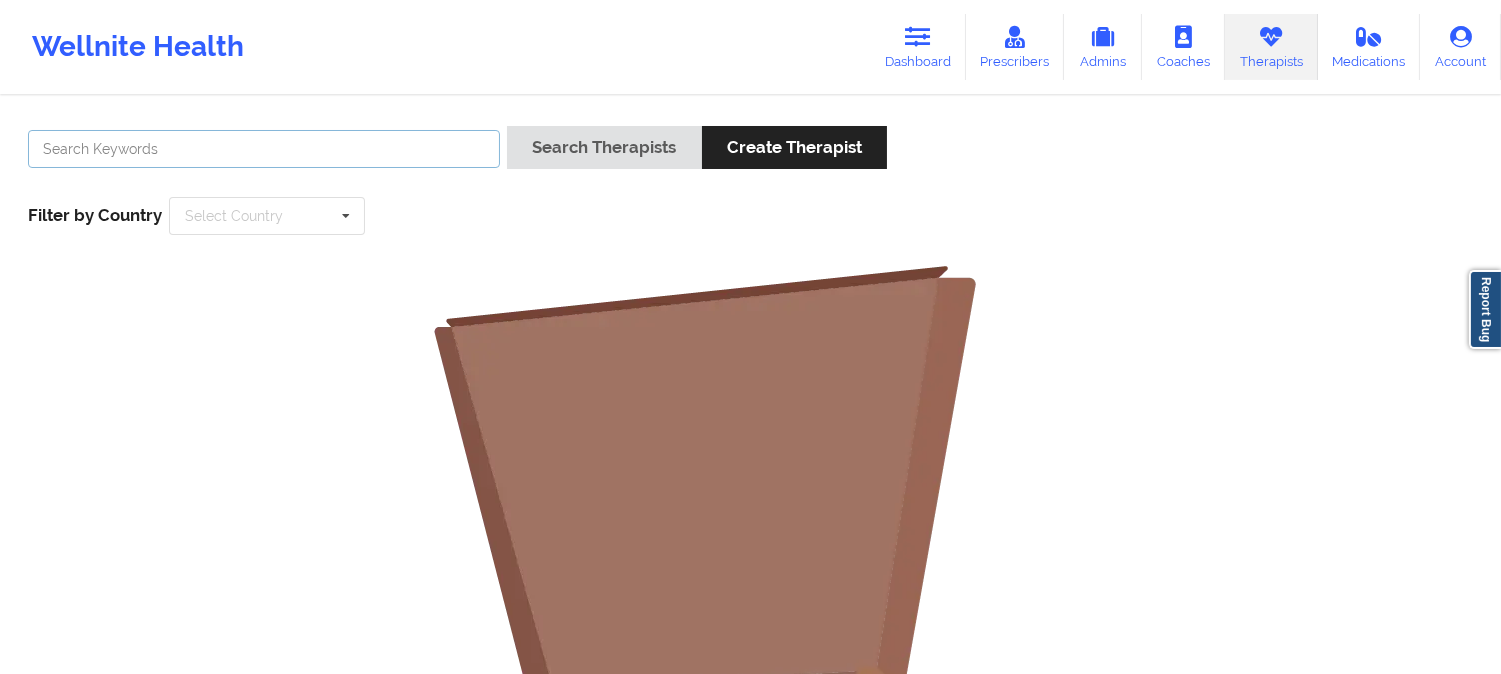 click at bounding box center [264, 149] 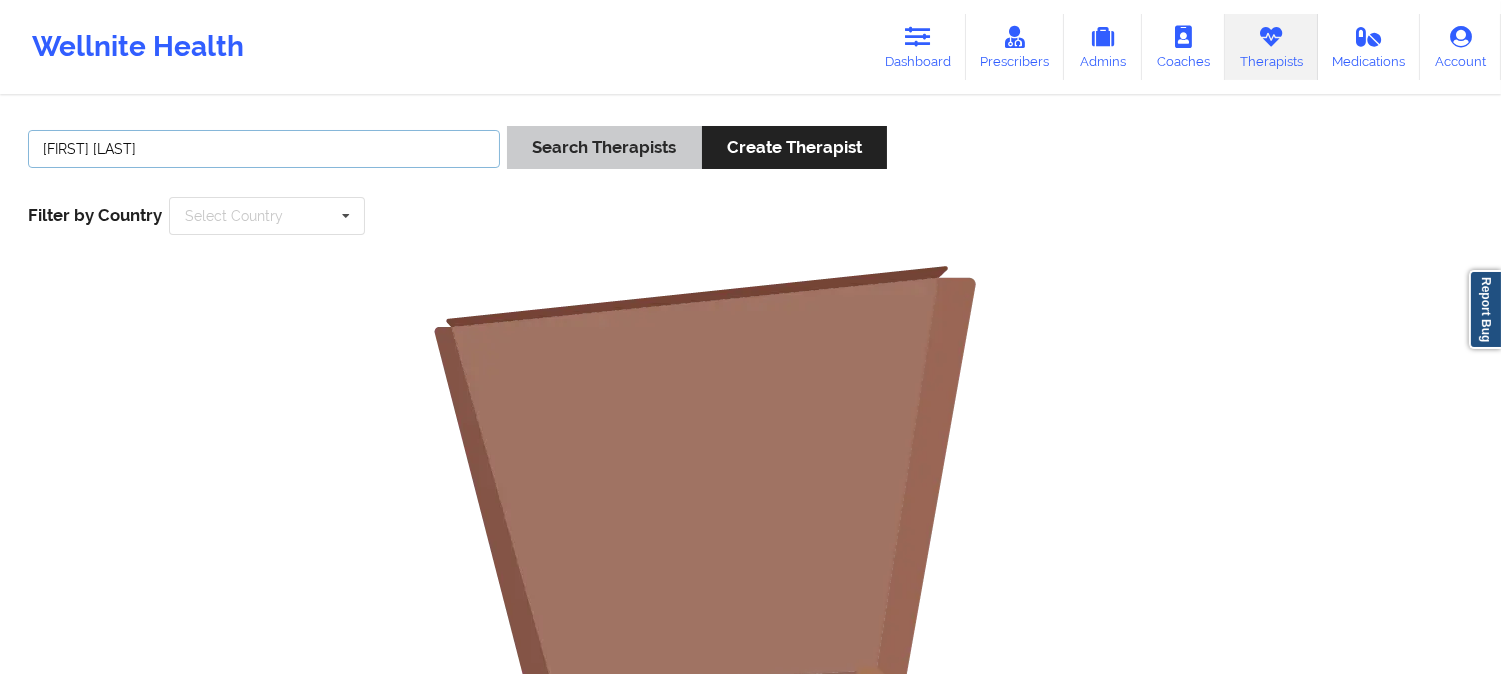 type on "[FIRST] [LAST]" 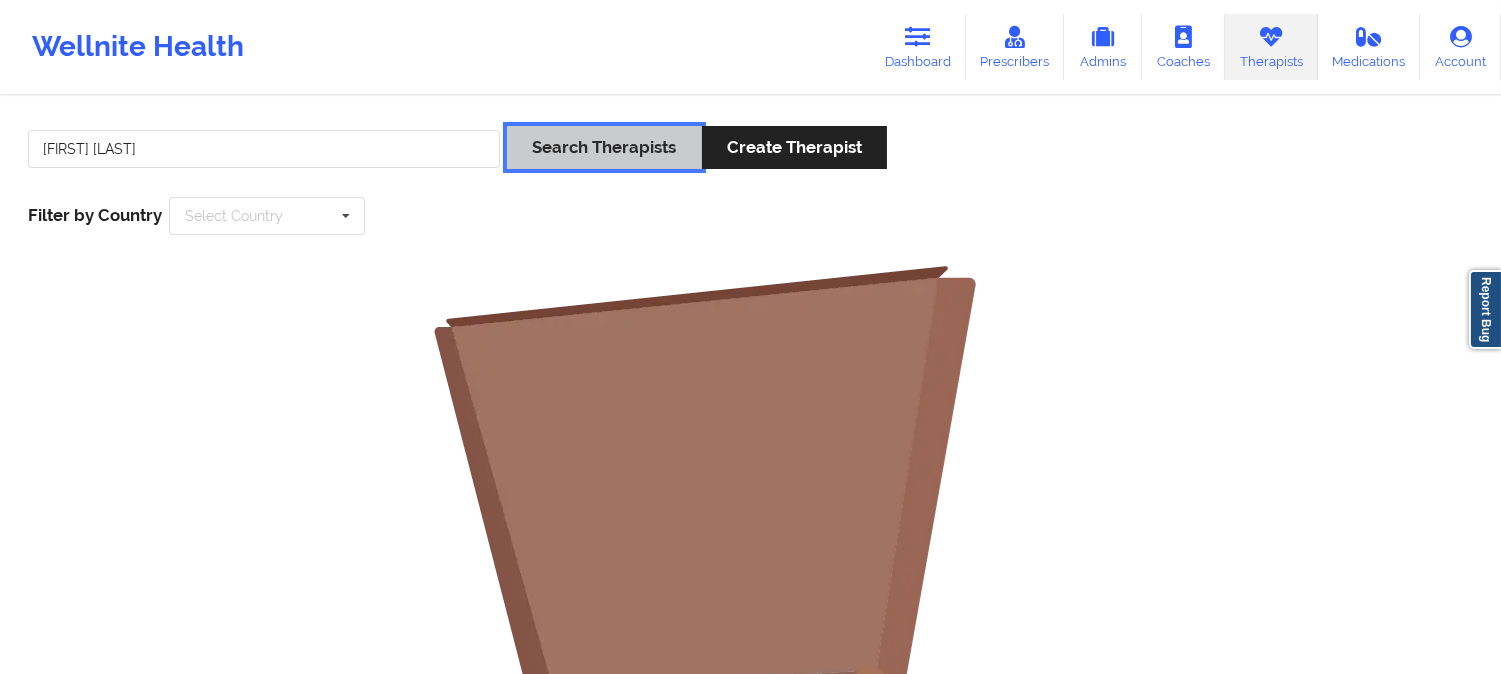 click on "Search Therapists" at bounding box center [604, 147] 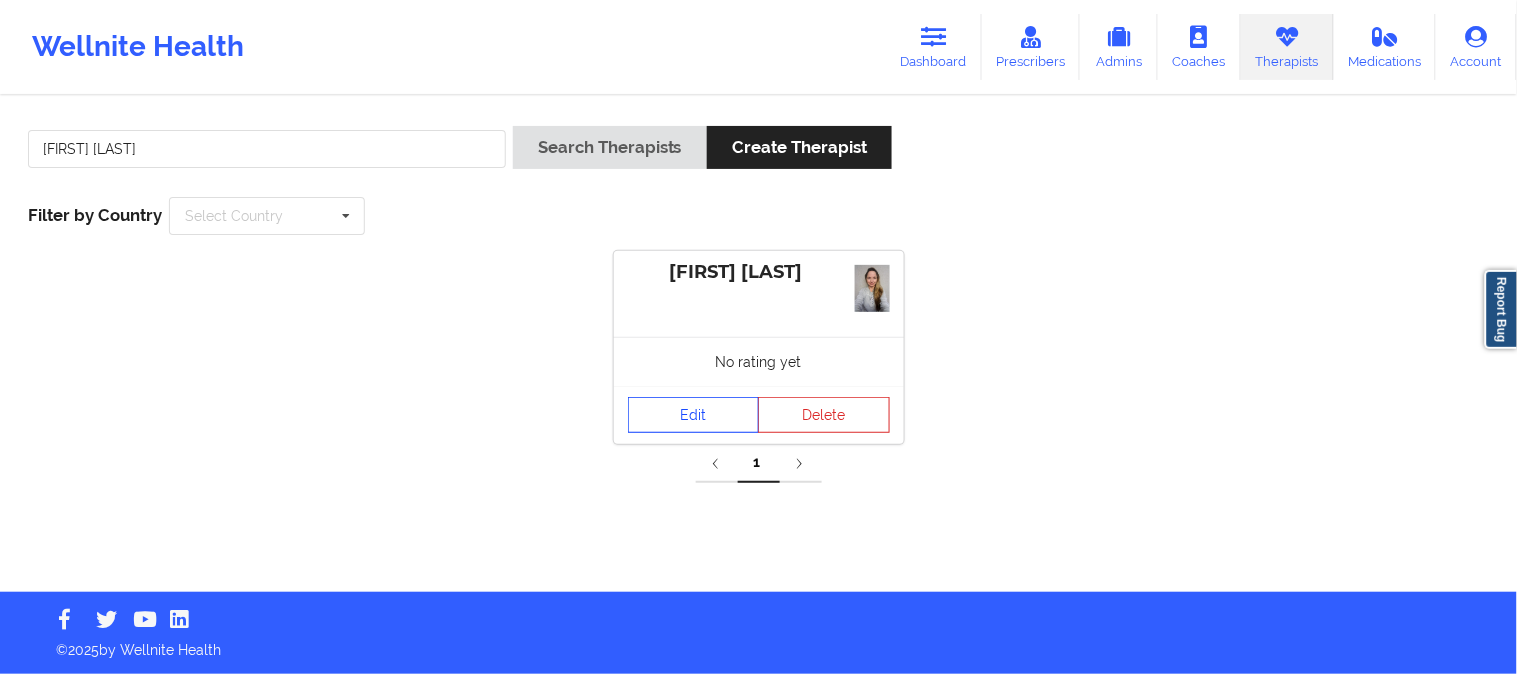 click on "Edit" at bounding box center (694, 415) 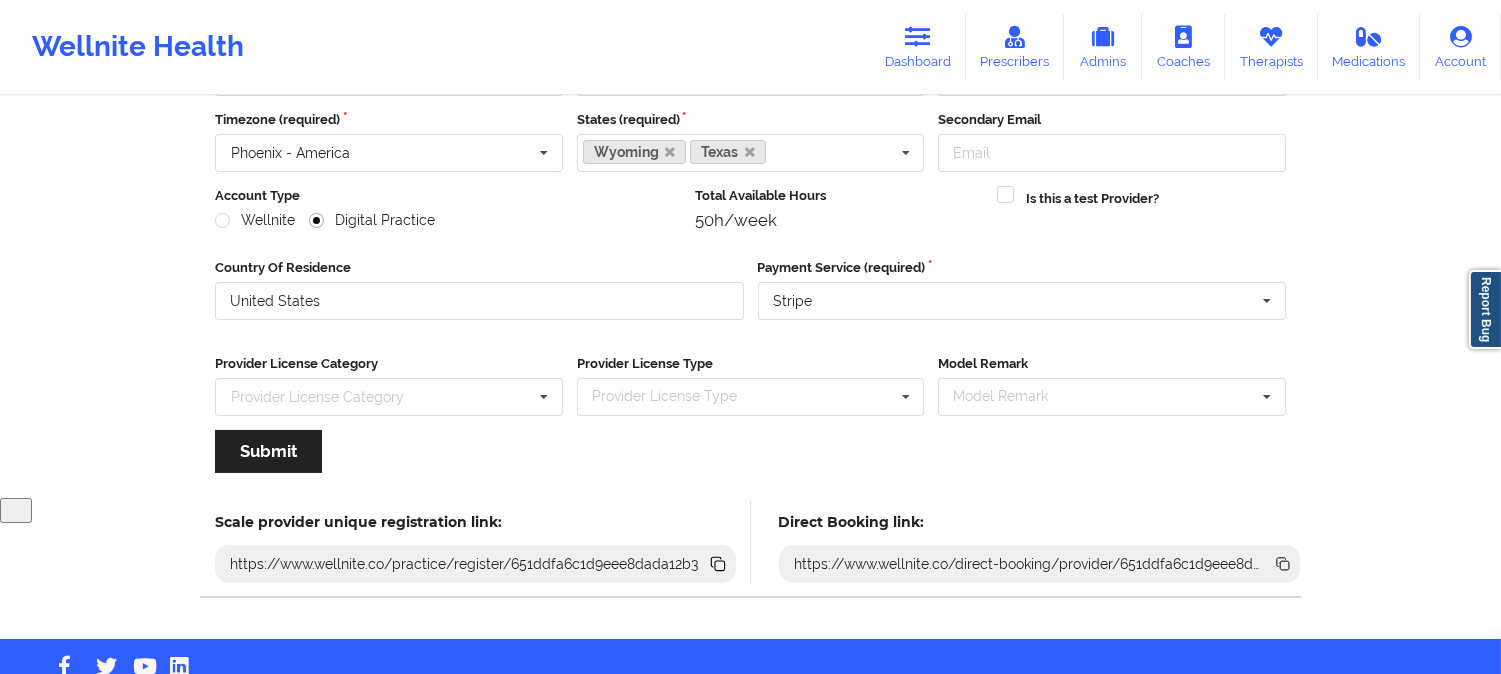 scroll, scrollTop: 223, scrollLeft: 0, axis: vertical 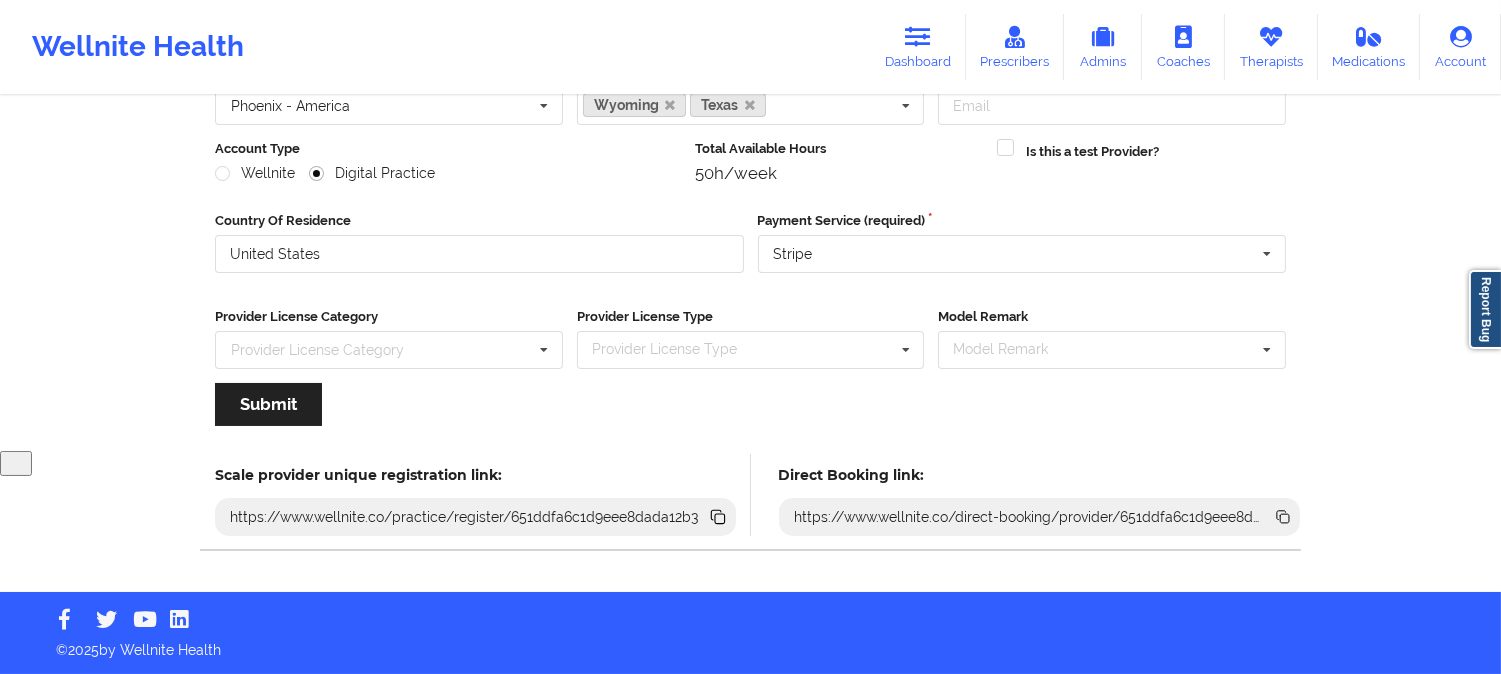 click 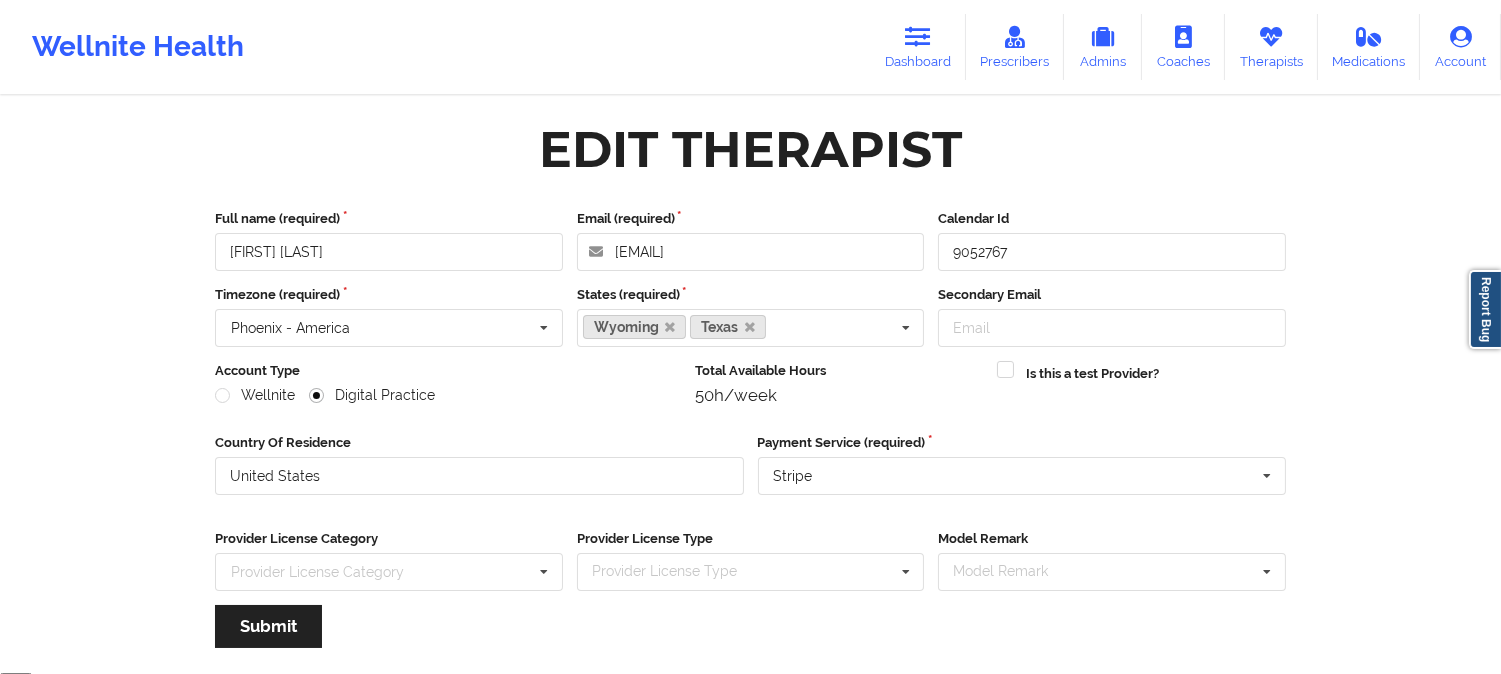 scroll, scrollTop: 0, scrollLeft: 0, axis: both 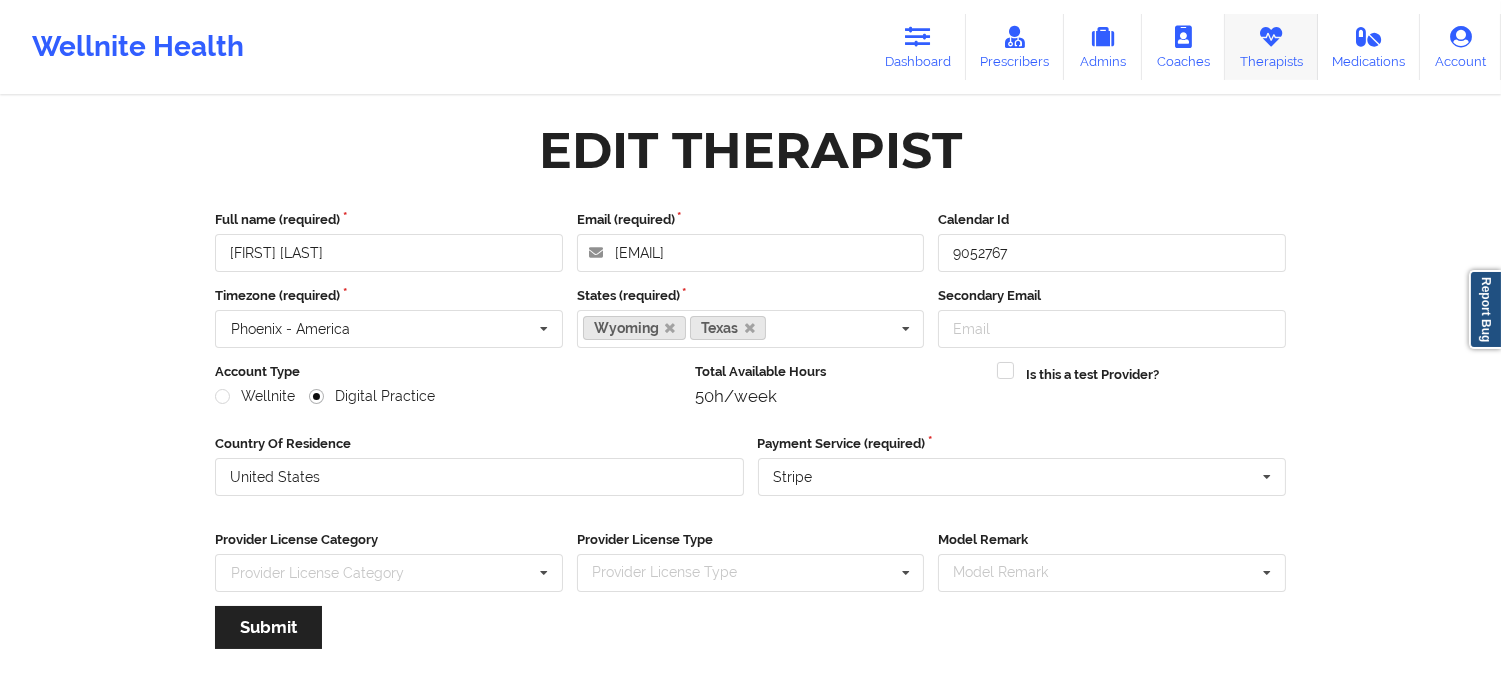 click on "Therapists" at bounding box center [1271, 47] 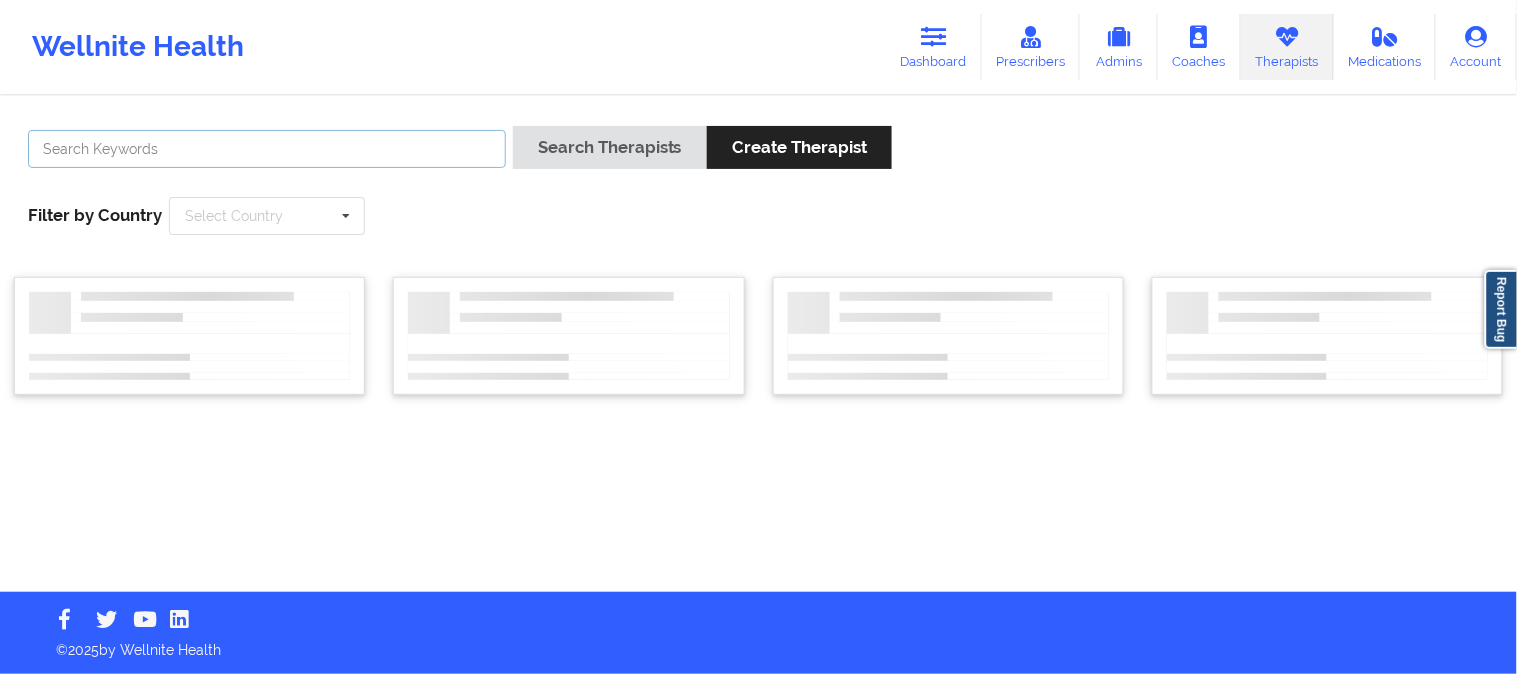 click at bounding box center (267, 149) 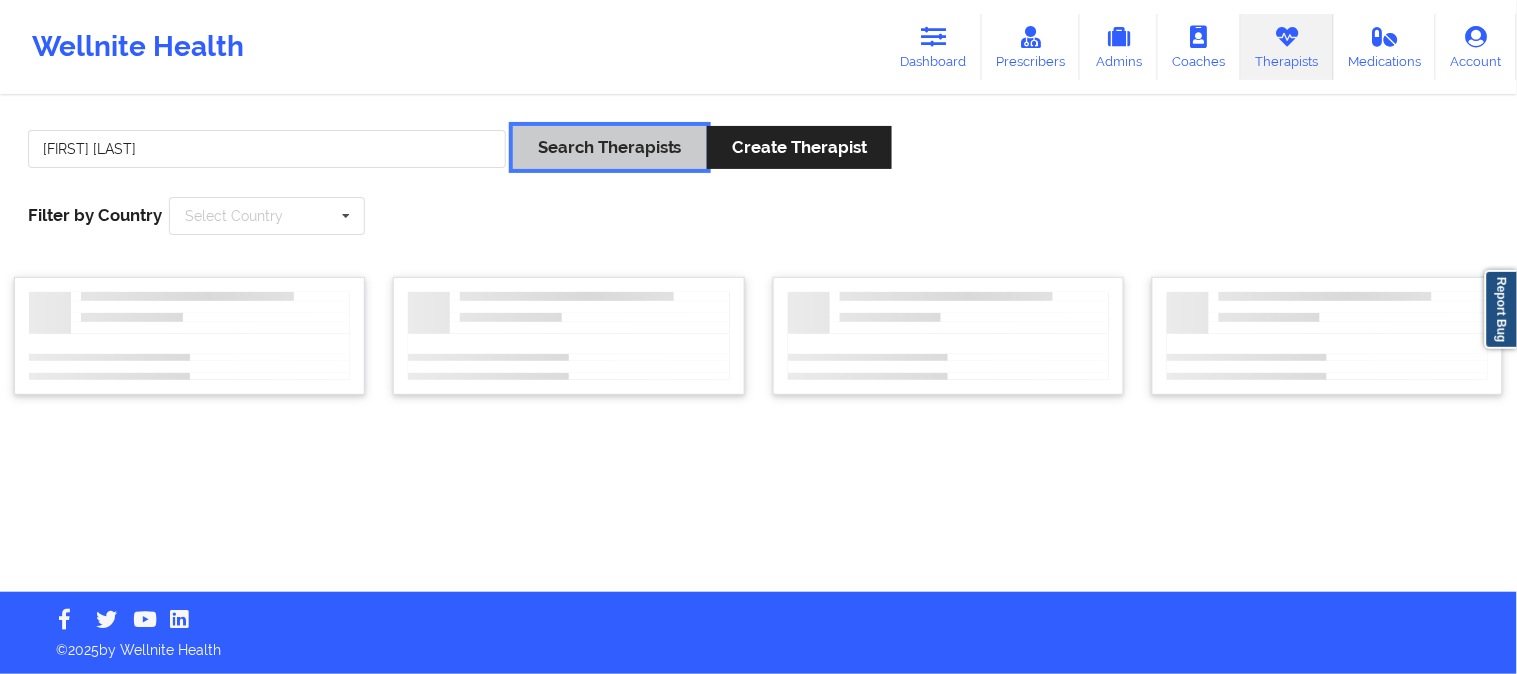 click on "Search Therapists" at bounding box center (610, 147) 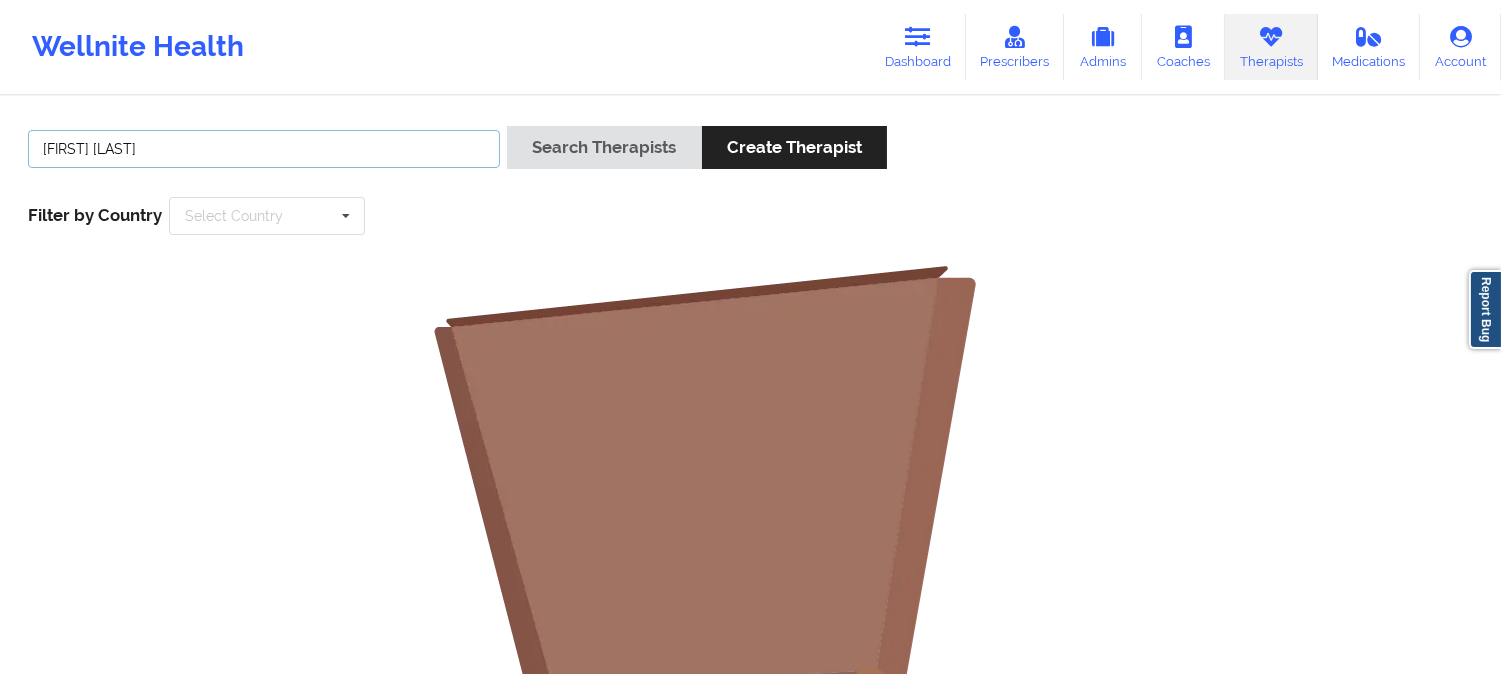 click on "[FIRST] [LAST]" at bounding box center (264, 149) 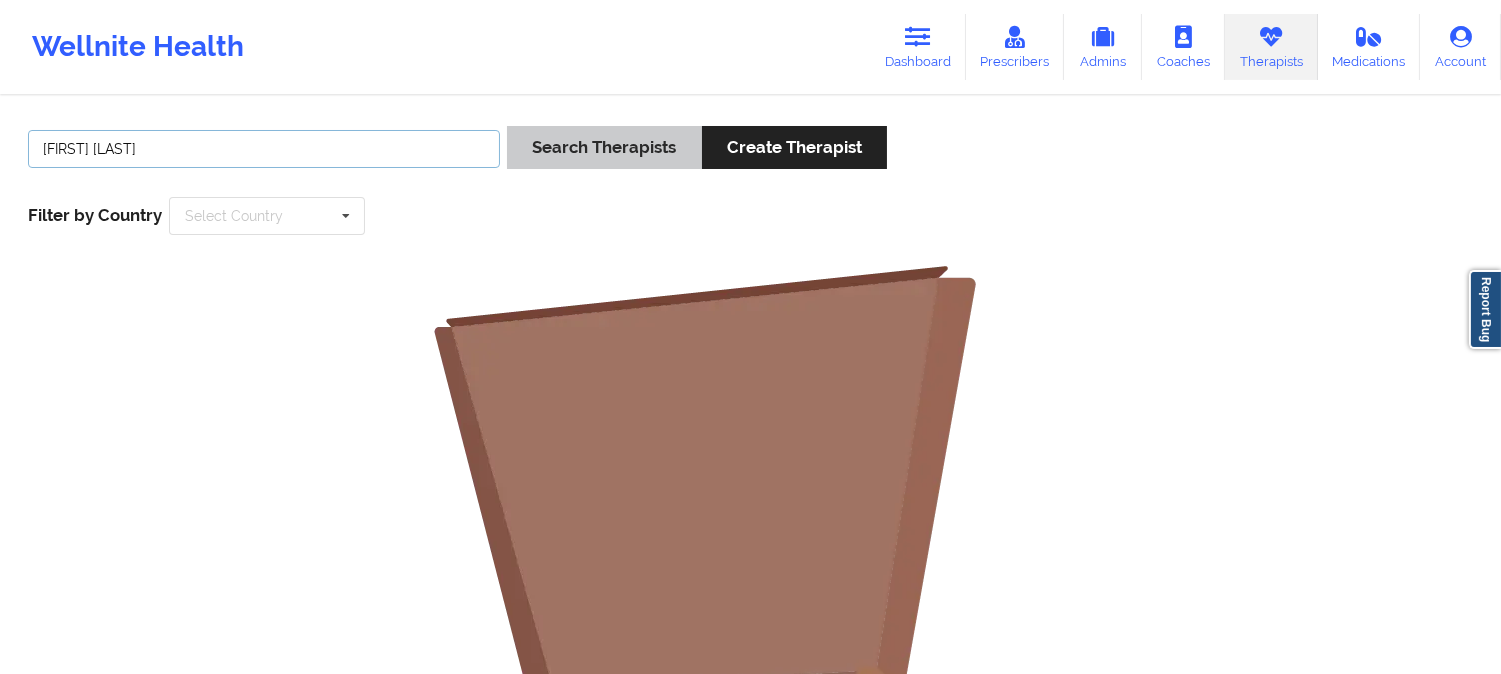 type on "[FIRST] [LAST]" 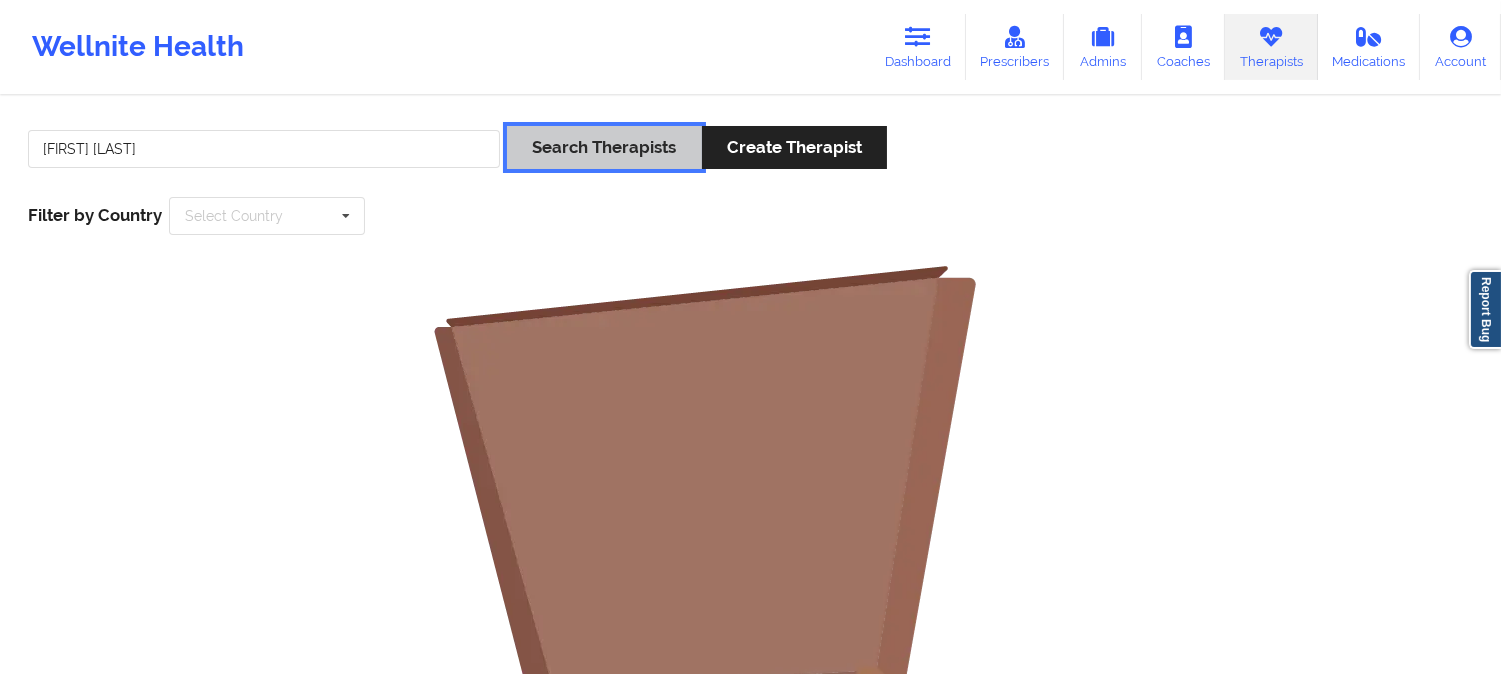 click on "Search Therapists" at bounding box center (604, 147) 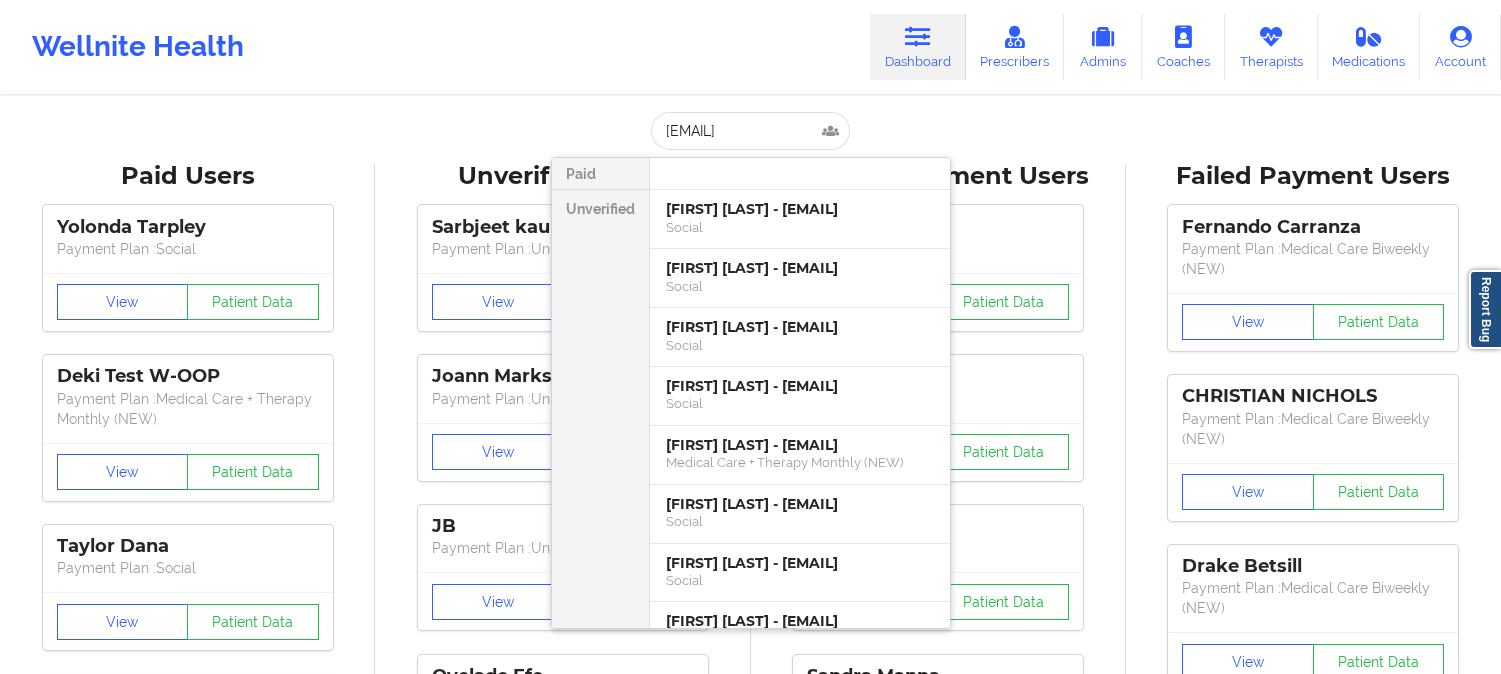 scroll, scrollTop: 0, scrollLeft: 0, axis: both 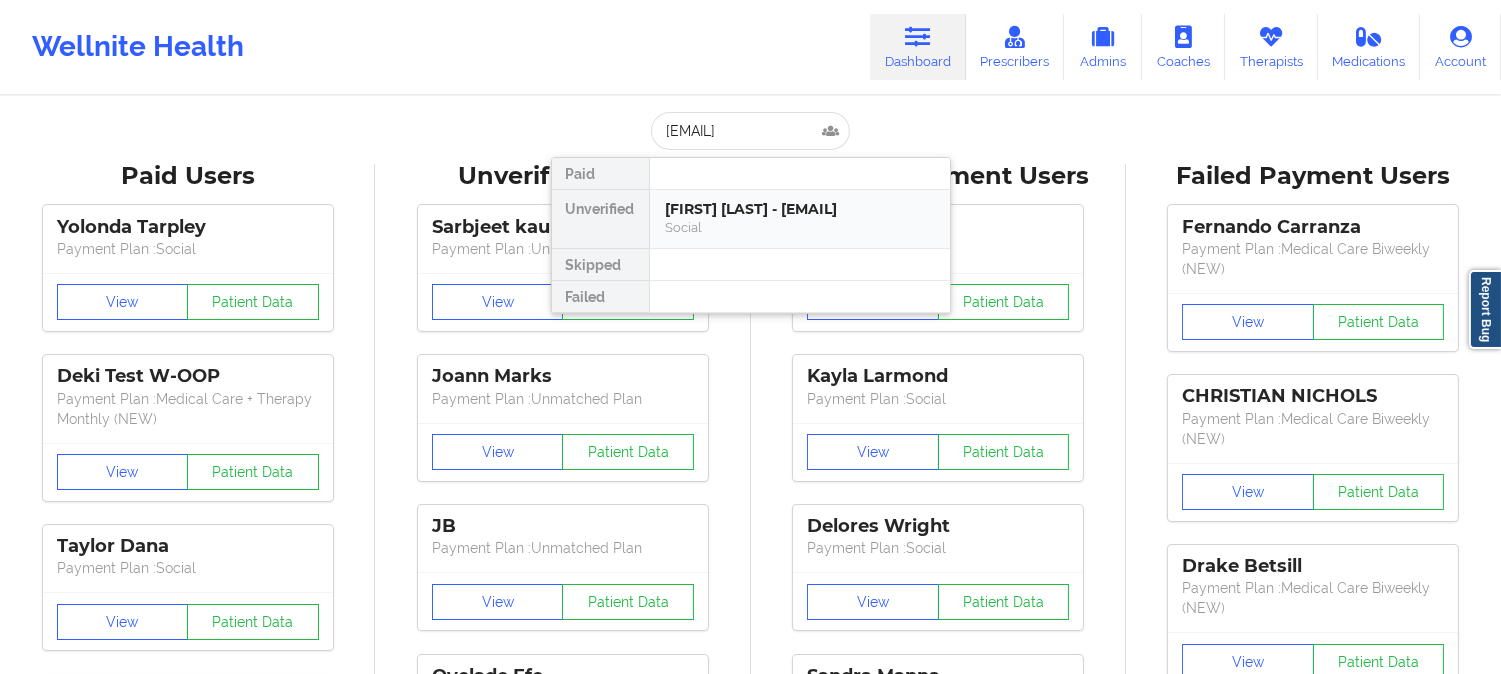 click on "[FIRST] [LAST] - [EMAIL]" at bounding box center [800, 209] 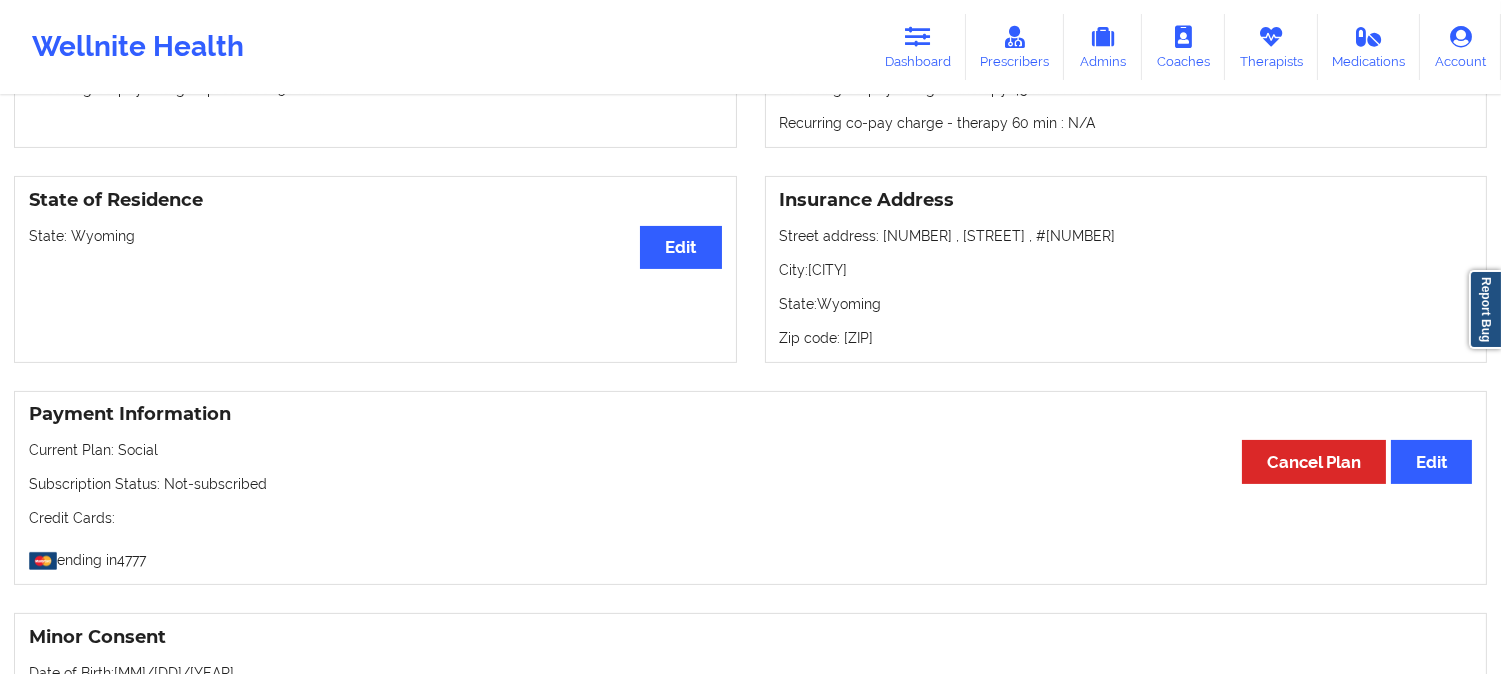 scroll, scrollTop: 888, scrollLeft: 0, axis: vertical 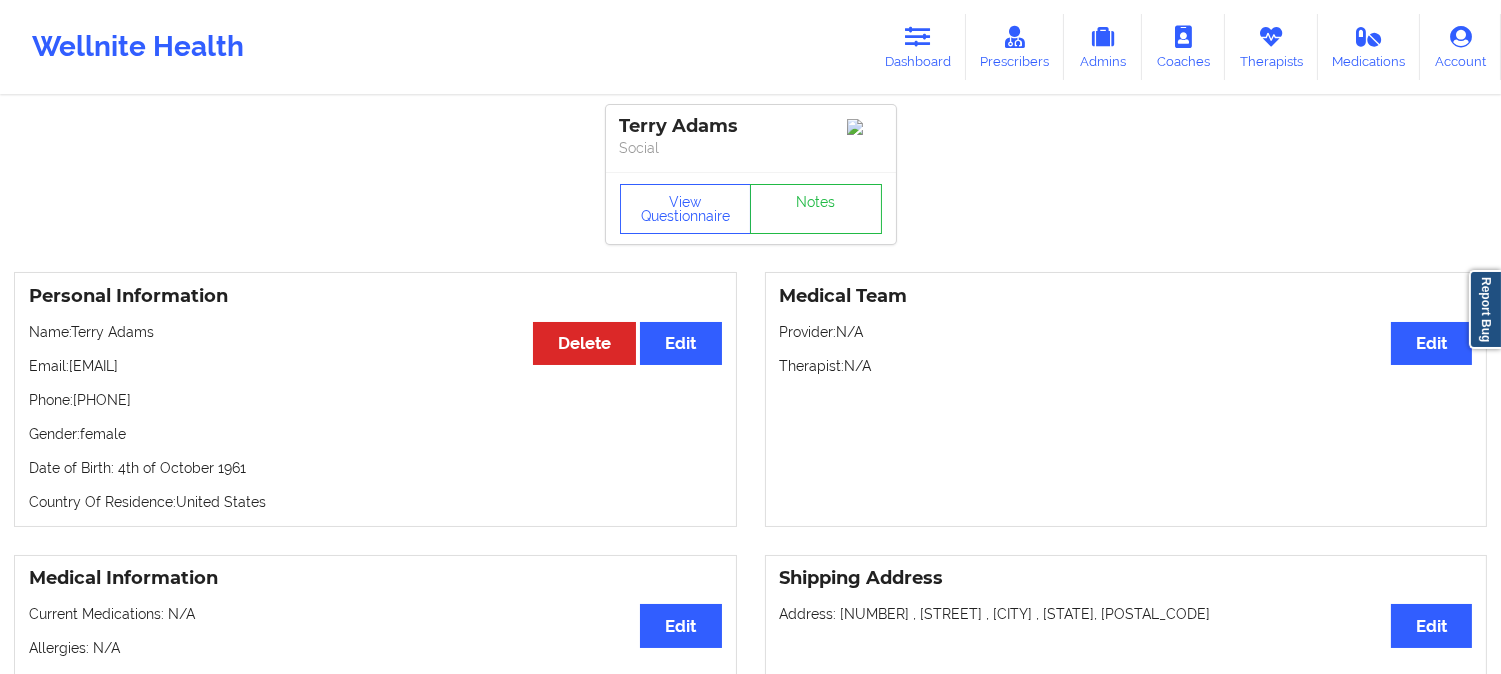 drag, startPoint x: 272, startPoint y: 368, endPoint x: 71, endPoint y: 367, distance: 201.00249 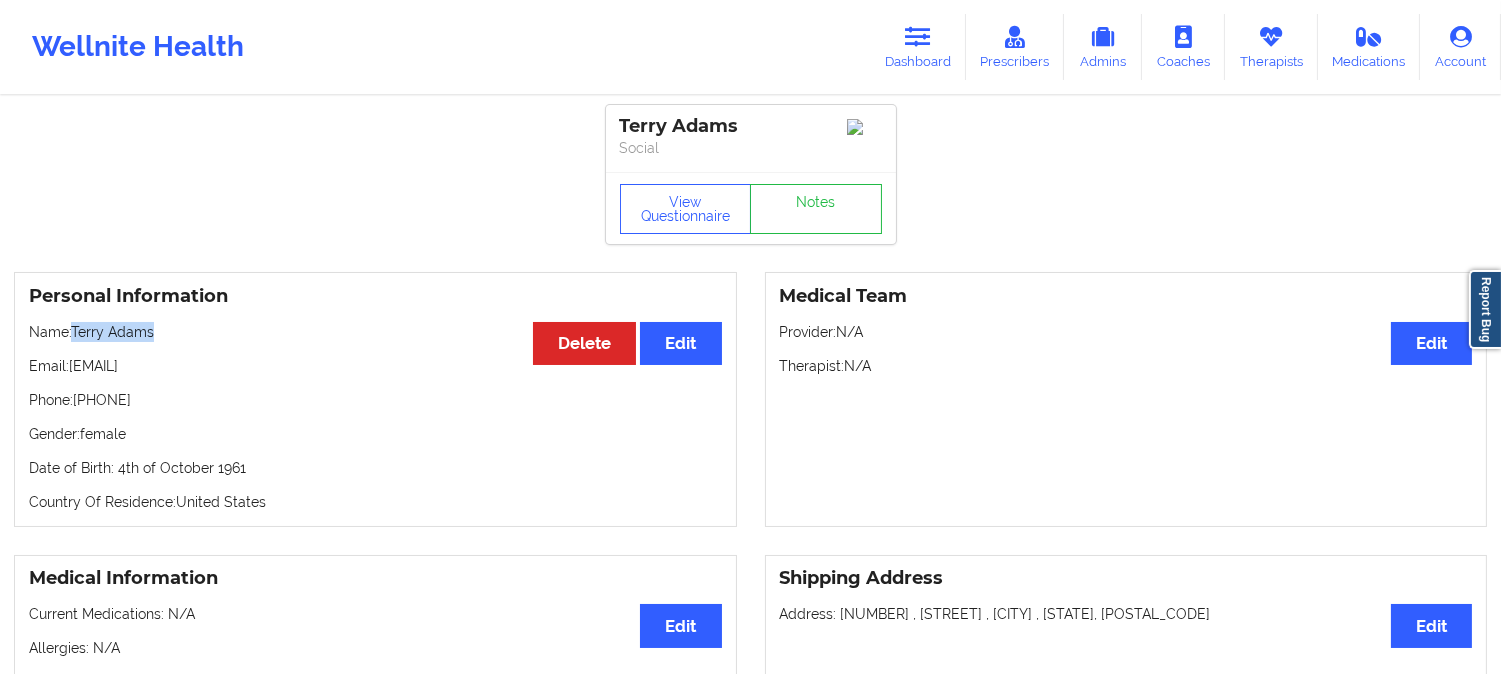 drag, startPoint x: 170, startPoint y: 337, endPoint x: 73, endPoint y: 340, distance: 97.04638 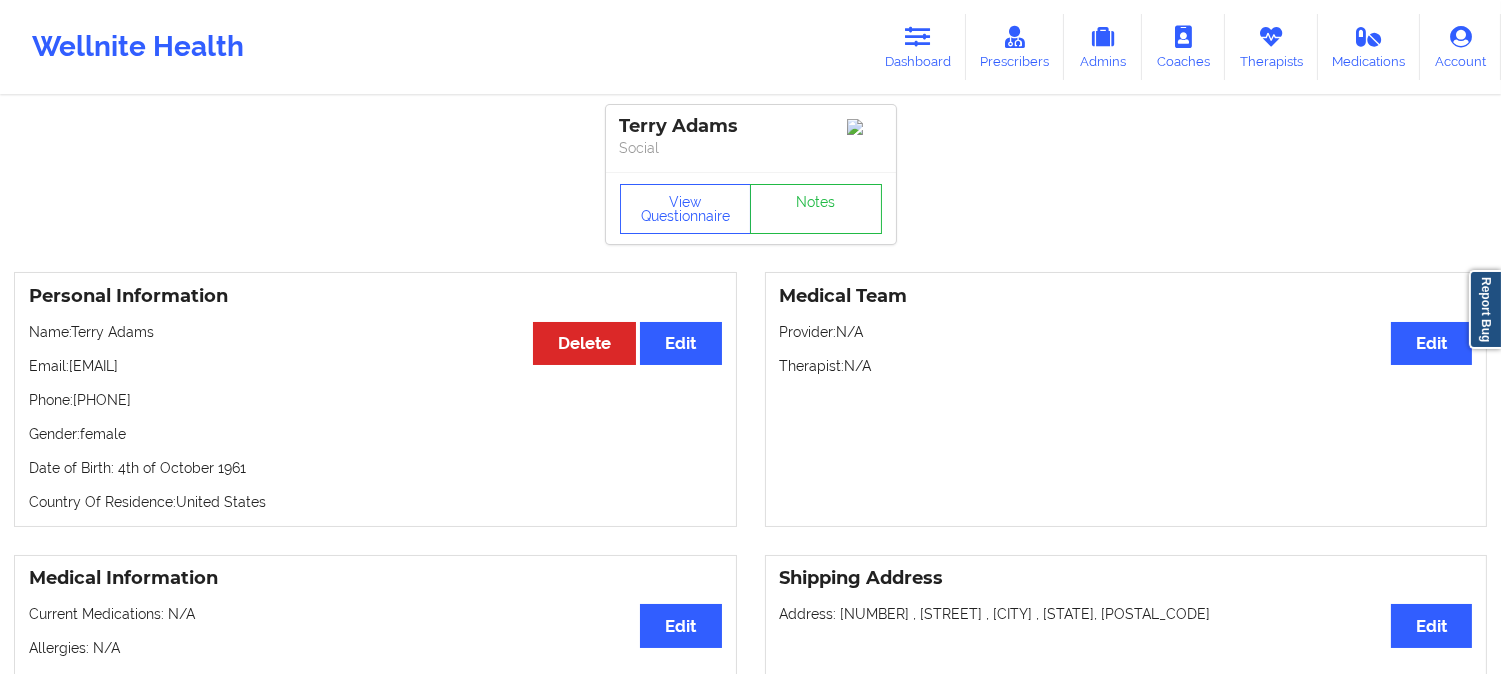 click on "Terry Adams Social View Questionnaire Notes Personal Information Edit Delete Name:  [FIRST] [LAST] Email:  [EMAIL] Phone:  [PHONE] Gender:  female Date of Birth:   4th of October 1961 Country Of Residence: United States Medical Team Edit Provider:  N/A Therapist:  N/A Medical Information Edit Current Medications:   N/A Allergies:   N/A Shipping Address Edit Address:   [NUMBER] , [STREET] , [CITY] , [STATE], [ZIP] Medical Co-pay/insur responsibility Edit Current session (one time charge): N/A Recurring co-pay charge - all prescriber sessions :   N/A Recurring co-pay charge - prescriber 10 min :   N/A Recurring co-pay charge - prescriber 30 min :   N/A Therapy Co-pay/insur responsibility Edit Current session (one time charge): N/A Recurring co-pay charge - all therapy sessions :   N/A Recurring co-pay charge - therapy 30 min :   N/A Recurring co-pay charge - therapy 45 min :   N/A Recurring co-pay charge - therapy 60 min :   N/A State of Residence Edit State:   [STATE] Insurance Address   City:" at bounding box center (750, 1046) 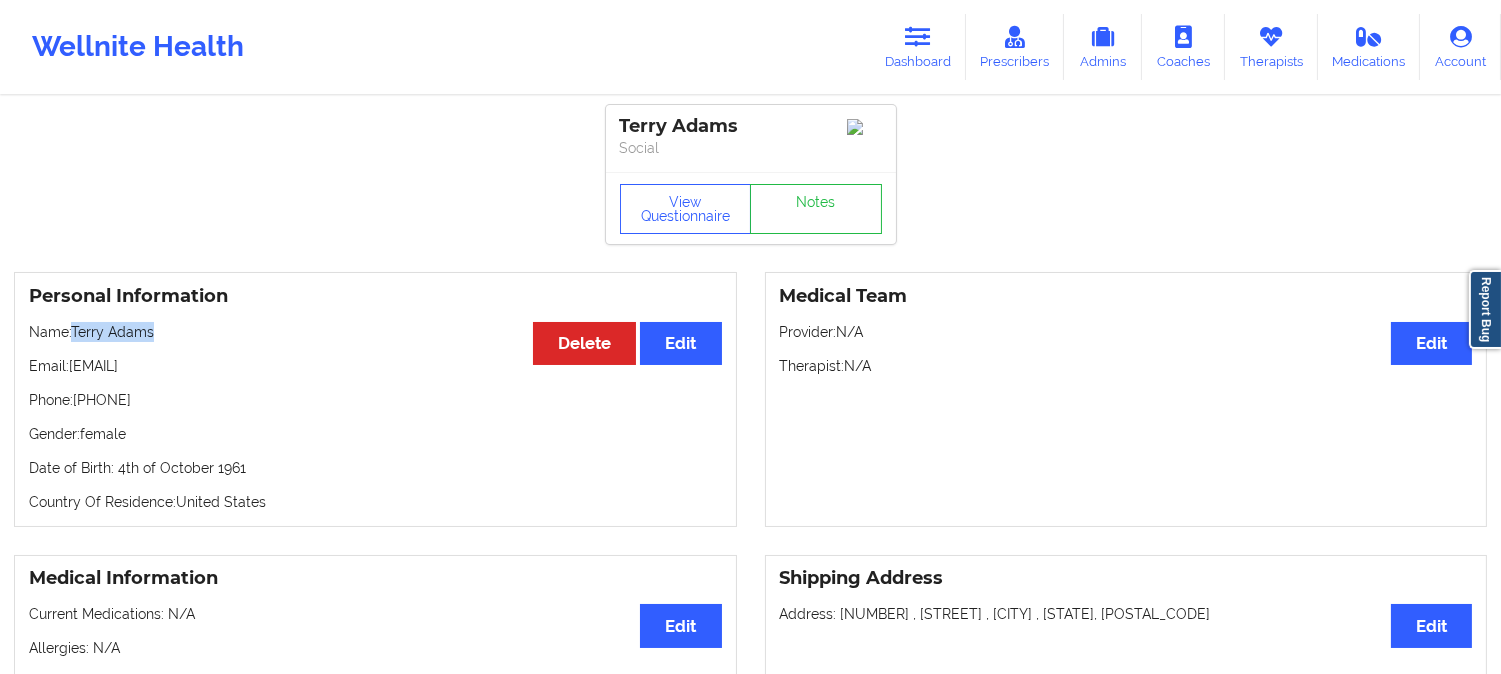 drag, startPoint x: 153, startPoint y: 340, endPoint x: 77, endPoint y: 337, distance: 76.05919 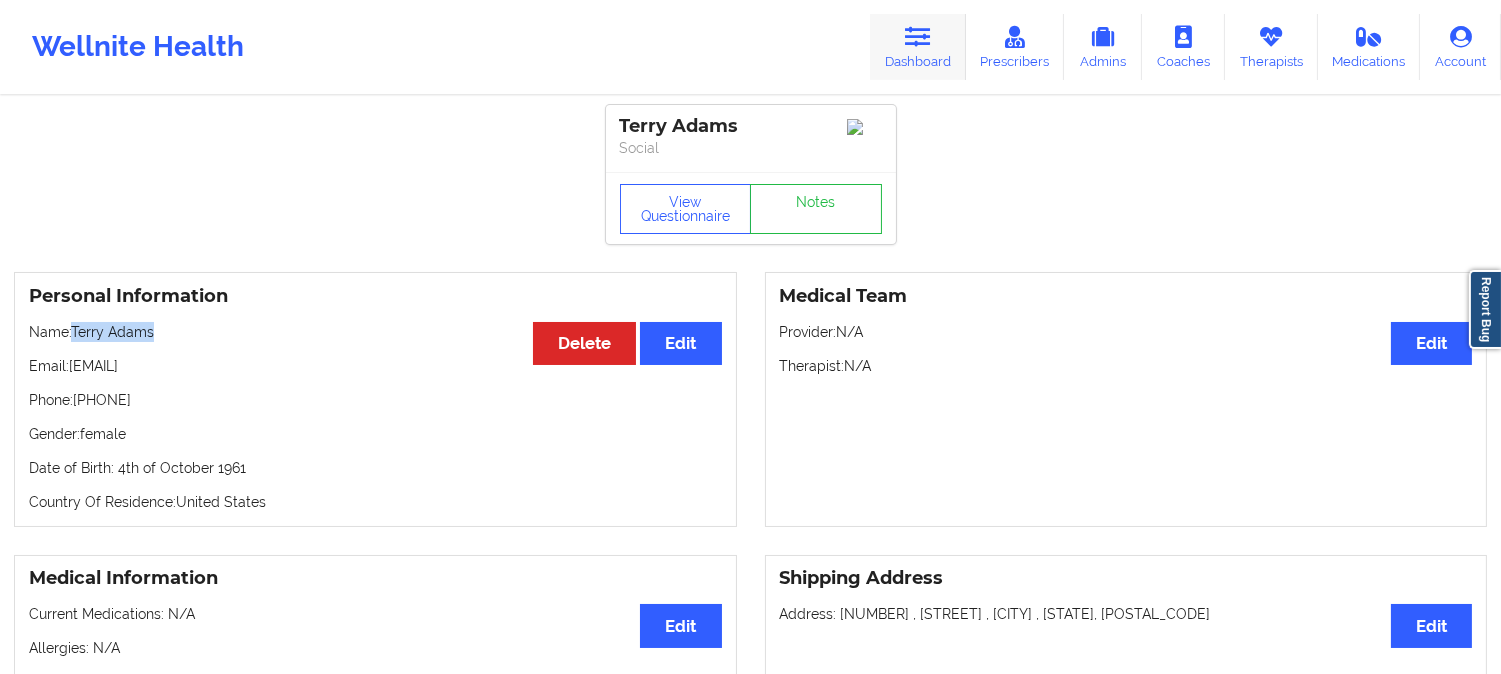 click on "Dashboard" at bounding box center (918, 47) 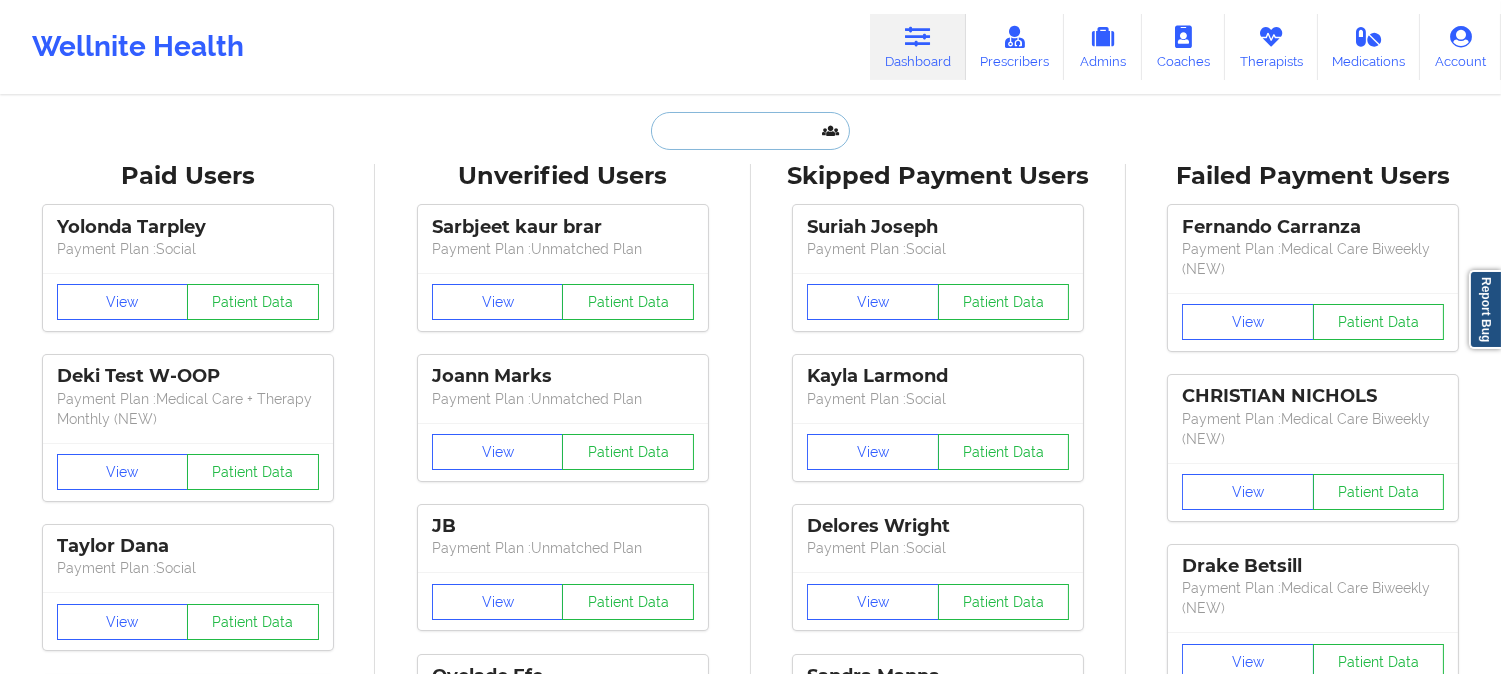 click at bounding box center (750, 131) 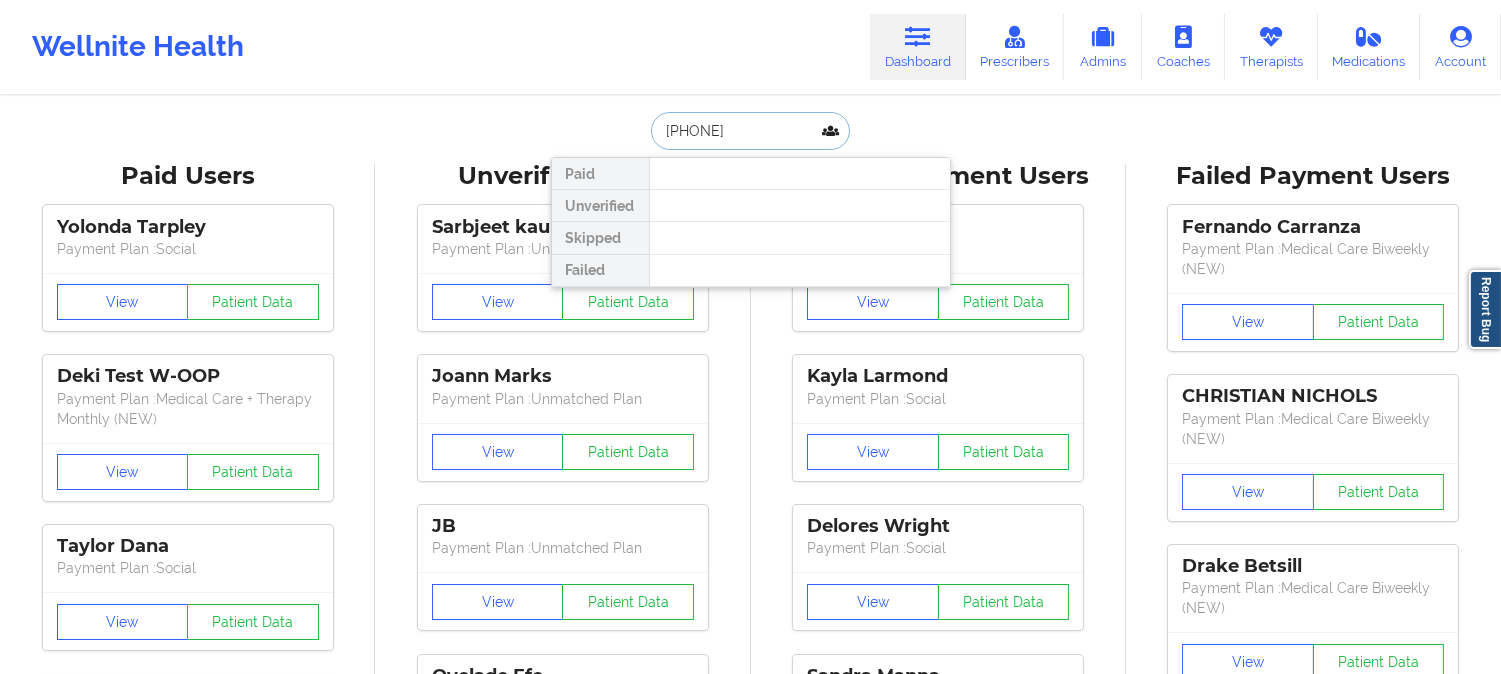 paste on "[FIRST]" 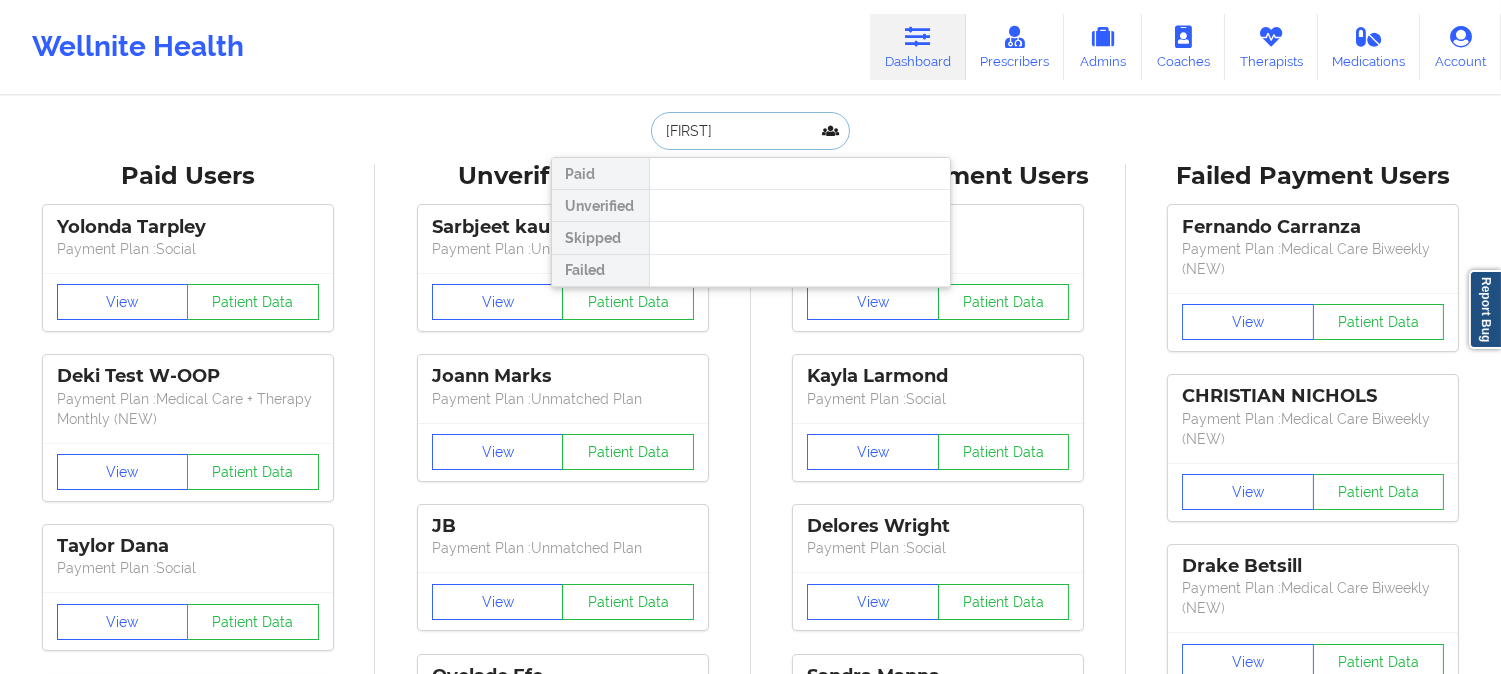 type on "[FIRST]" 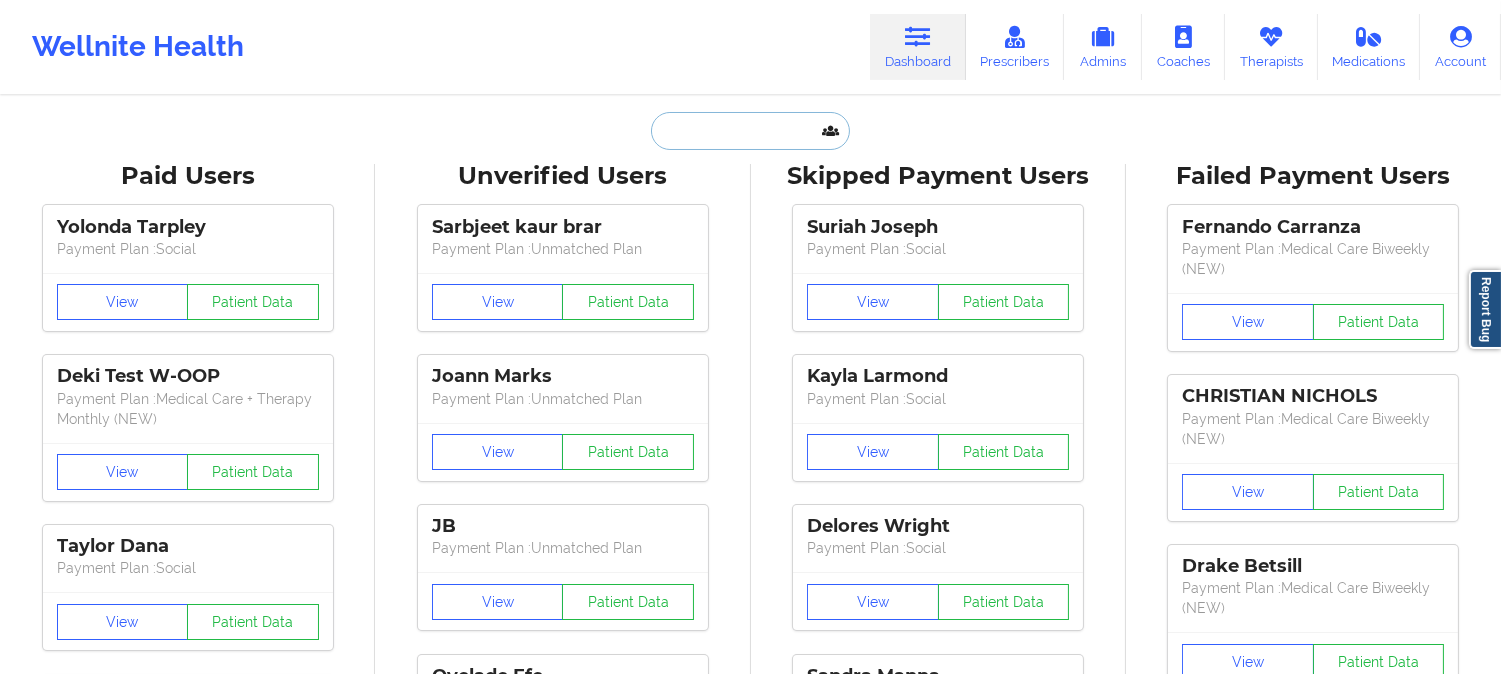 click at bounding box center (750, 131) 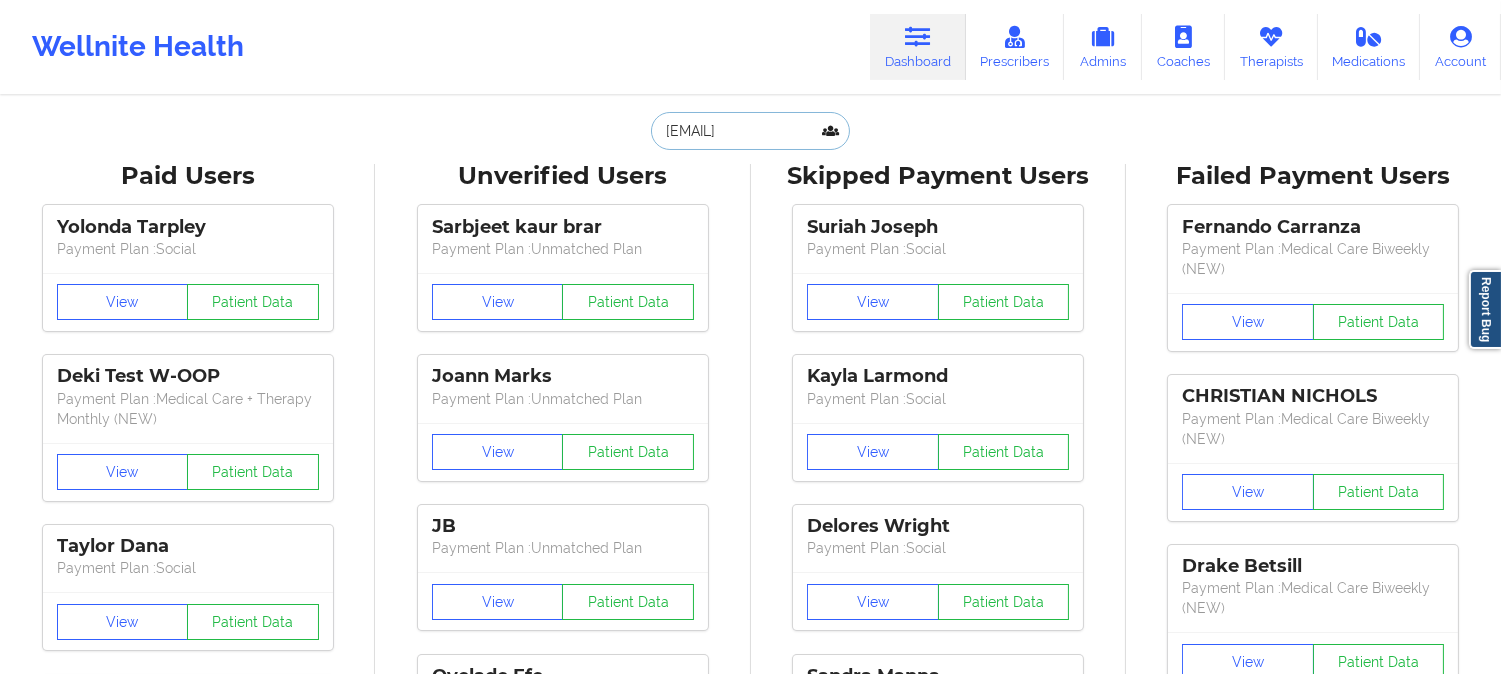scroll, scrollTop: 0, scrollLeft: 32, axis: horizontal 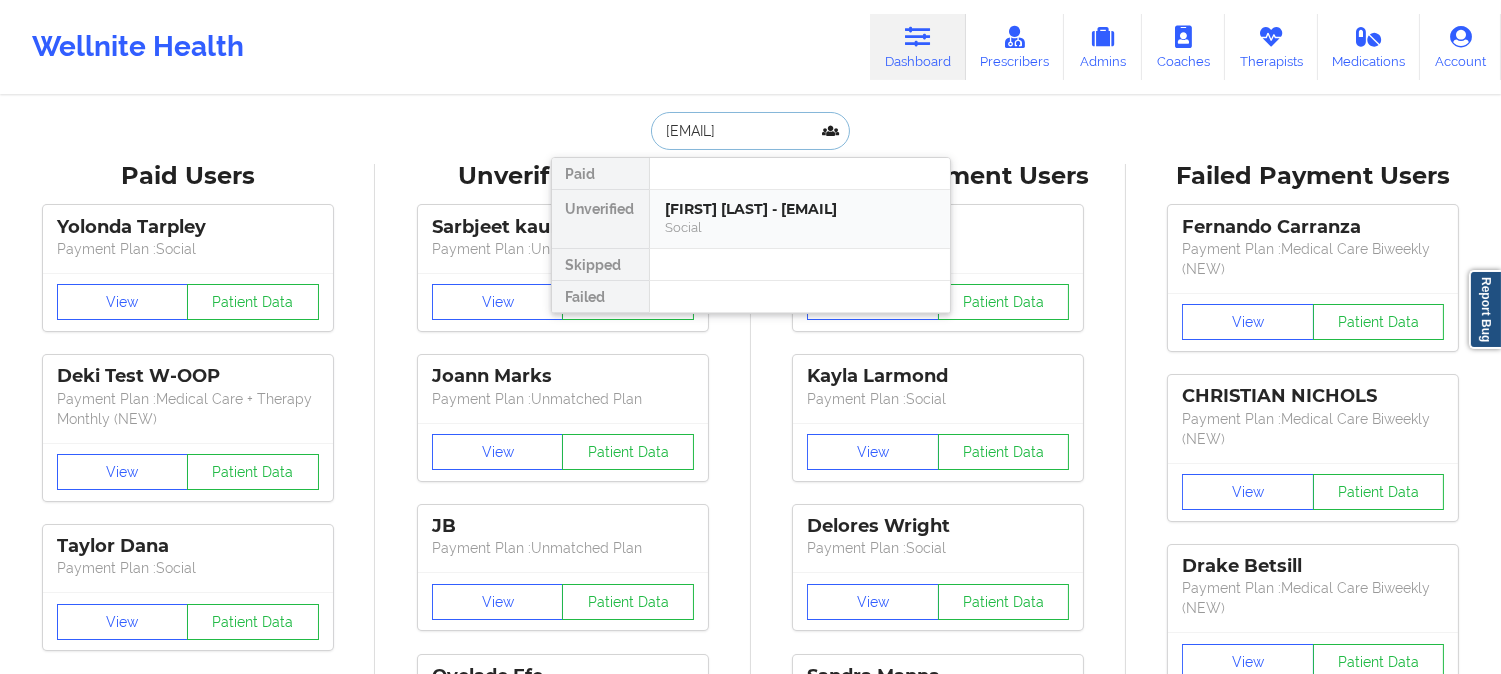 click on "[FIRST] [LAST] - [EMAIL]" at bounding box center [800, 209] 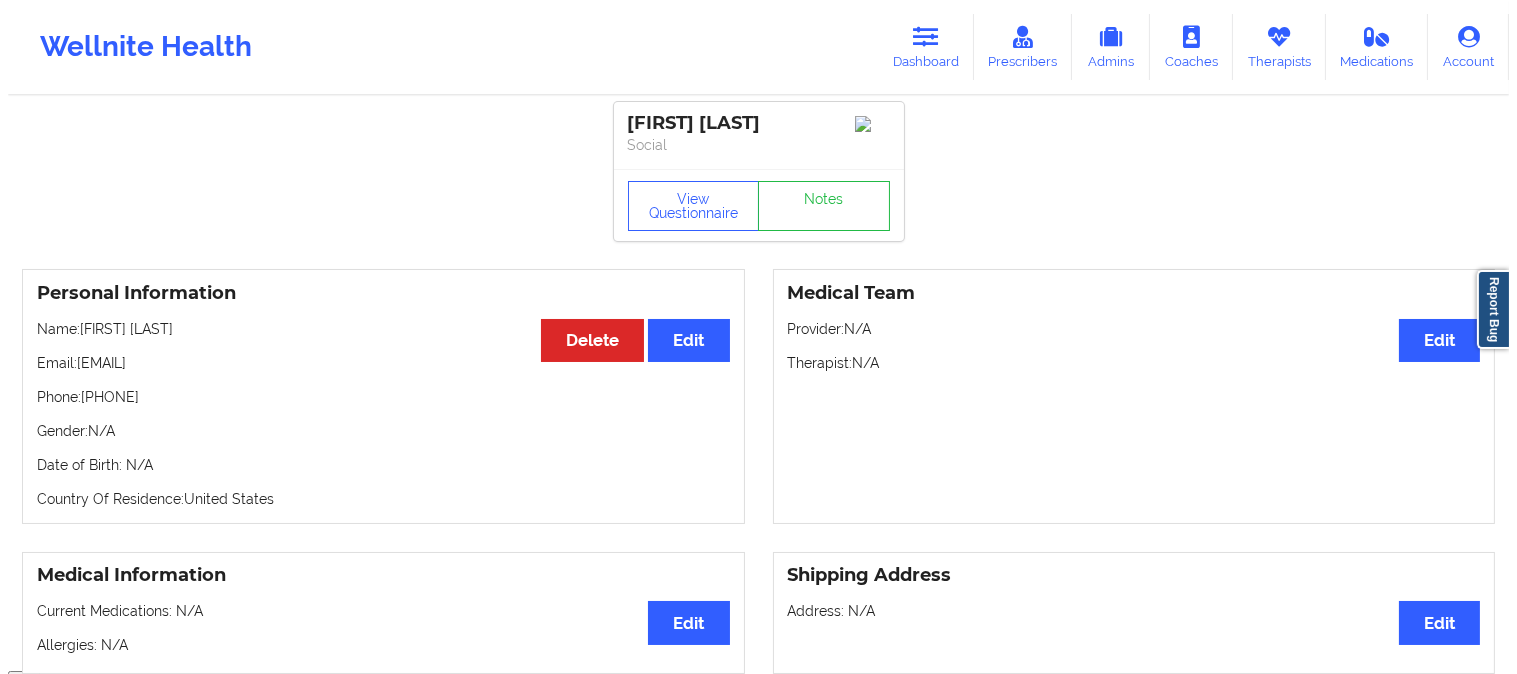 scroll, scrollTop: 0, scrollLeft: 0, axis: both 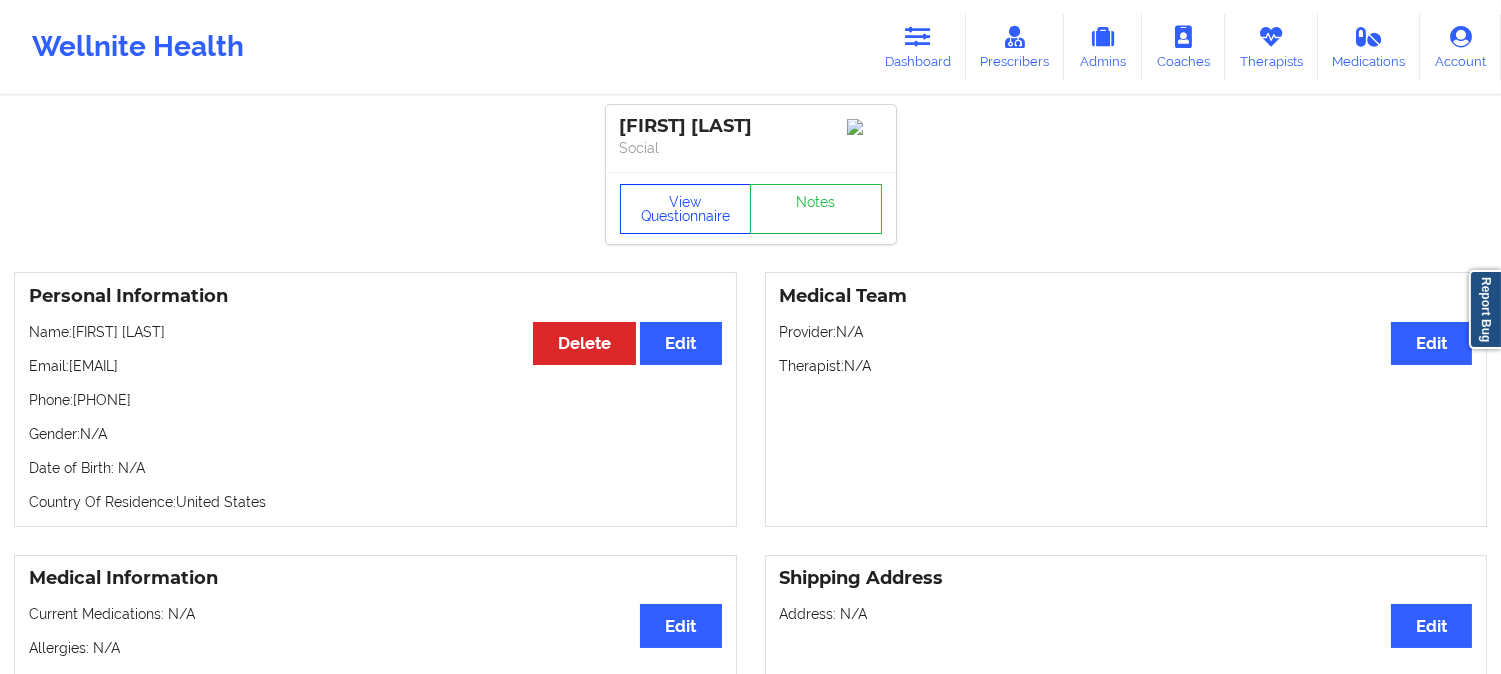 click on "View Questionnaire" at bounding box center (686, 209) 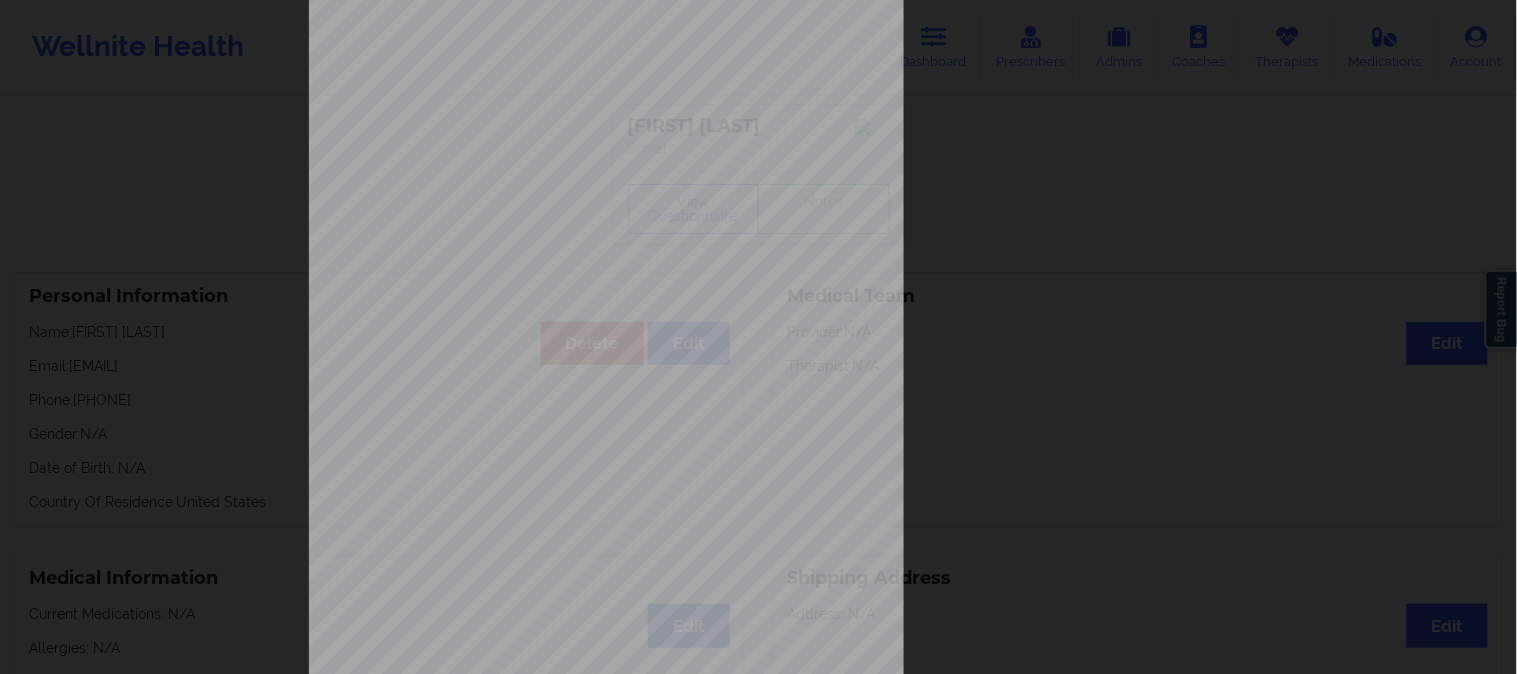 scroll, scrollTop: 280, scrollLeft: 0, axis: vertical 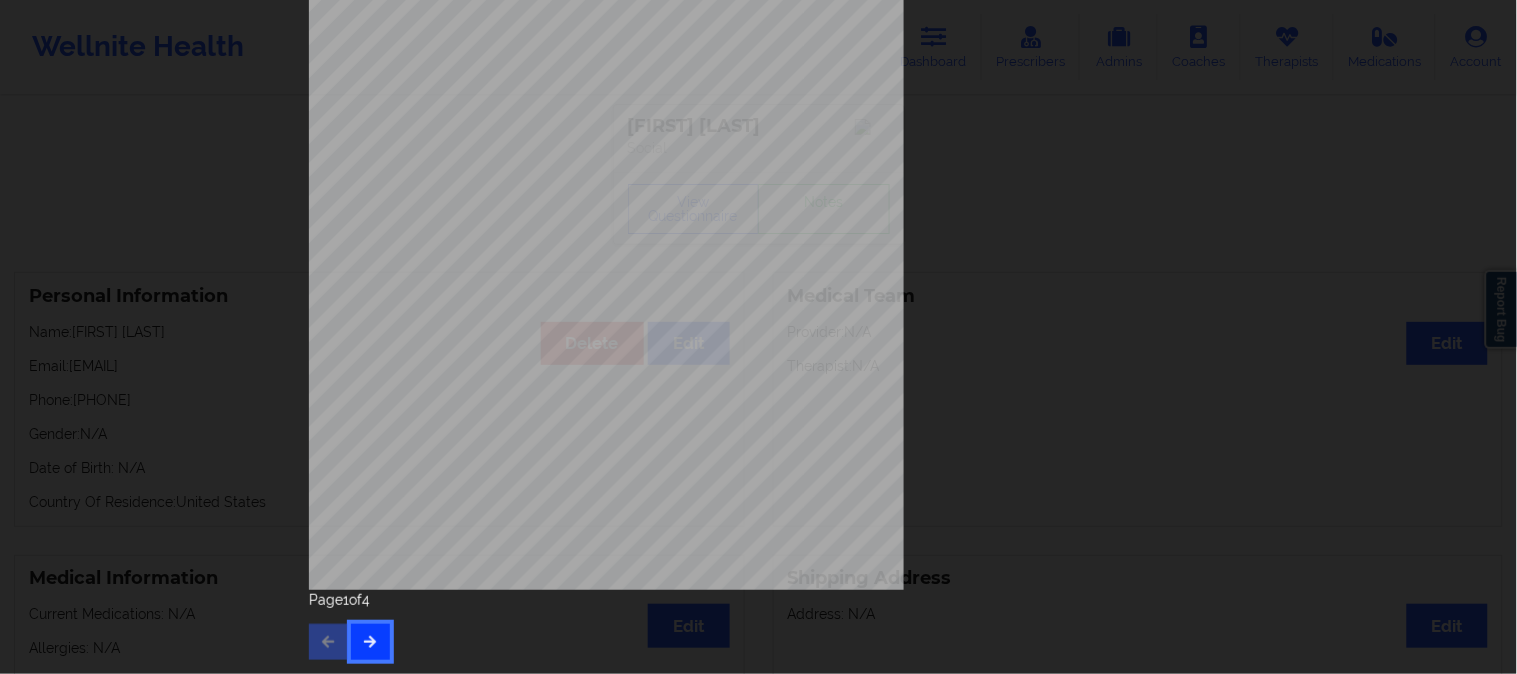 click at bounding box center (370, 642) 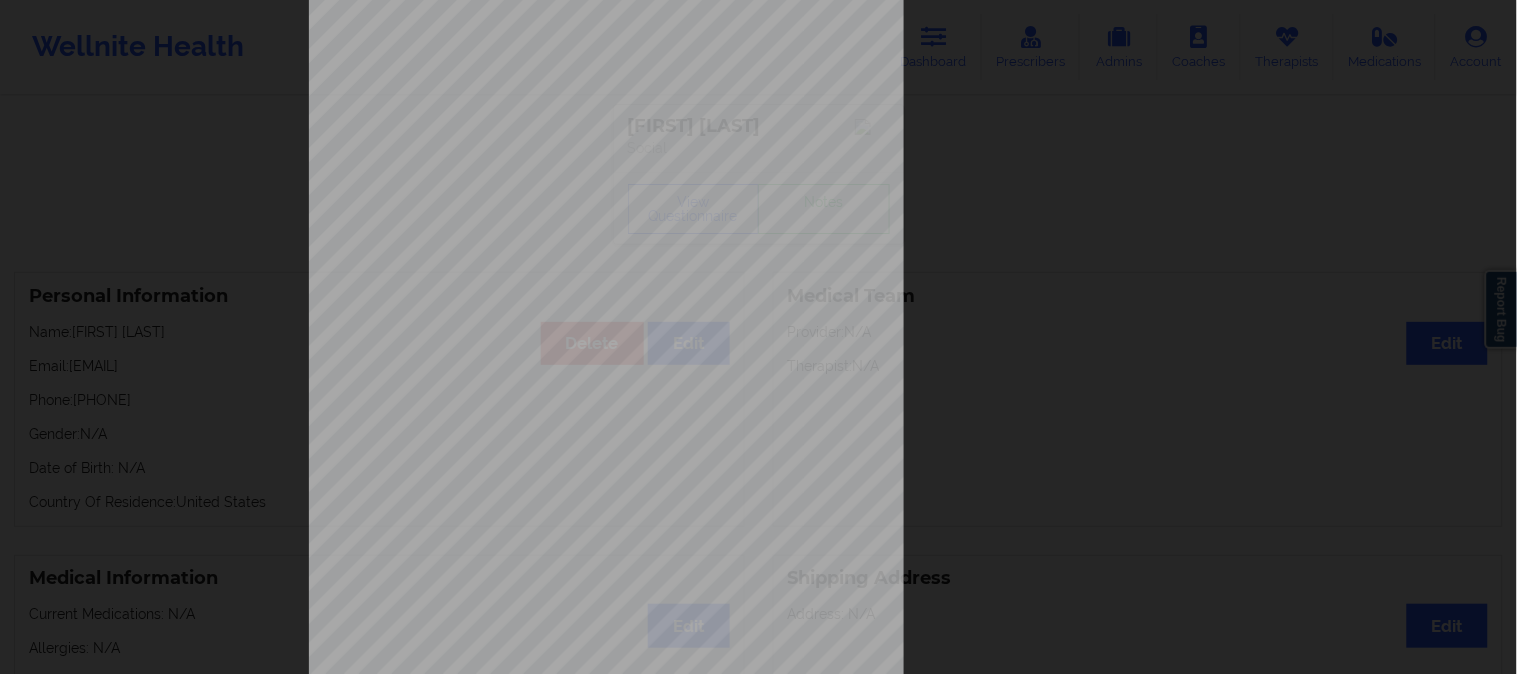 scroll, scrollTop: 280, scrollLeft: 0, axis: vertical 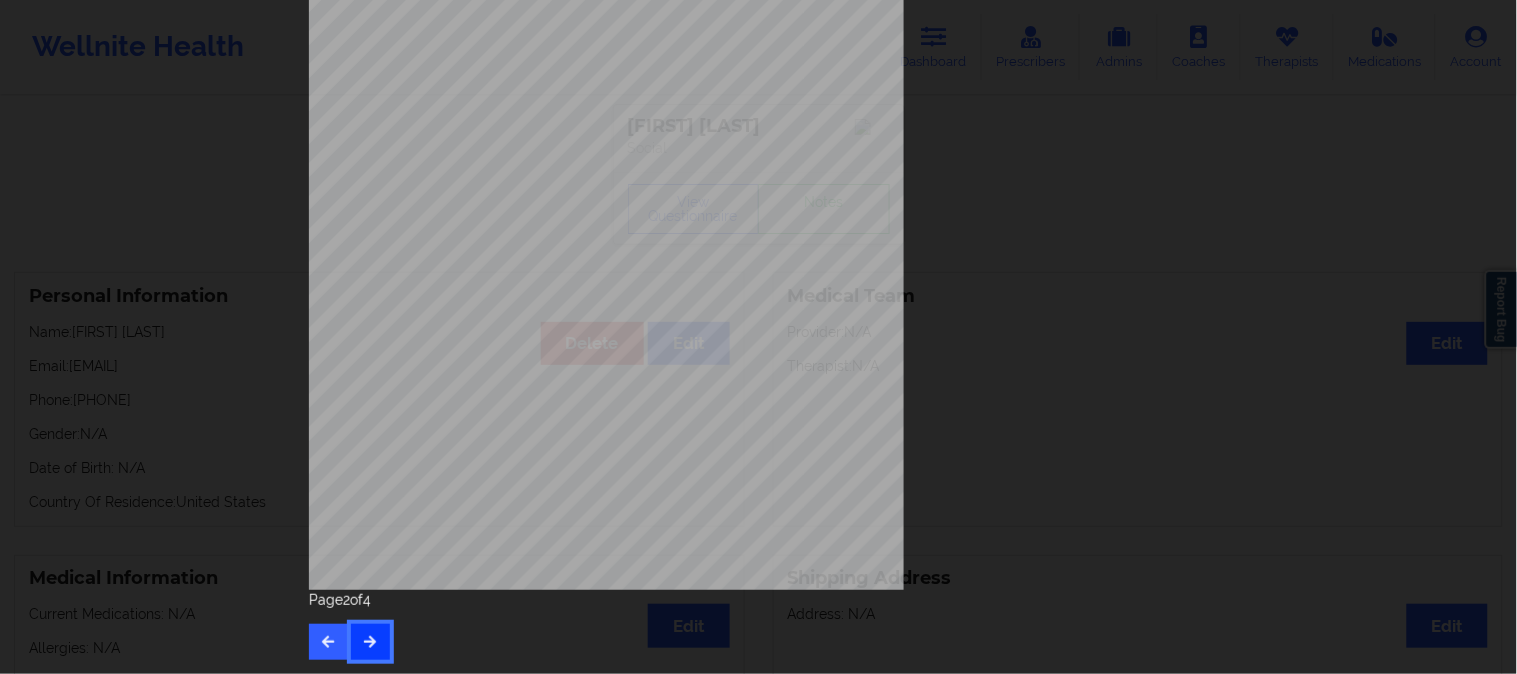 click at bounding box center (370, 642) 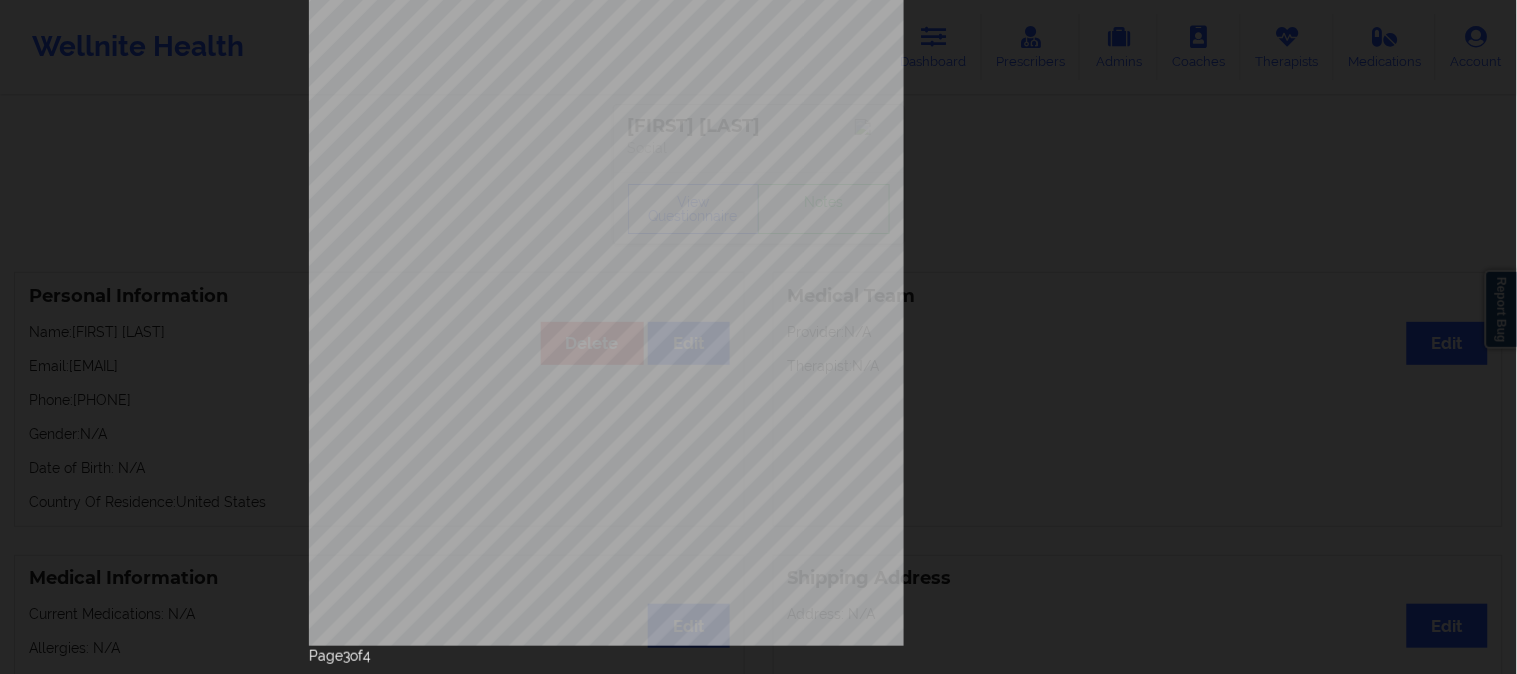 scroll, scrollTop: 280, scrollLeft: 0, axis: vertical 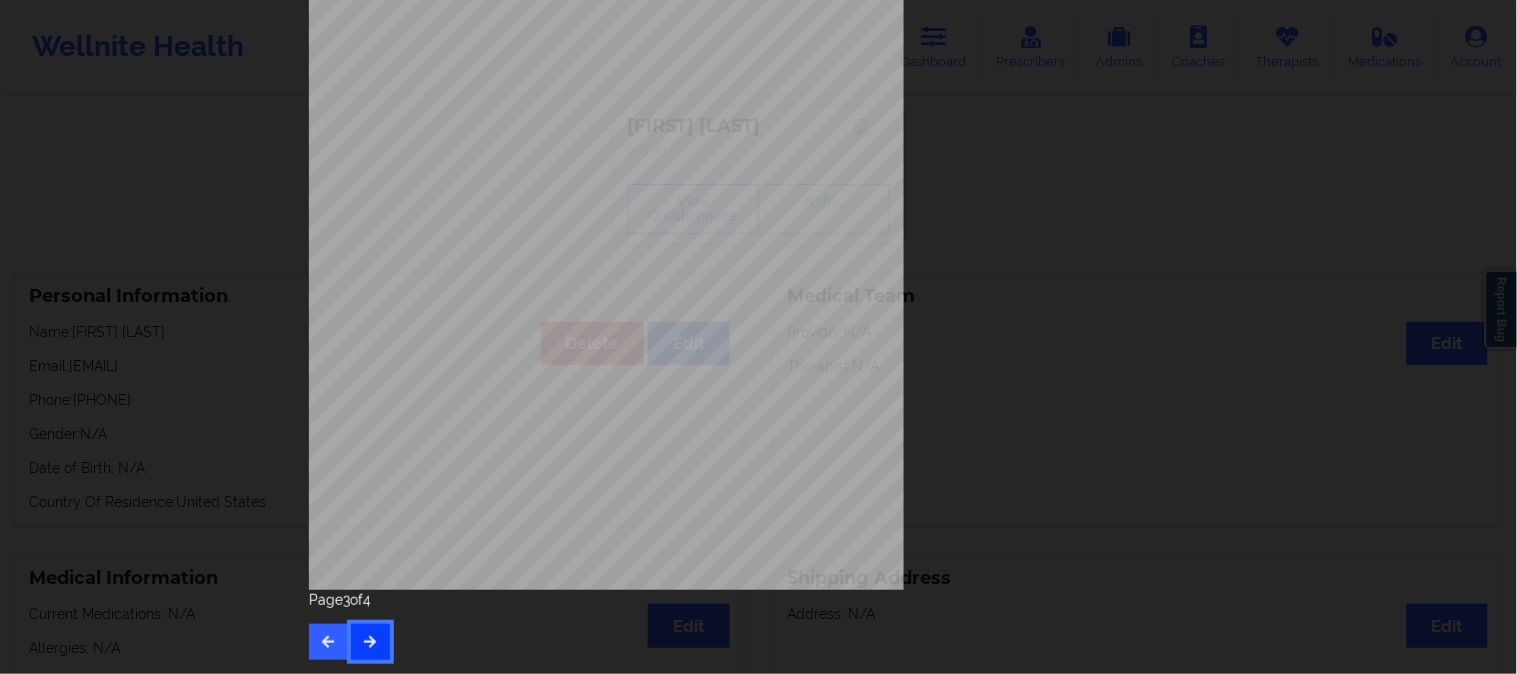 click at bounding box center (370, 642) 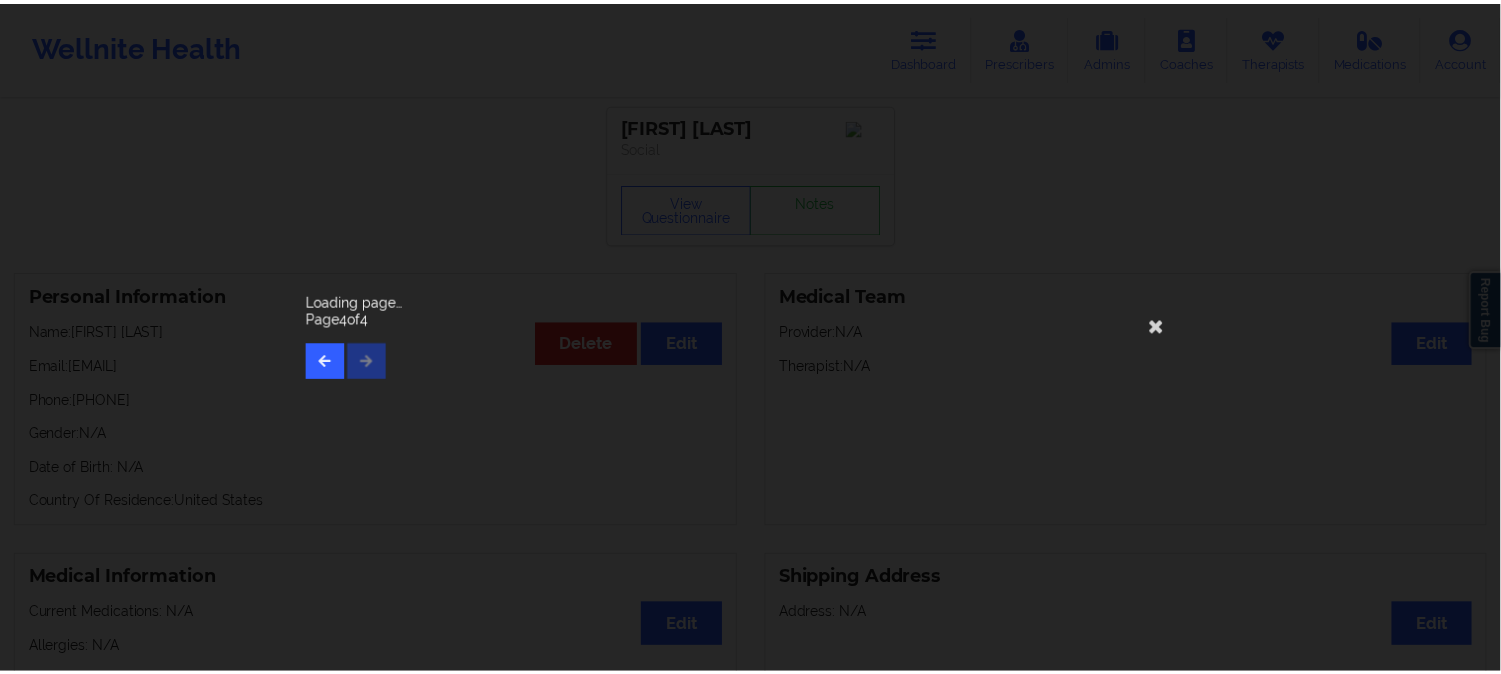 scroll, scrollTop: 0, scrollLeft: 0, axis: both 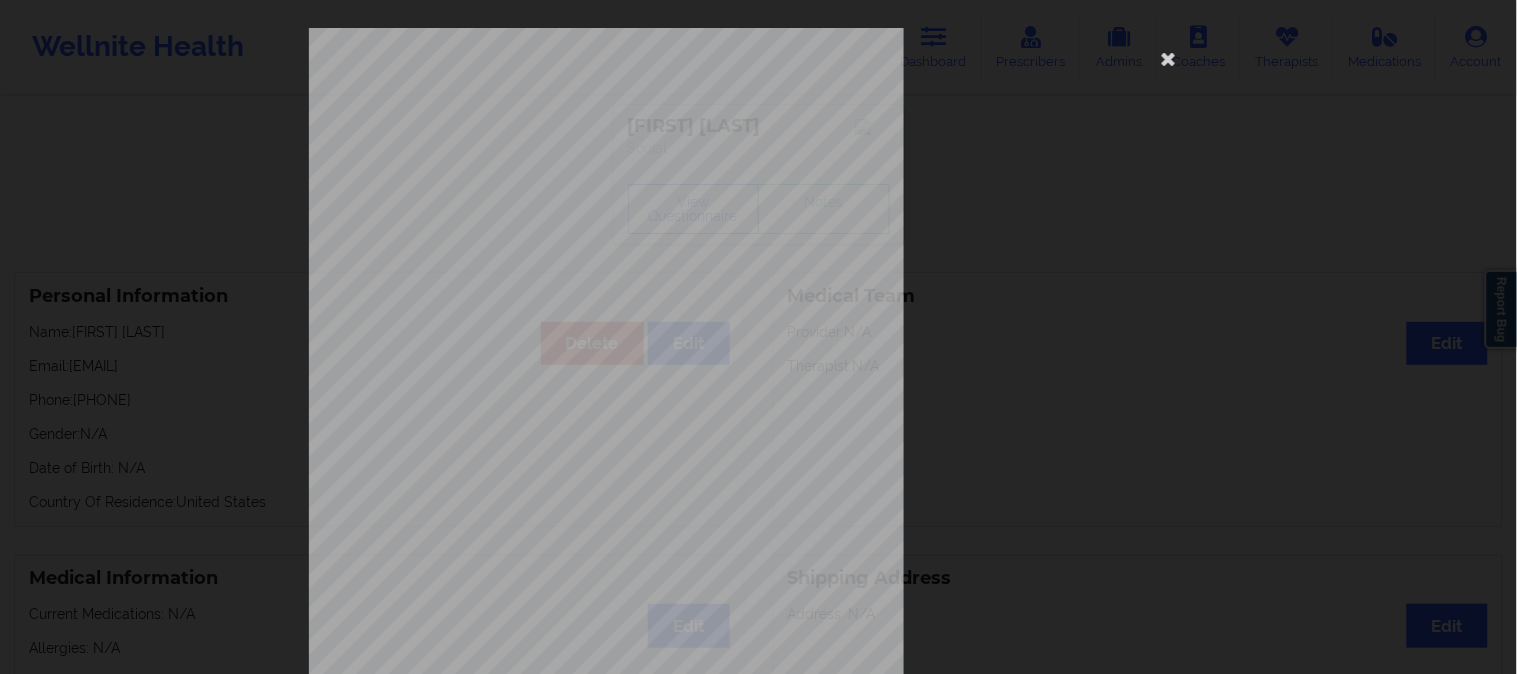click on "Please feel free to provide us with any other additional details that have led you to cancel your membership with us. Wellnite, Inc 2025 {{page}}/{{pages}} Need Help? Email us: hello@wellnite.com Page  4  of  4" at bounding box center (758, 337) 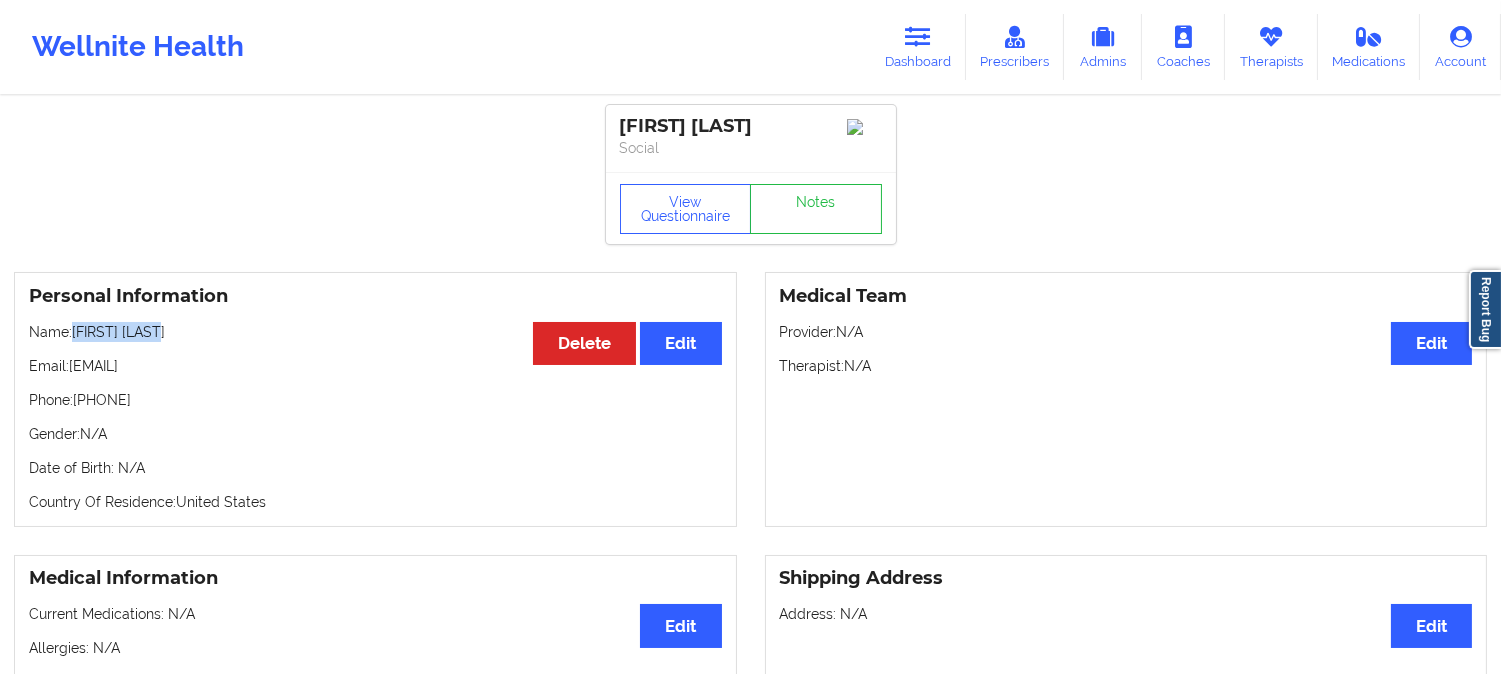 drag, startPoint x: 175, startPoint y: 340, endPoint x: 75, endPoint y: 343, distance: 100.04499 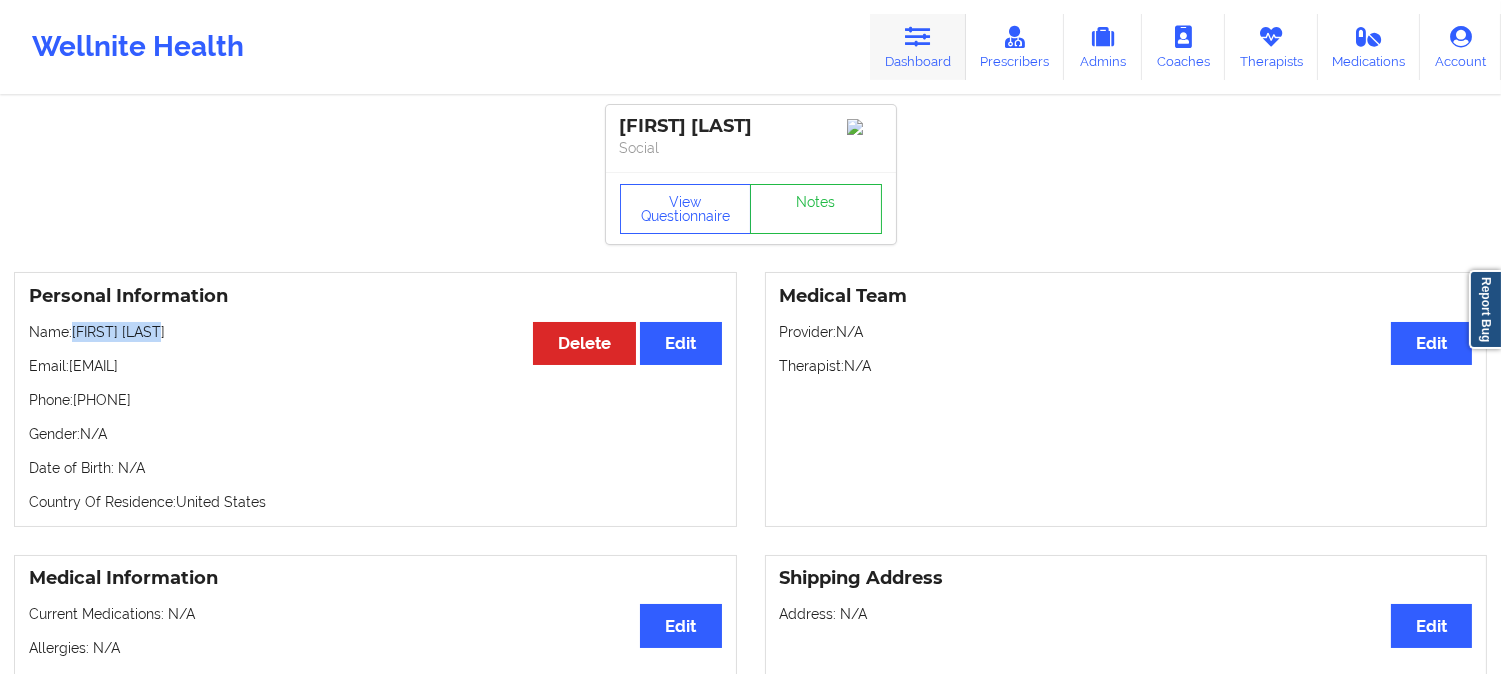 click at bounding box center [918, 37] 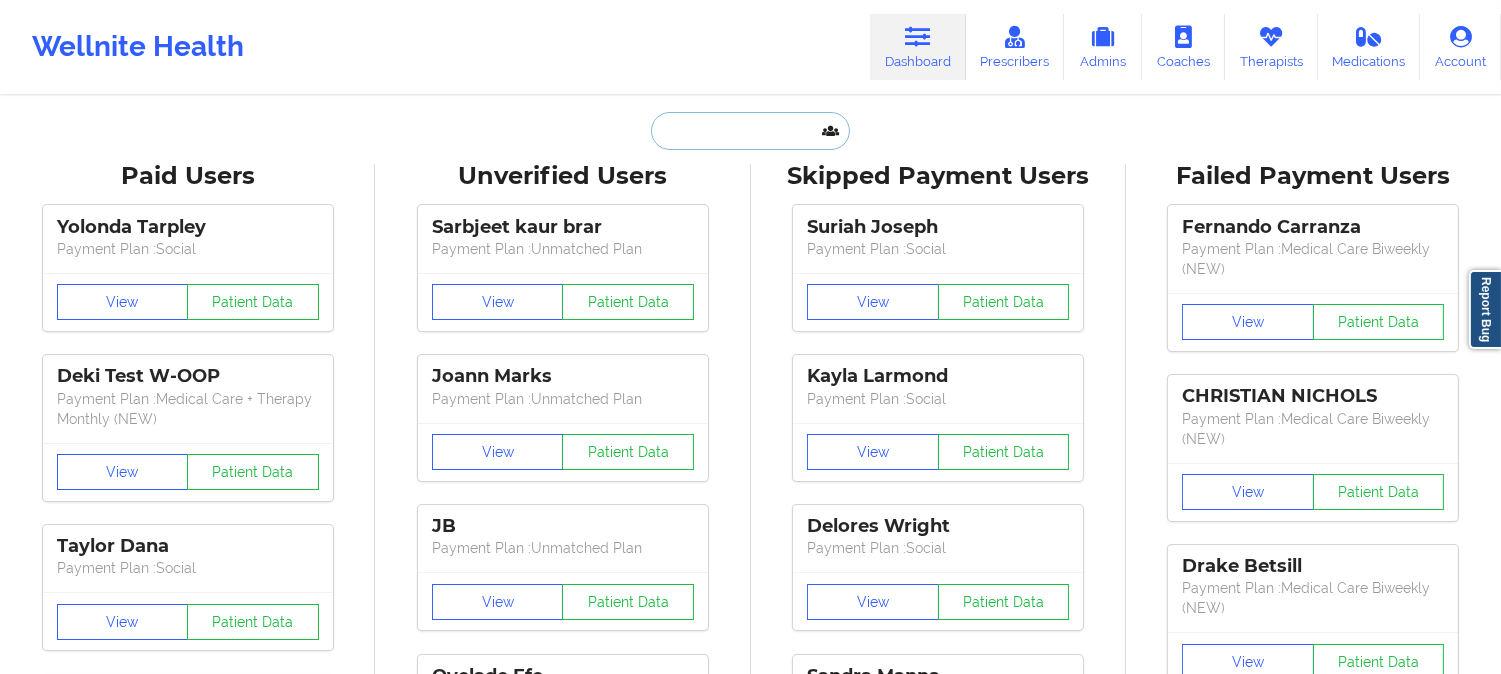 click at bounding box center [750, 131] 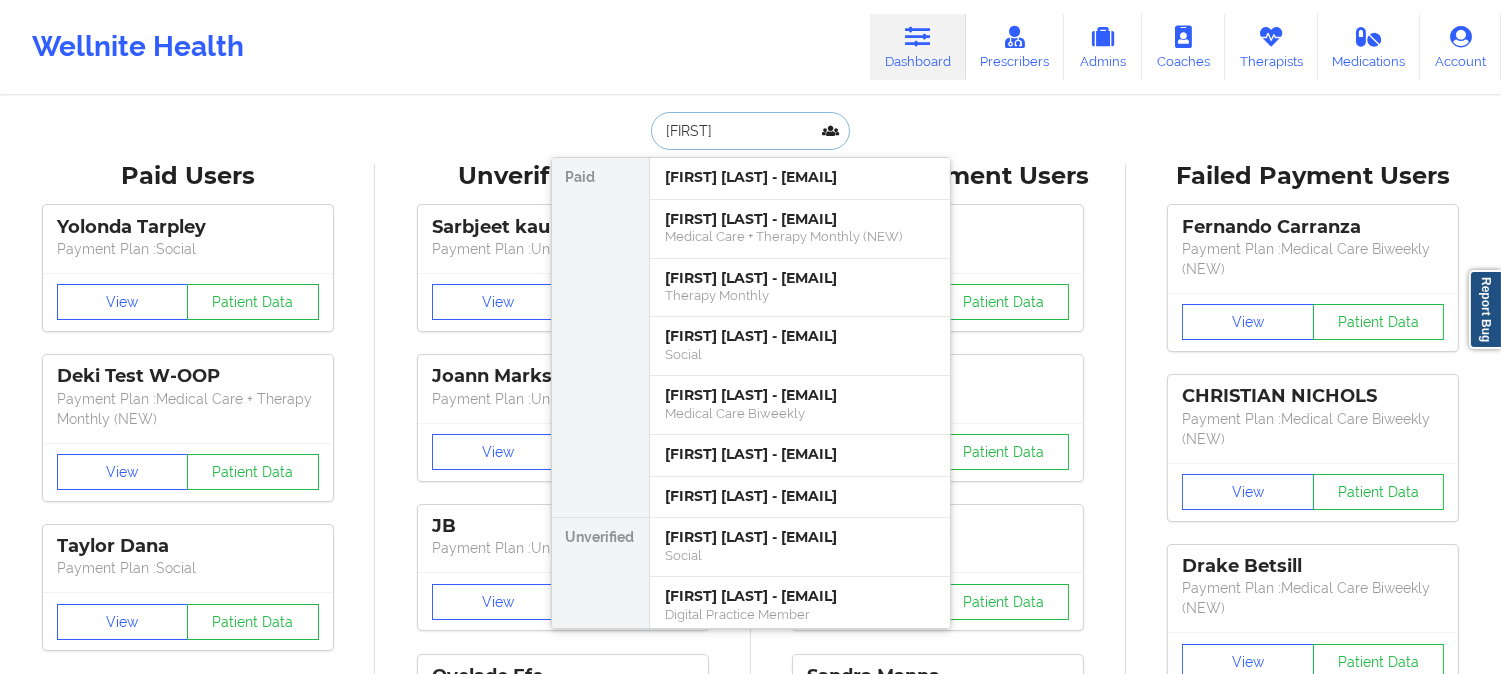 paste on "johnson" 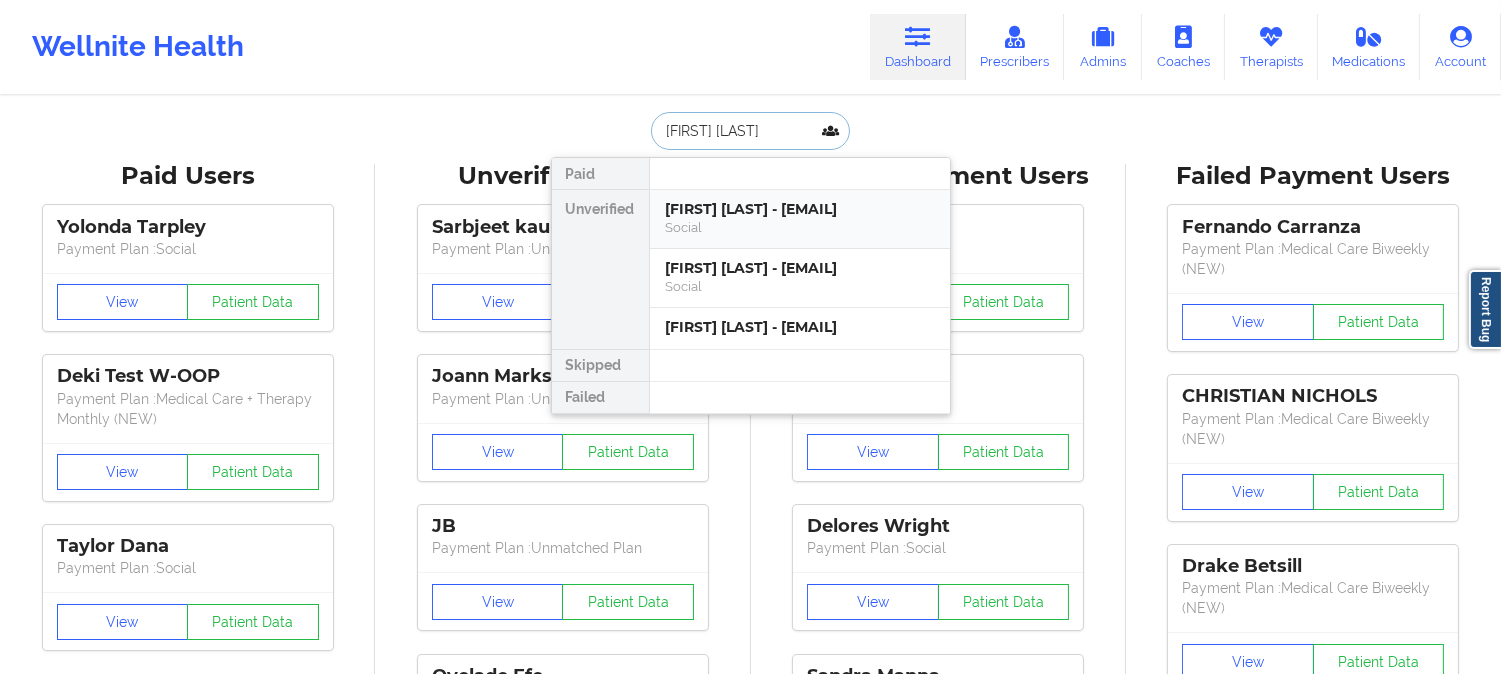 click on "[FIRST] [LAST] - [EMAIL]" at bounding box center (800, 209) 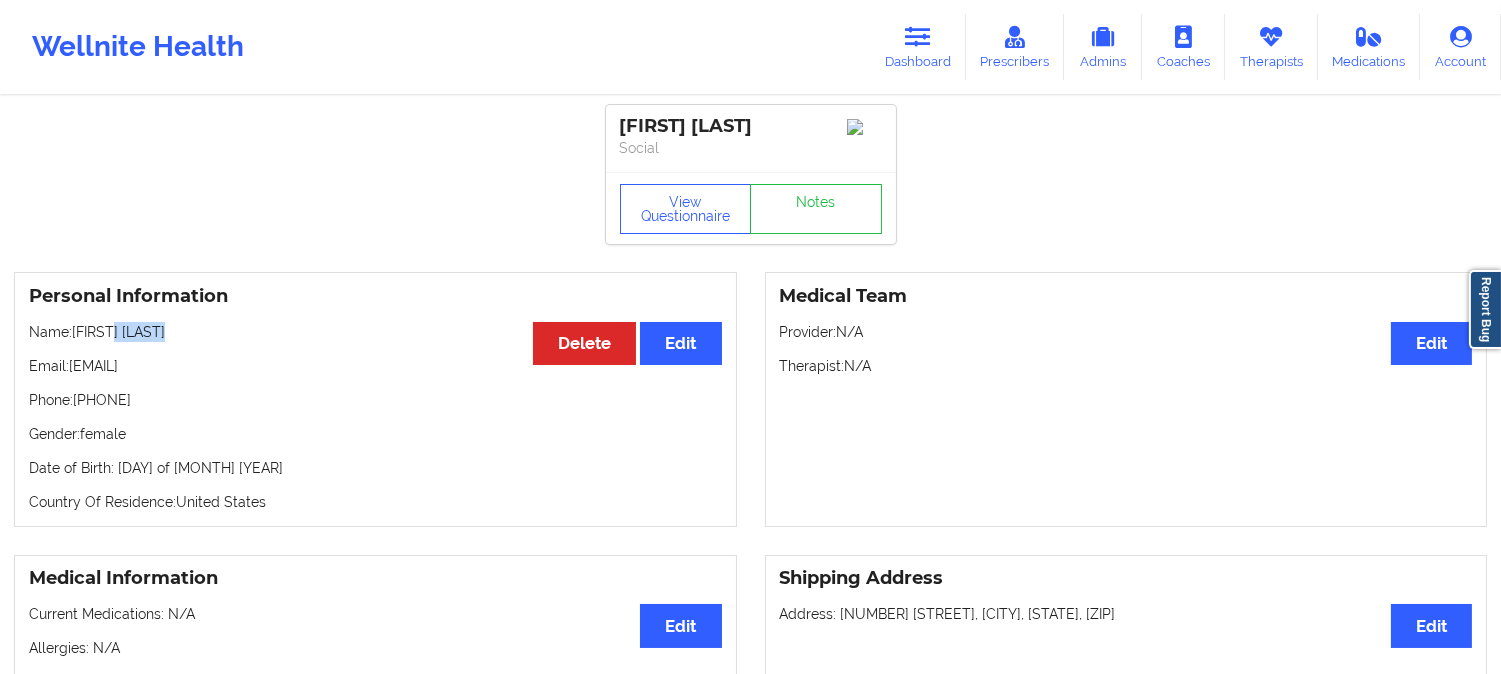 drag, startPoint x: 213, startPoint y: 346, endPoint x: 115, endPoint y: 345, distance: 98.005104 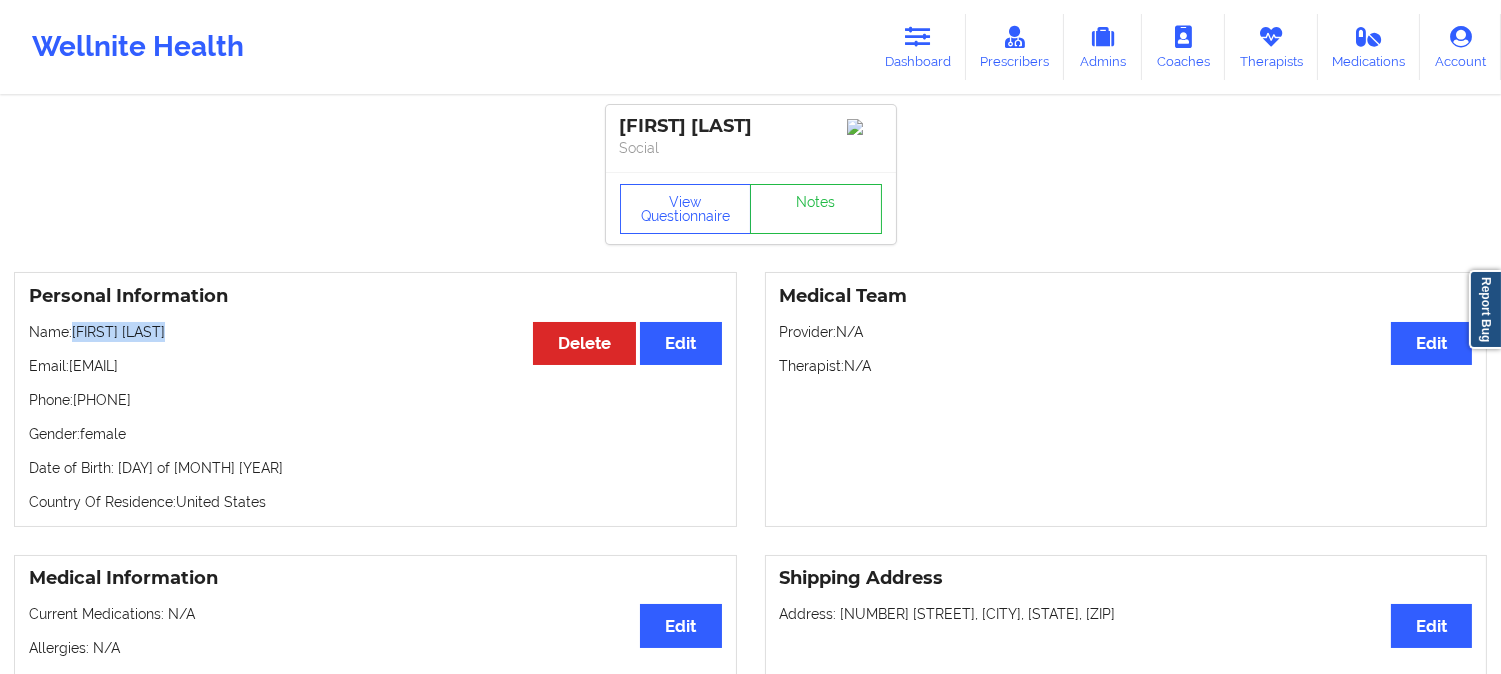 drag, startPoint x: 182, startPoint y: 332, endPoint x: 76, endPoint y: 328, distance: 106.07545 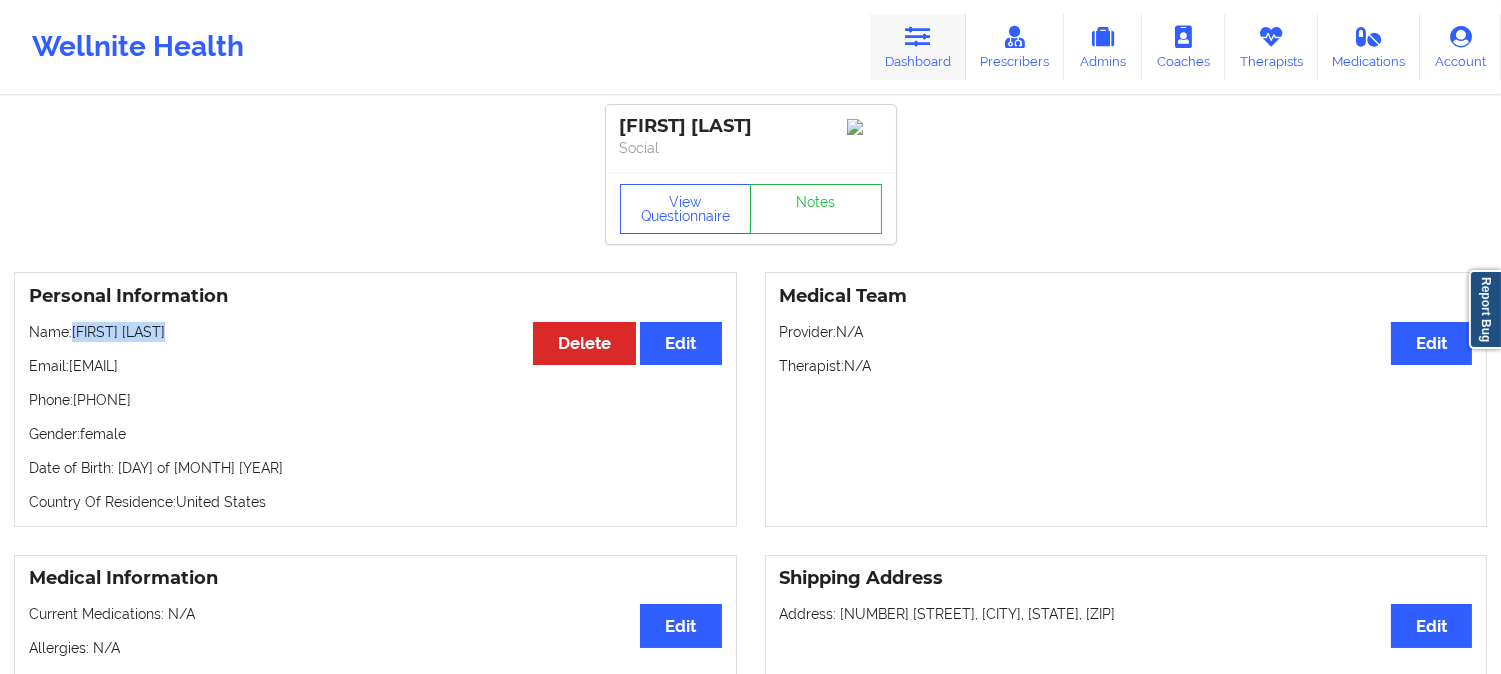 click on "Dashboard" at bounding box center [918, 47] 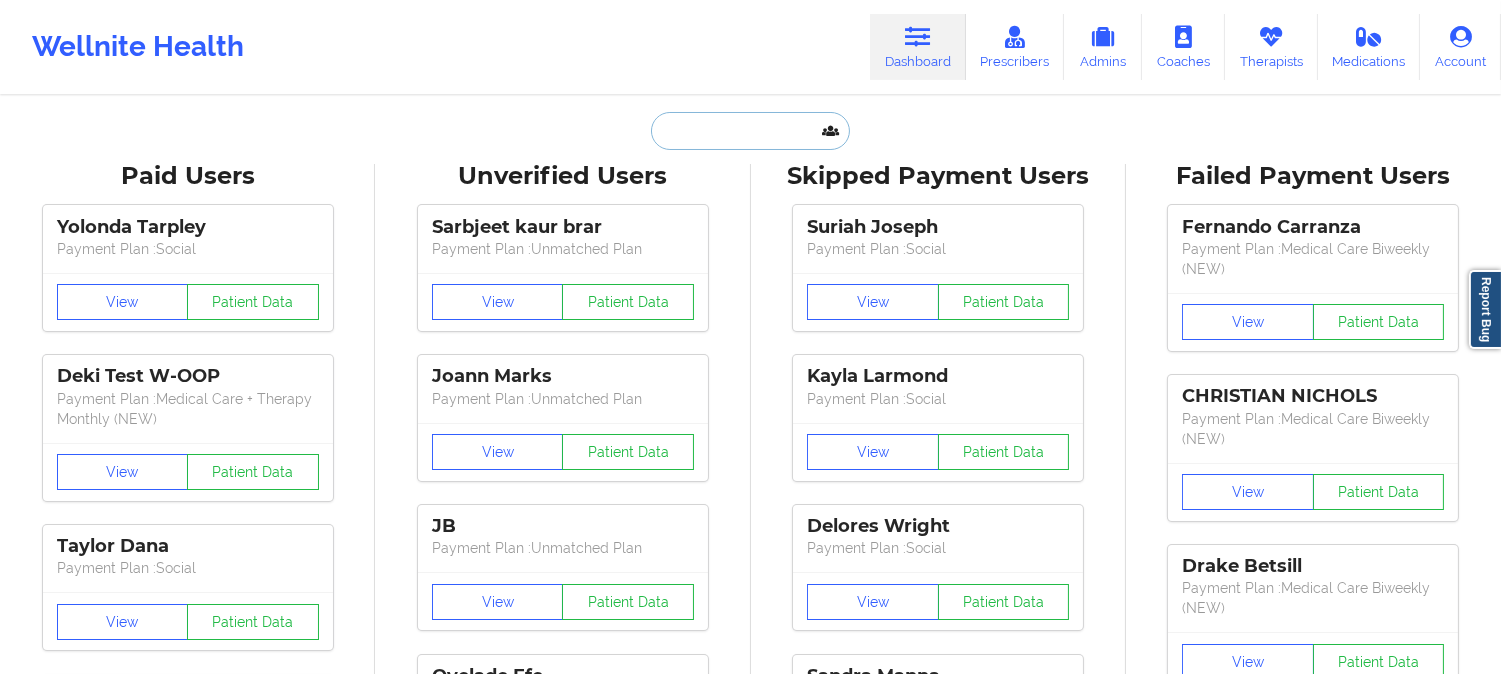 click at bounding box center (750, 131) 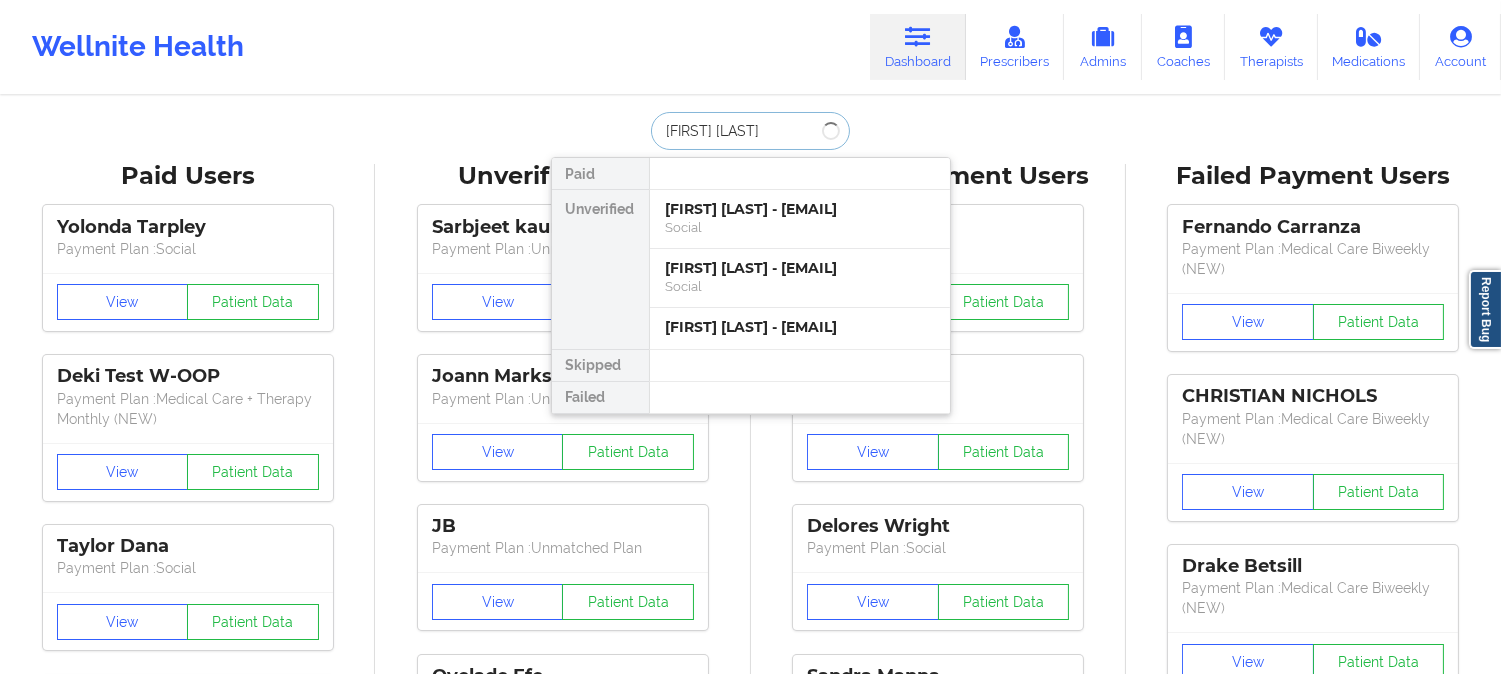type on "[FIRST] [LAST]" 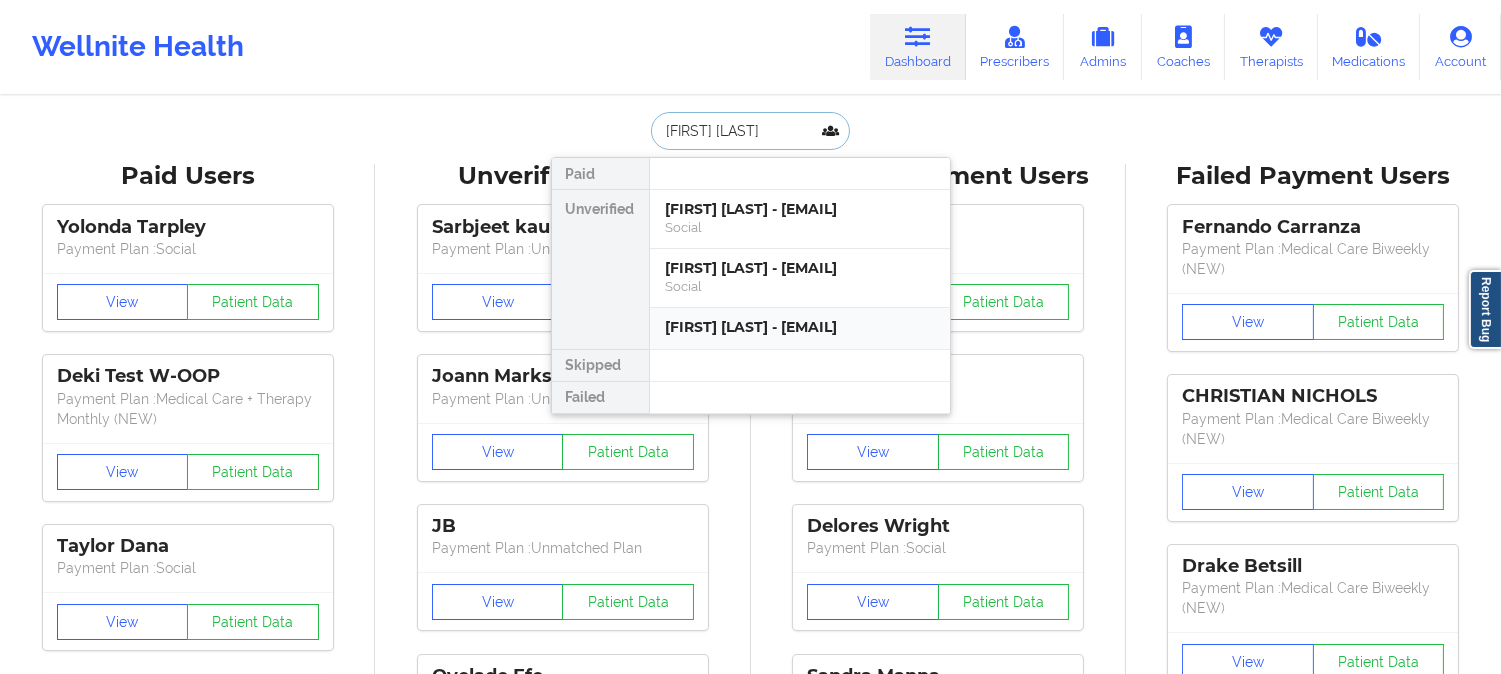 click on "[FIRST] [LAST]  - [EMAIL]" at bounding box center [800, 327] 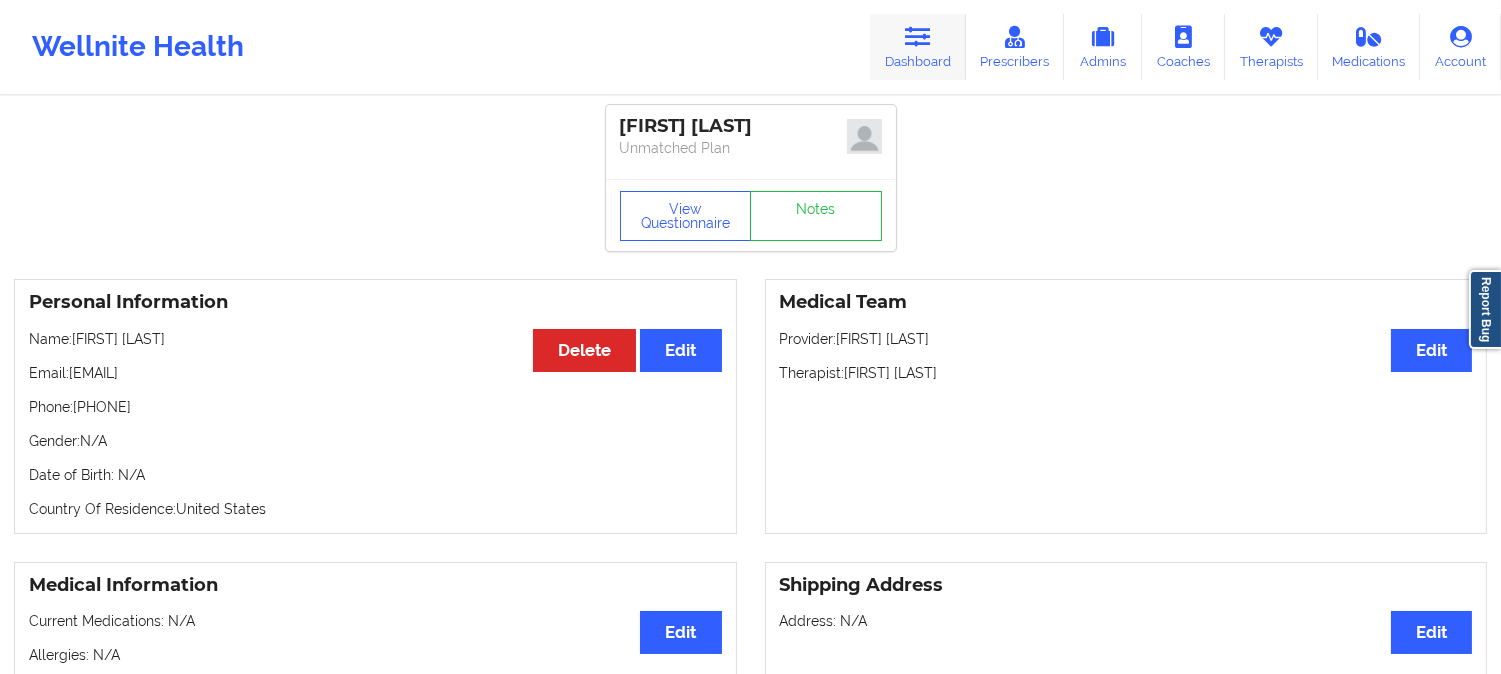 click at bounding box center (918, 37) 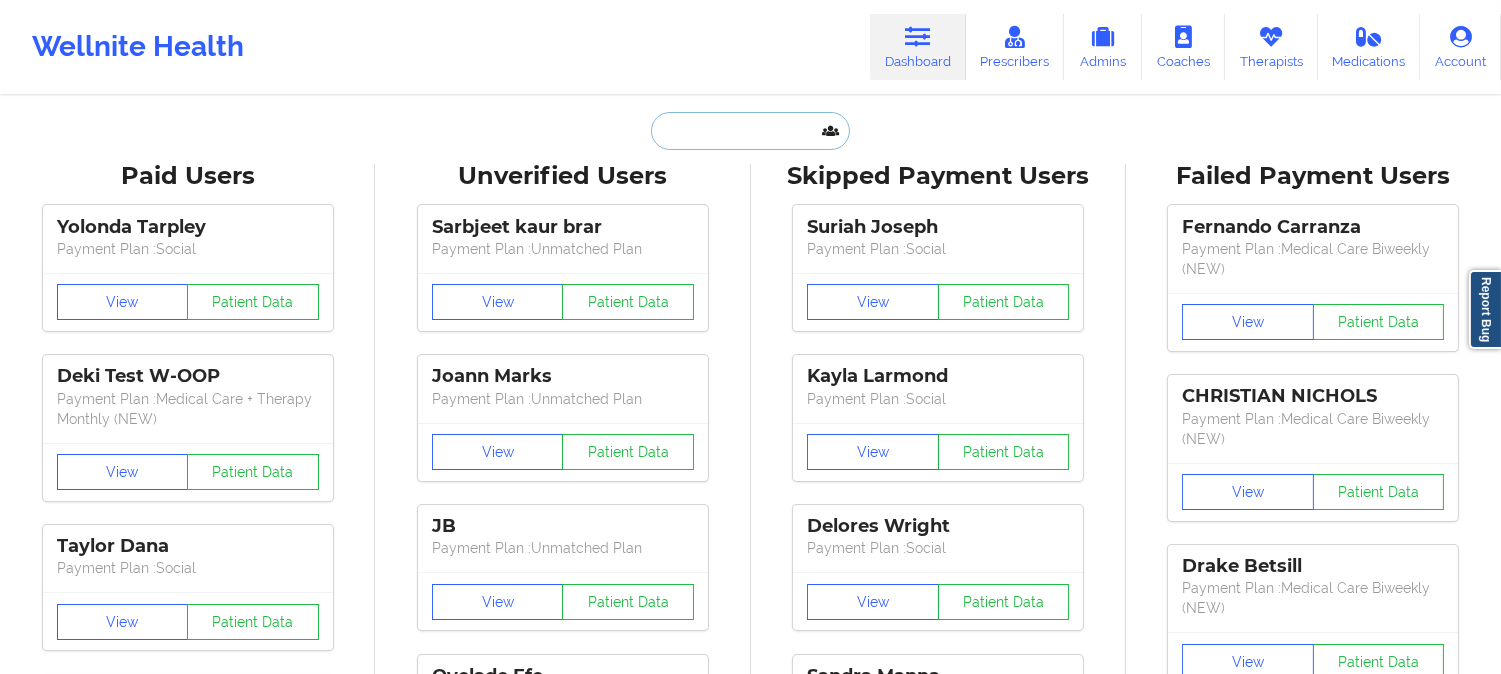click at bounding box center [750, 131] 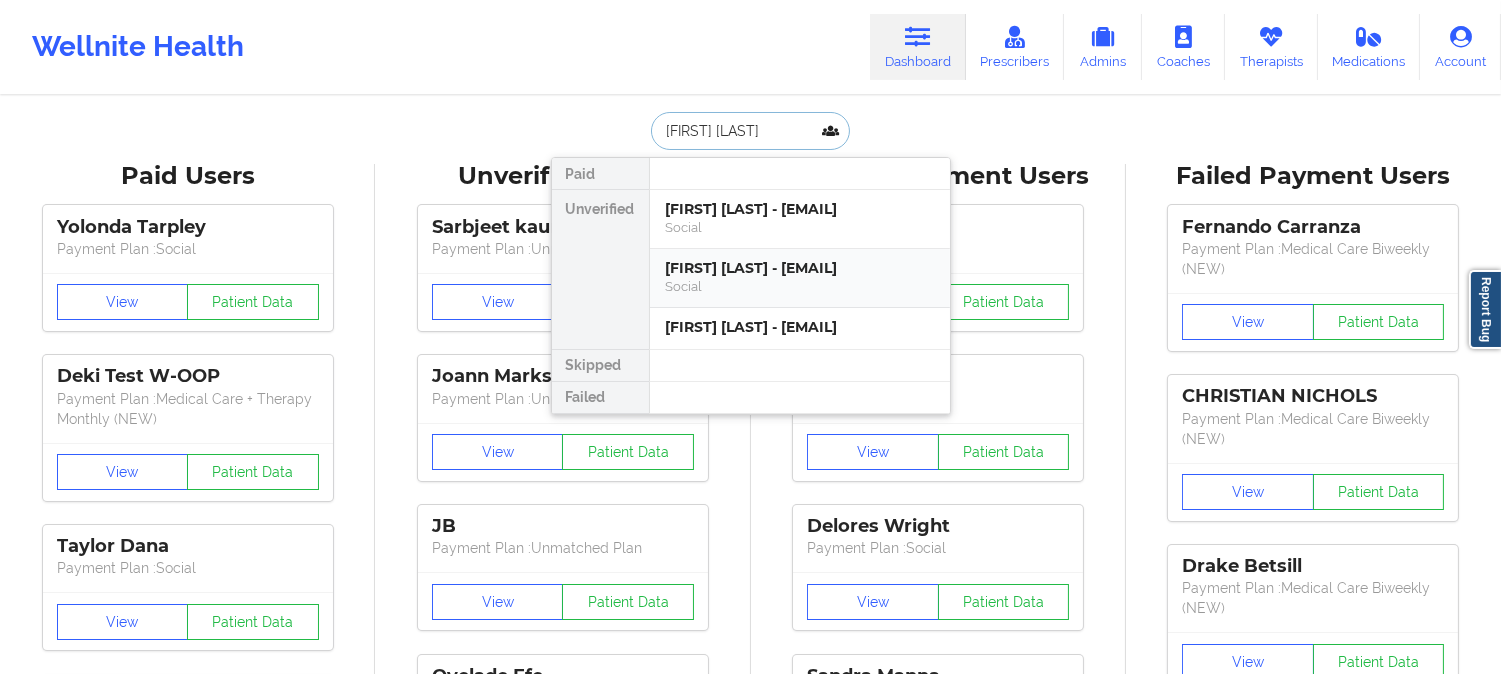 click on "[FIRST] [LAST] - [EMAIL]" at bounding box center (800, 268) 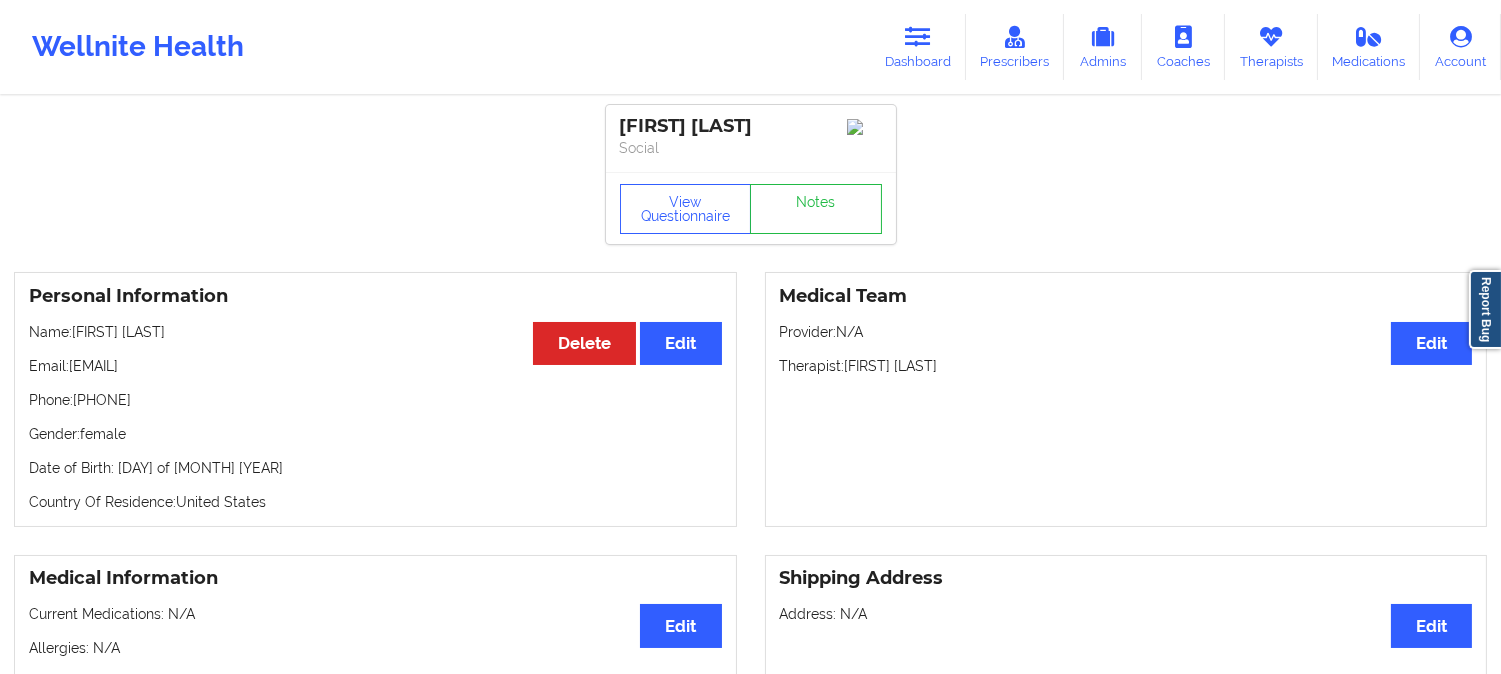 drag, startPoint x: 231, startPoint y: 355, endPoint x: 124, endPoint y: 351, distance: 107.07474 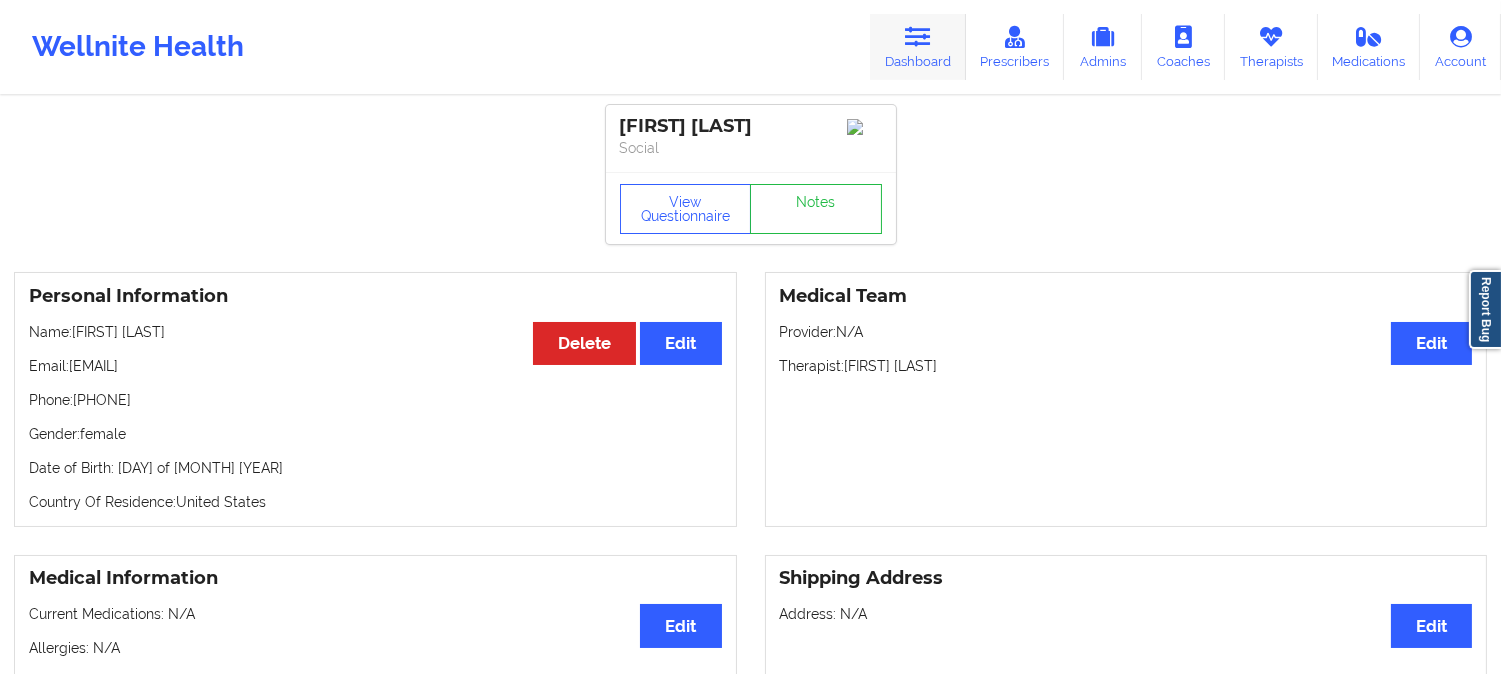 click on "Dashboard" at bounding box center [918, 47] 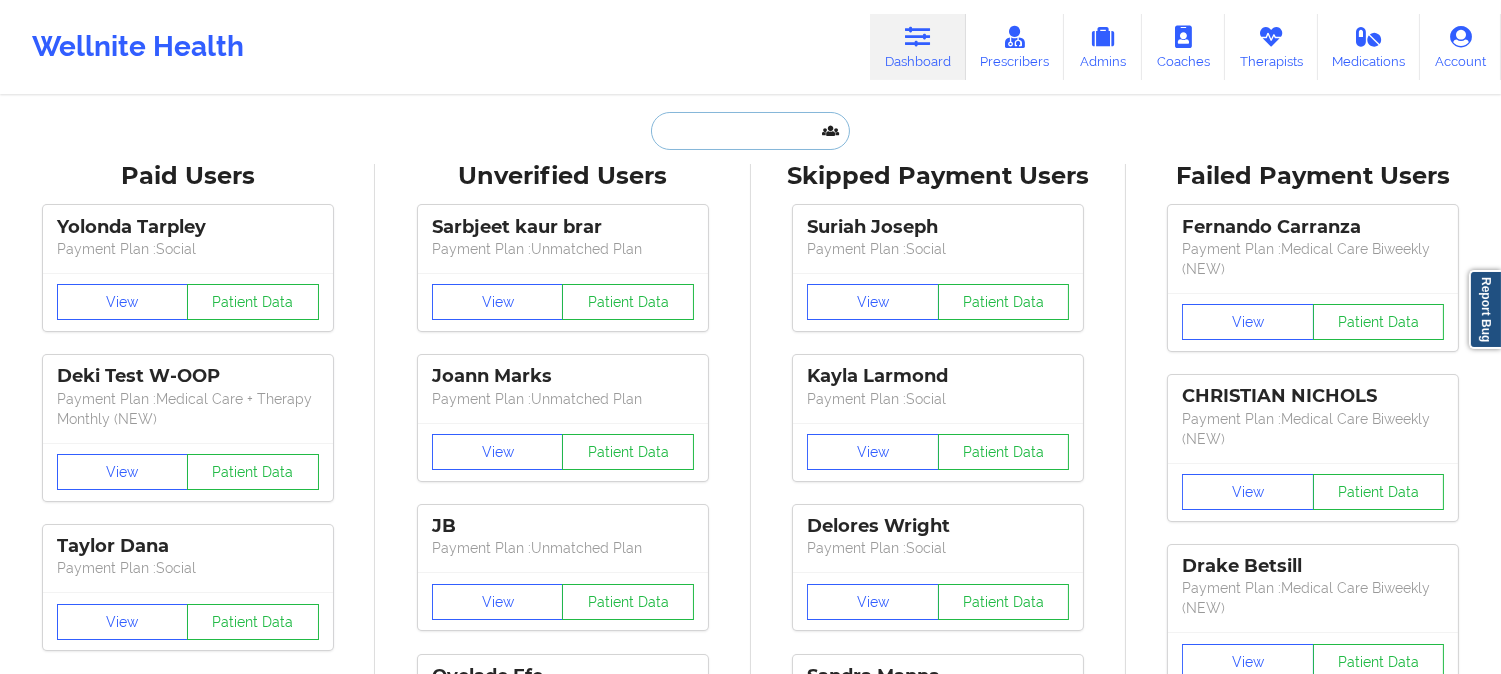 click at bounding box center (750, 131) 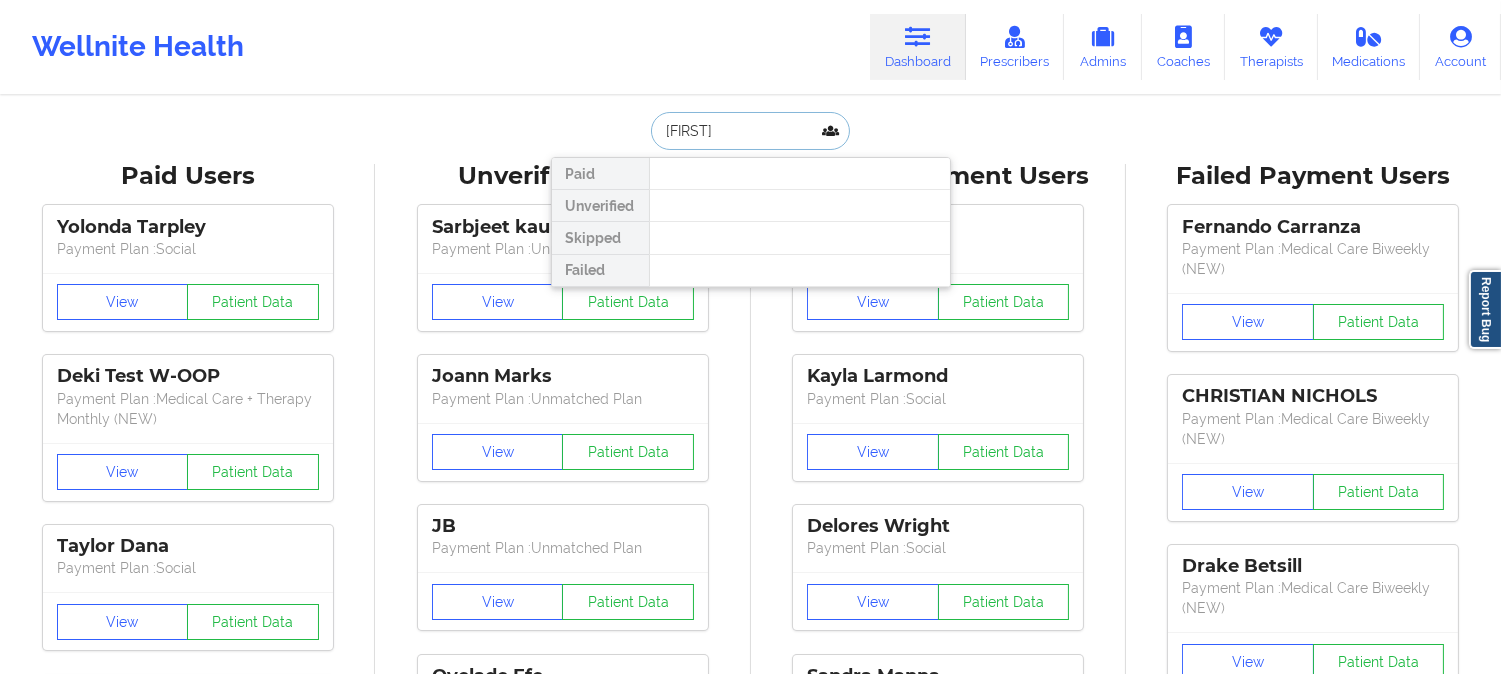 type on "Dalton" 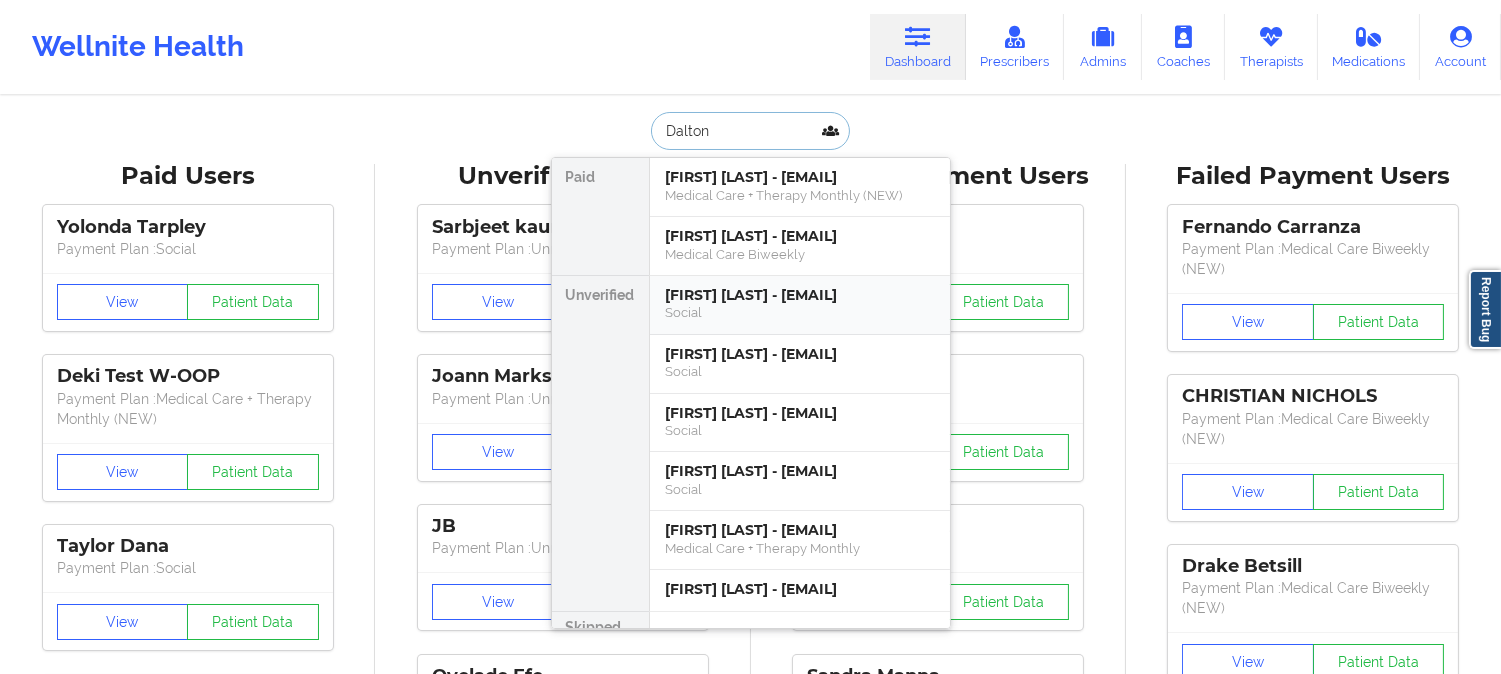 click on "[FIRST] [LAST] - [EMAIL]" at bounding box center [800, 295] 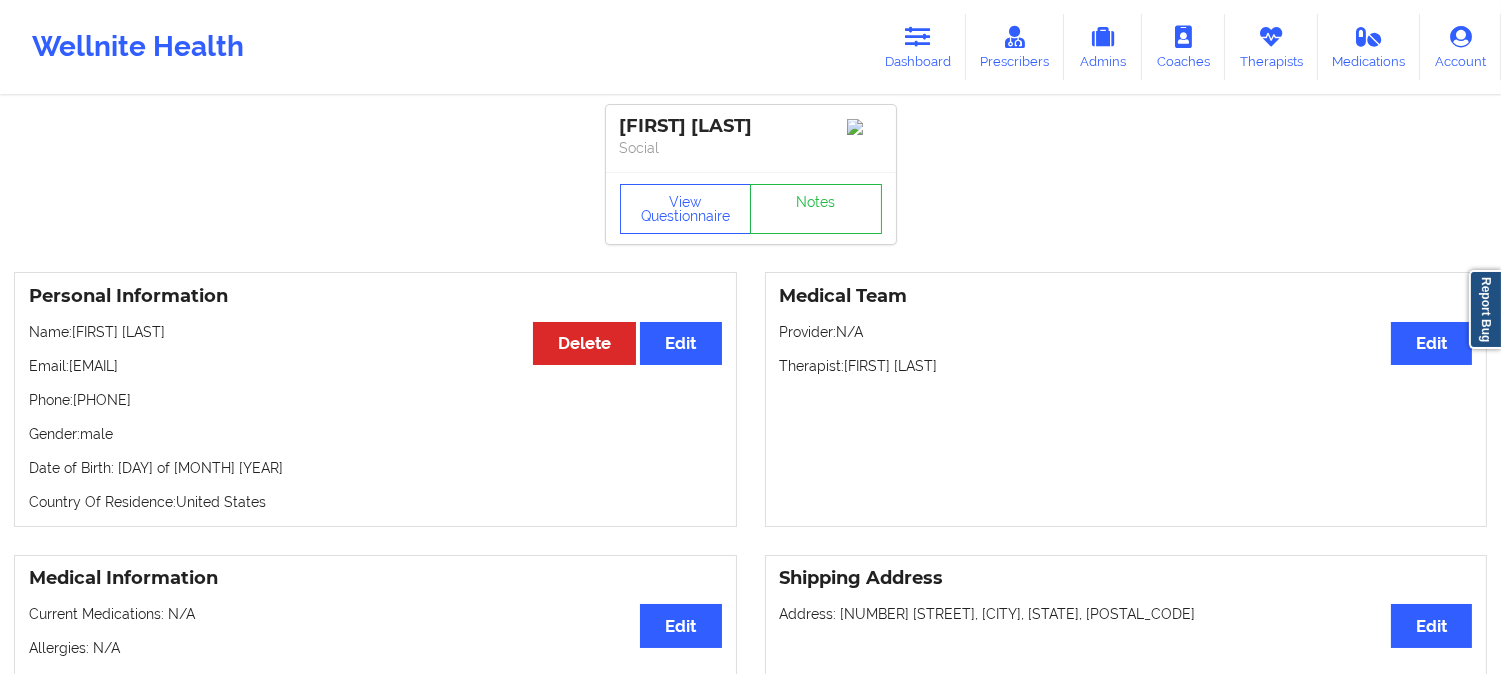 click on "Name:  [FIRST] [LAST]" at bounding box center [375, 332] 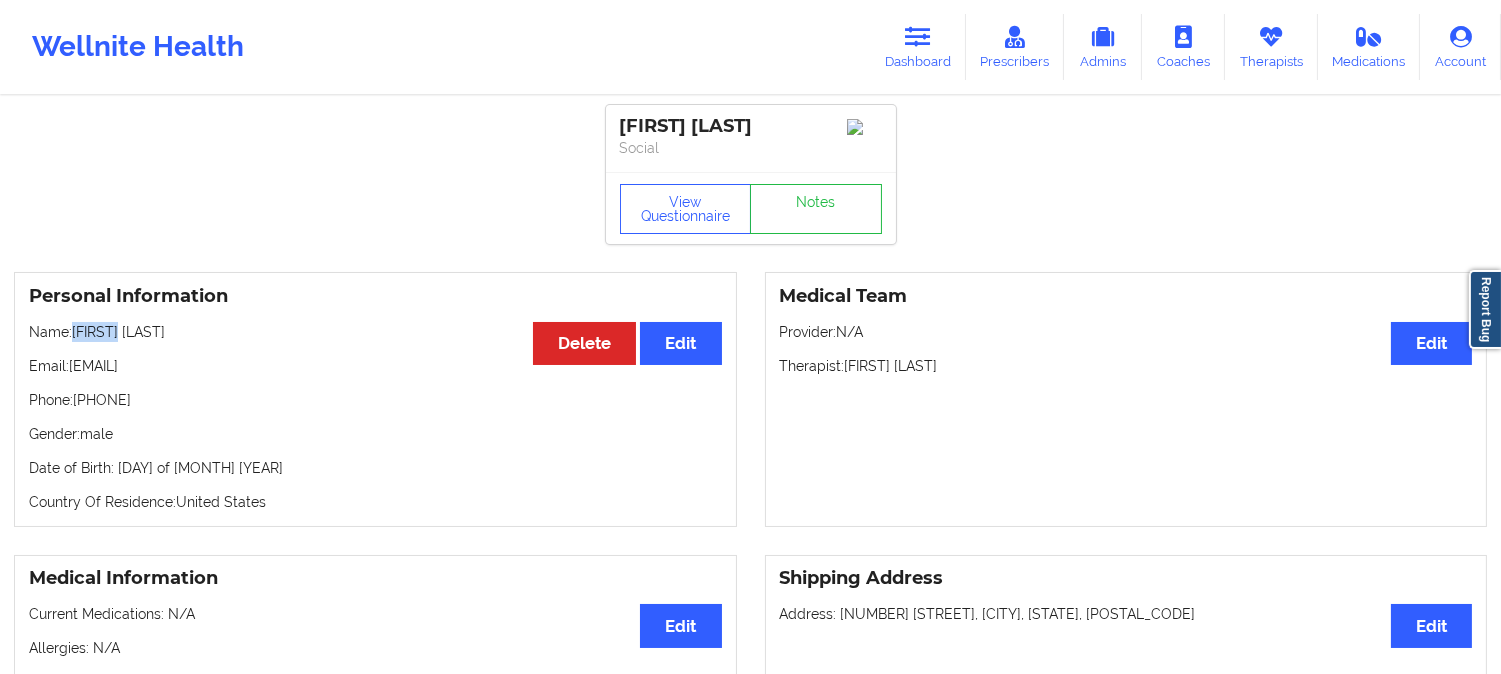 click on "Name:  [FIRST] [LAST]" at bounding box center (375, 332) 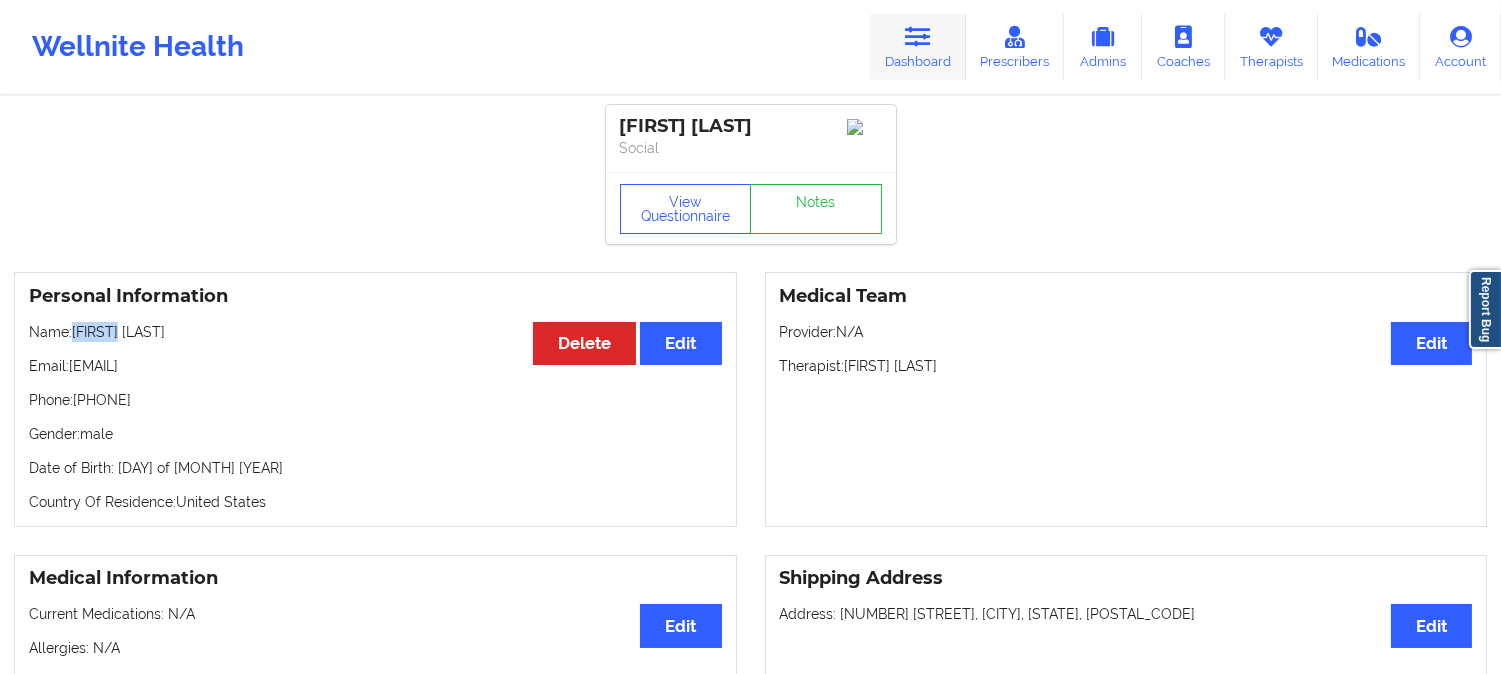 click on "Dashboard" at bounding box center (918, 47) 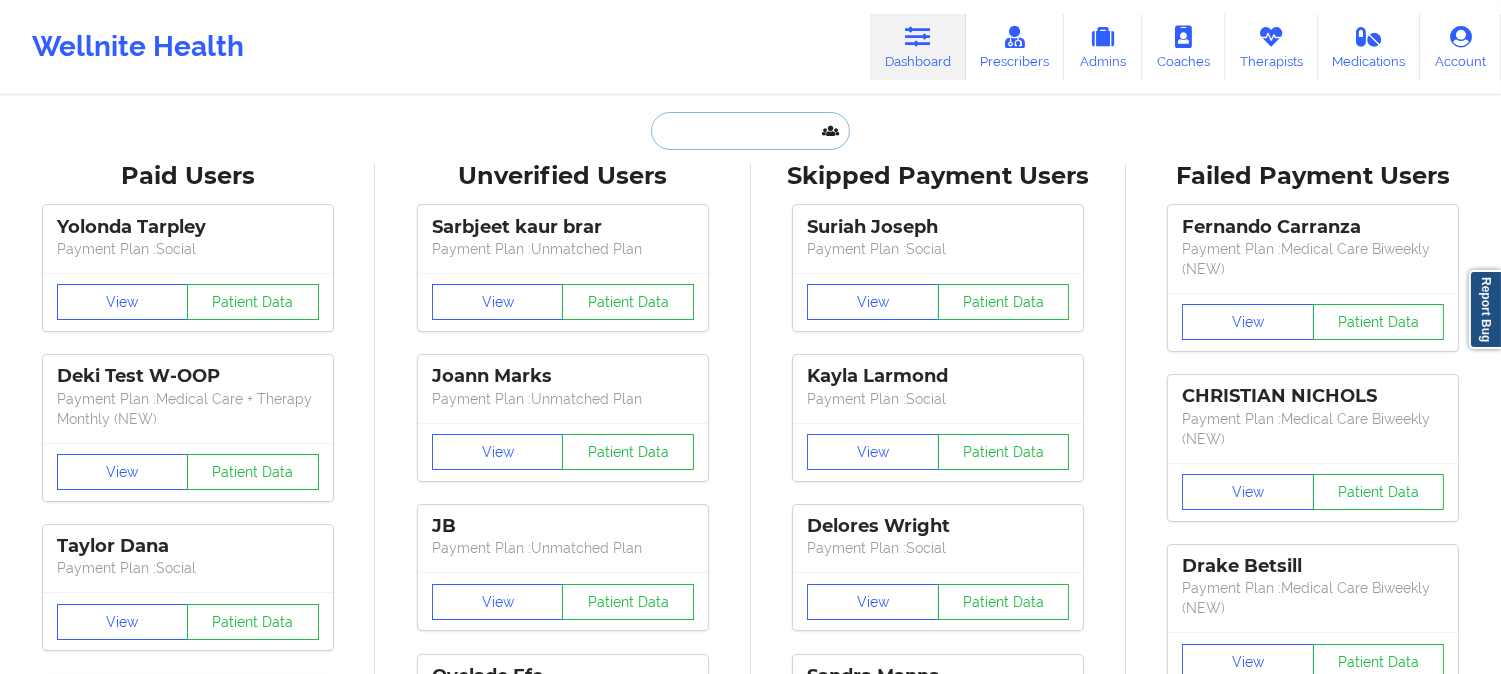 click at bounding box center [750, 131] 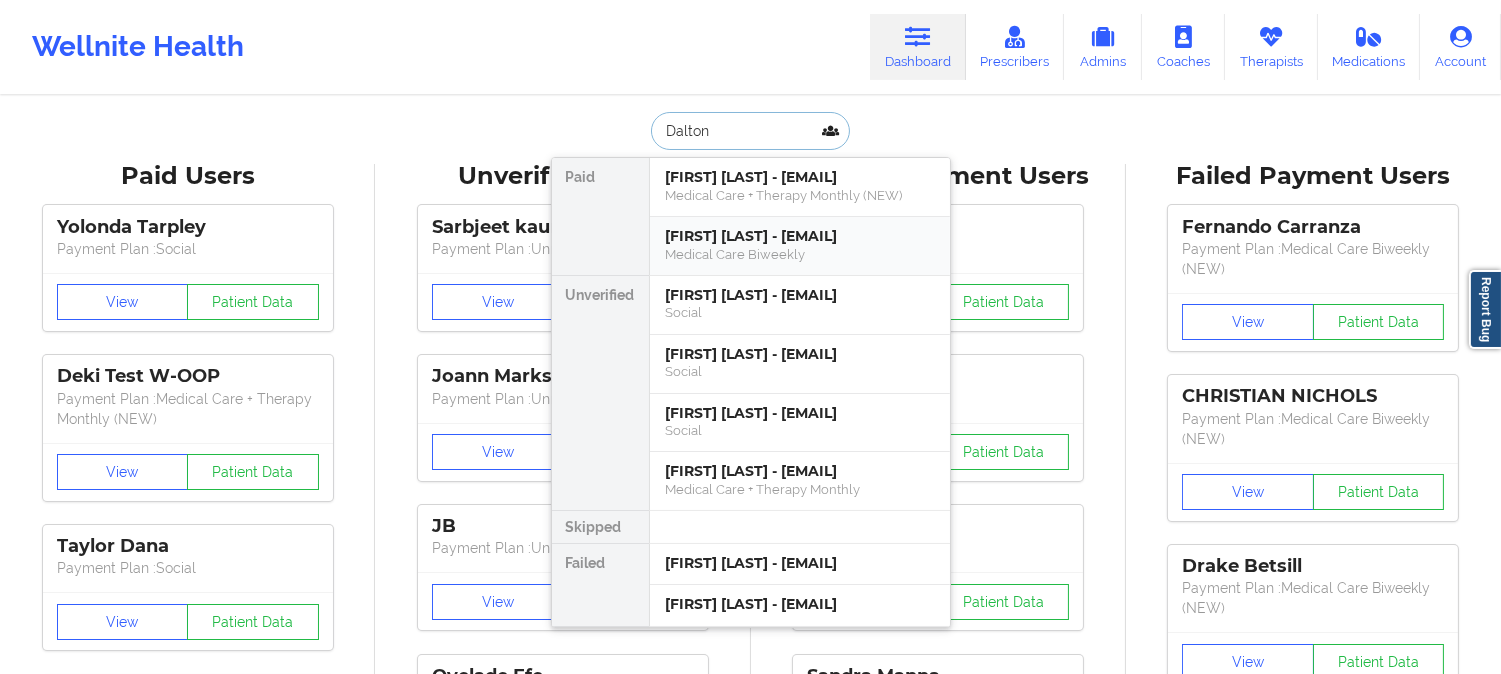scroll, scrollTop: 0, scrollLeft: 0, axis: both 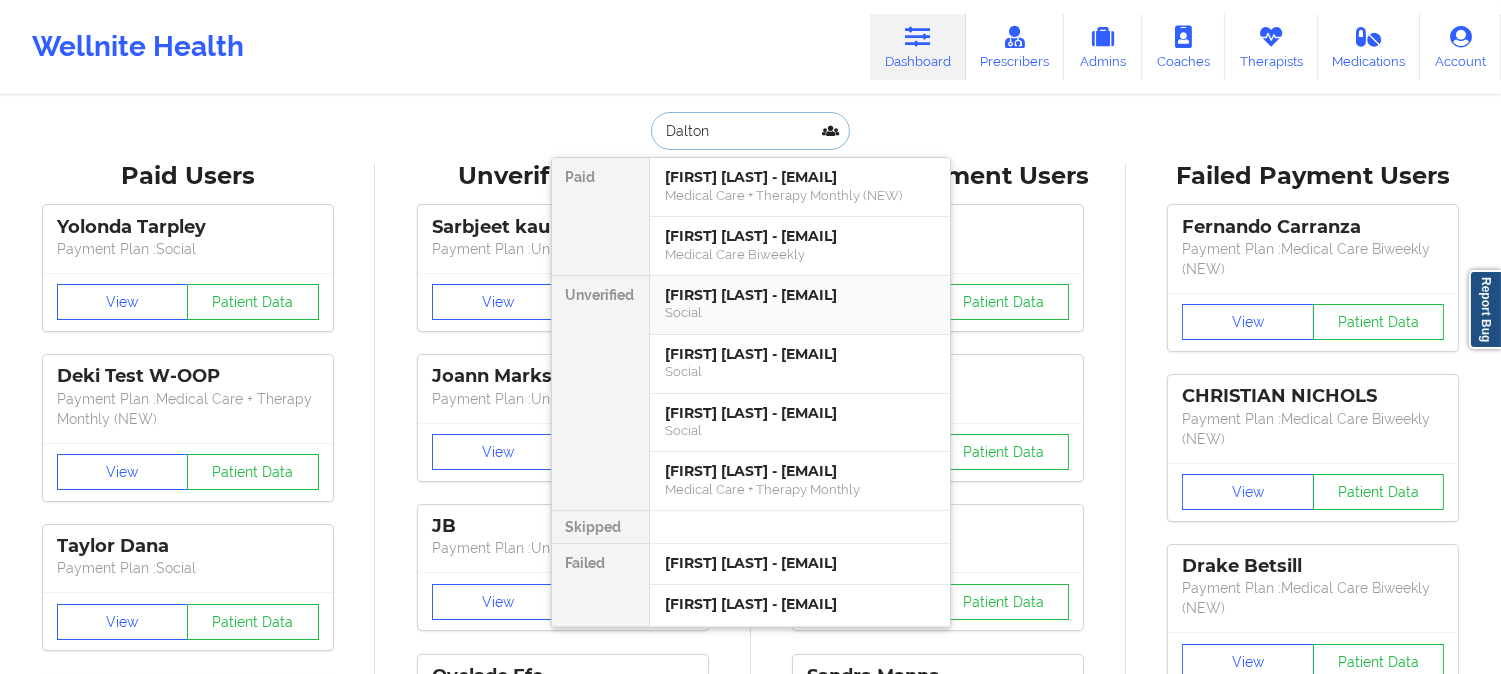 click on "[FIRST] [LAST] - [EMAIL]" at bounding box center (800, 295) 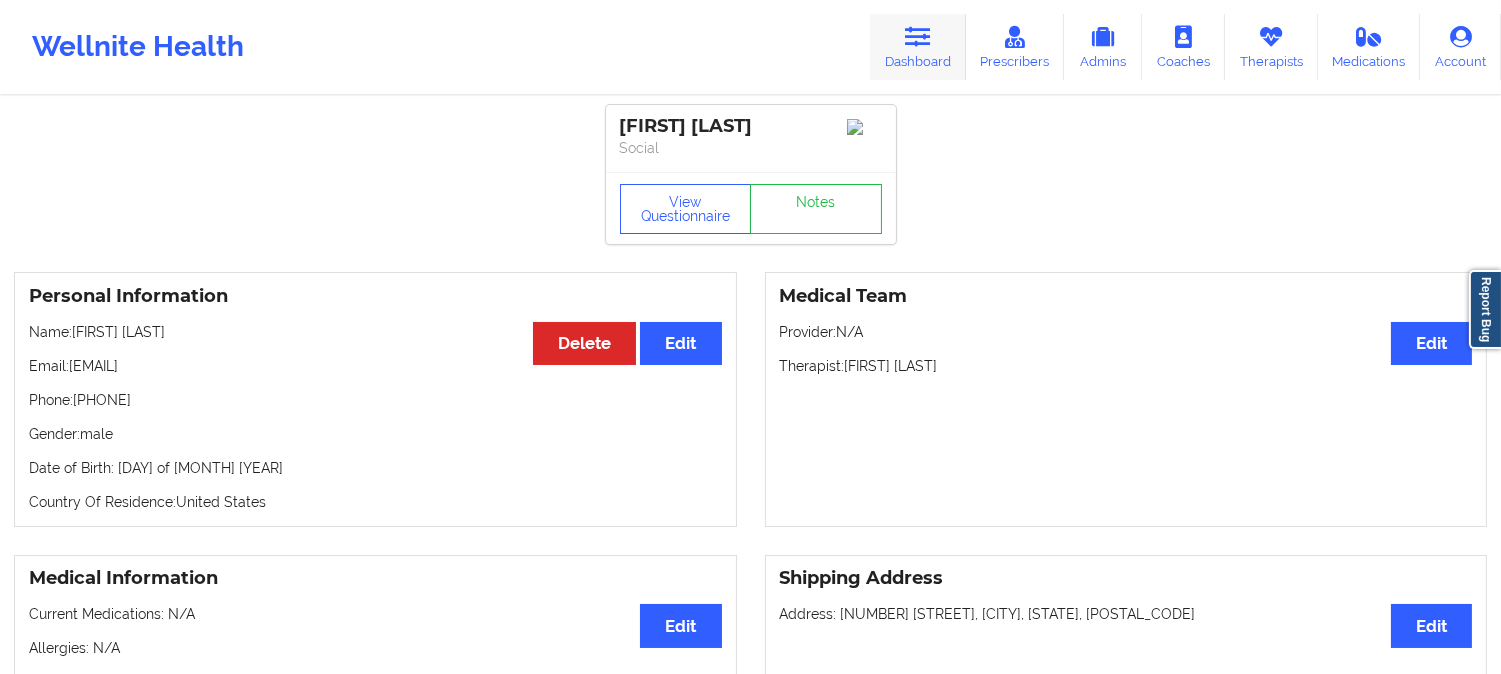 click on "Dashboard" at bounding box center (918, 47) 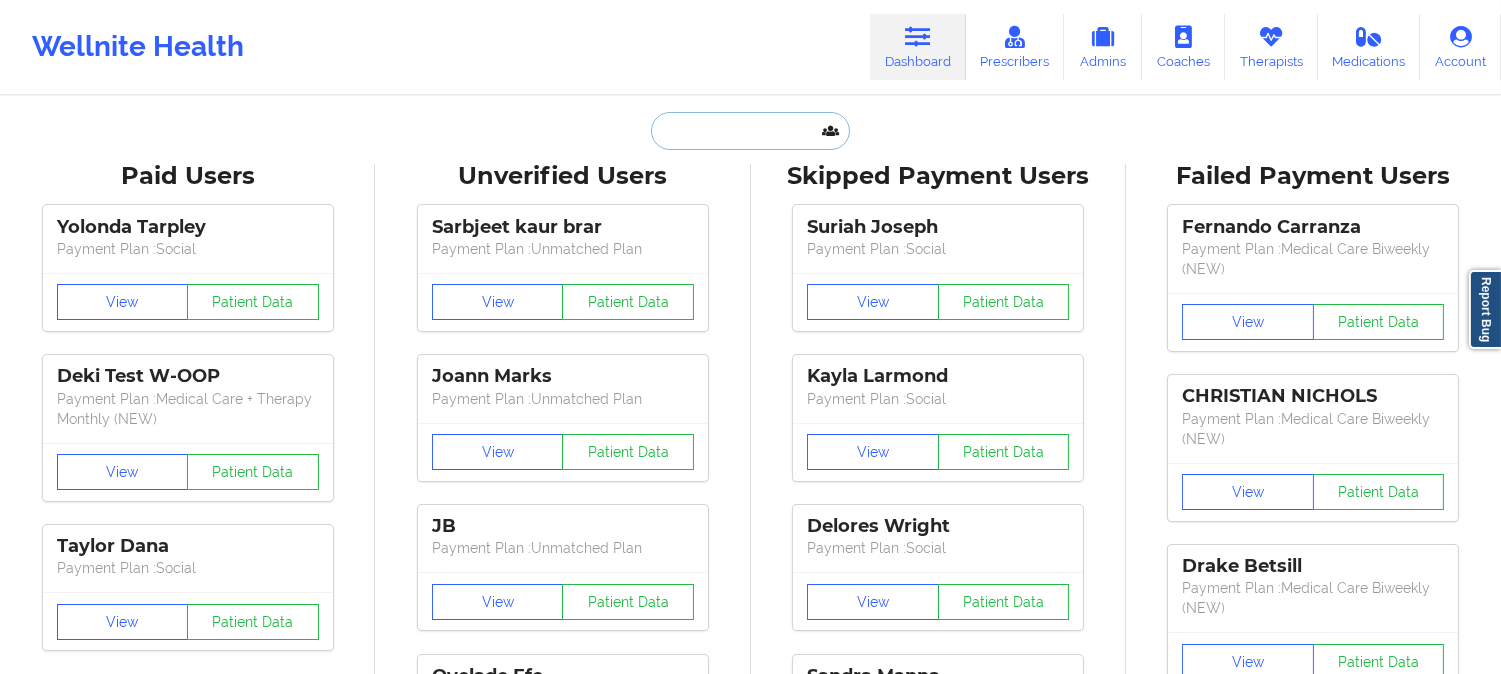 click at bounding box center (750, 131) 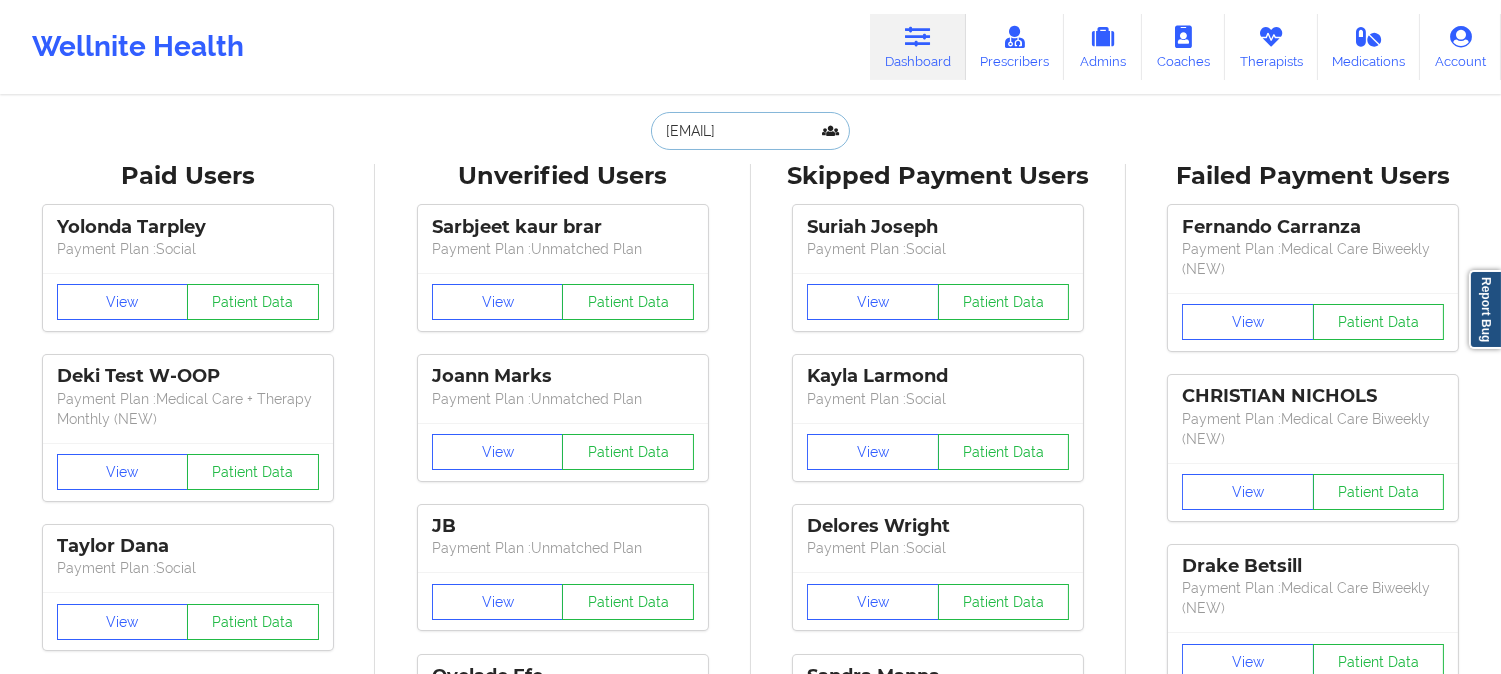 scroll, scrollTop: 0, scrollLeft: 32, axis: horizontal 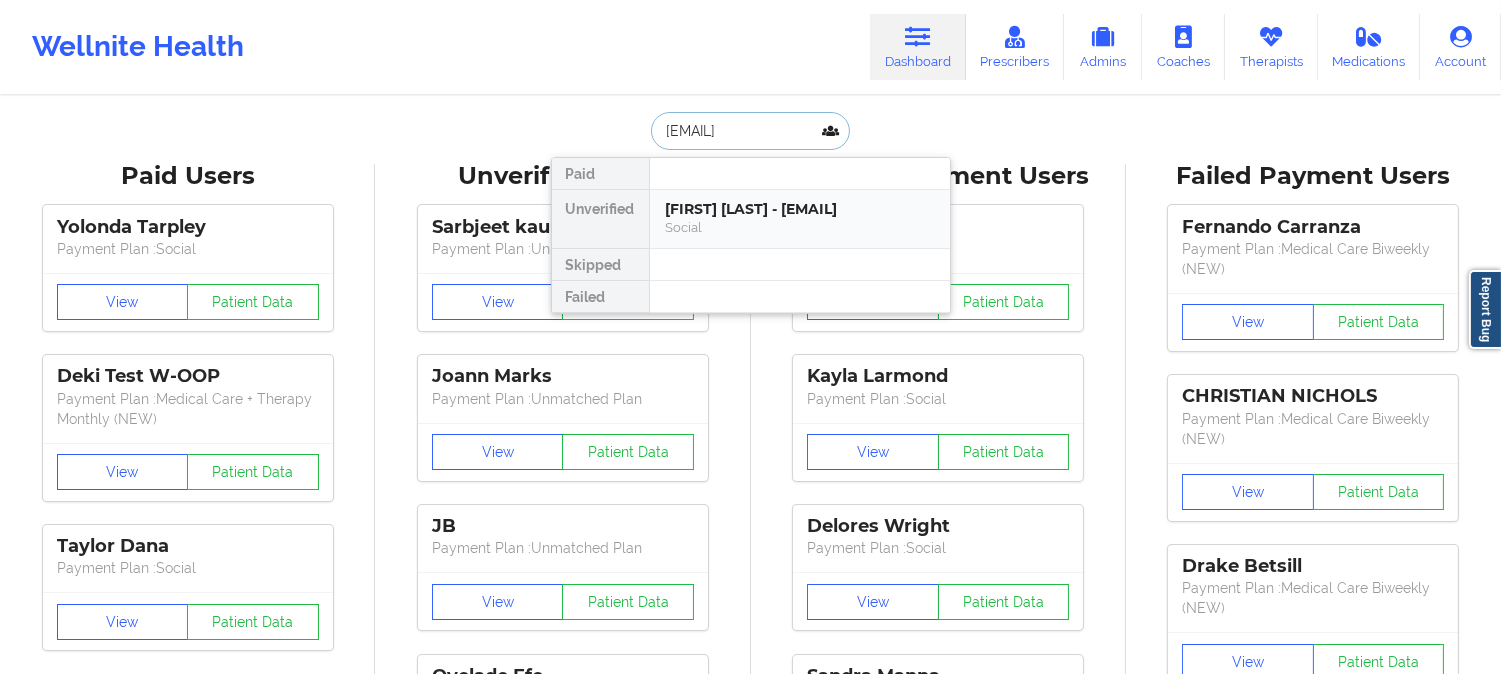 click on "[FIRST] [LAST] - [EMAIL]" at bounding box center [800, 209] 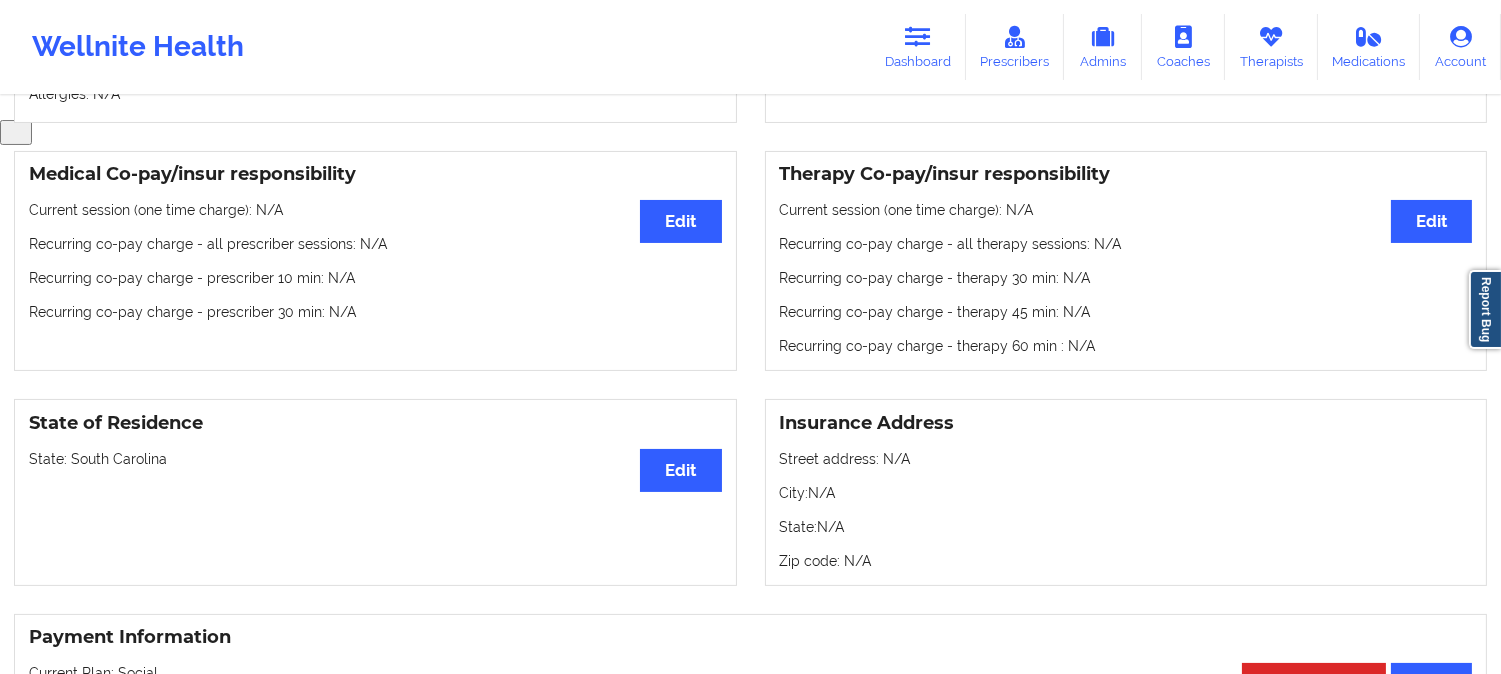 scroll, scrollTop: 777, scrollLeft: 0, axis: vertical 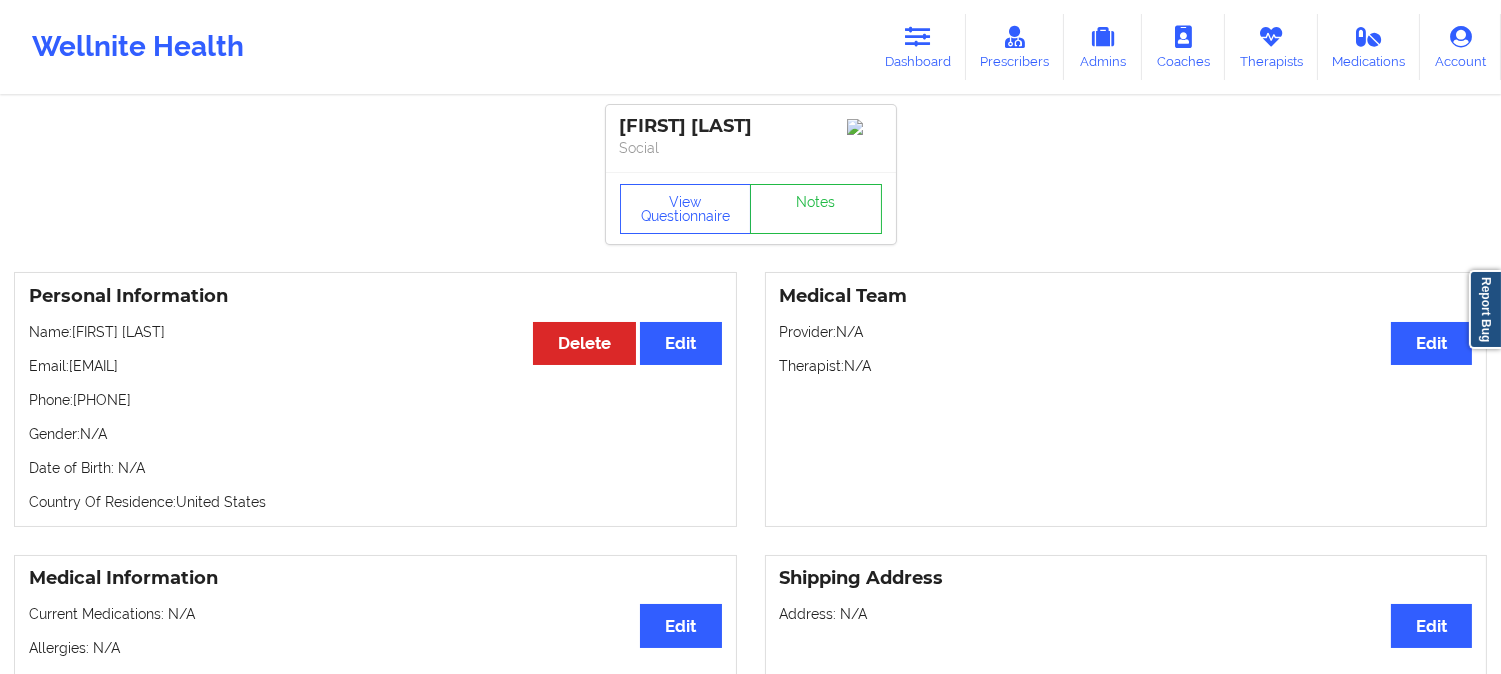 drag, startPoint x: 218, startPoint y: 338, endPoint x: 78, endPoint y: 335, distance: 140.03214 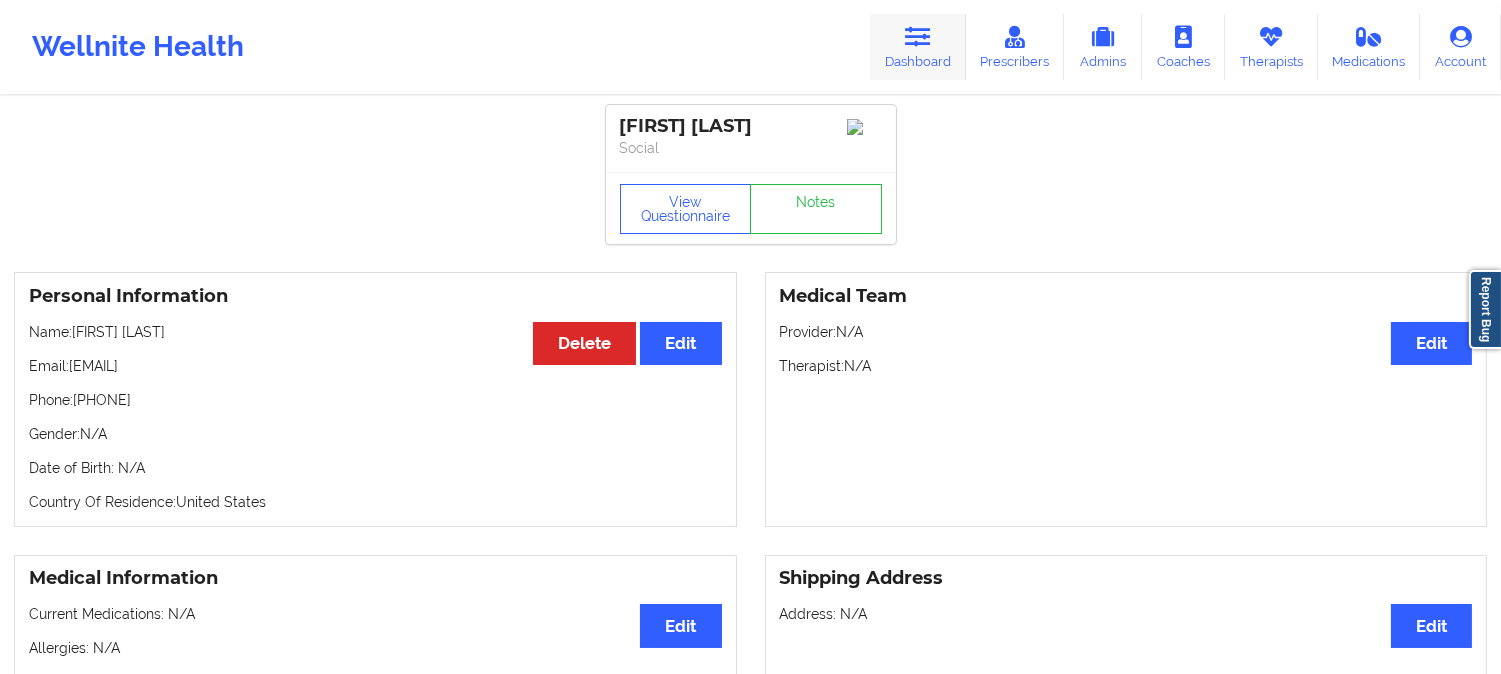 click at bounding box center (918, 37) 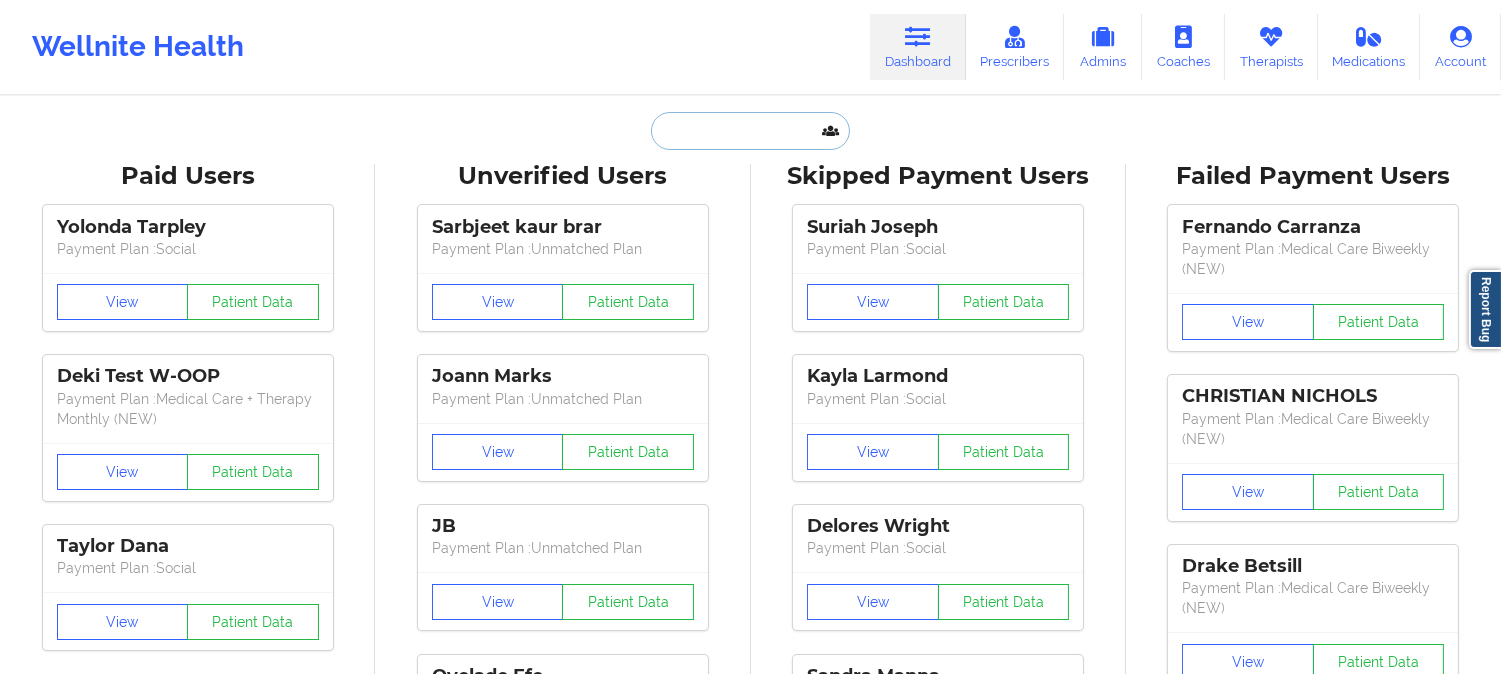 click at bounding box center (750, 131) 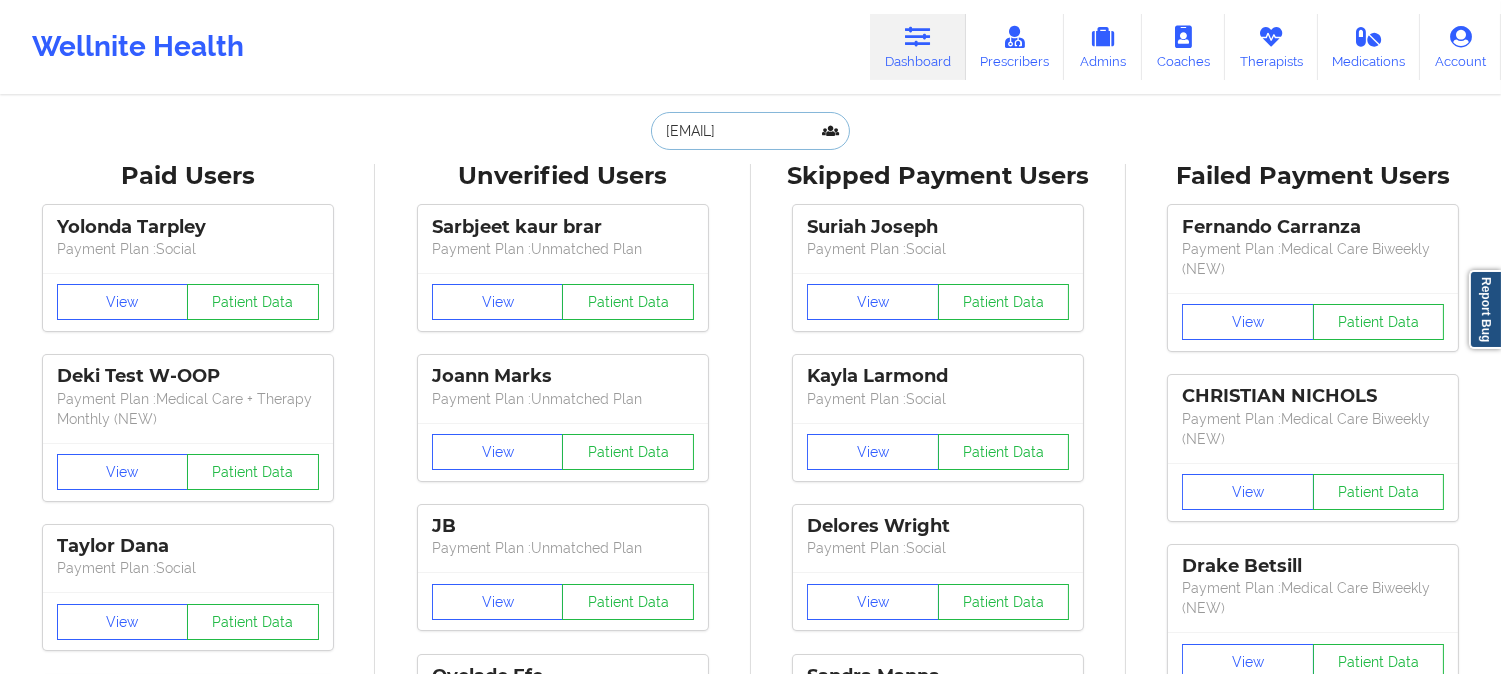 scroll, scrollTop: 0, scrollLeft: 24, axis: horizontal 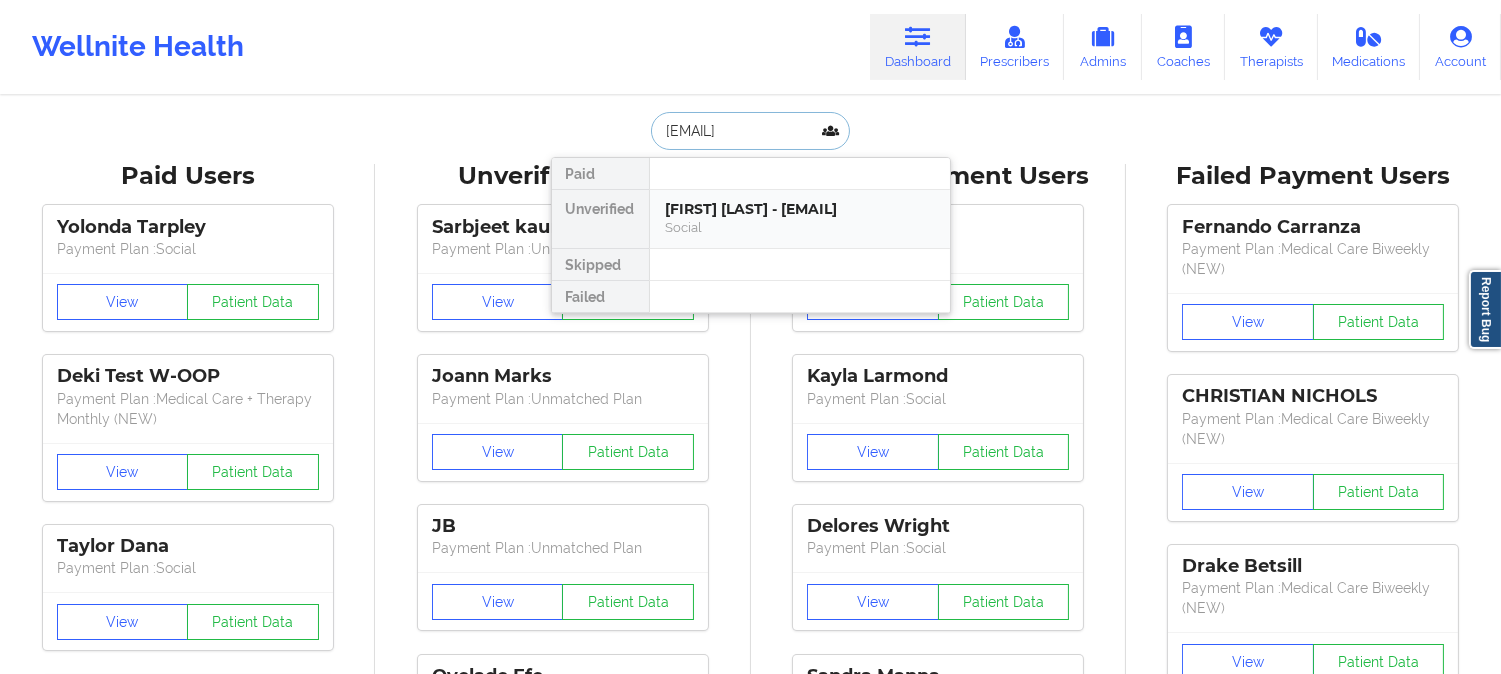 click on "[FIRST] [LAST] - [EMAIL]" at bounding box center [800, 209] 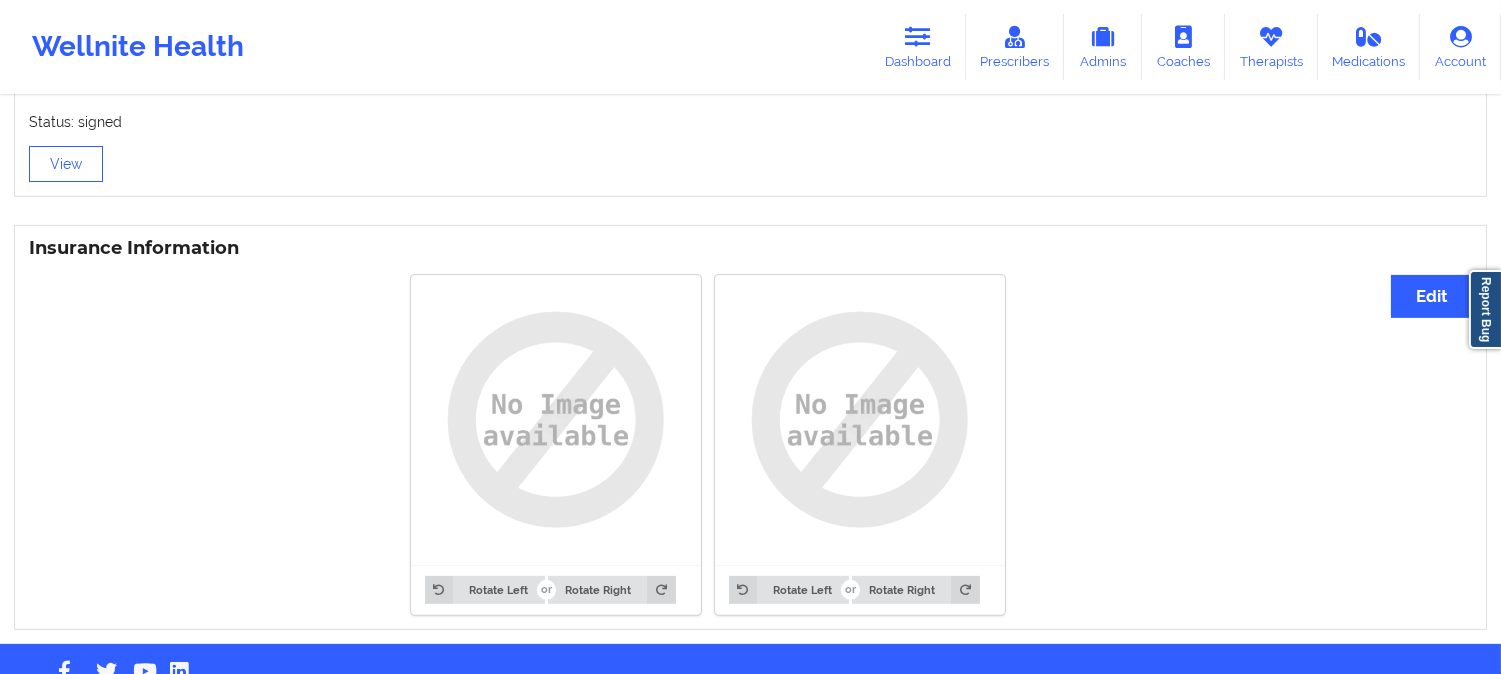 scroll, scrollTop: 1421, scrollLeft: 0, axis: vertical 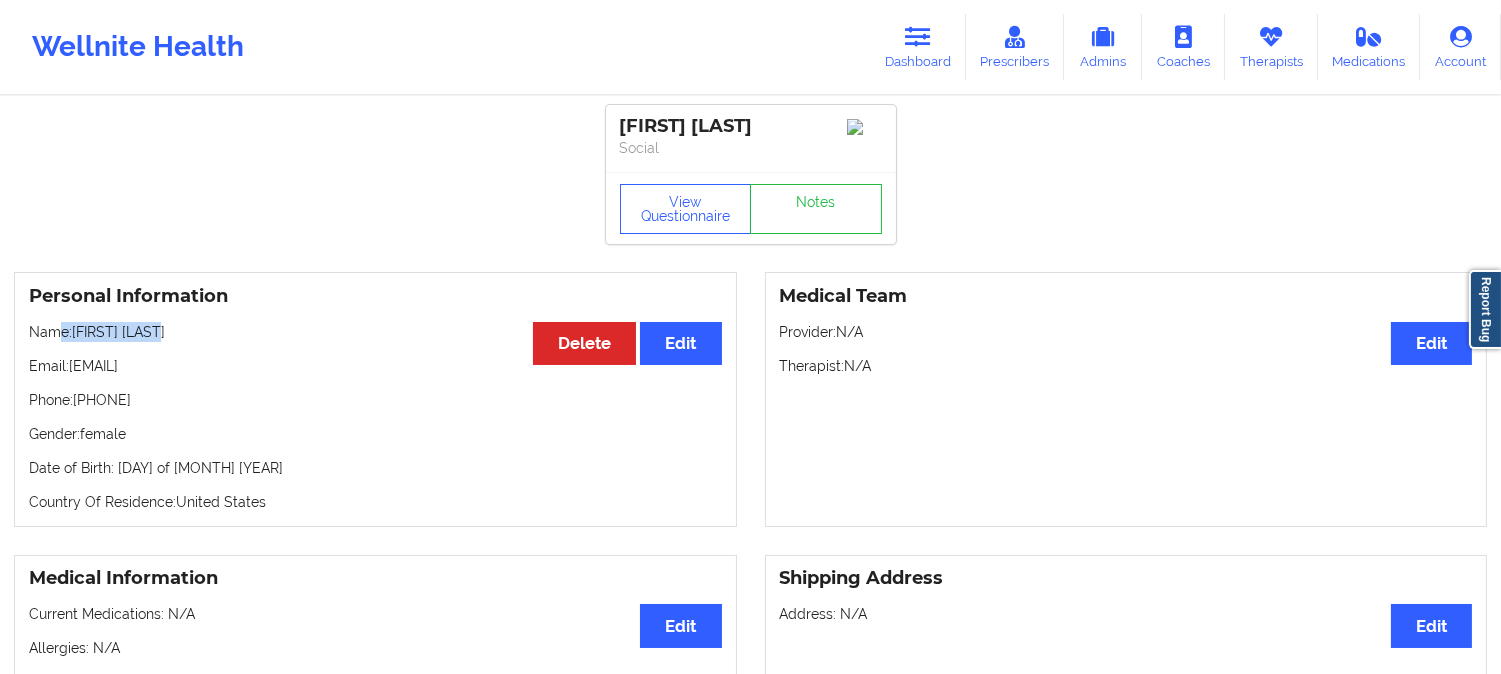 drag, startPoint x: 192, startPoint y: 337, endPoint x: 58, endPoint y: 316, distance: 135.63554 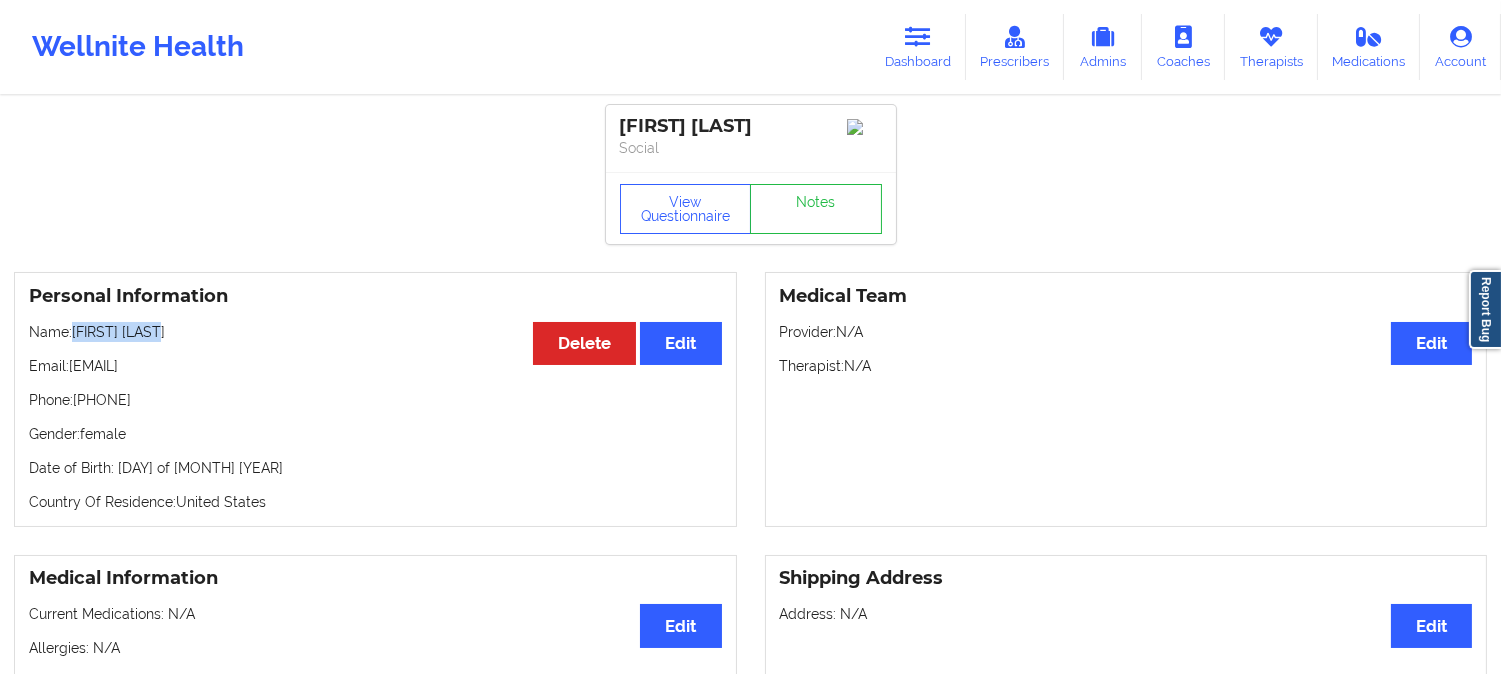 drag, startPoint x: 193, startPoint y: 337, endPoint x: 77, endPoint y: 332, distance: 116.10771 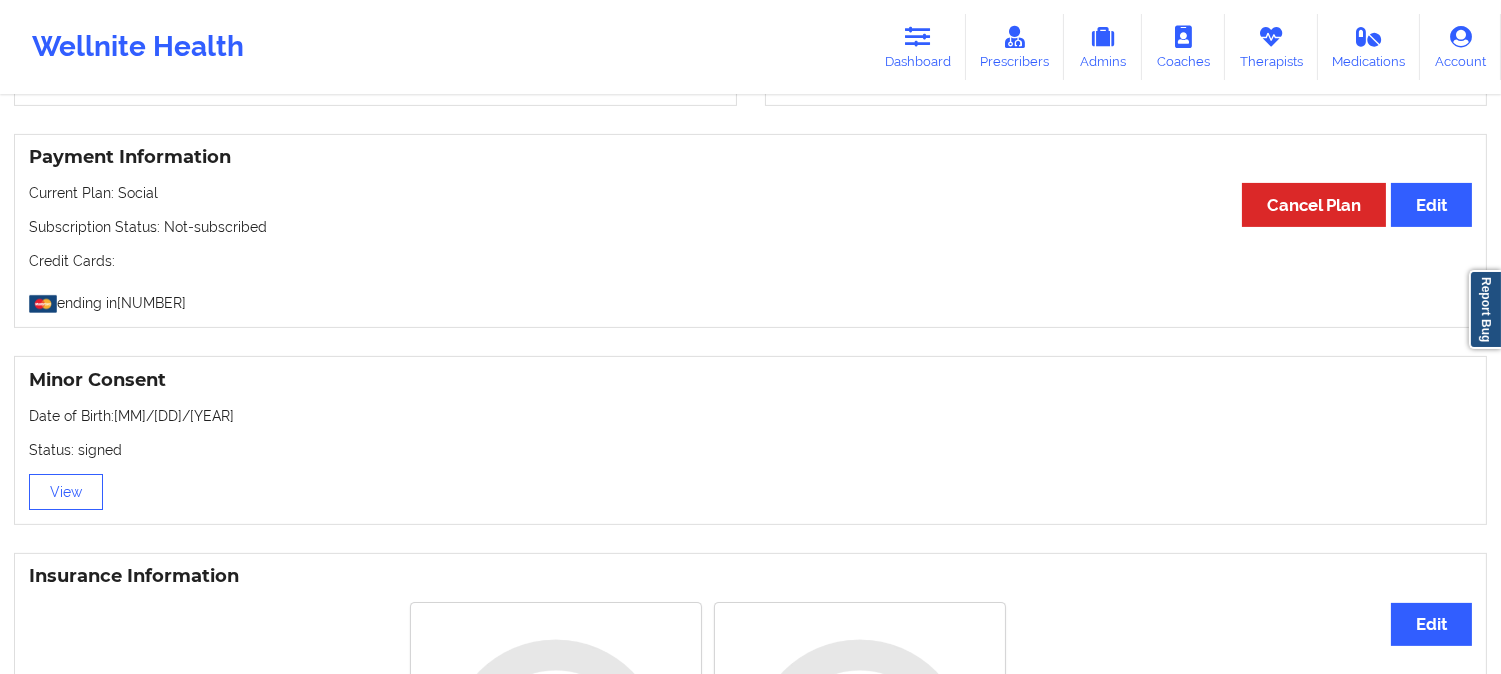 scroll, scrollTop: 1138, scrollLeft: 0, axis: vertical 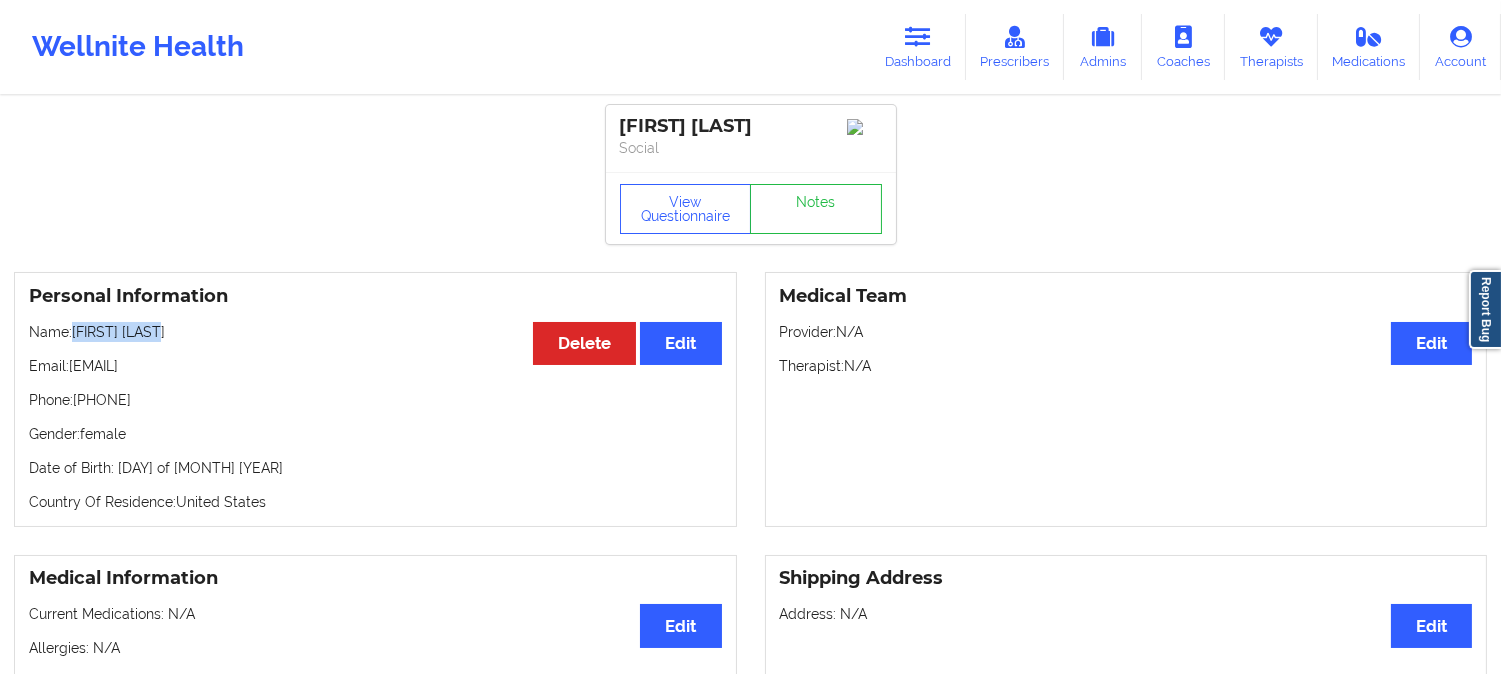 drag, startPoint x: 211, startPoint y: 336, endPoint x: 76, endPoint y: 333, distance: 135.03333 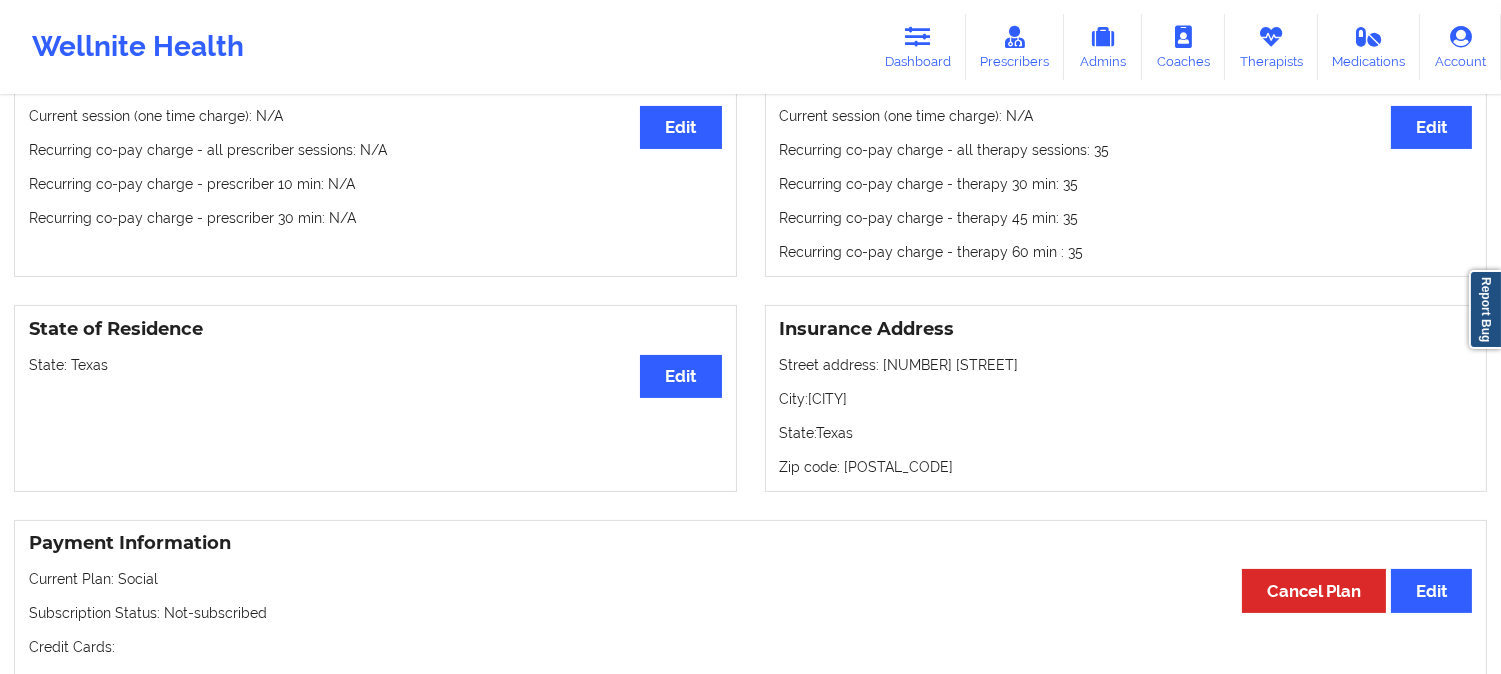 scroll, scrollTop: 666, scrollLeft: 0, axis: vertical 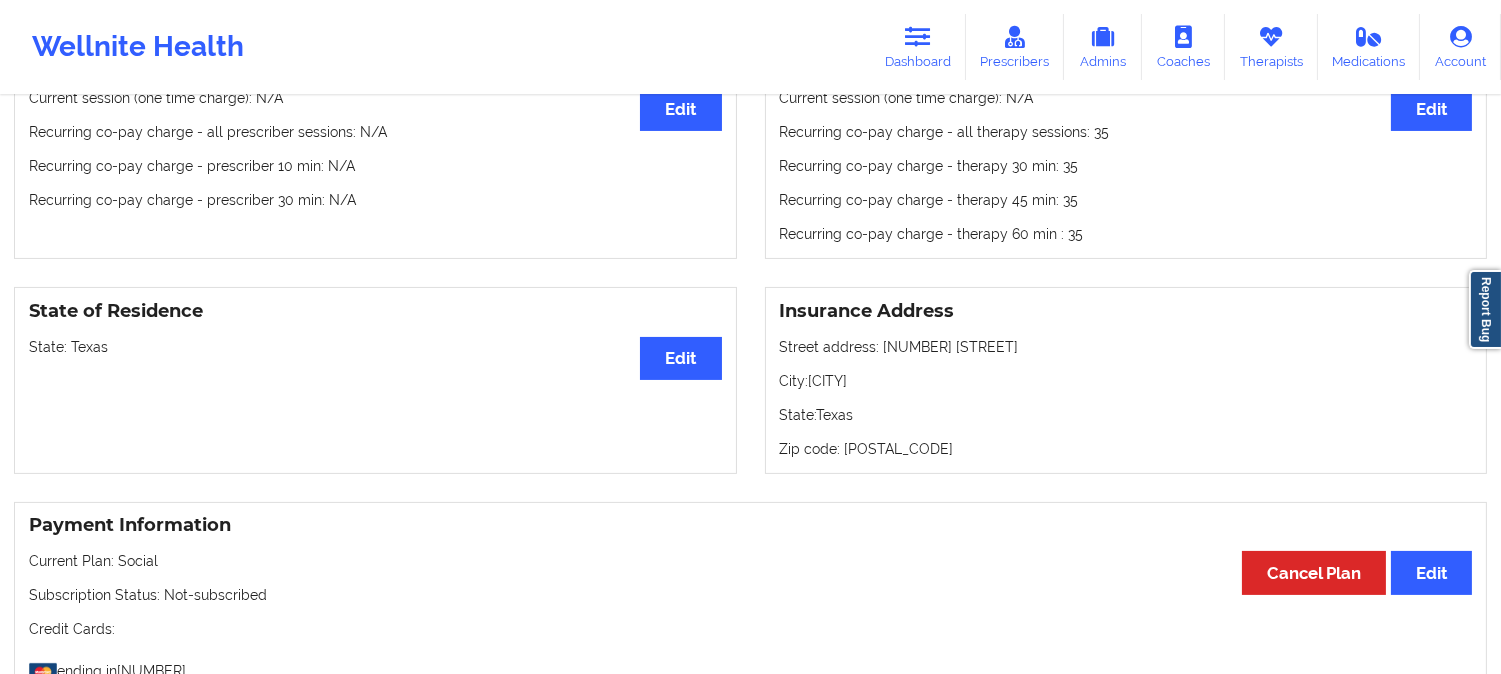 click on "State:   [STATE]" at bounding box center (375, 347) 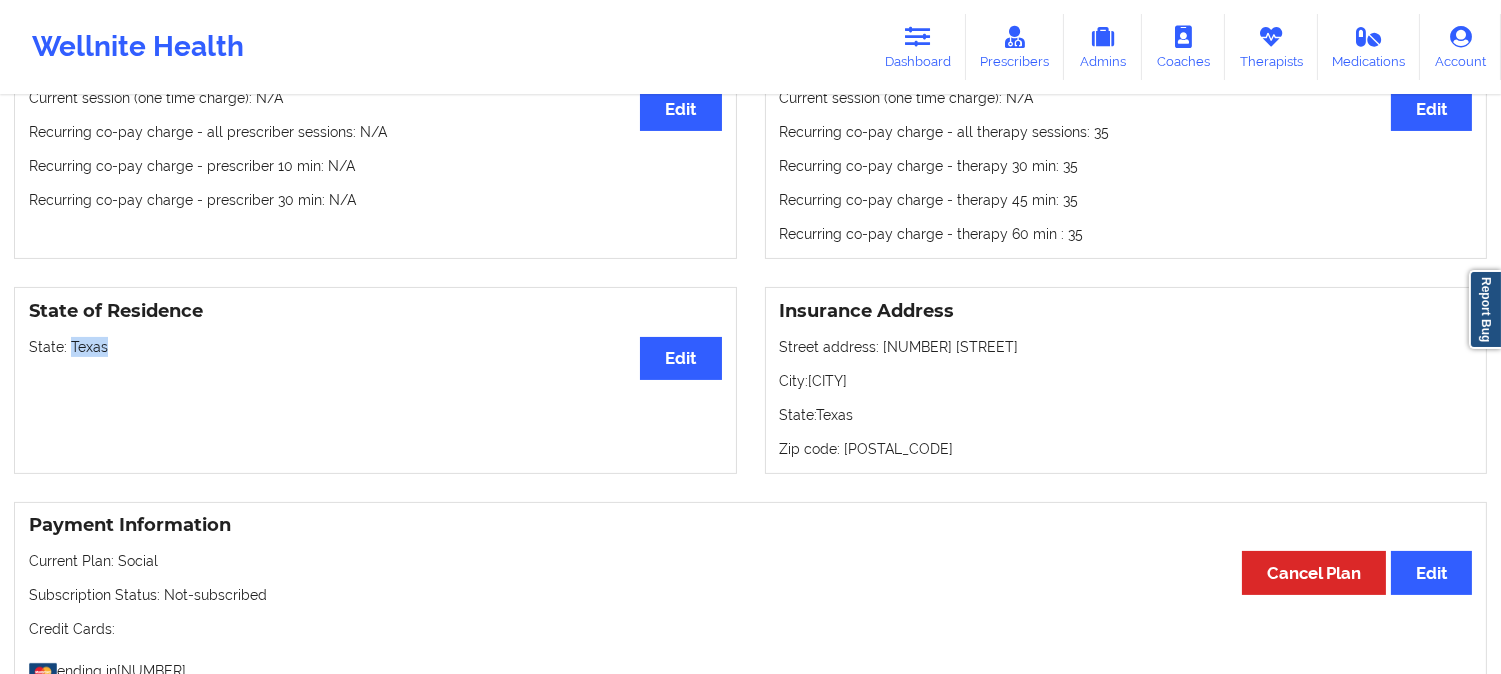 click on "State:   [STATE]" at bounding box center (375, 347) 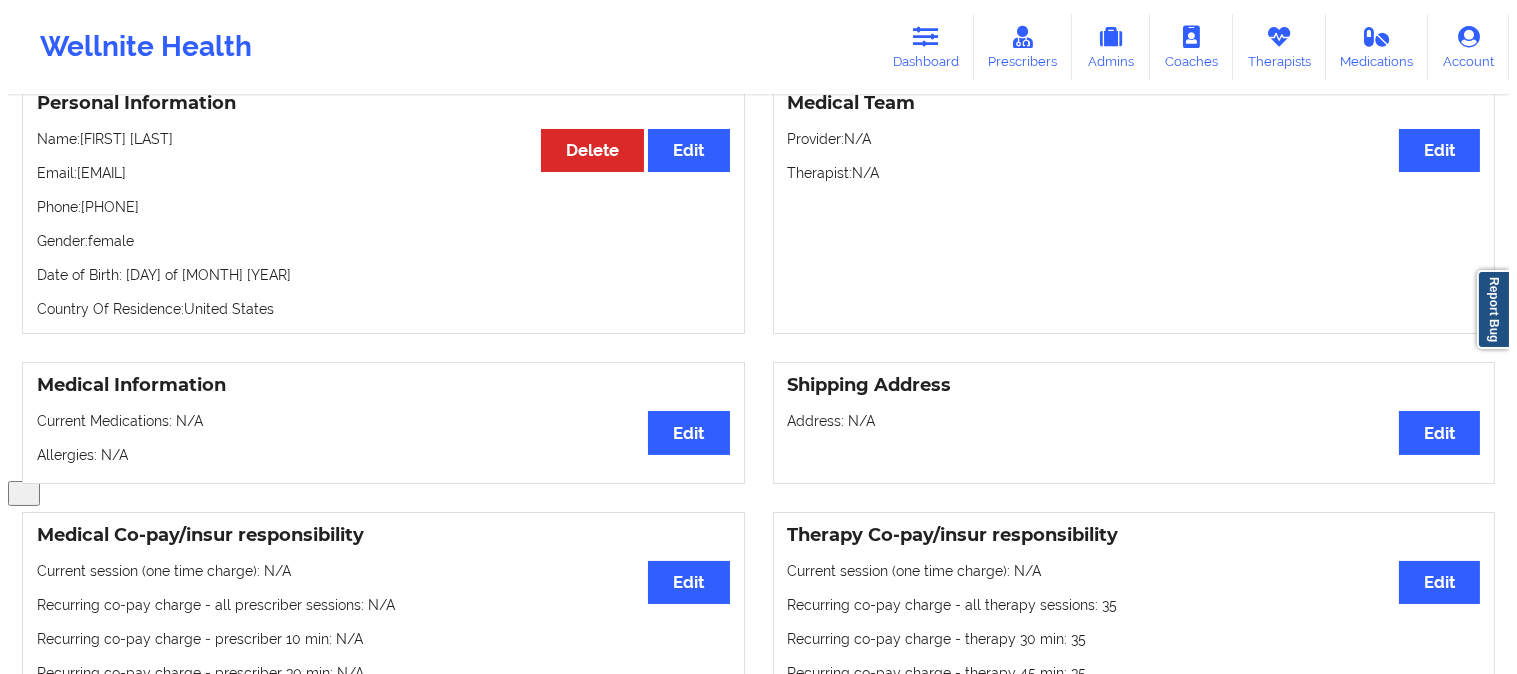 scroll, scrollTop: 111, scrollLeft: 0, axis: vertical 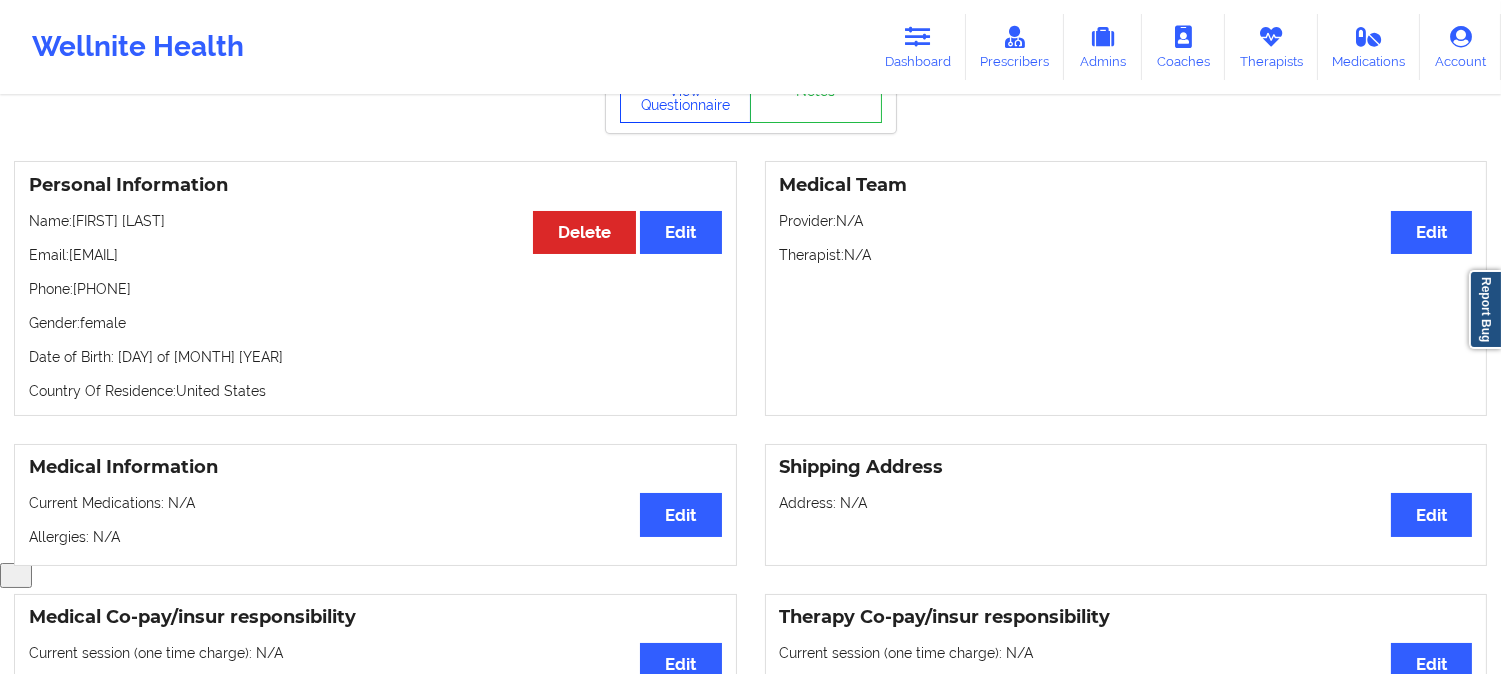 click on "View Questionnaire" at bounding box center [686, 98] 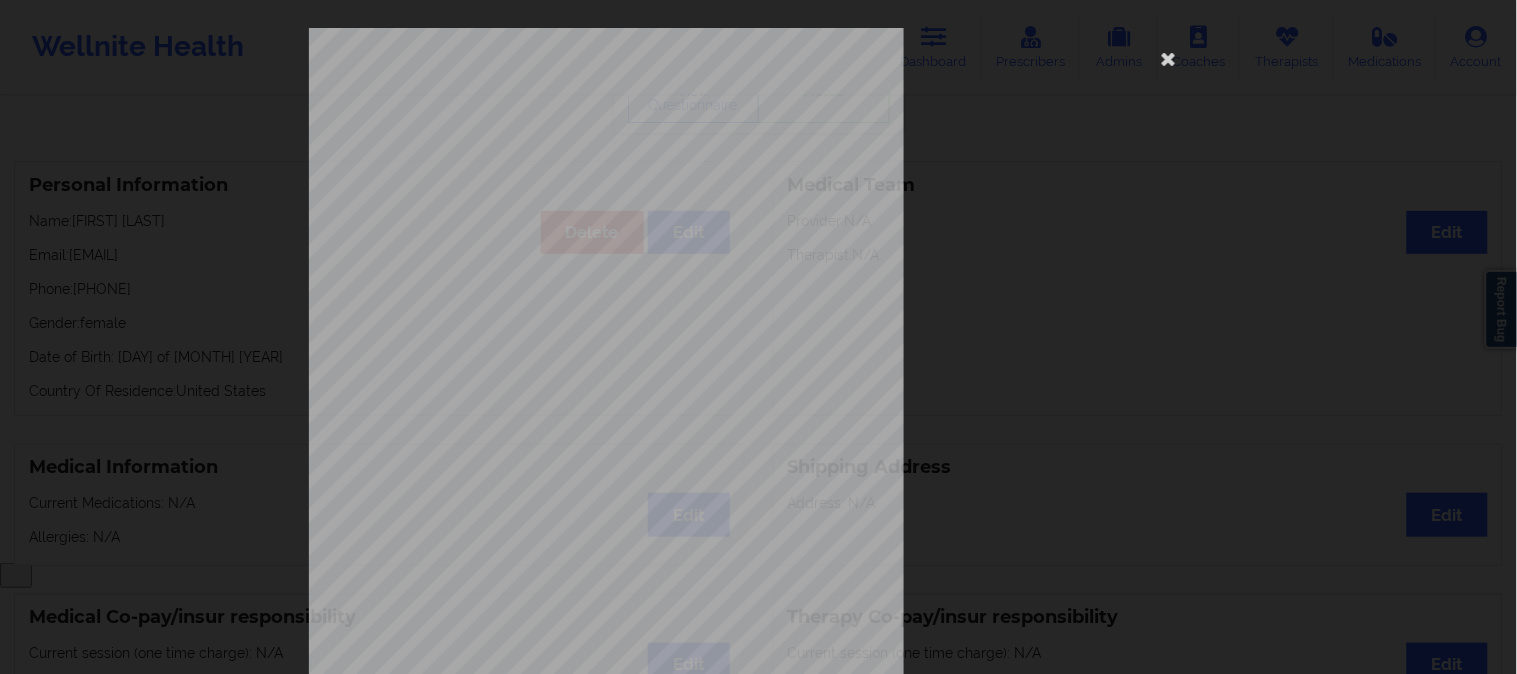 scroll, scrollTop: 280, scrollLeft: 0, axis: vertical 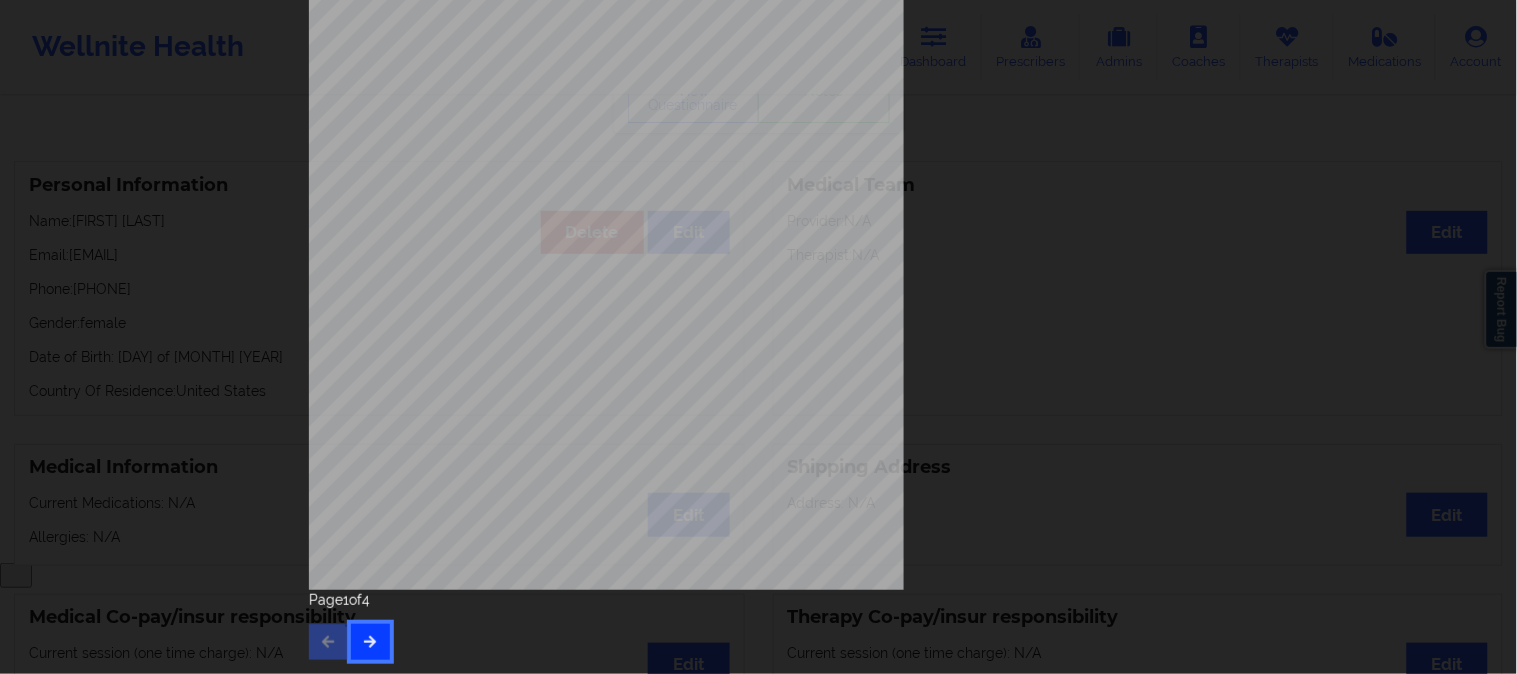 click at bounding box center (370, 641) 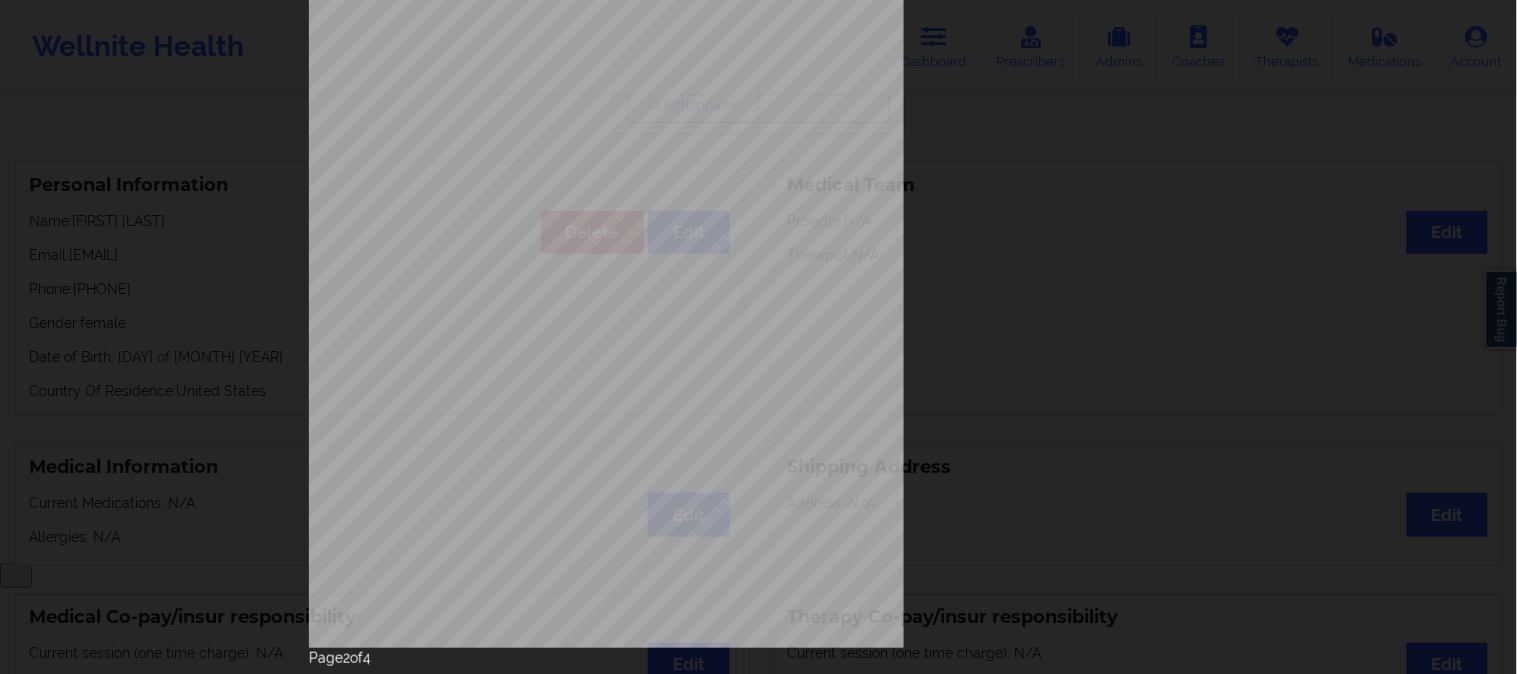 scroll, scrollTop: 280, scrollLeft: 0, axis: vertical 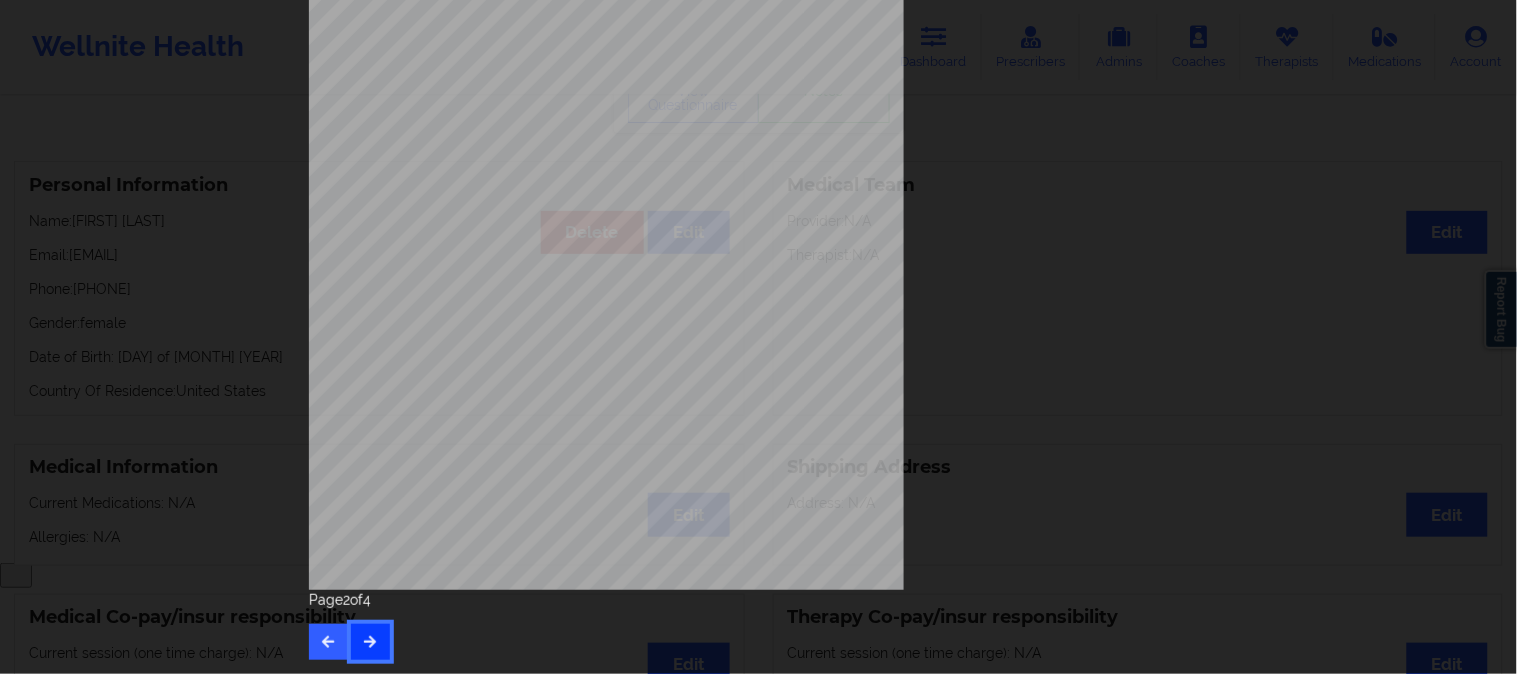 click at bounding box center [370, 642] 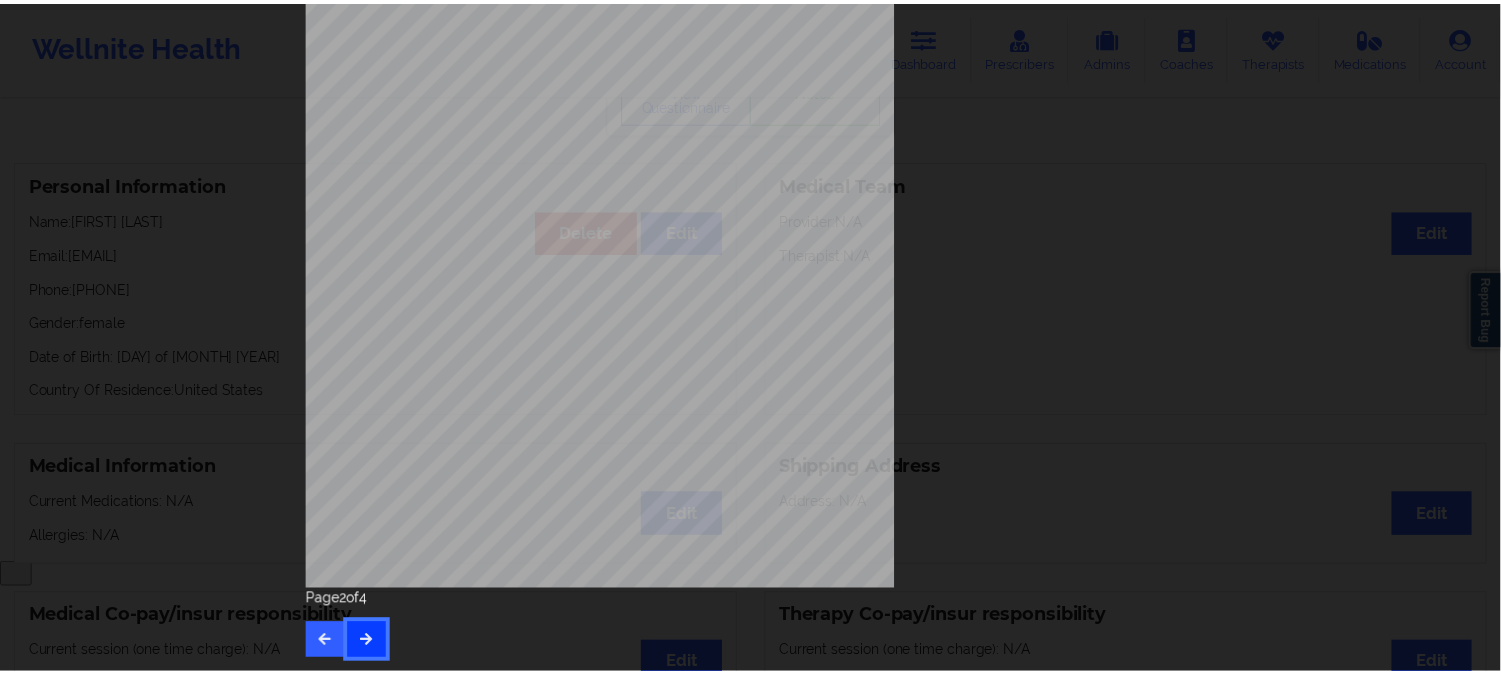 scroll, scrollTop: 0, scrollLeft: 0, axis: both 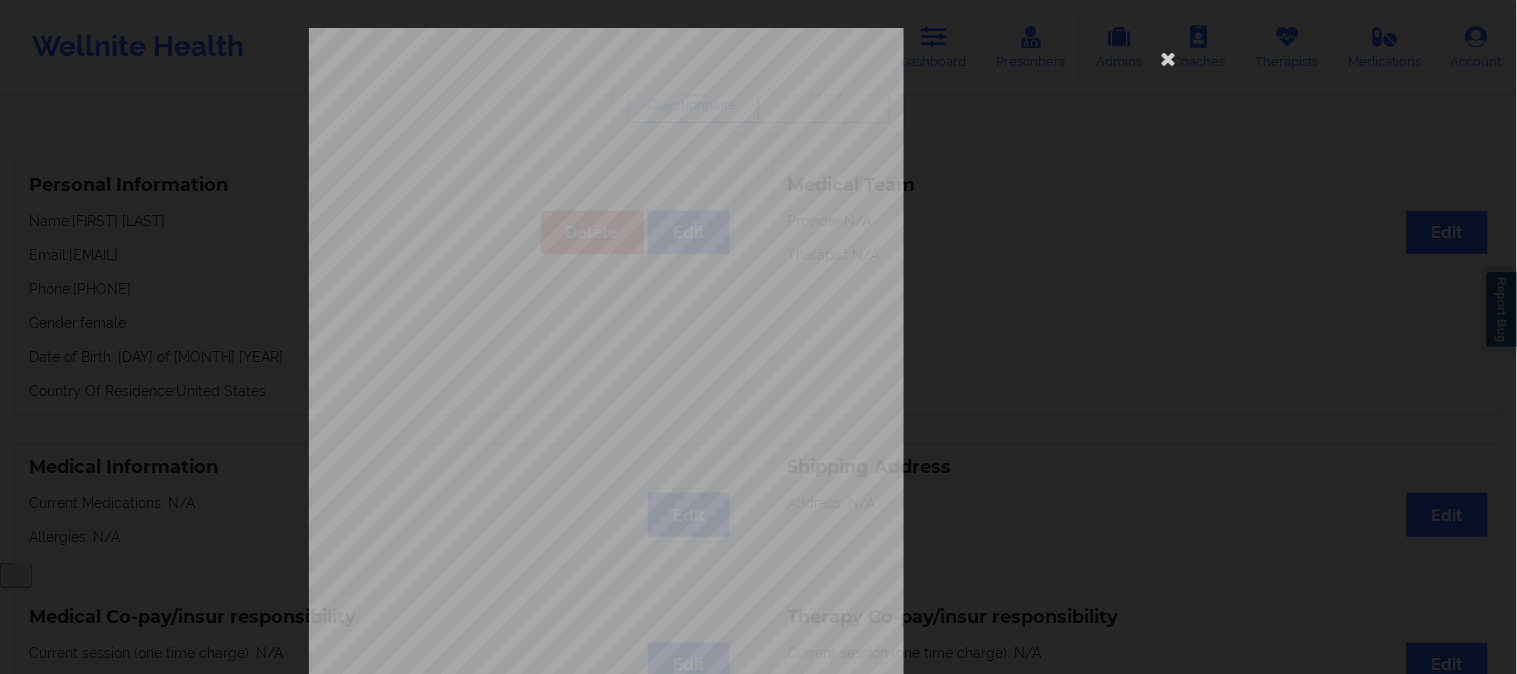 click on "commercial Insurance Member ID for patient R59983375 Insurance company name details by patient BCBS TX Insurance Company Identity number by patient BCBS TX Insurance dependency status details by patient Children Payment plan chosen by patient together Currently Suicidal None Local Pharmacy Data None Where patient came from Provider Search Job Information None no Cancellation Survey Data Why do you want to cancel ? How many appointments have you had with W ellnite (including both therapist and mental health coach appointments) ? Do you have healthcare insurance ? Have you been treated for anxiety and/or depression in the past ? Are you currently taking any medication for anxiety and/or depression ? How would you rate your overall experience with your doctor/provider ? How would you rate your experience with our text-based support team ? Which of the following would make W ellnite a better experience for you ? Page 3 of 4" at bounding box center (758, 337) 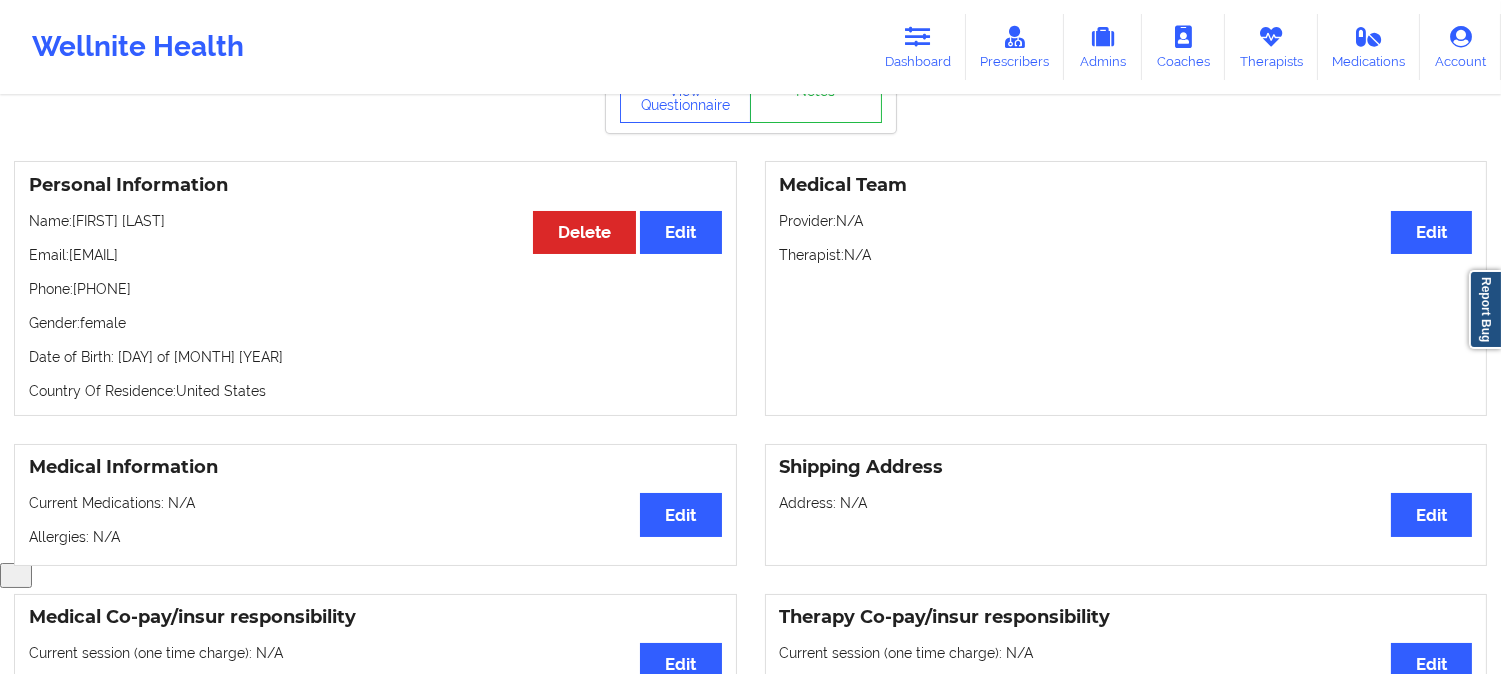 scroll, scrollTop: 0, scrollLeft: 0, axis: both 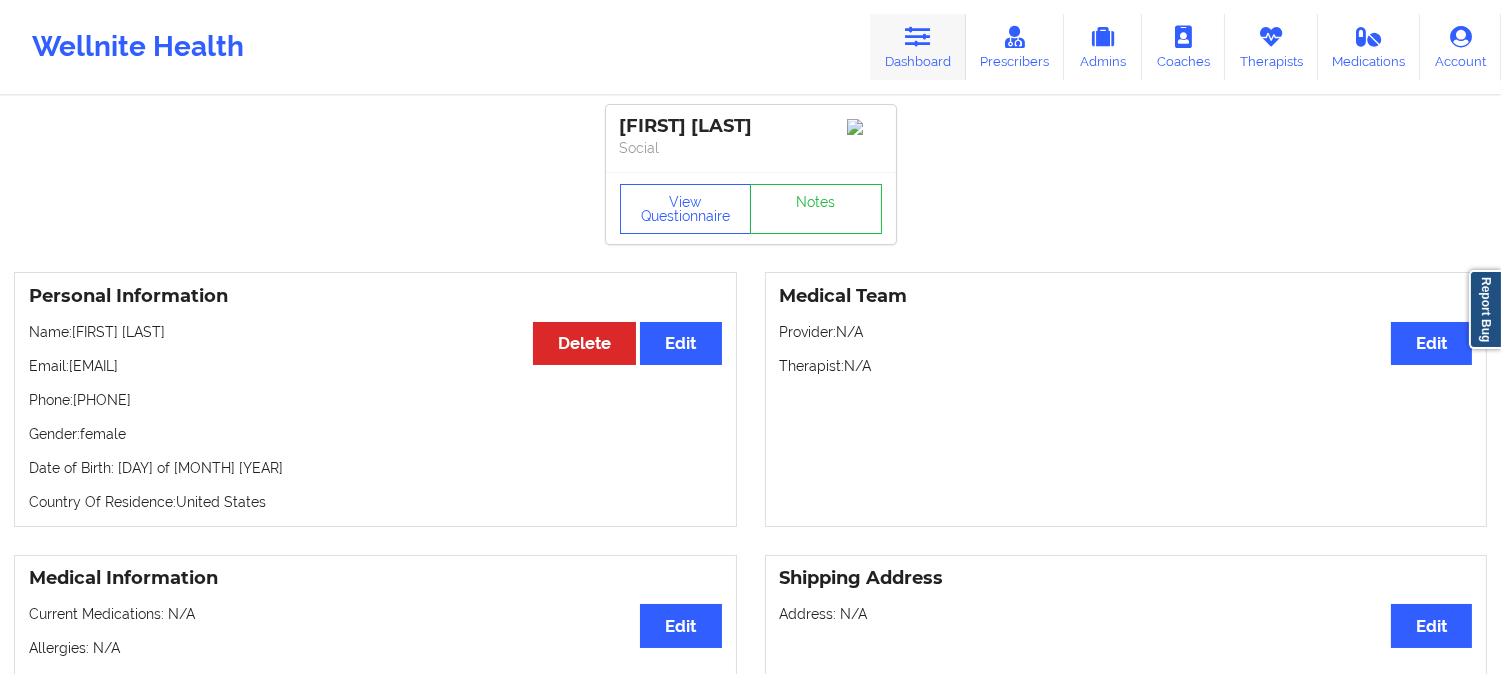 click on "Dashboard" at bounding box center (918, 47) 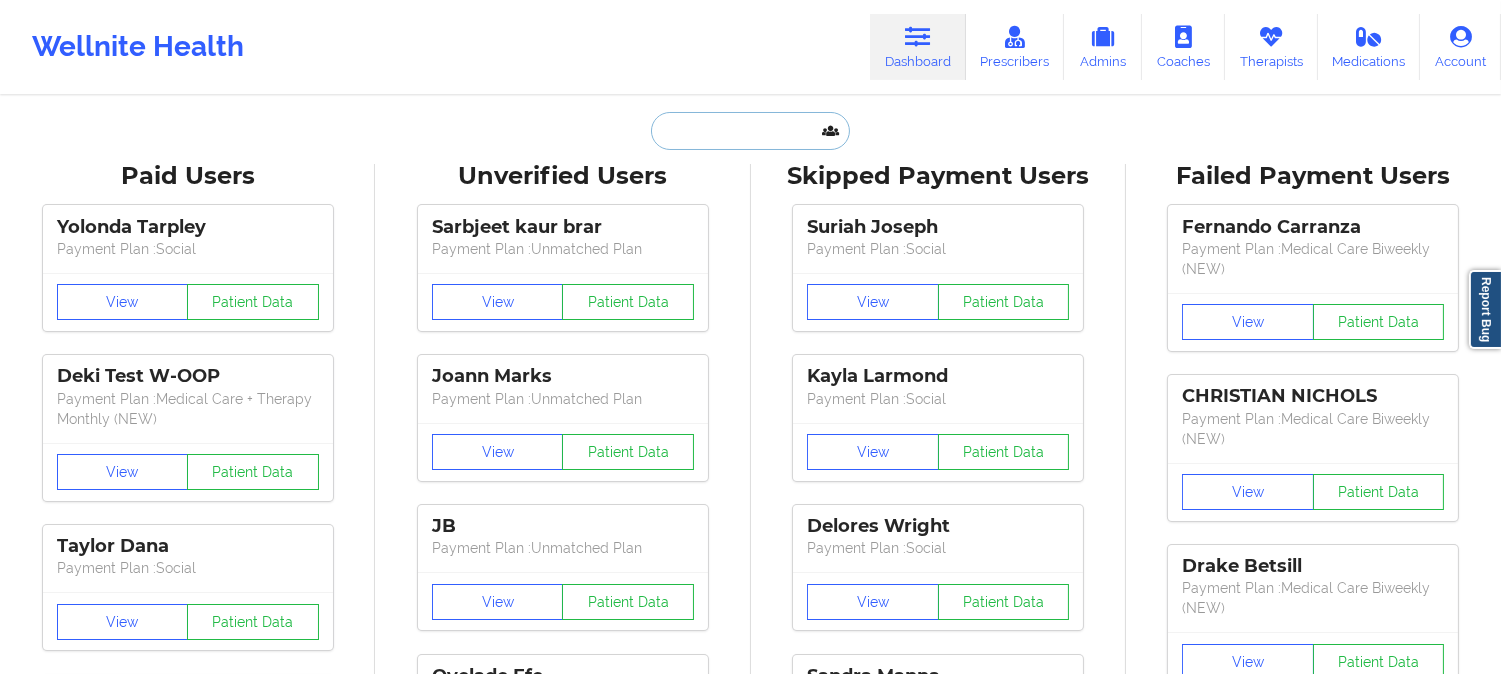 click at bounding box center [750, 131] 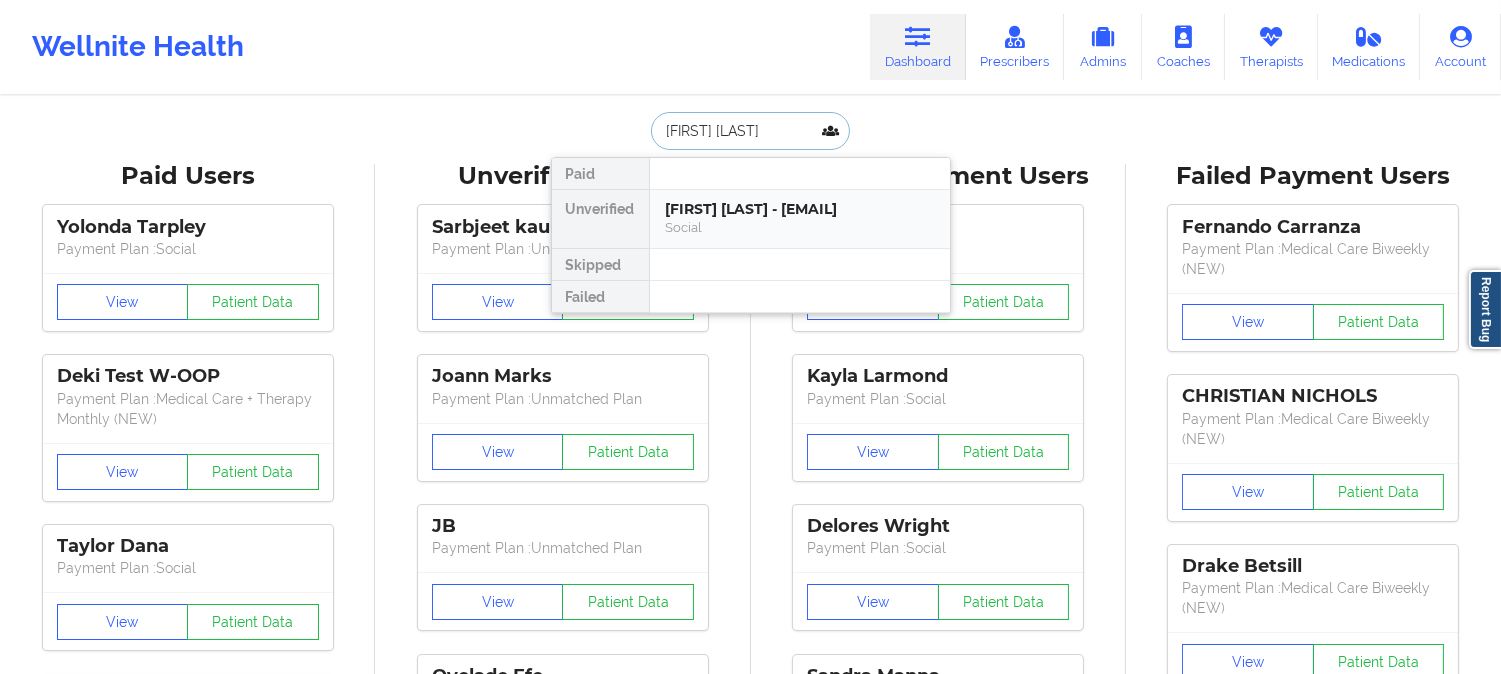 click on "[FIRST] [LAST] - [EMAIL]" at bounding box center [800, 209] 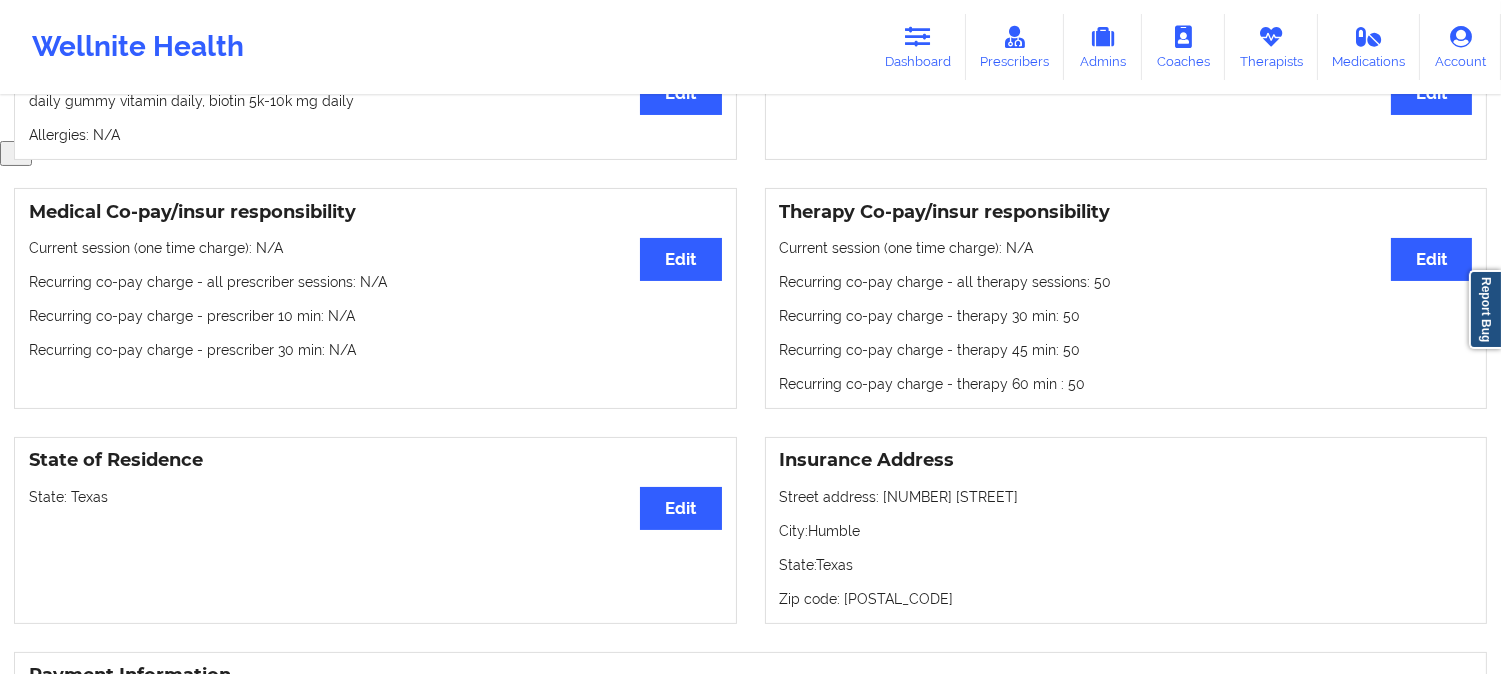 scroll, scrollTop: 0, scrollLeft: 0, axis: both 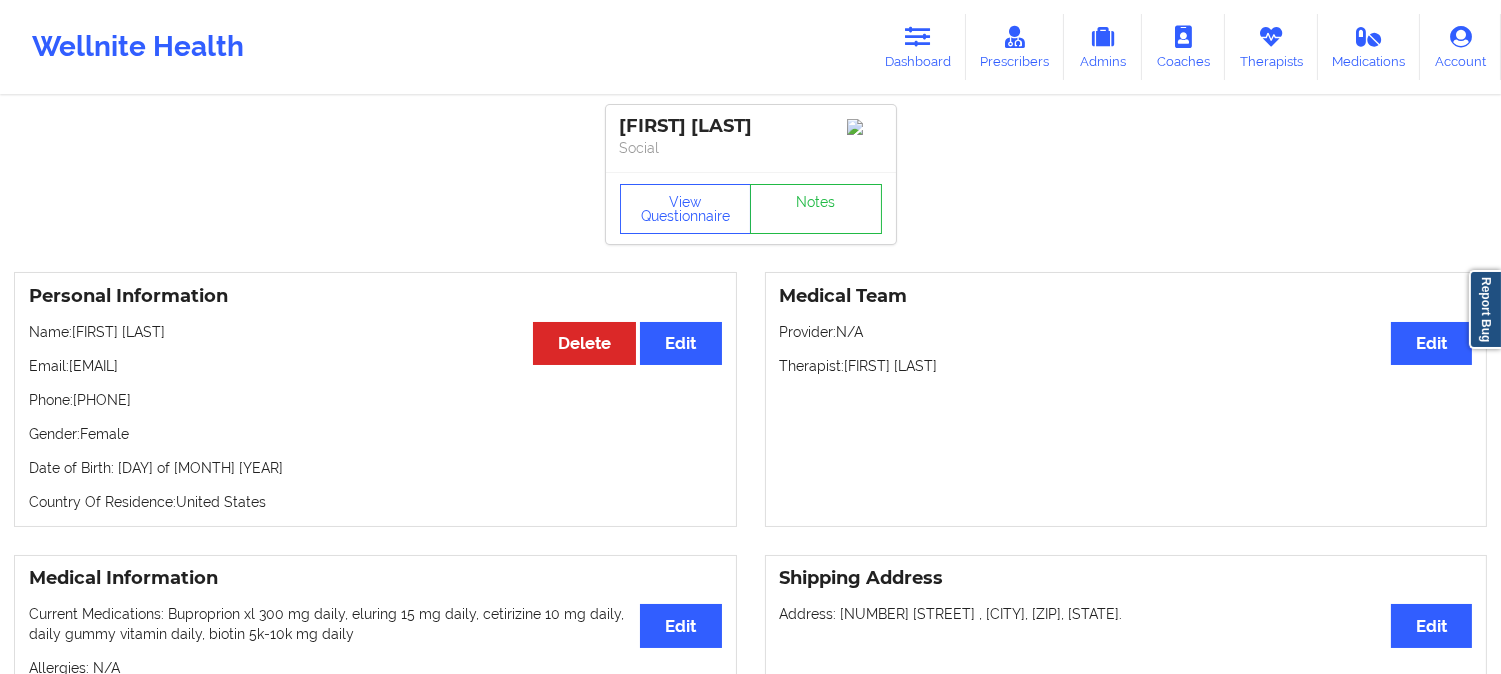 drag, startPoint x: 261, startPoint y: 358, endPoint x: 74, endPoint y: 356, distance: 187.0107 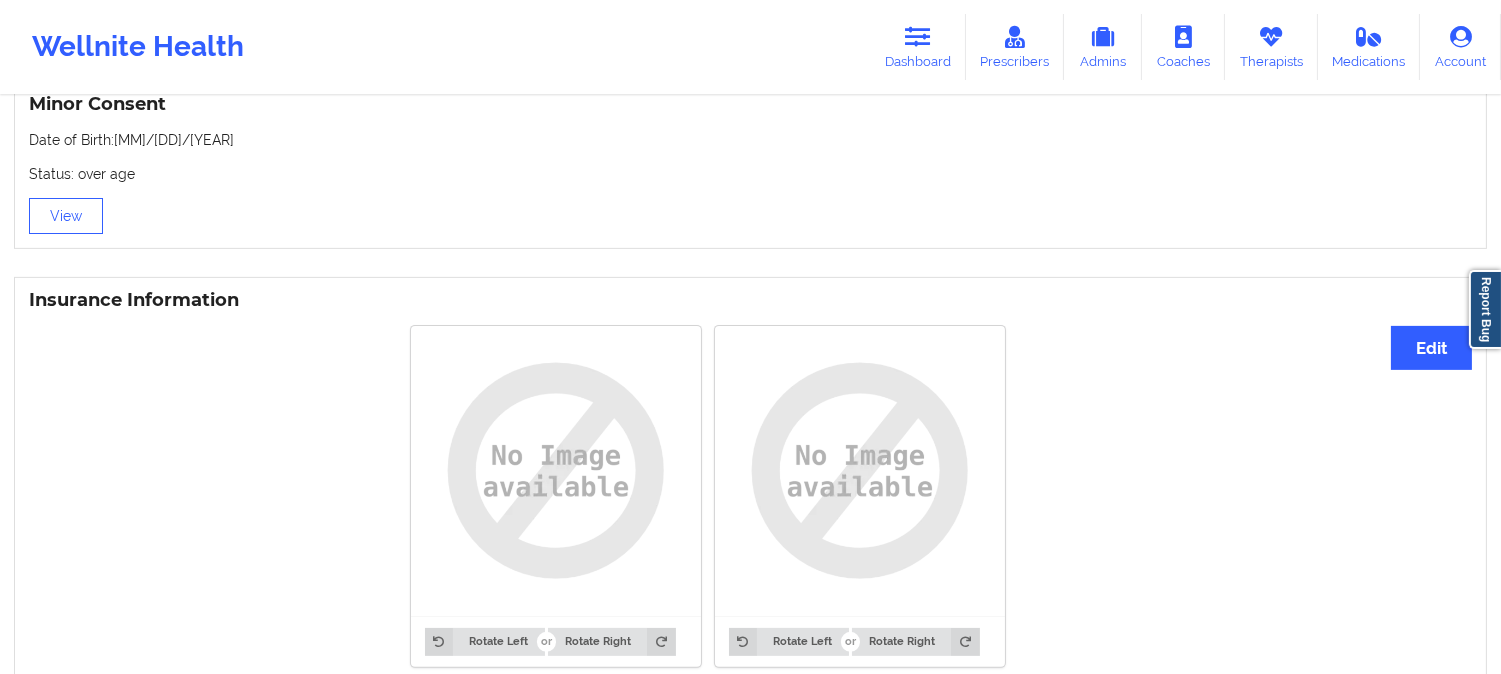 scroll, scrollTop: 1454, scrollLeft: 0, axis: vertical 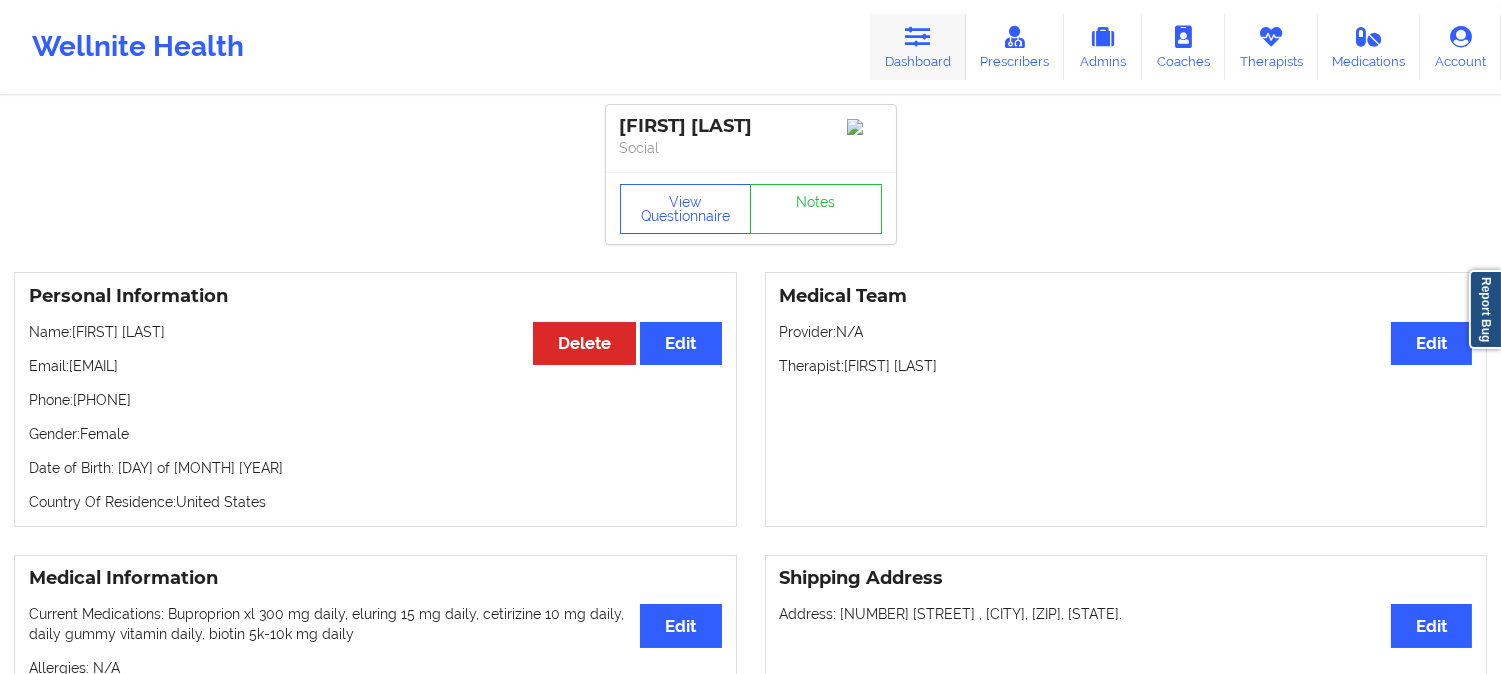 click on "Dashboard" at bounding box center (918, 47) 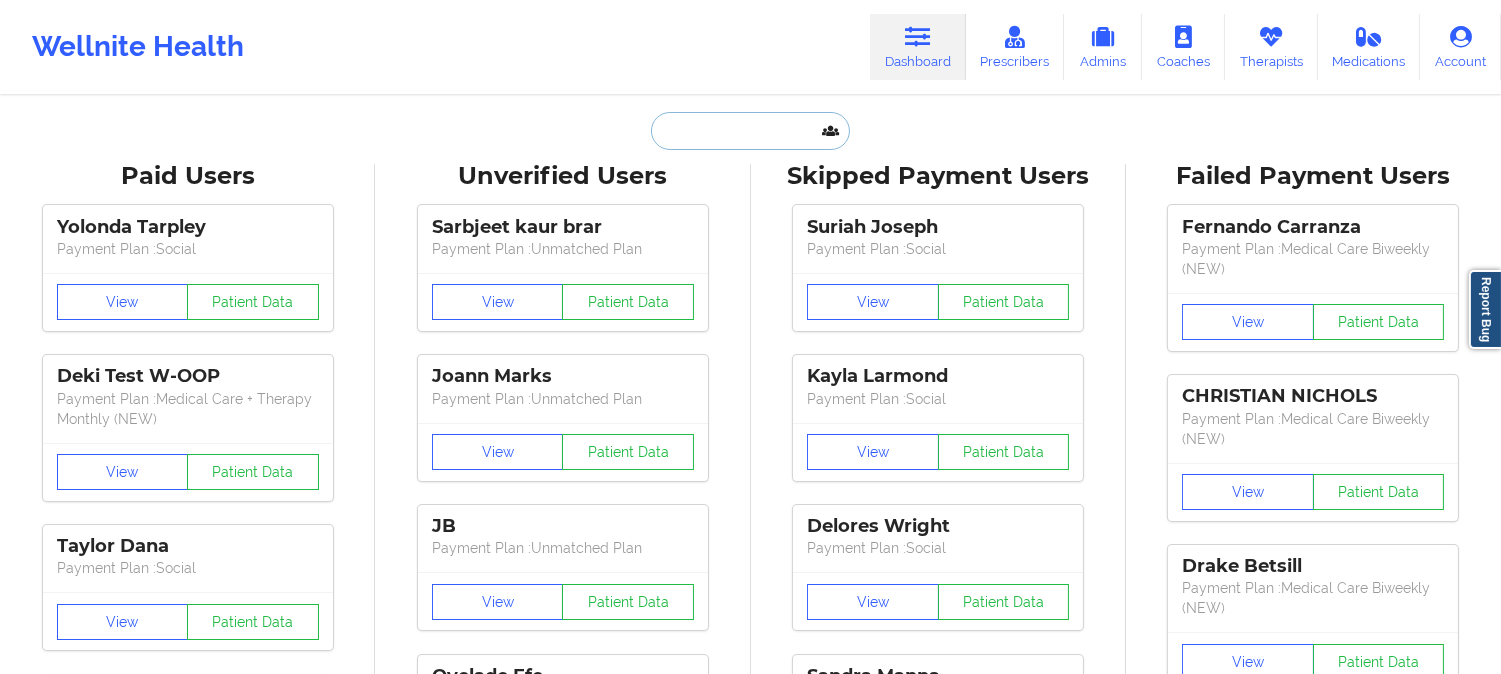 click at bounding box center (750, 131) 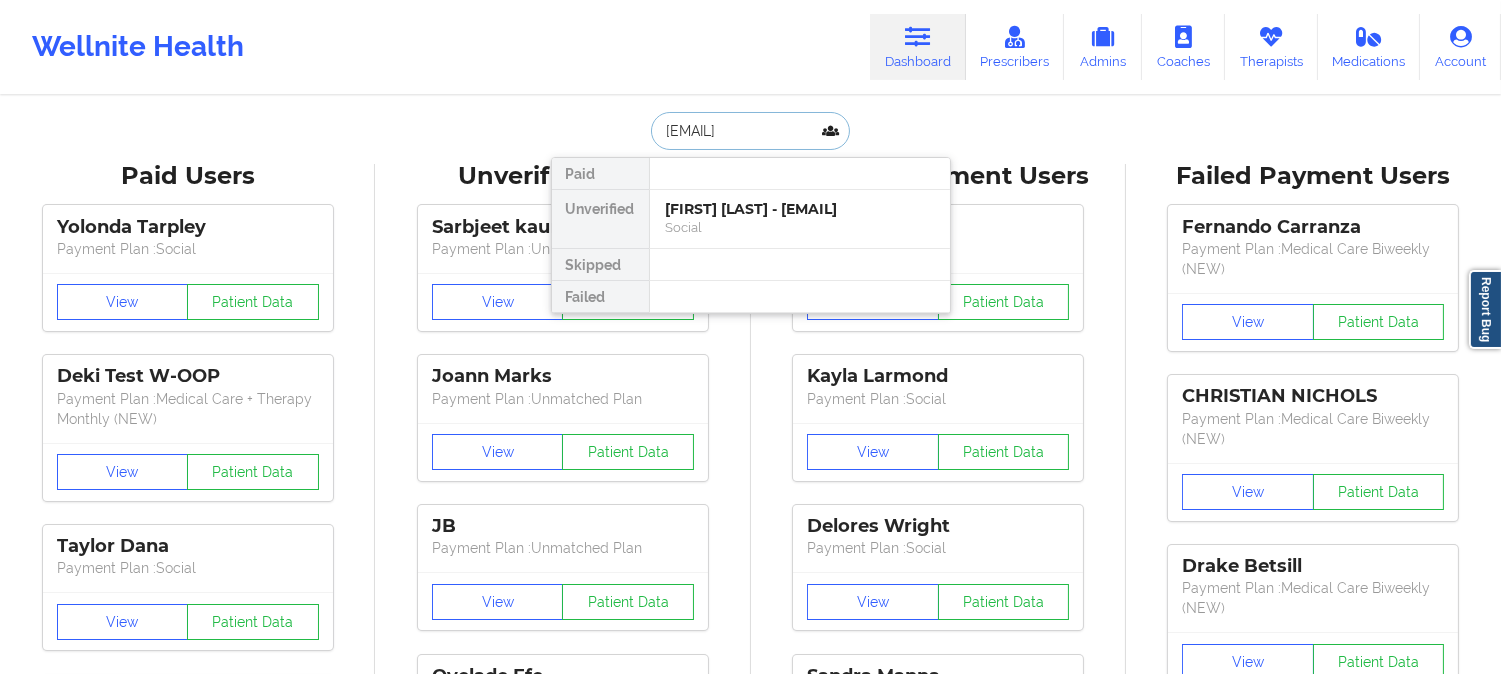 scroll, scrollTop: 0, scrollLeft: 25, axis: horizontal 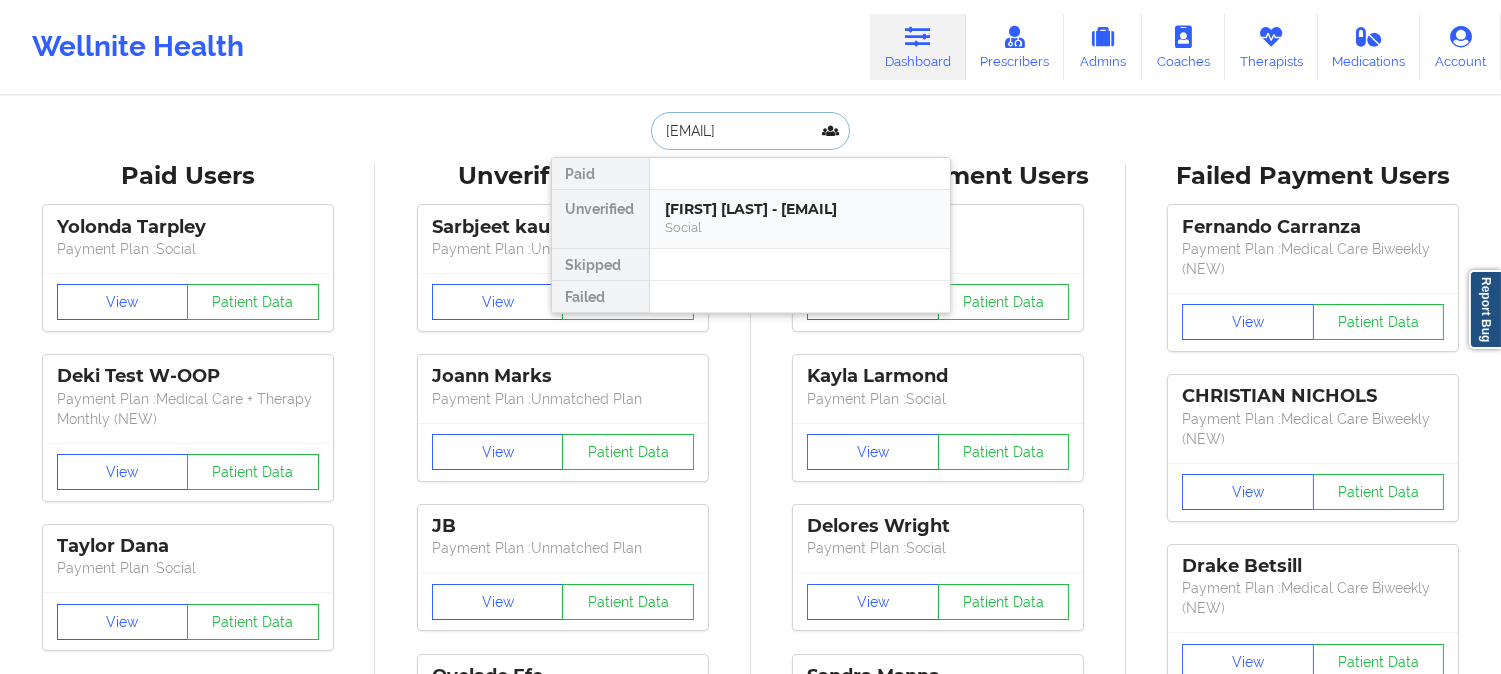 click on "[FIRST] [LAST] - [EMAIL]" at bounding box center (800, 209) 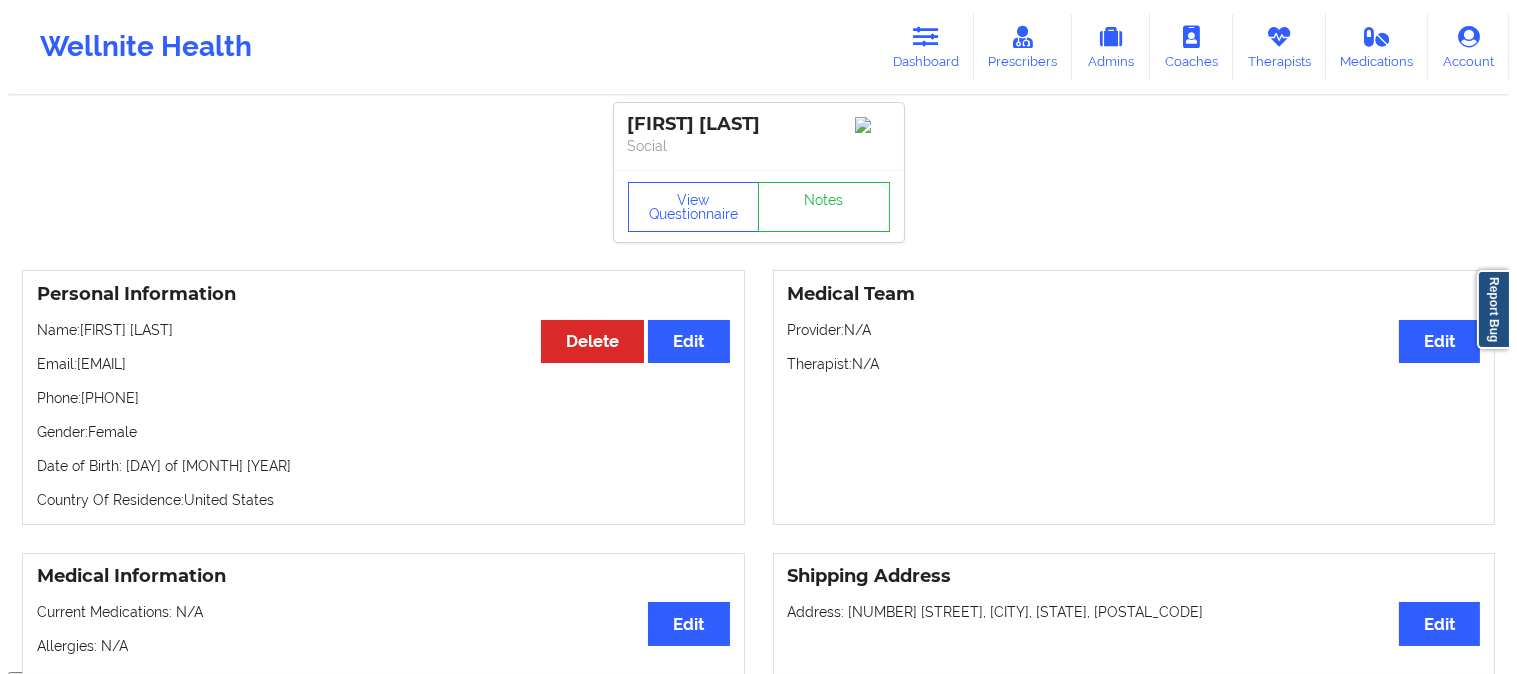 scroll, scrollTop: 0, scrollLeft: 0, axis: both 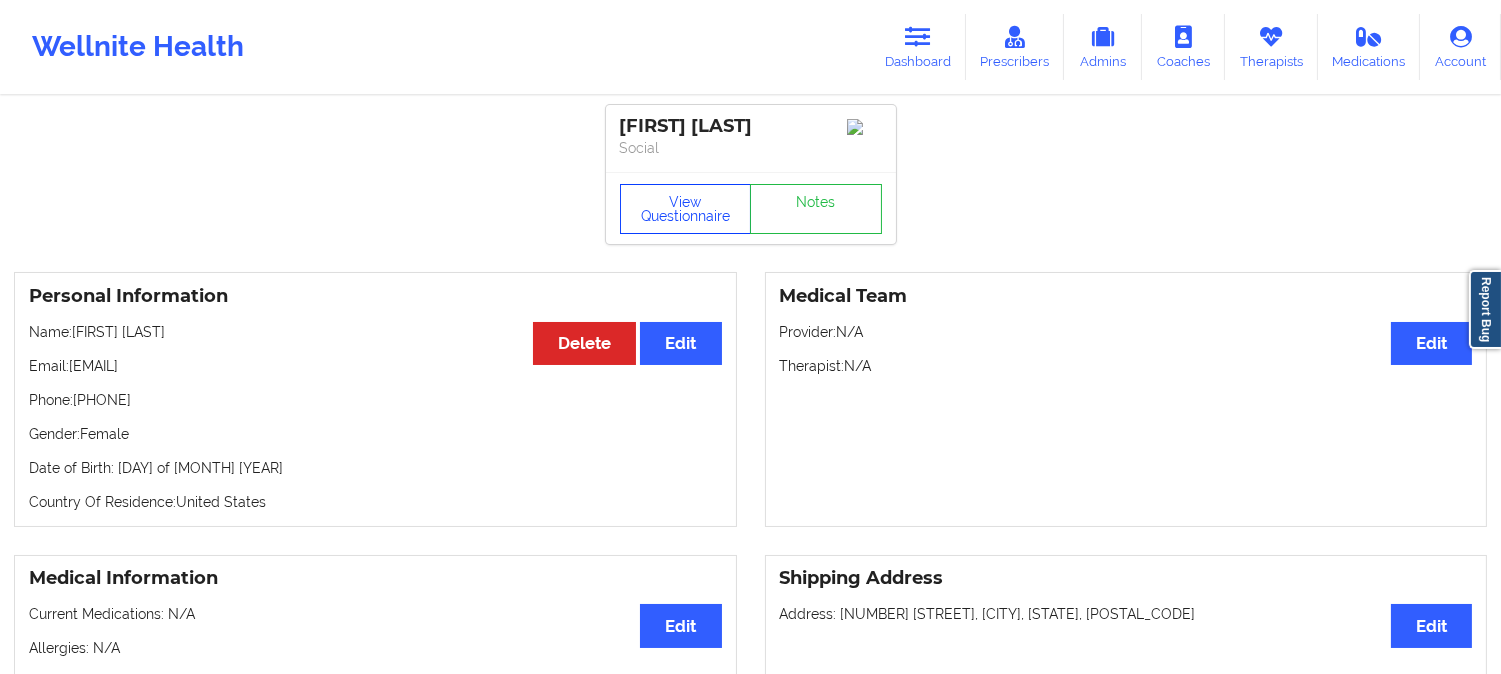 click on "View Questionnaire" at bounding box center (686, 209) 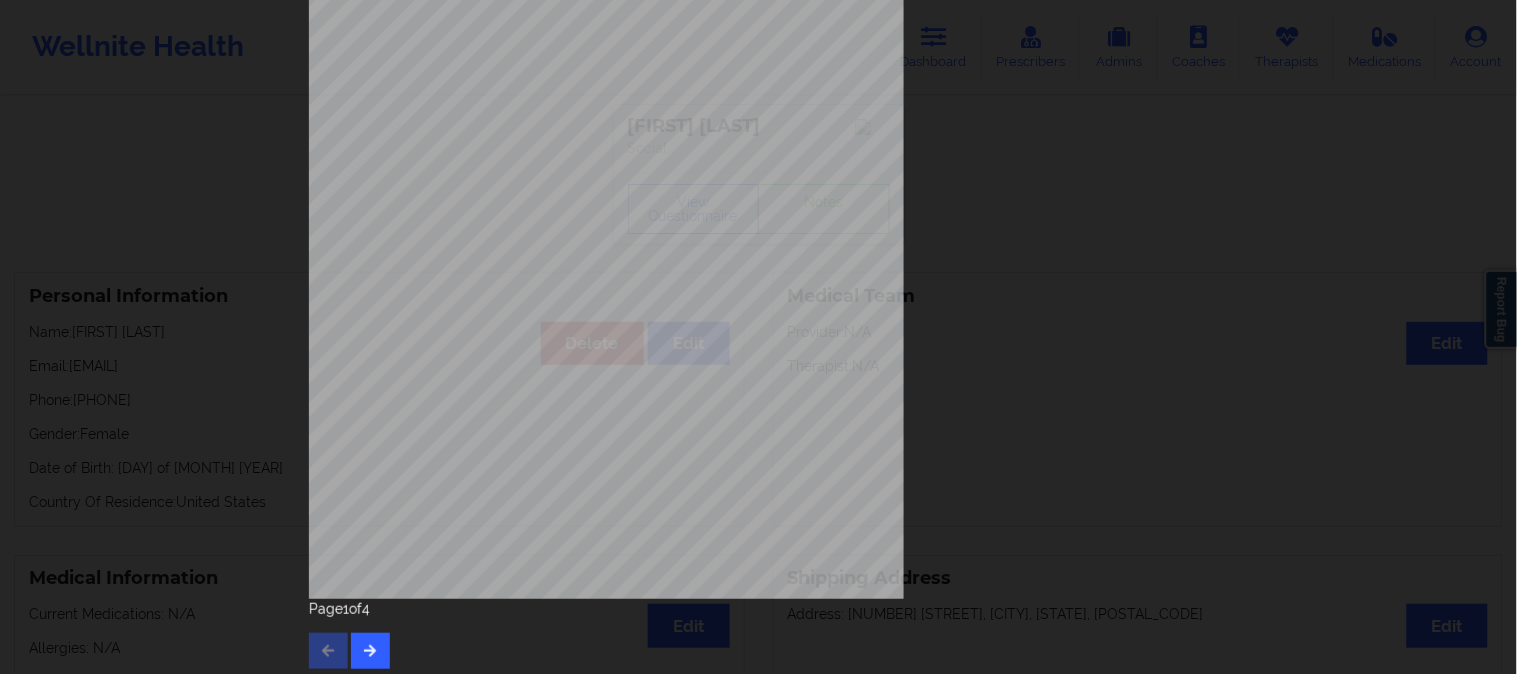 scroll, scrollTop: 280, scrollLeft: 0, axis: vertical 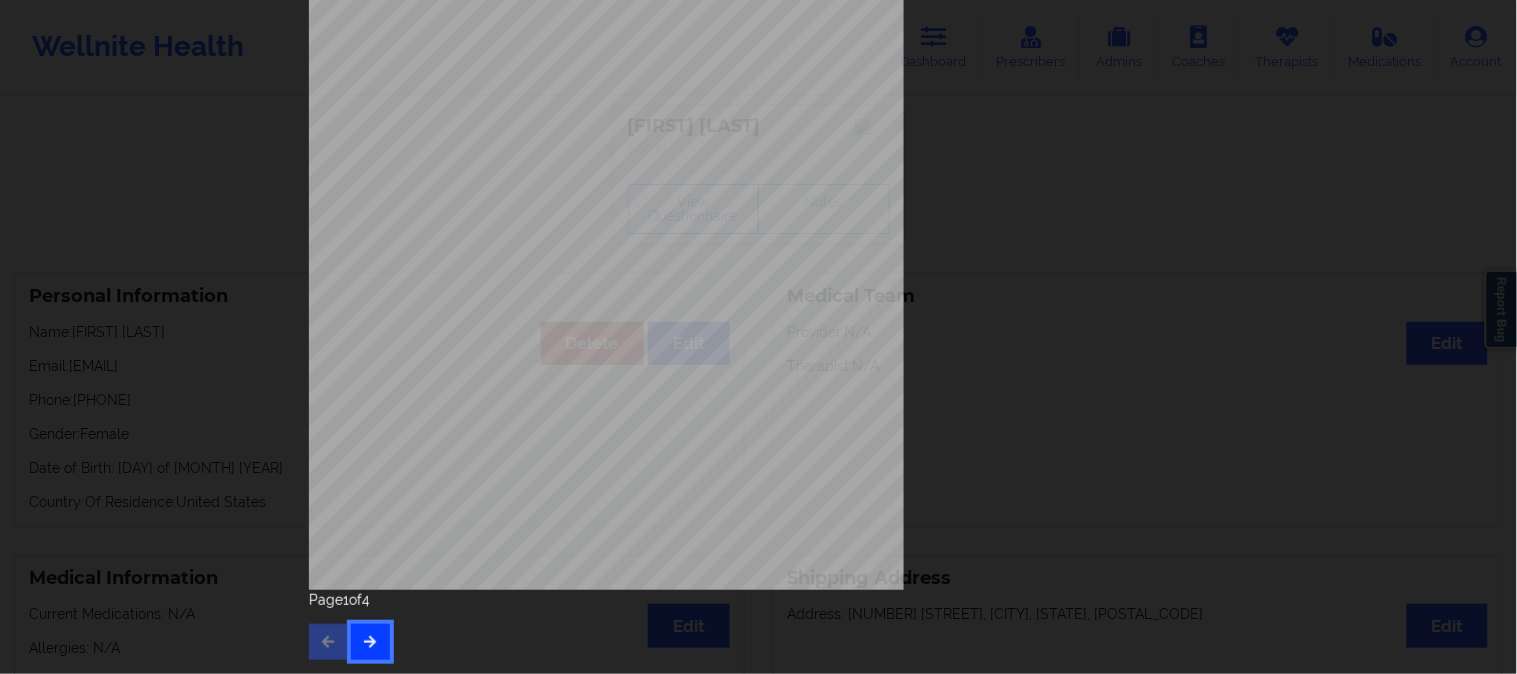 click at bounding box center (370, 641) 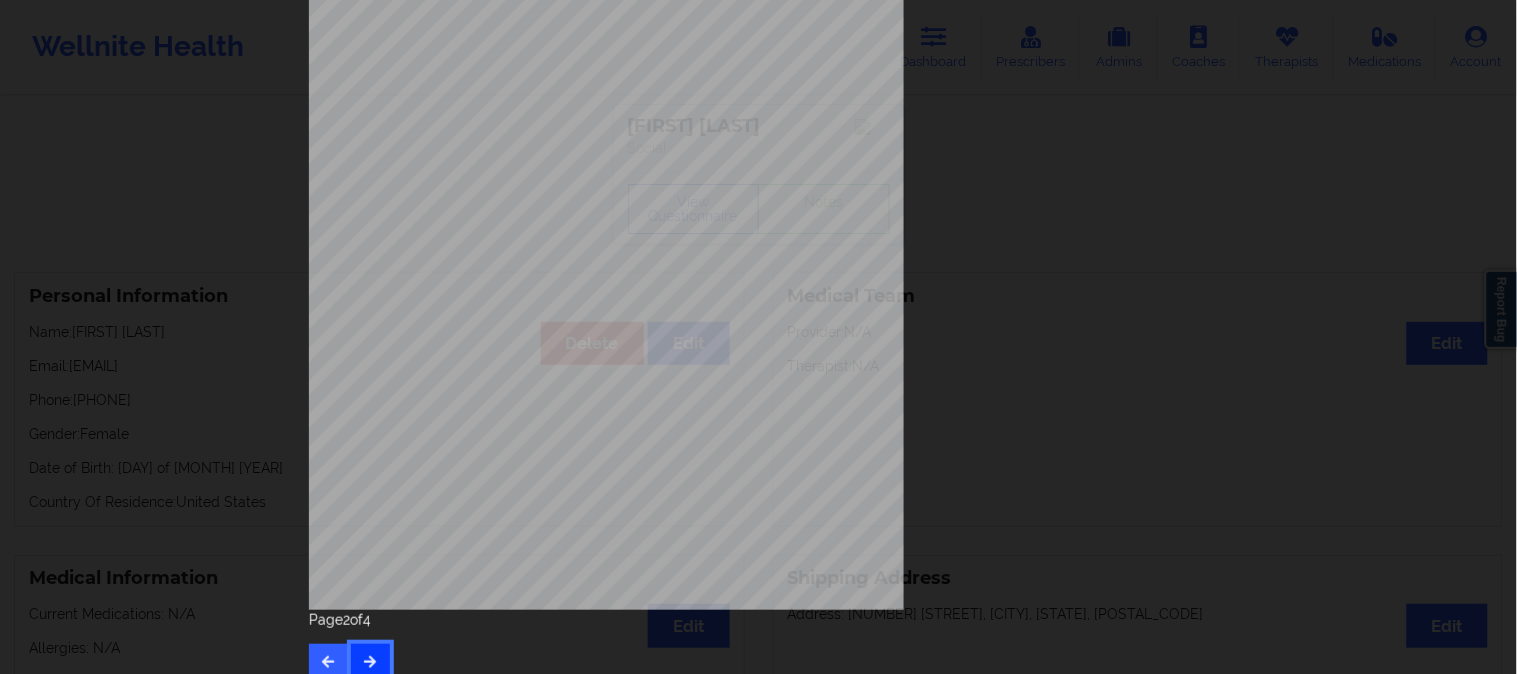 scroll, scrollTop: 280, scrollLeft: 0, axis: vertical 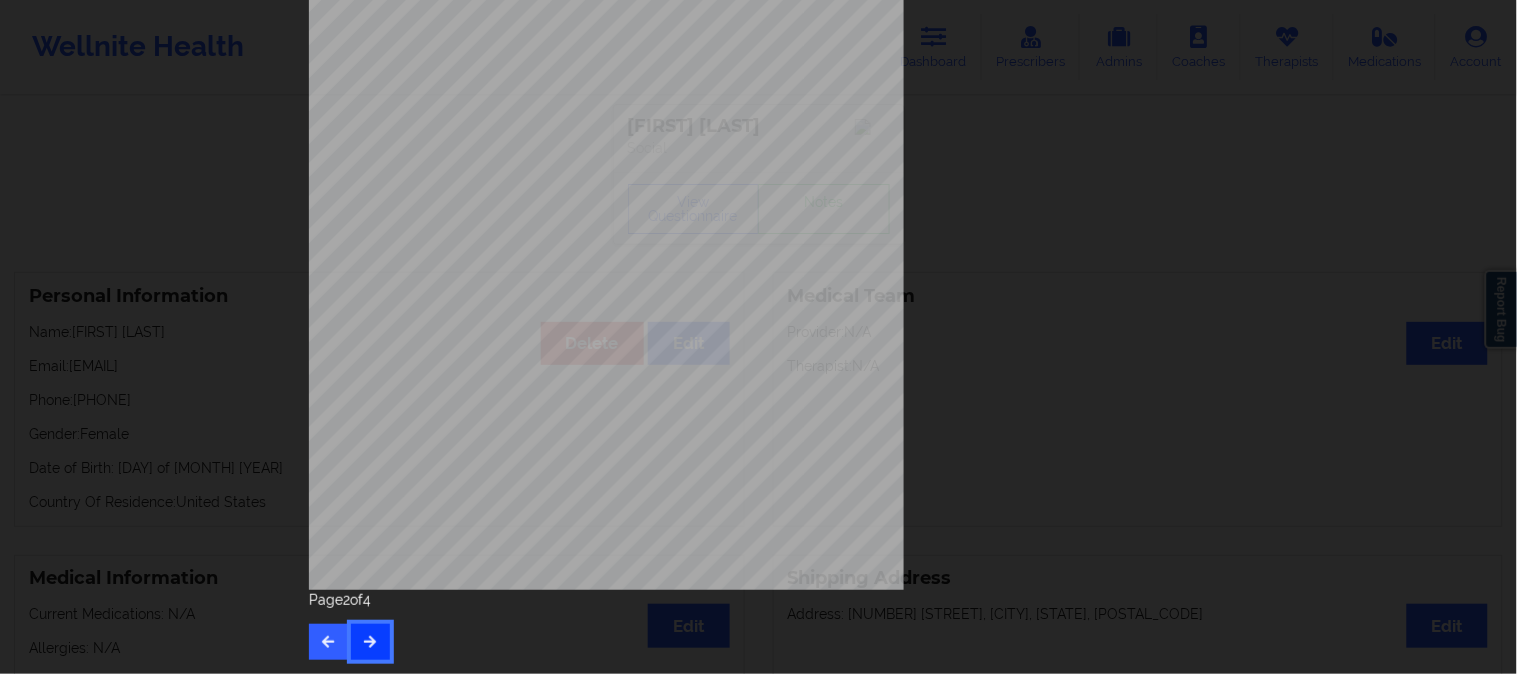 click at bounding box center [370, 642] 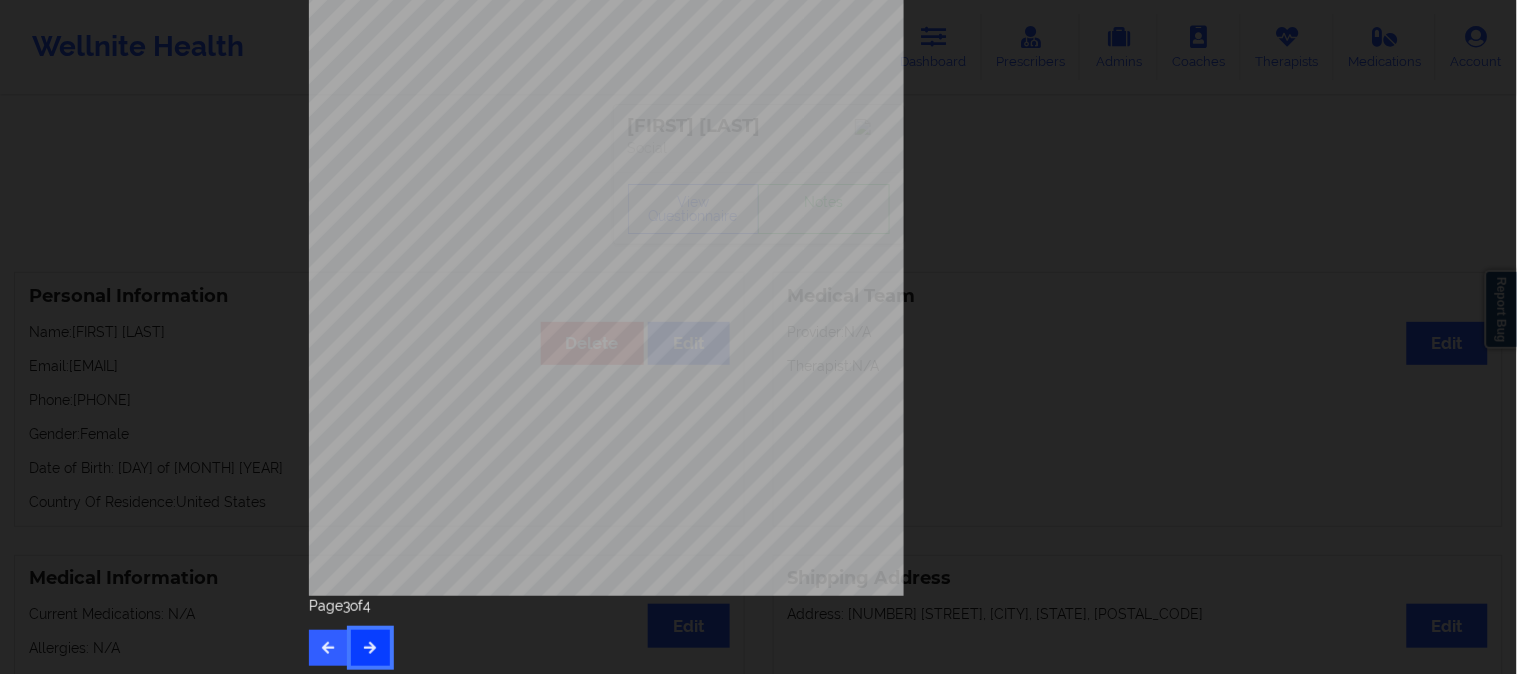 scroll, scrollTop: 280, scrollLeft: 0, axis: vertical 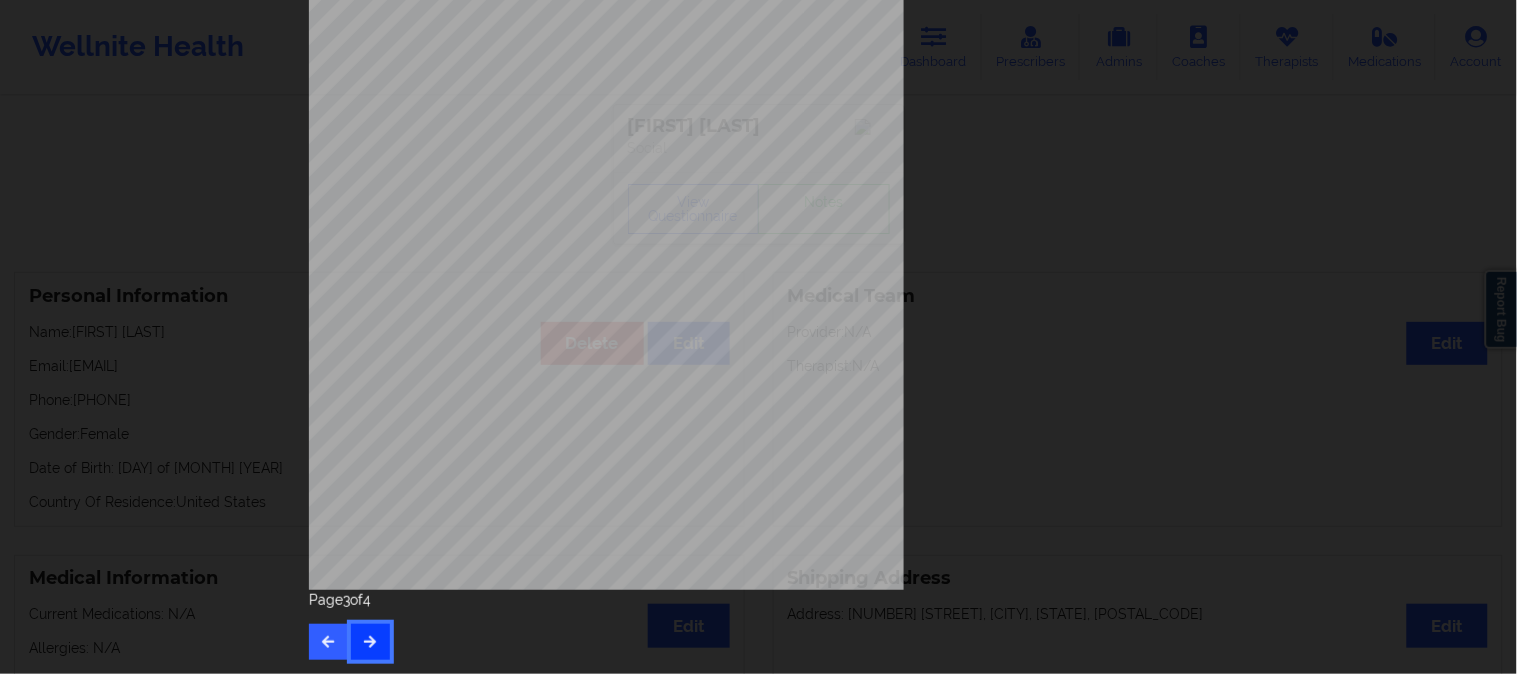 click at bounding box center (370, 641) 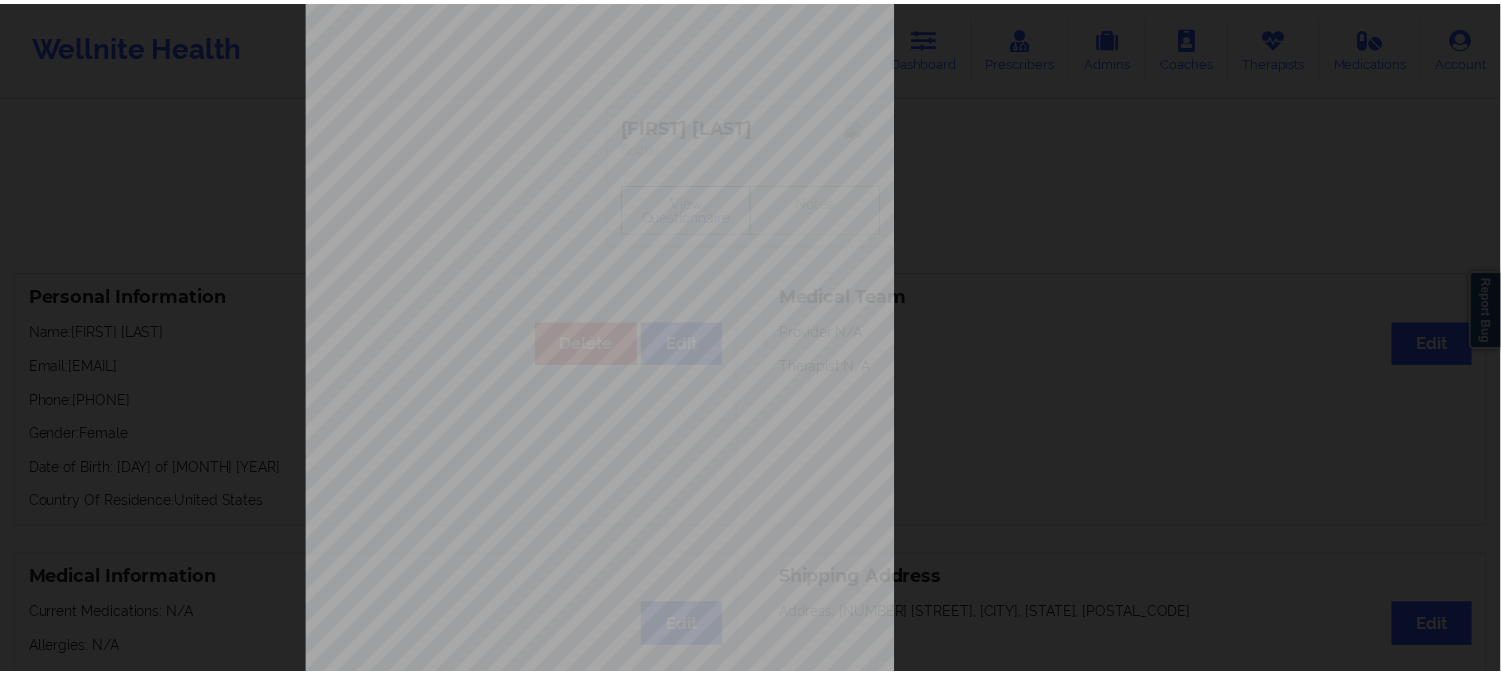 scroll, scrollTop: 57, scrollLeft: 0, axis: vertical 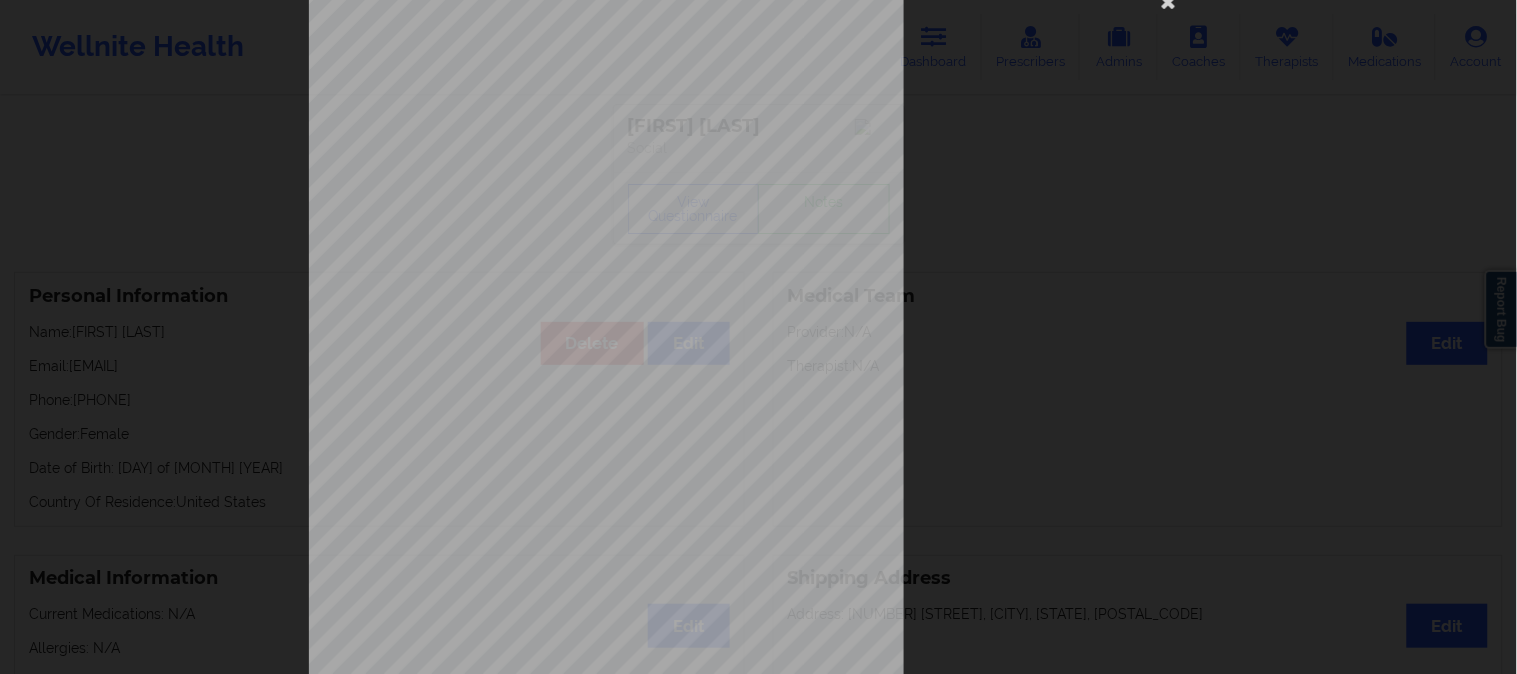 click on "Insurance Company Identity number by patient Aetna Insurance dependency status details by patient Own coverage Payment plan chosen by patient together Currently Suicidal No Local Pharmacy Data Lillian Pharmacy Hey 98 Lillian  Al 36565 Where patient came from Aetna Insurance Job Information None no Cancellation Survey Data Why do you want to cancel ? How many appointments have you had with W ellnite (including both therapist and mental health coach appointments) ? Do you have healthcare insurance ? Have you been treated for anxiety and/or depression in the past ? Are you currently taking any medication for anxiety and/or depression ? How would you rate your overall experience with your doctor/provider ? How would you rate your experience with our text-based support team ? Which of the following would make W ellnite a better experience for you ? Please feel free to provide us with any other additional details that have led you to cancel your membership with us. Wellnite, Inc 2025 {{page}}/{{pages}} Page  4  of" at bounding box center [758, 337] 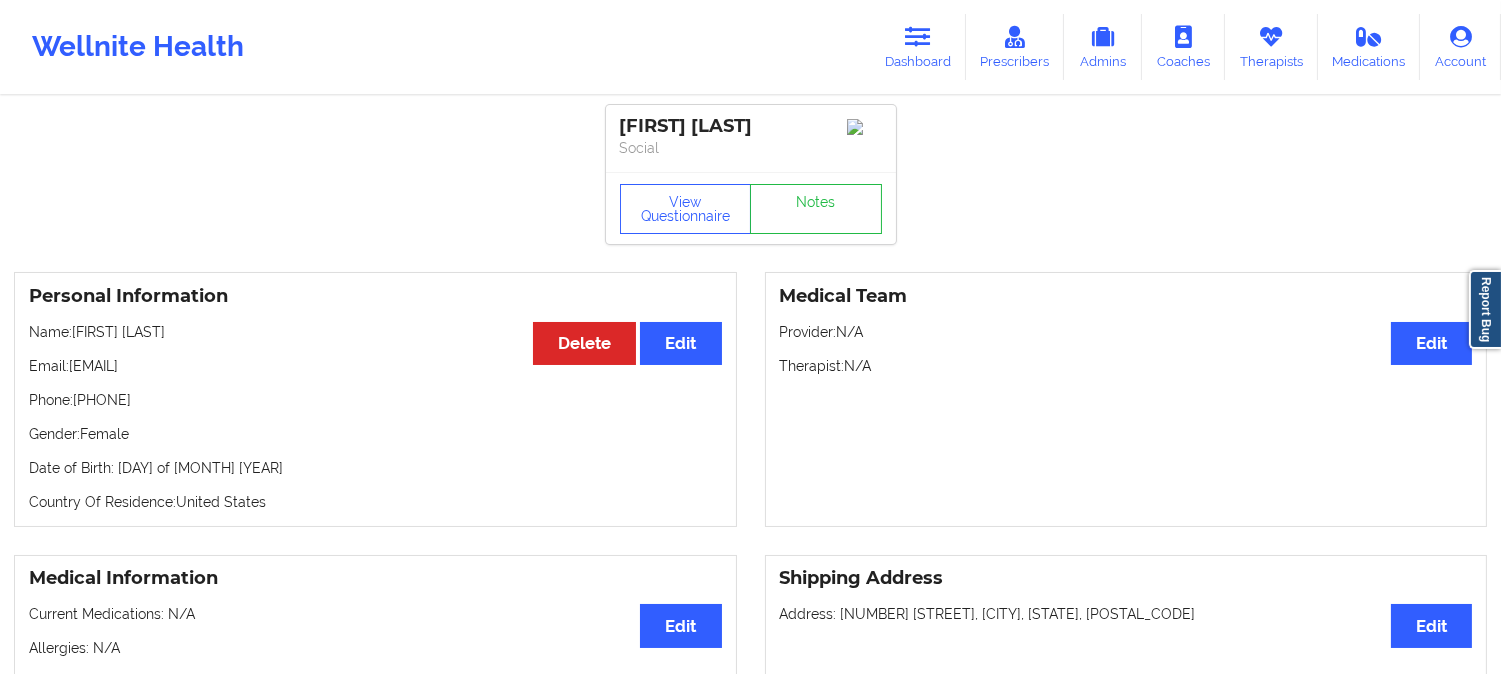 drag, startPoint x: 196, startPoint y: 335, endPoint x: 80, endPoint y: 341, distance: 116.15507 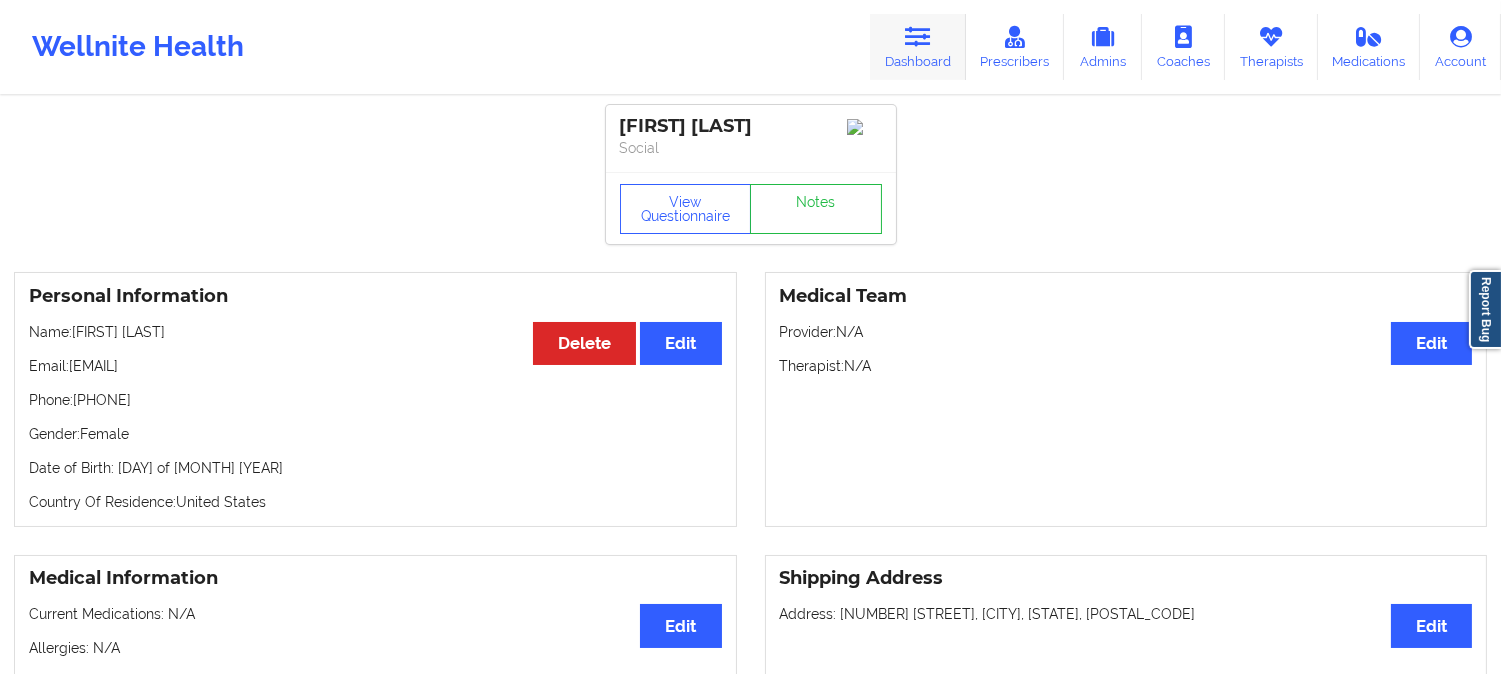 click on "Dashboard" at bounding box center (918, 47) 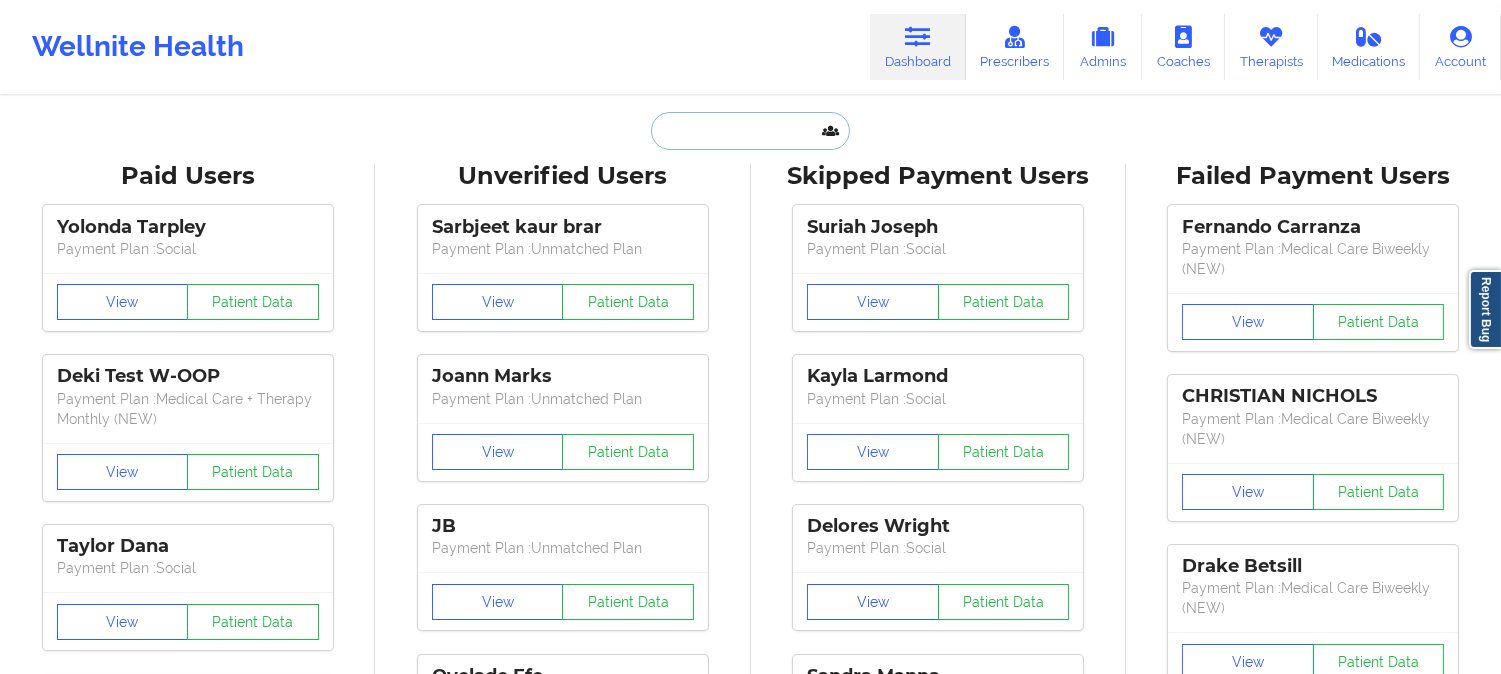 click at bounding box center [750, 131] 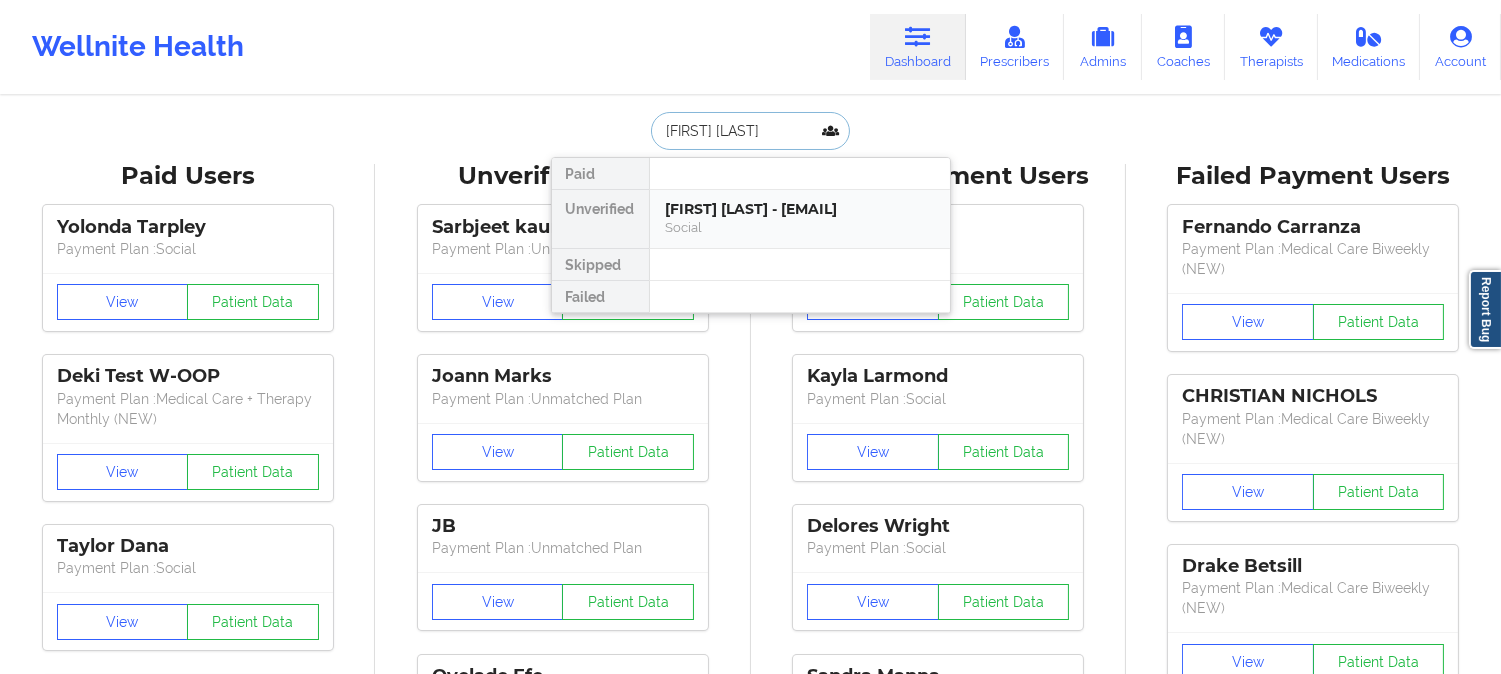 click on "[FIRST] [LAST] - [EMAIL]" at bounding box center (800, 209) 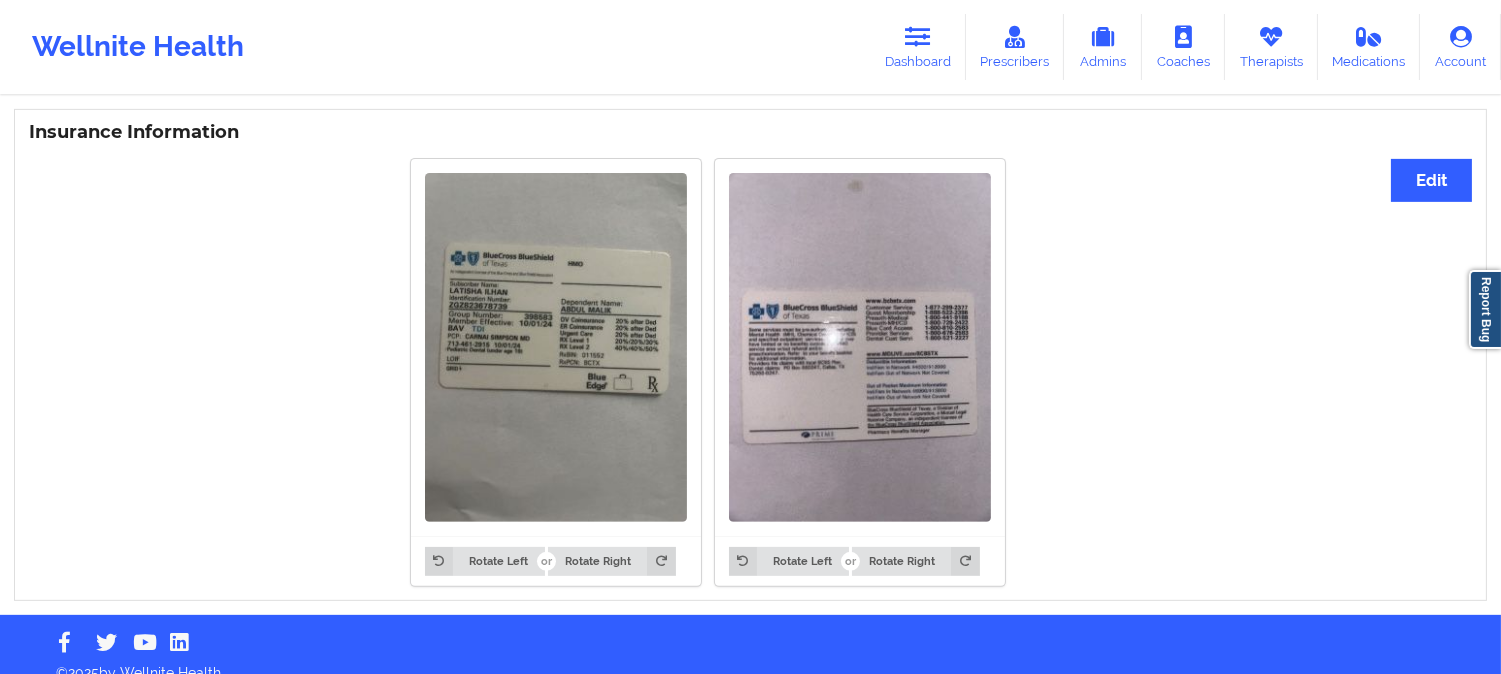 scroll, scrollTop: 1507, scrollLeft: 0, axis: vertical 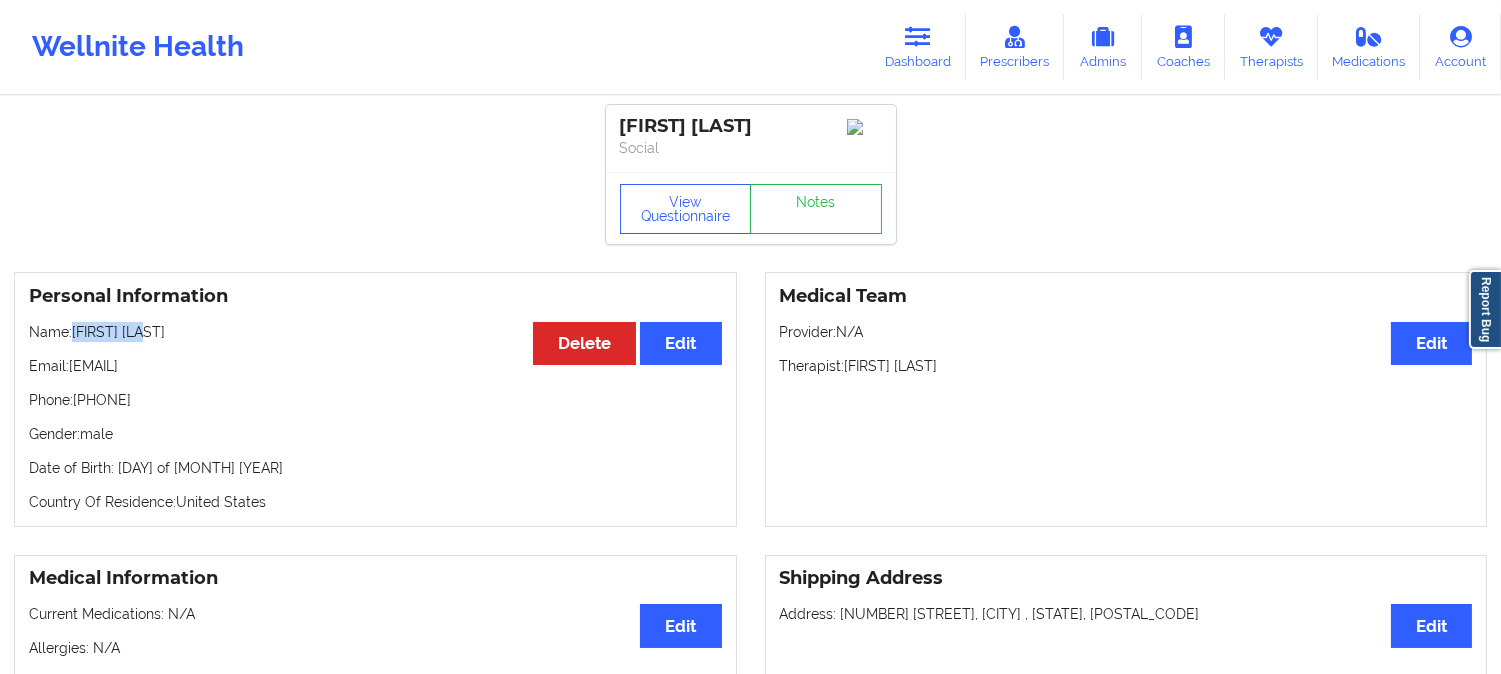 drag, startPoint x: 160, startPoint y: 342, endPoint x: 77, endPoint y: 338, distance: 83.09633 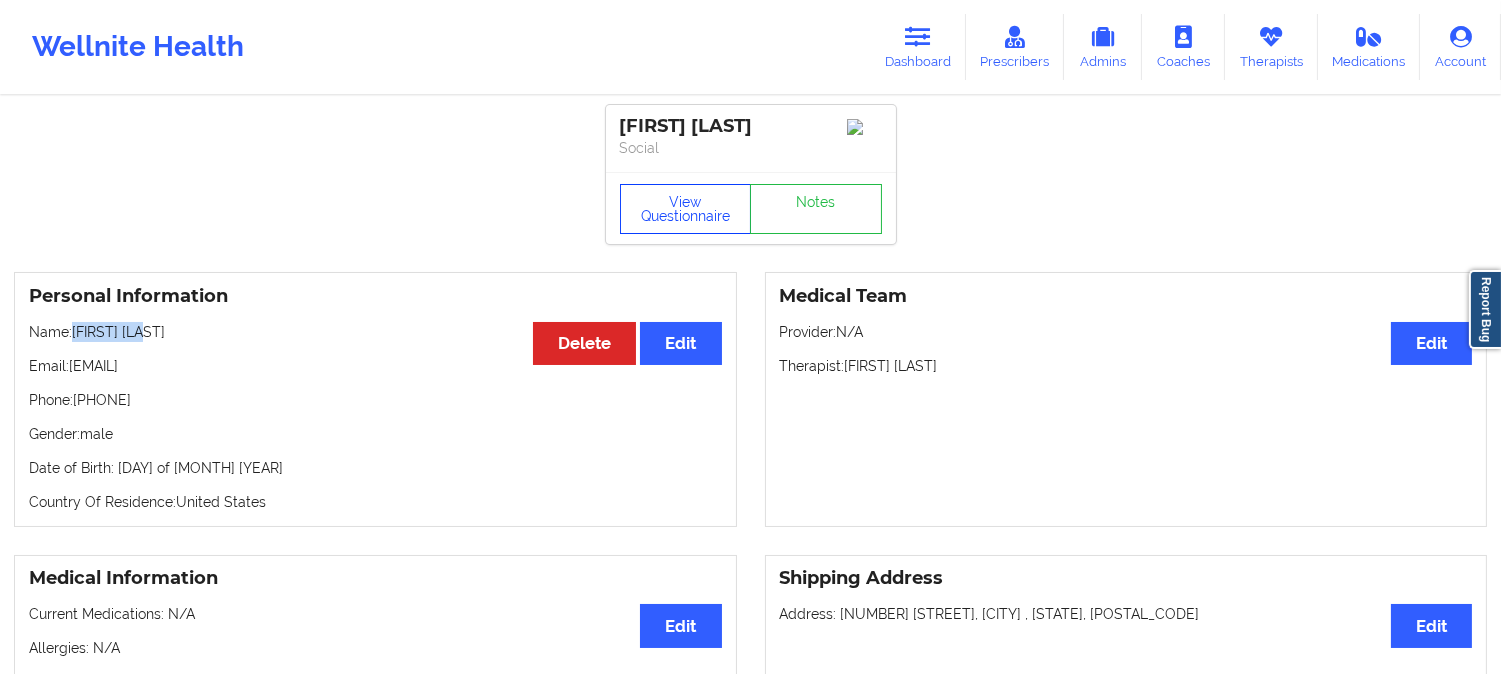 click on "View Questionnaire" at bounding box center [686, 209] 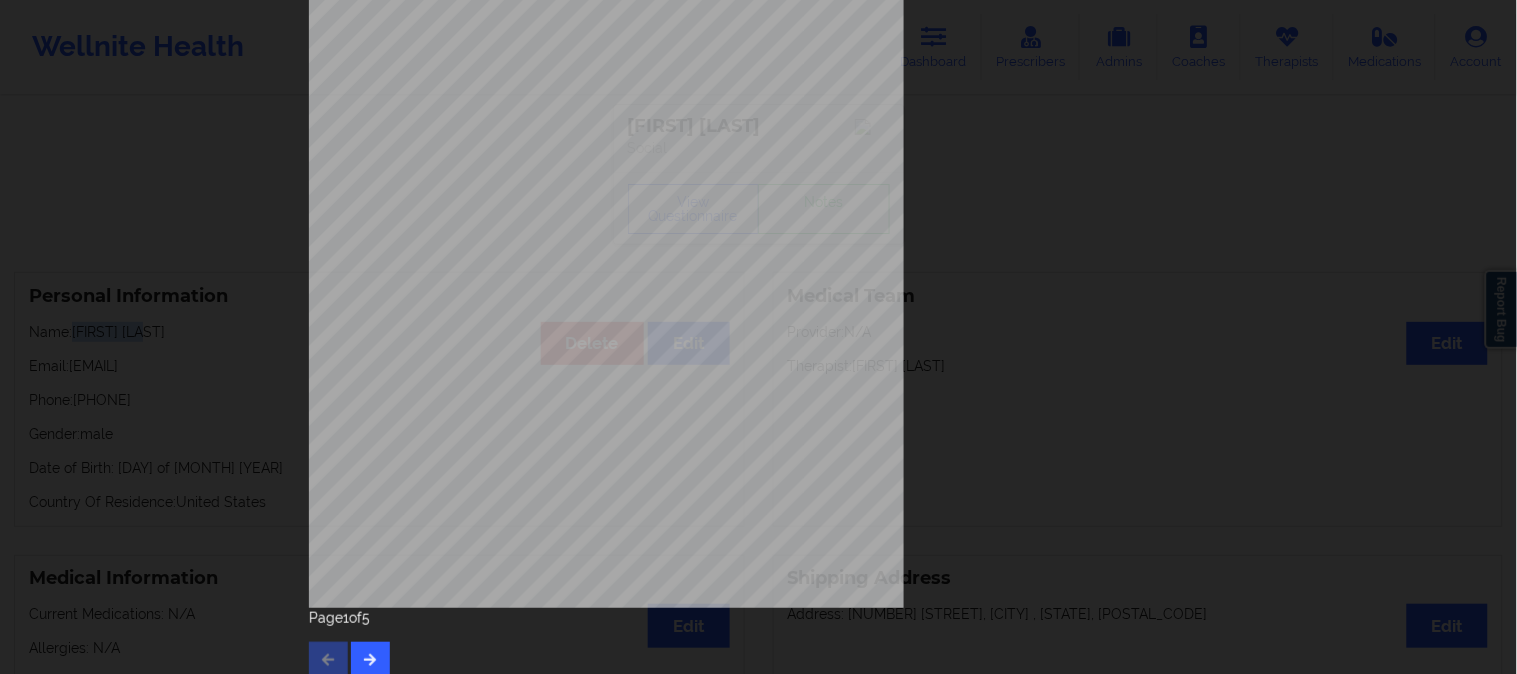 scroll, scrollTop: 280, scrollLeft: 0, axis: vertical 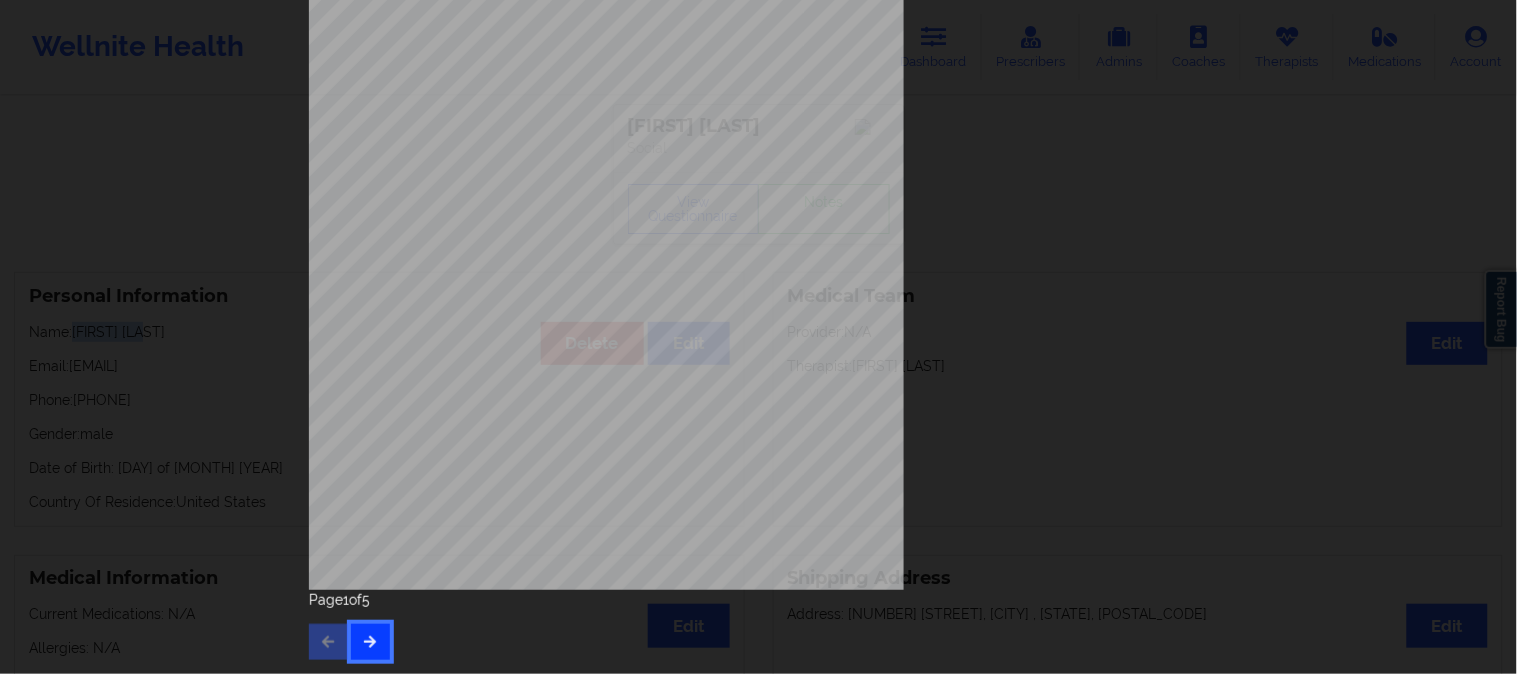 click at bounding box center (370, 641) 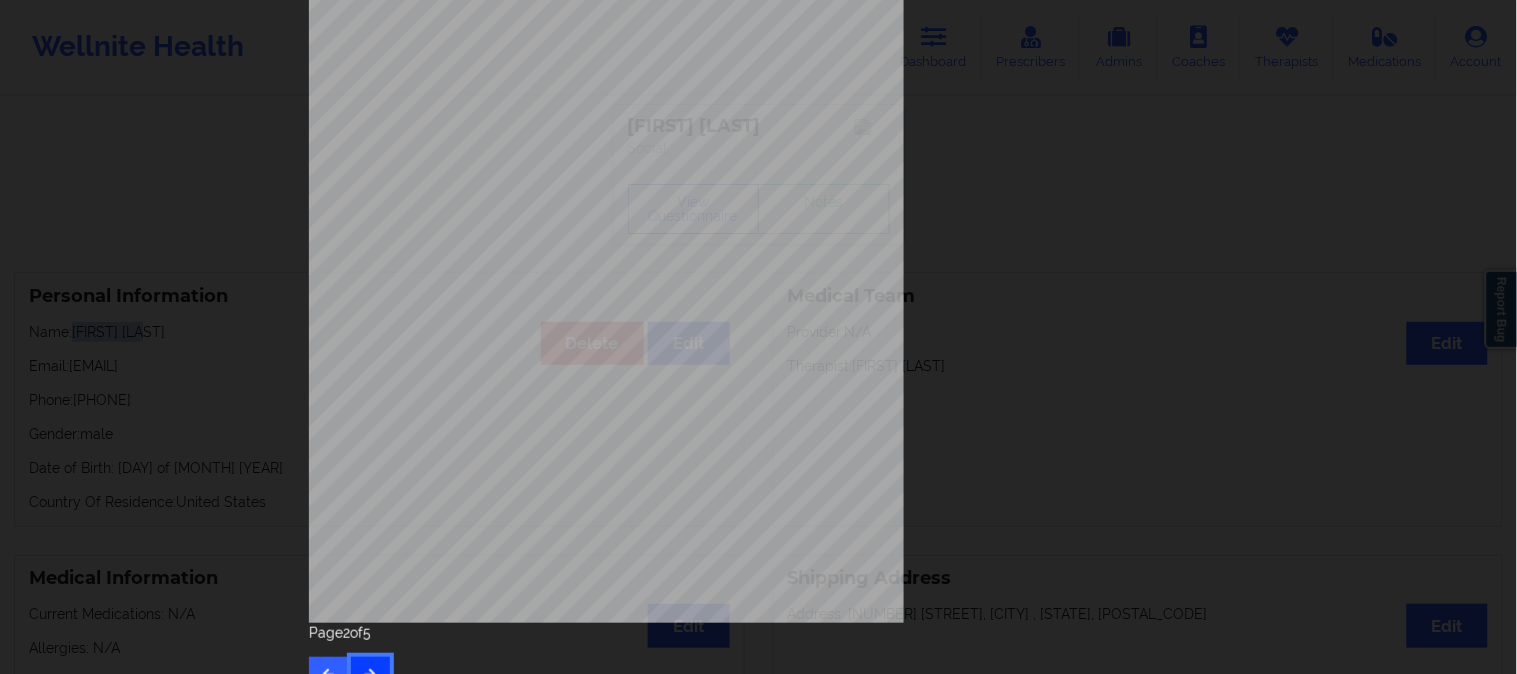 scroll, scrollTop: 280, scrollLeft: 0, axis: vertical 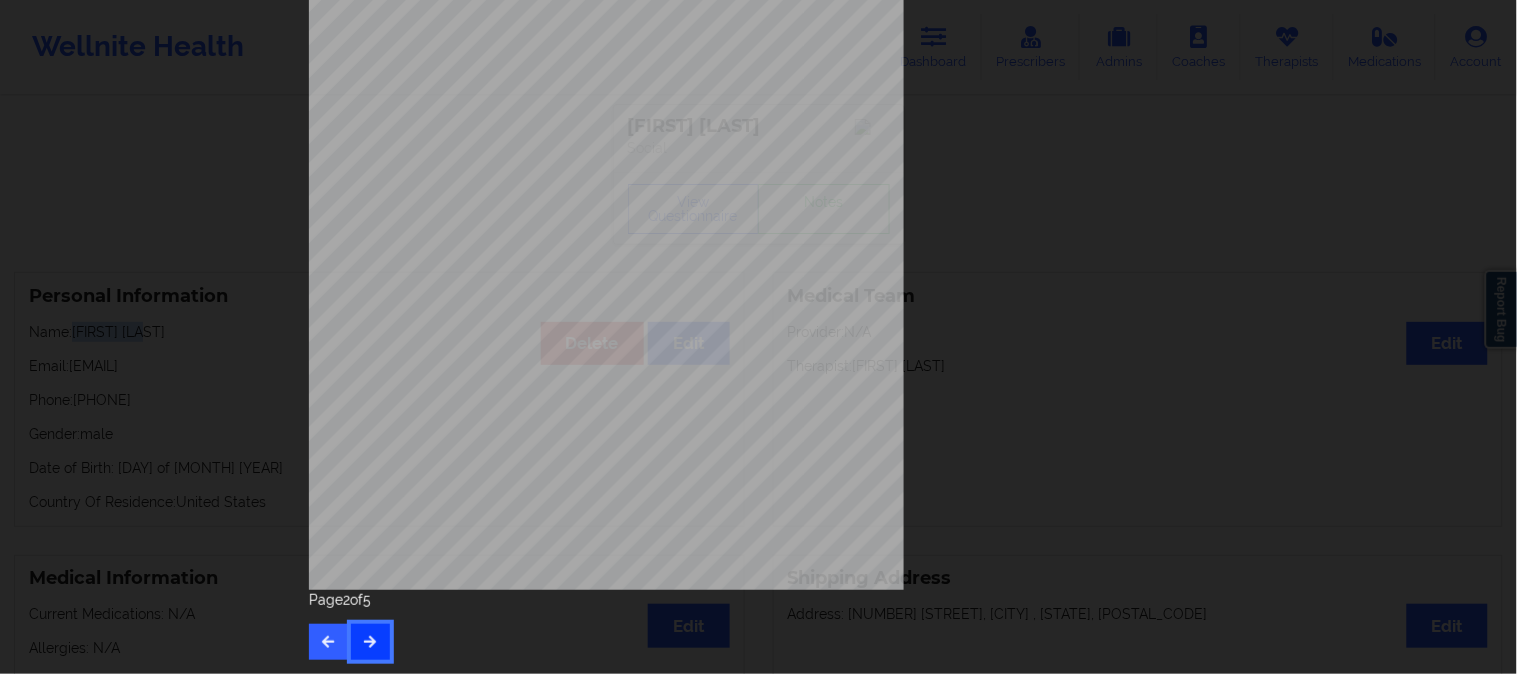 click at bounding box center [370, 641] 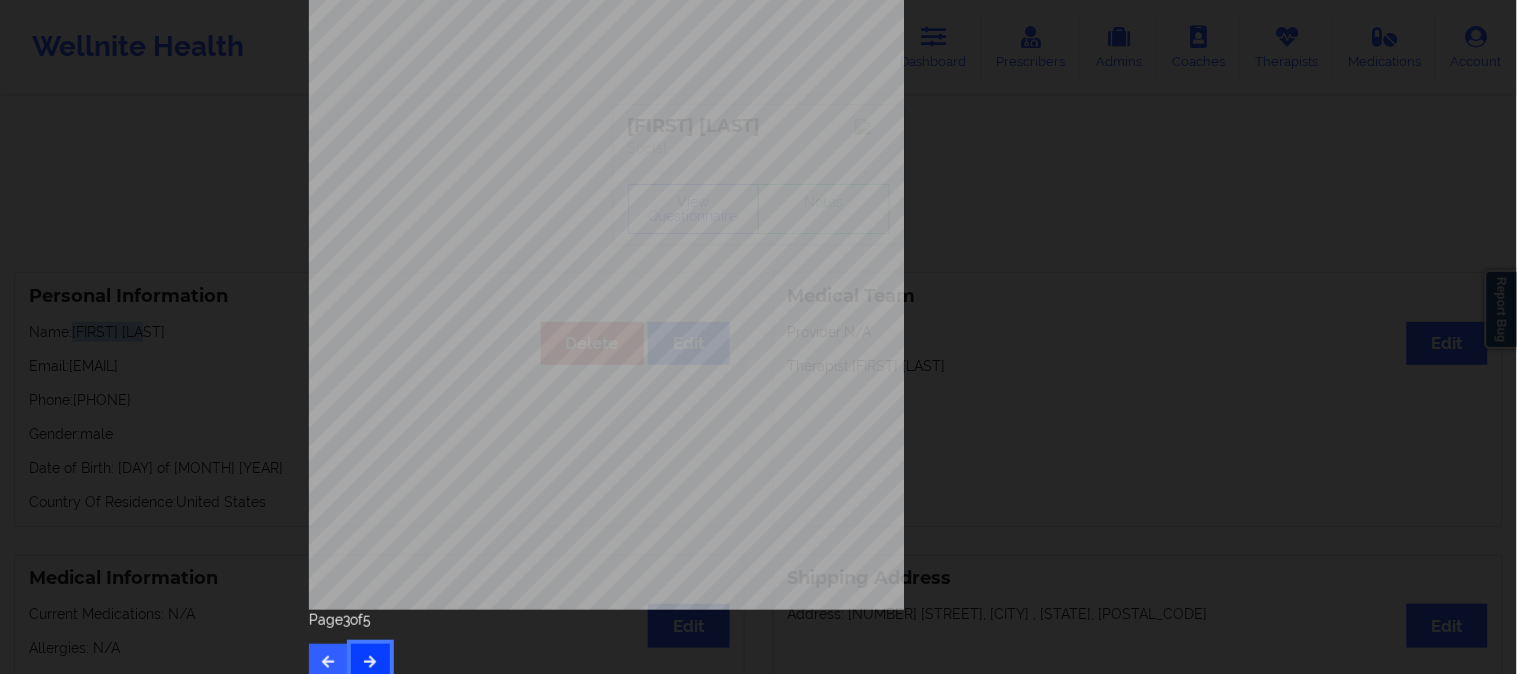 scroll, scrollTop: 280, scrollLeft: 0, axis: vertical 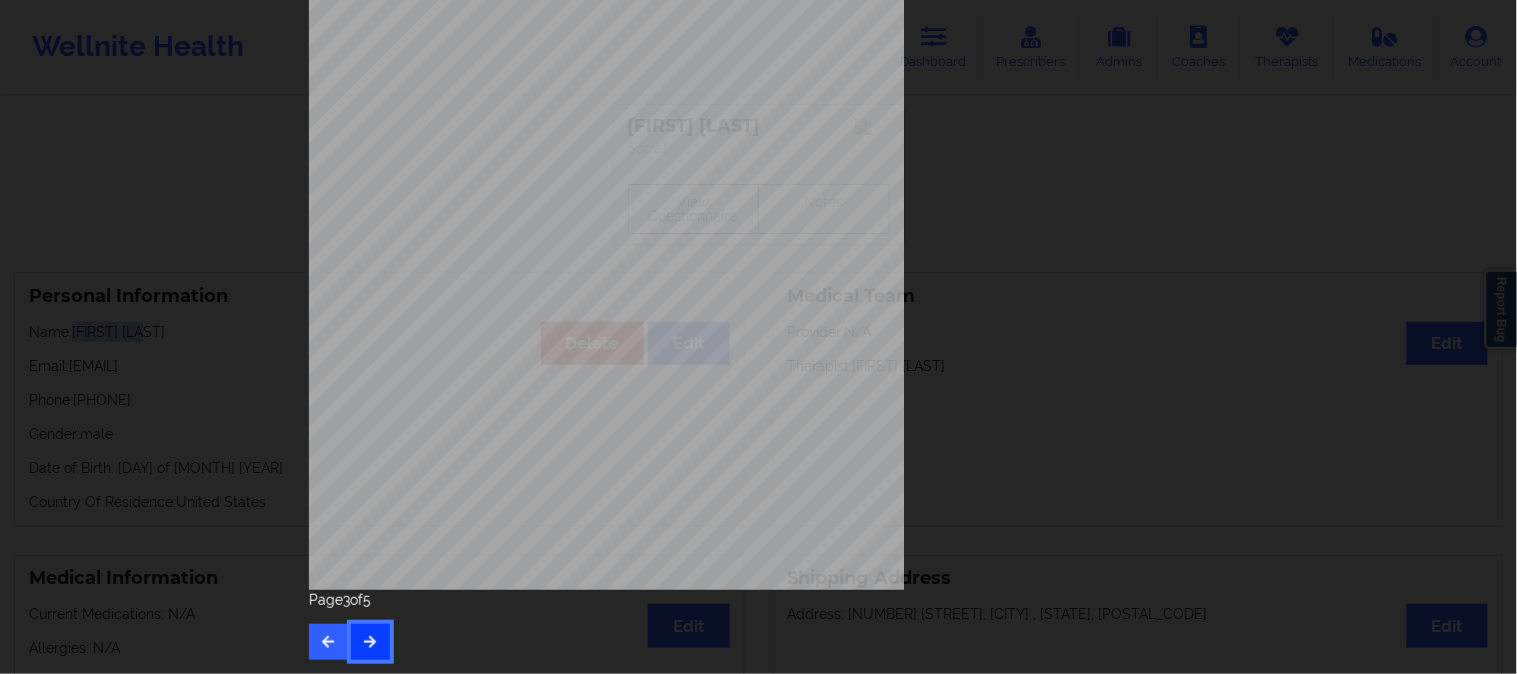 click at bounding box center [370, 641] 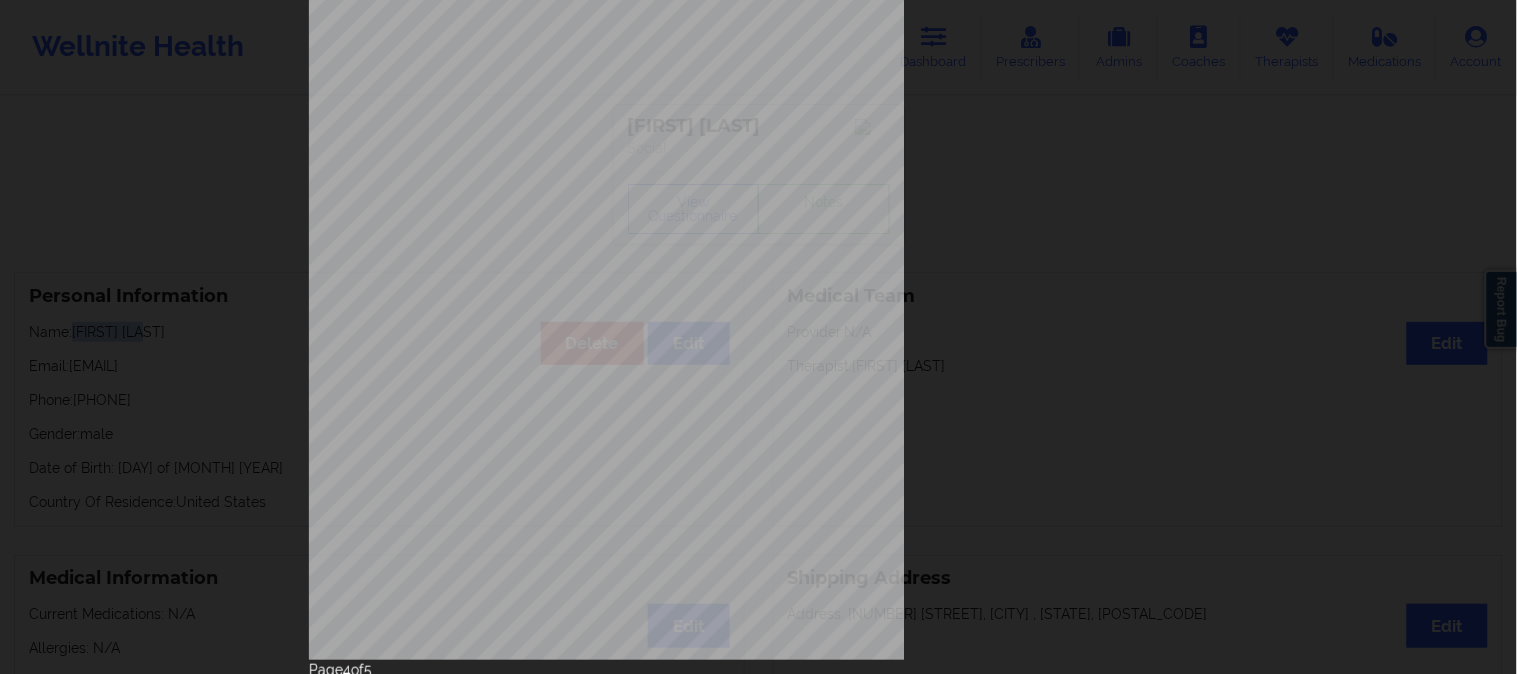 scroll, scrollTop: 280, scrollLeft: 0, axis: vertical 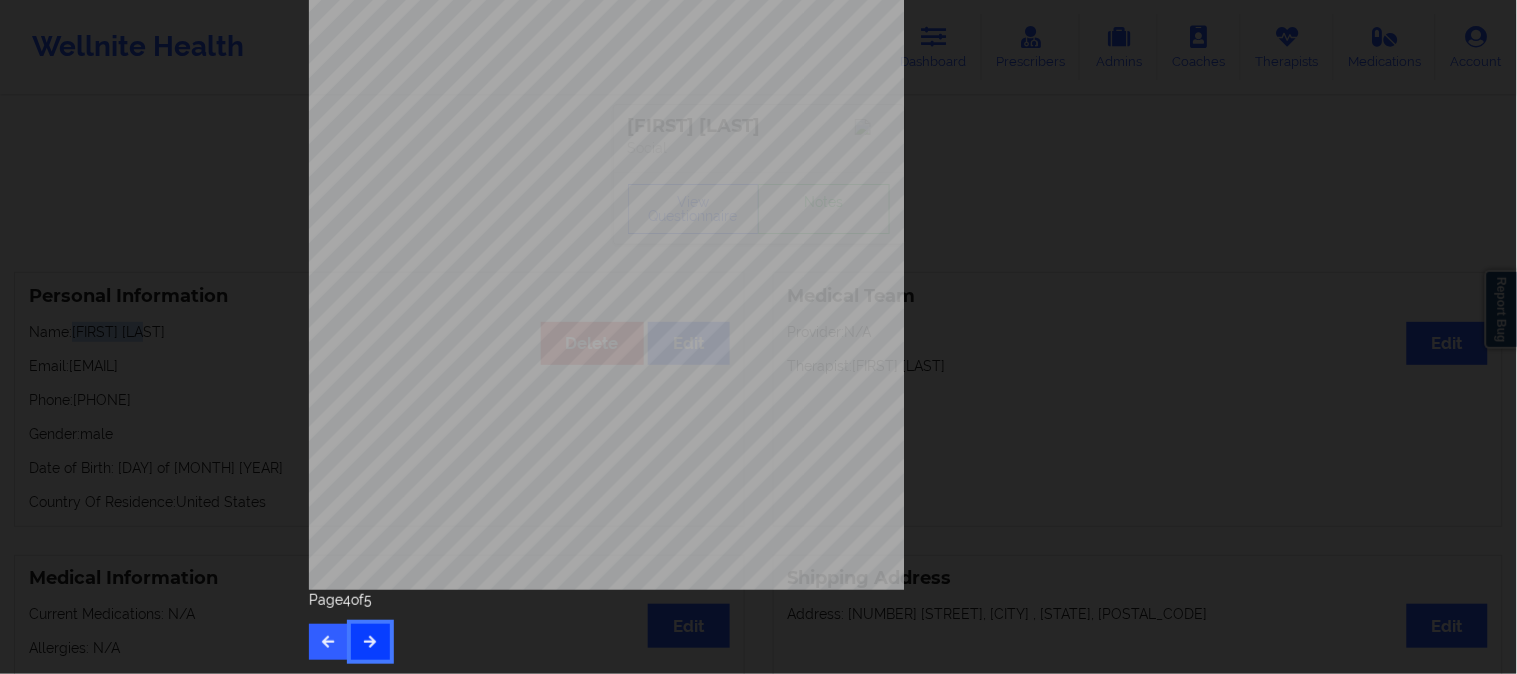 type 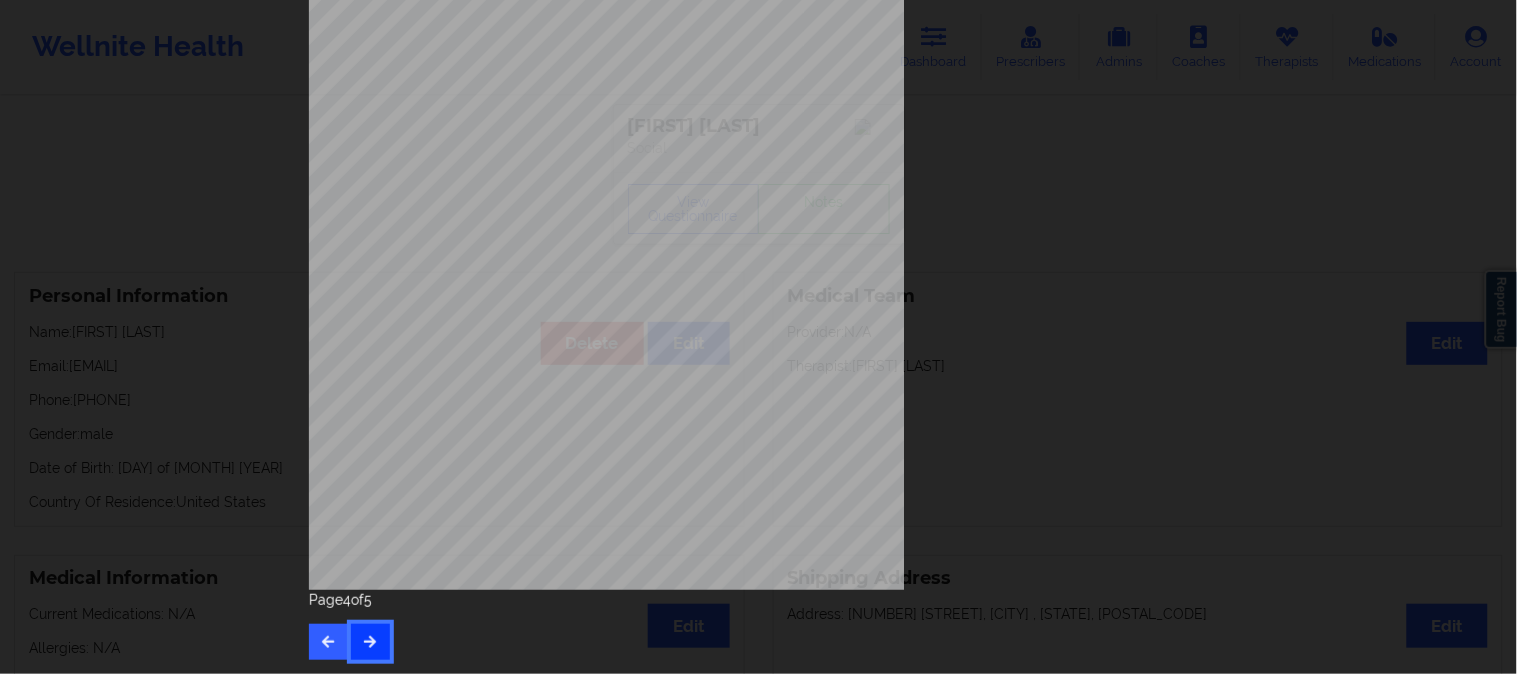 click at bounding box center (370, 642) 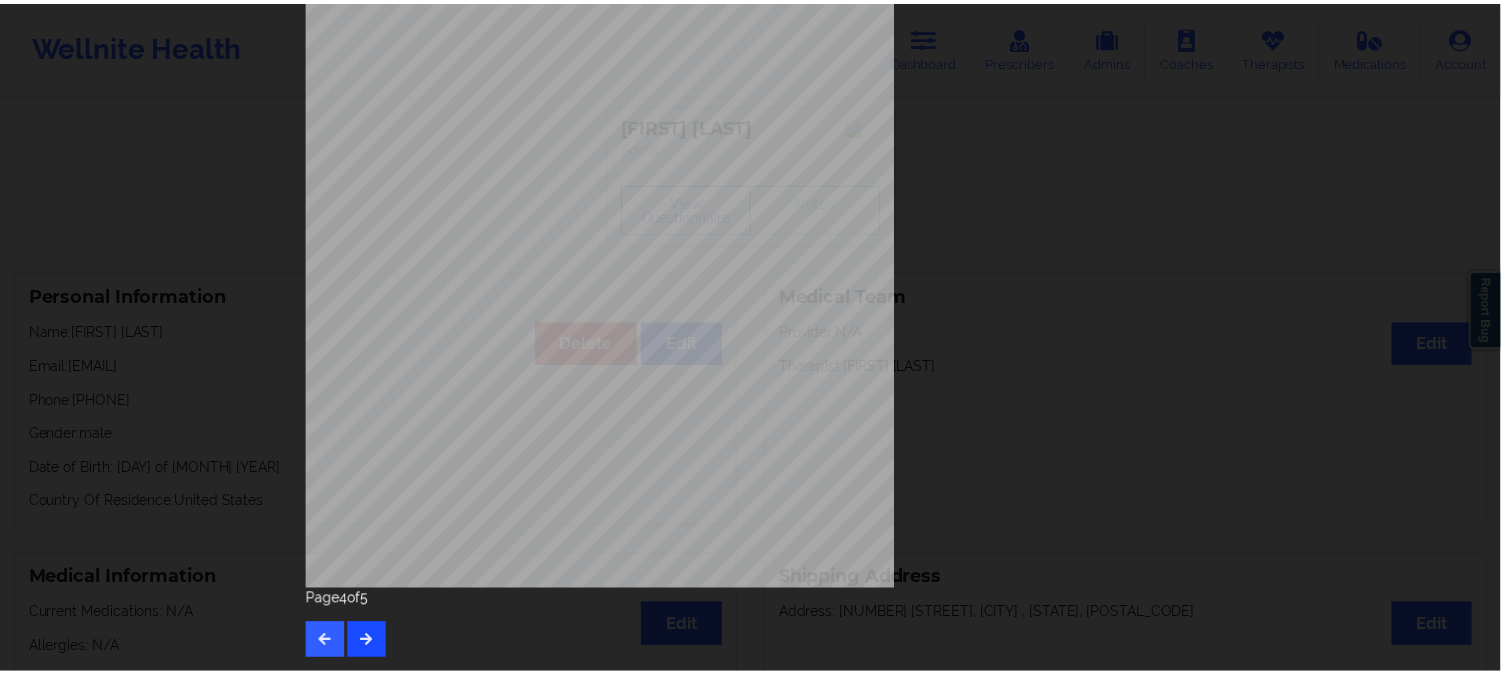 scroll, scrollTop: 0, scrollLeft: 0, axis: both 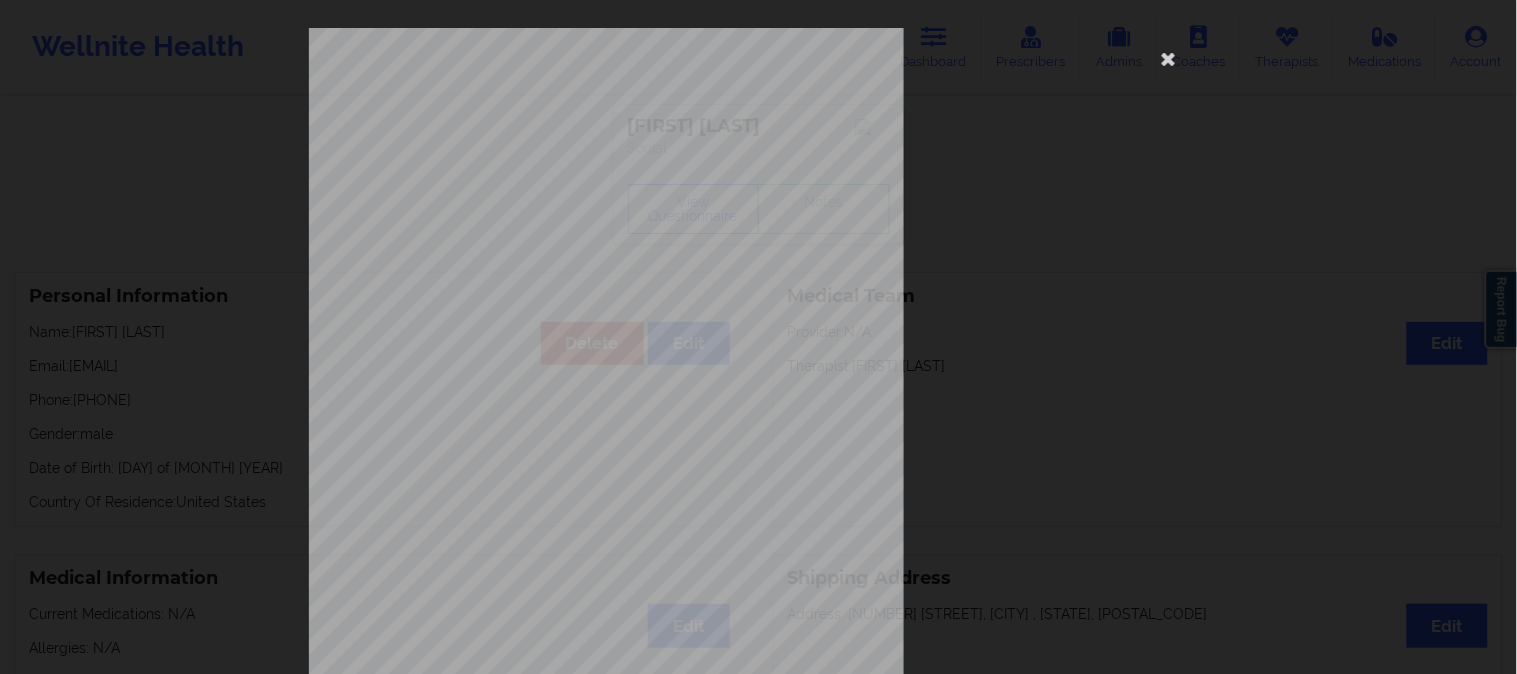 click on "None Local Pharmacy Data None Where patient came from Insurance Job Information None no Cancellation Survey Data Why do you want to cancel ? How many appointments have you had with W ellnite (including both therapist and mental health coach appointments) ? Do you have healthcare insurance ? Have you been treated for anxiety and/or depression in the past ? Are you currently taking any medication for anxiety and/or depression ? How would you rate your overall experience with your doctor/provider ? How would you rate your experience with our text-based support team ? Which of the following would make W ellnite a better experience for you ? Please feel free to provide us with any other additional details that have led you to cancel your membership with us. Wellnite, Inc 2025 {{page}}/{{pages}} Need Help? Email us: [EMAIL] Page  5  of  5" at bounding box center [758, 337] 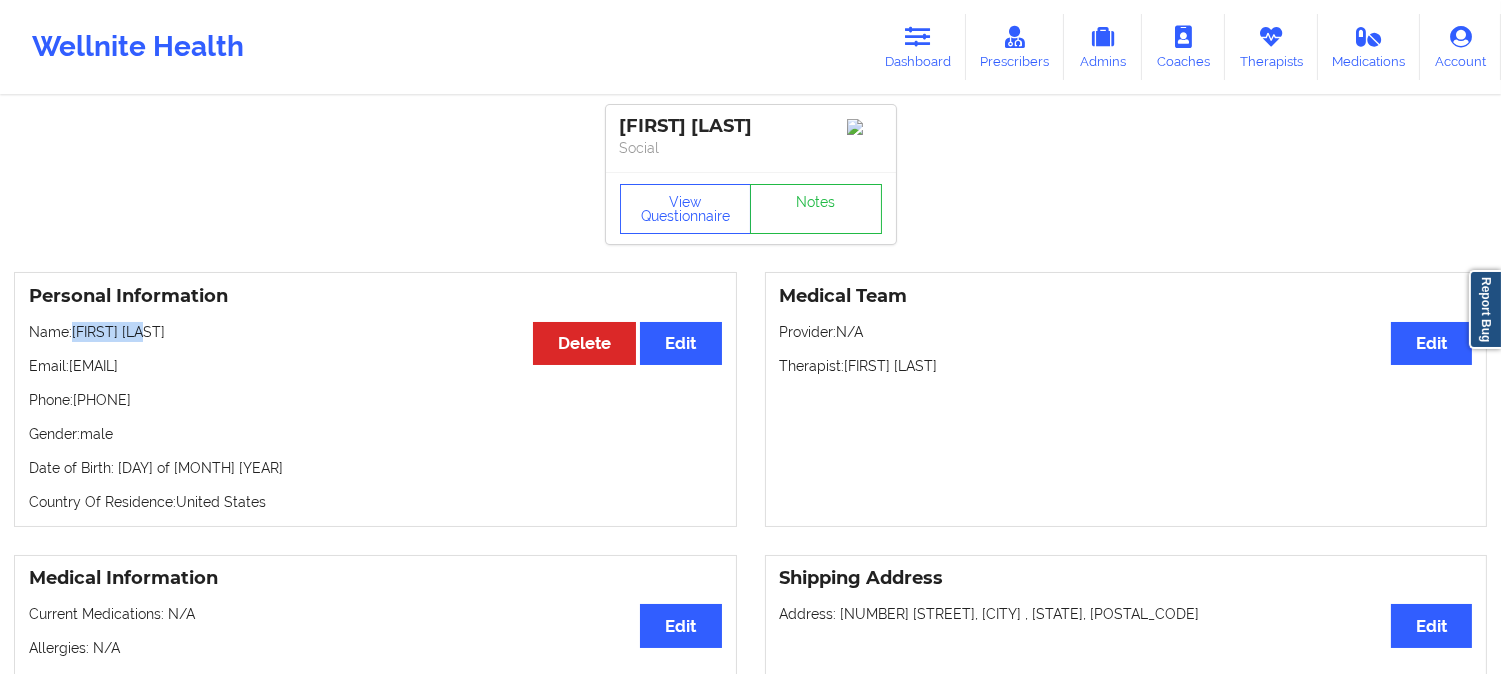 drag, startPoint x: 192, startPoint y: 334, endPoint x: 76, endPoint y: 335, distance: 116.00431 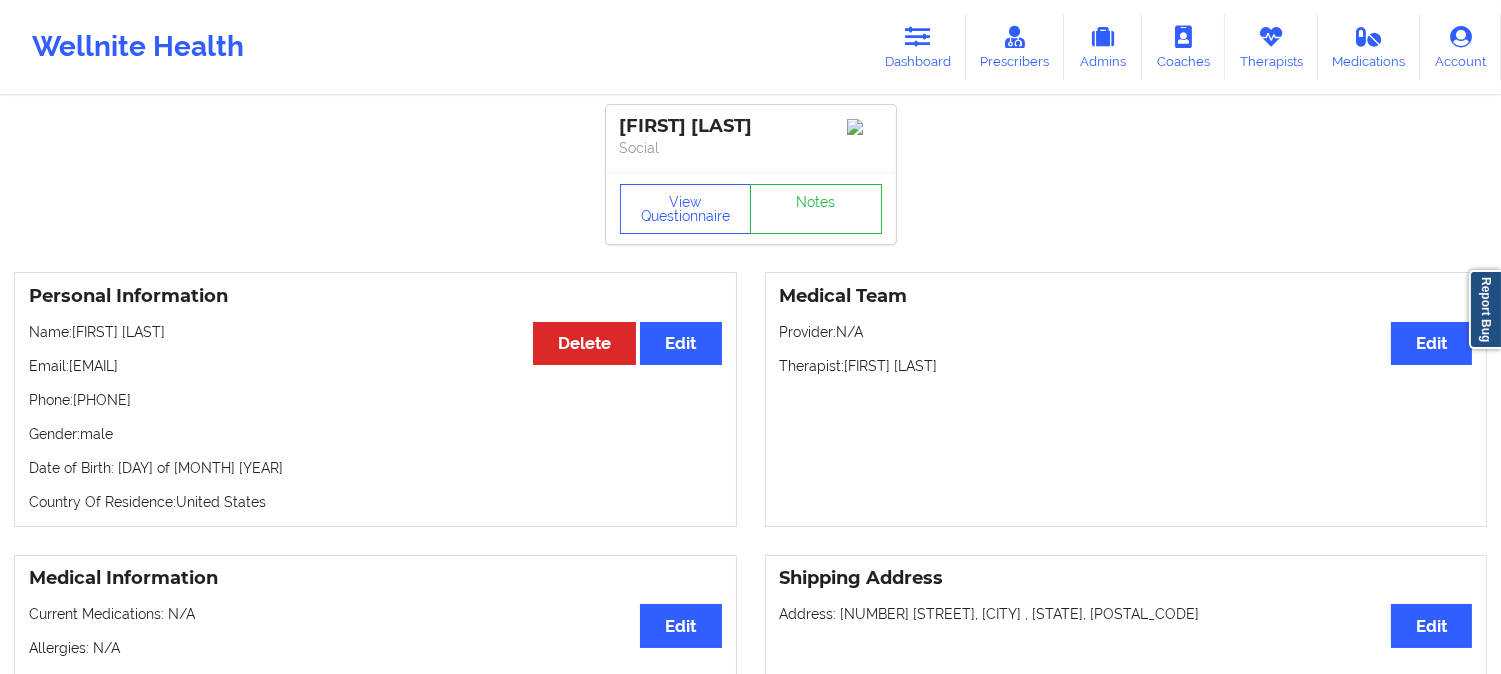 click on "Email:  [EMAIL]" at bounding box center [375, 366] 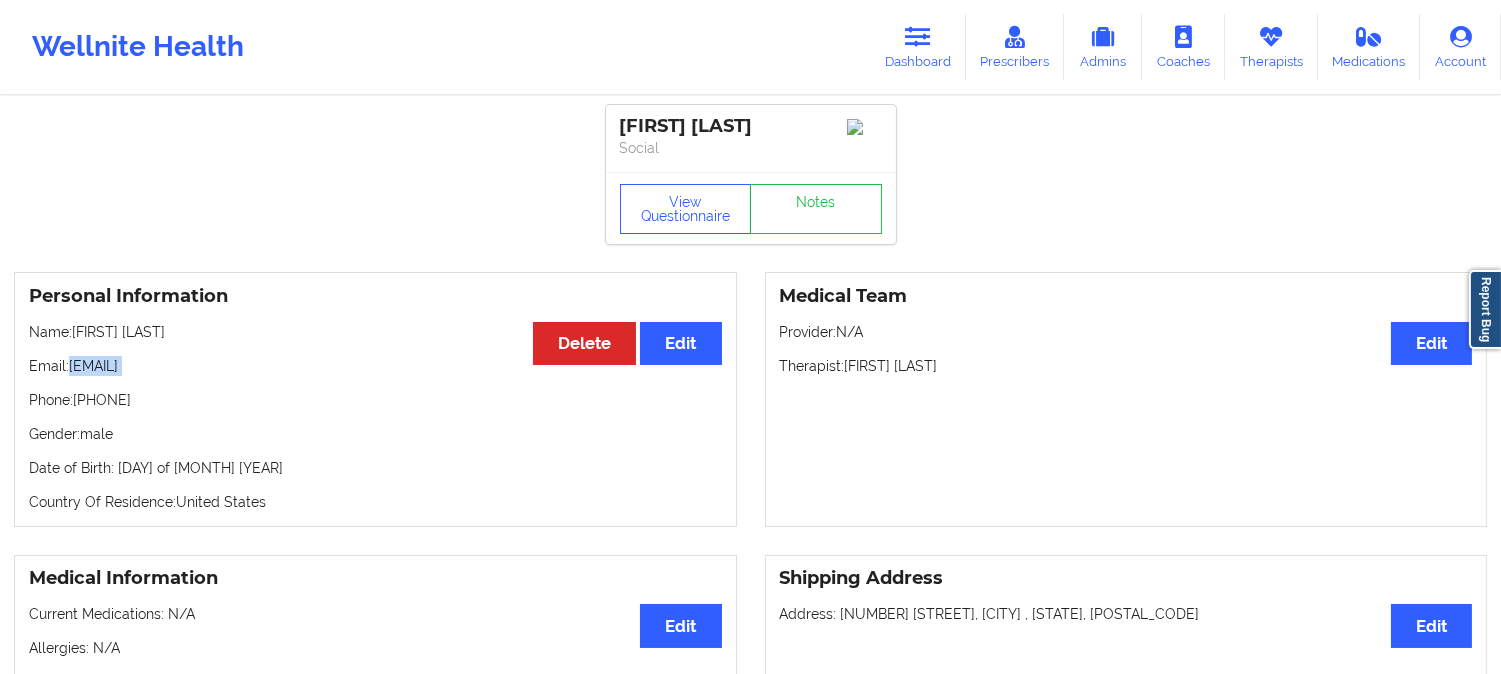 drag, startPoint x: 257, startPoint y: 376, endPoint x: 88, endPoint y: 373, distance: 169.02663 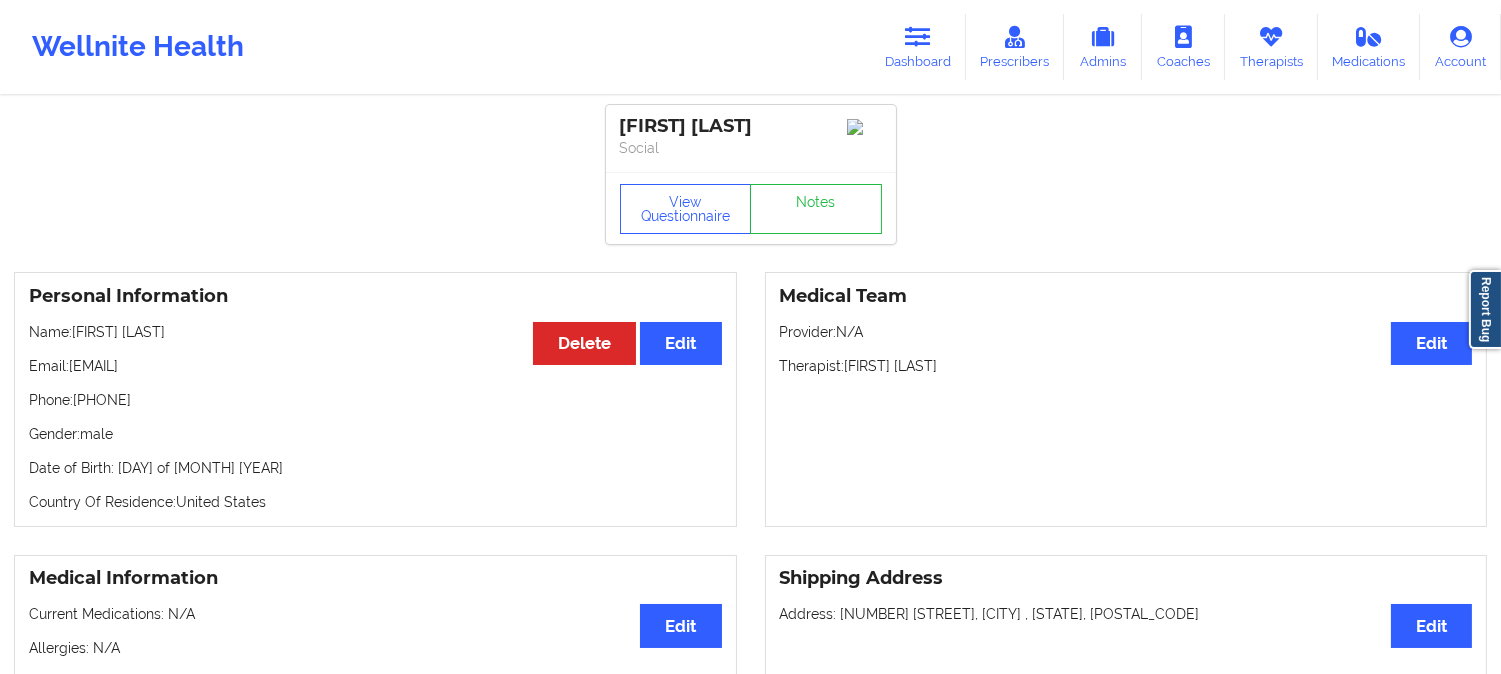 click on "Name:  [FIRST] [LAST]" at bounding box center [375, 332] 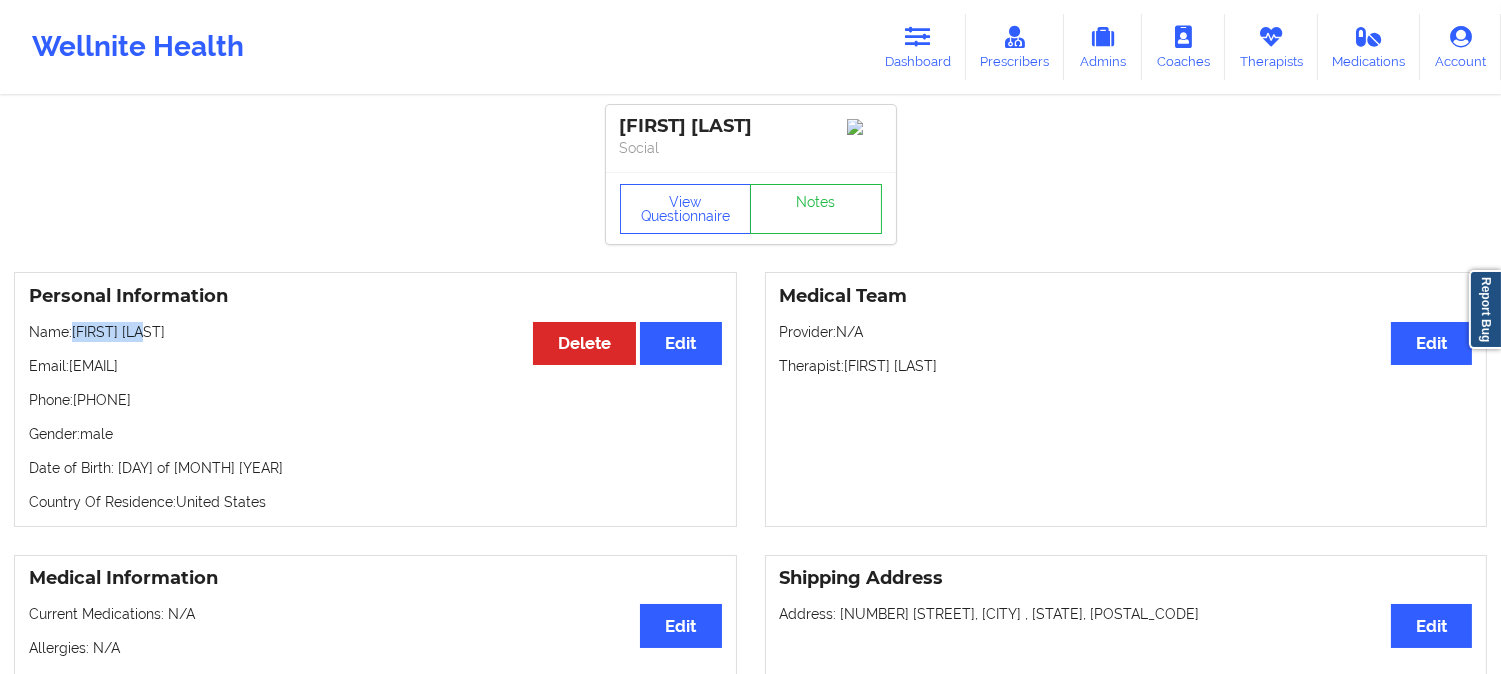 drag, startPoint x: 173, startPoint y: 336, endPoint x: 75, endPoint y: 333, distance: 98.045906 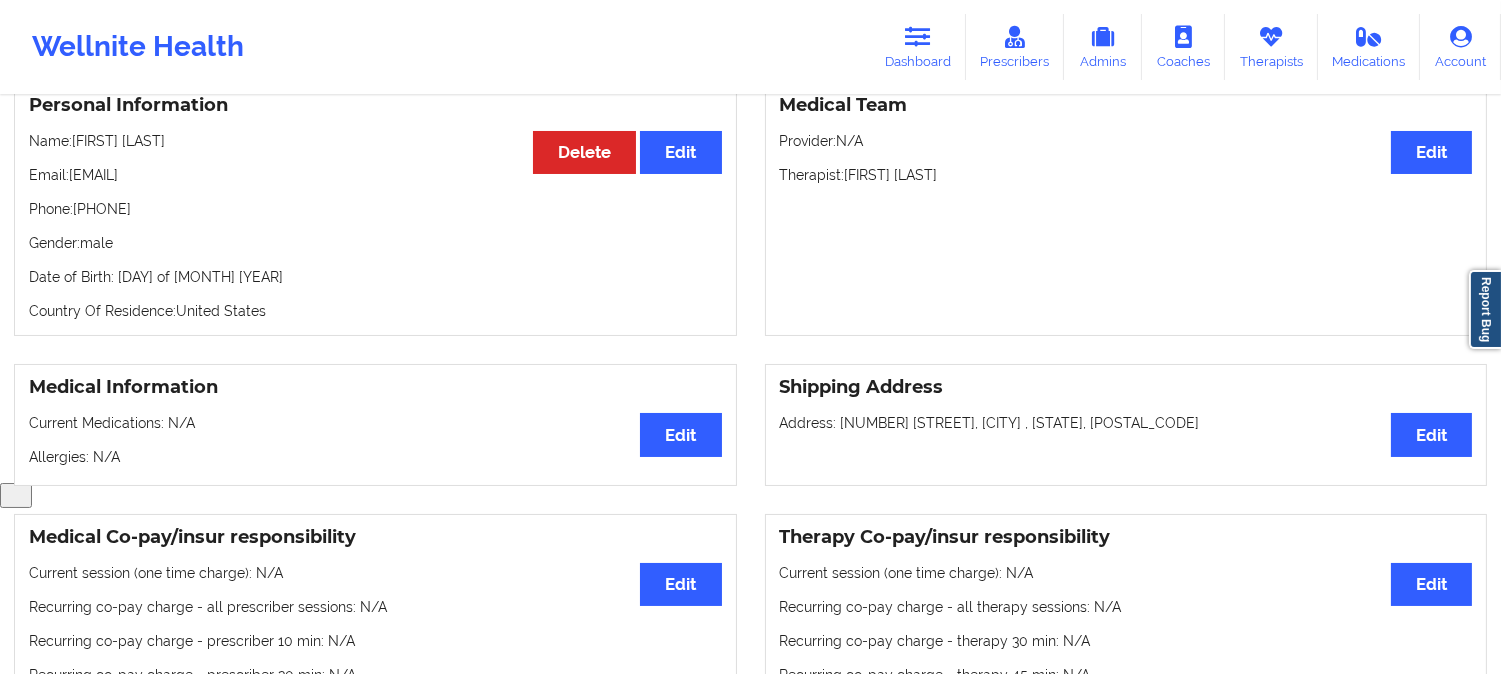 scroll, scrollTop: 0, scrollLeft: 0, axis: both 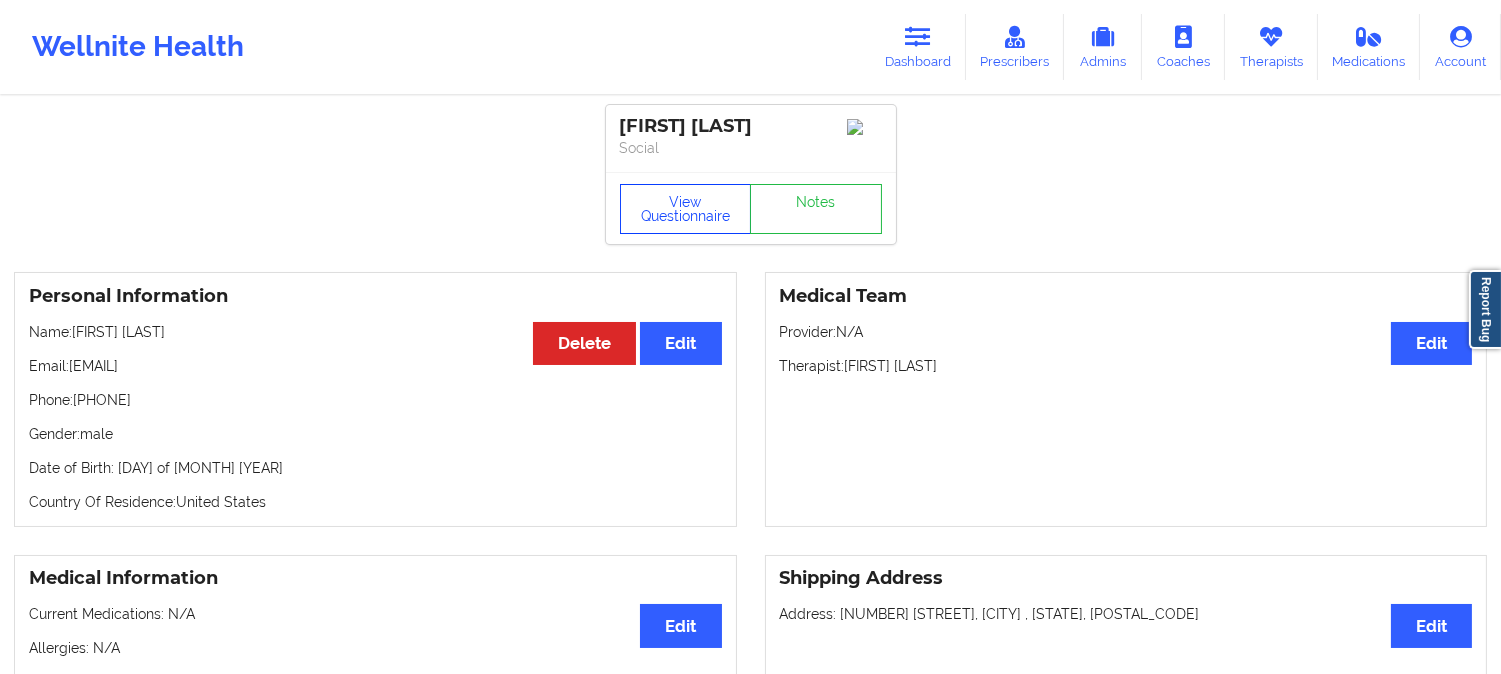 click on "View Questionnaire" at bounding box center (686, 209) 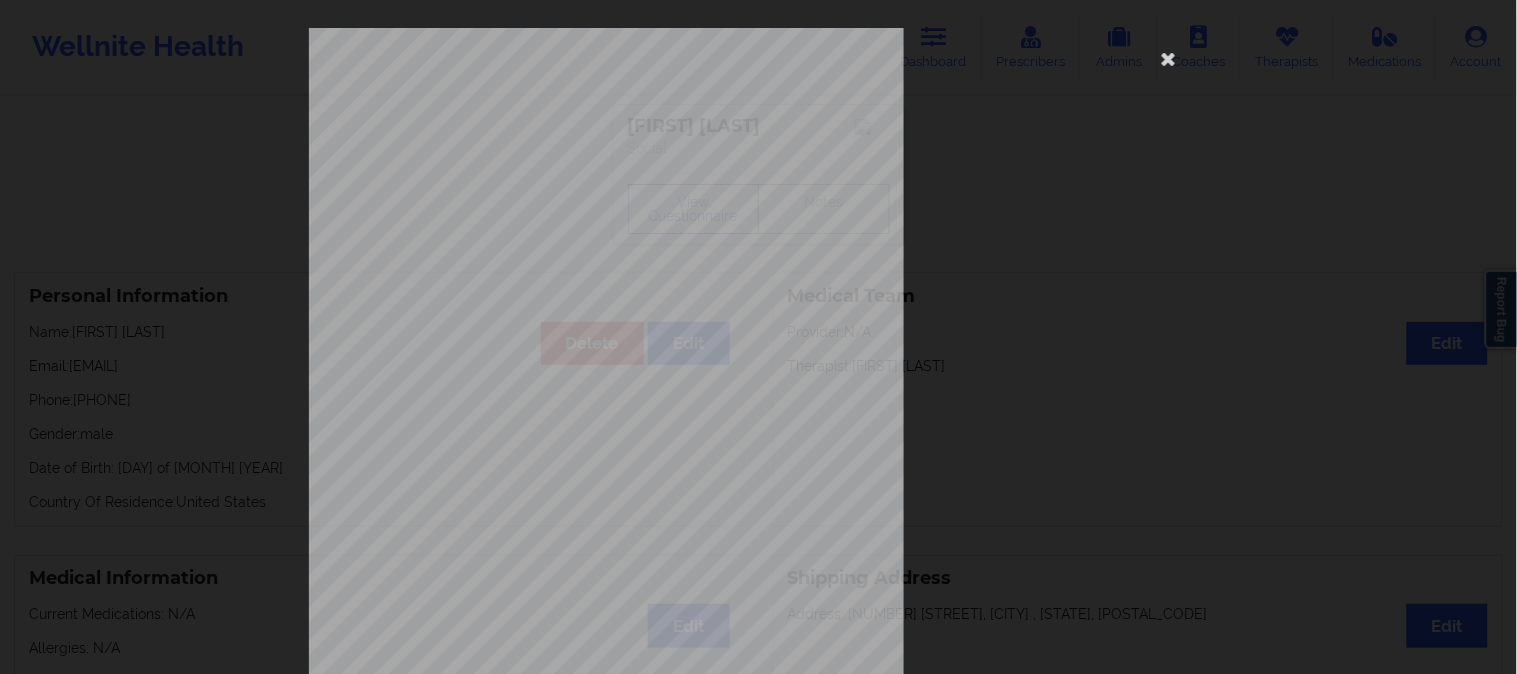 click on "None Local Pharmacy Data None Where patient came from Insurance Job Information None no Cancellation Survey Data Why do you want to cancel ? How many appointments have you had with W ellnite (including both therapist and mental health coach appointments) ? Do you have healthcare insurance ? Have you been treated for anxiety and/or depression in the past ? Are you currently taking any medication for anxiety and/or depression ? How would you rate your overall experience with your doctor/provider ? How would you rate your experience with our text-based support team ? Which of the following would make W ellnite a better experience for you ? Please feel free to provide us with any other additional details that have led you to cancel your membership with us. Wellnite, Inc 2025 {{page}}/{{pages}} Need Help? Email us: [EMAIL] Page  5  of  5" at bounding box center [758, 337] 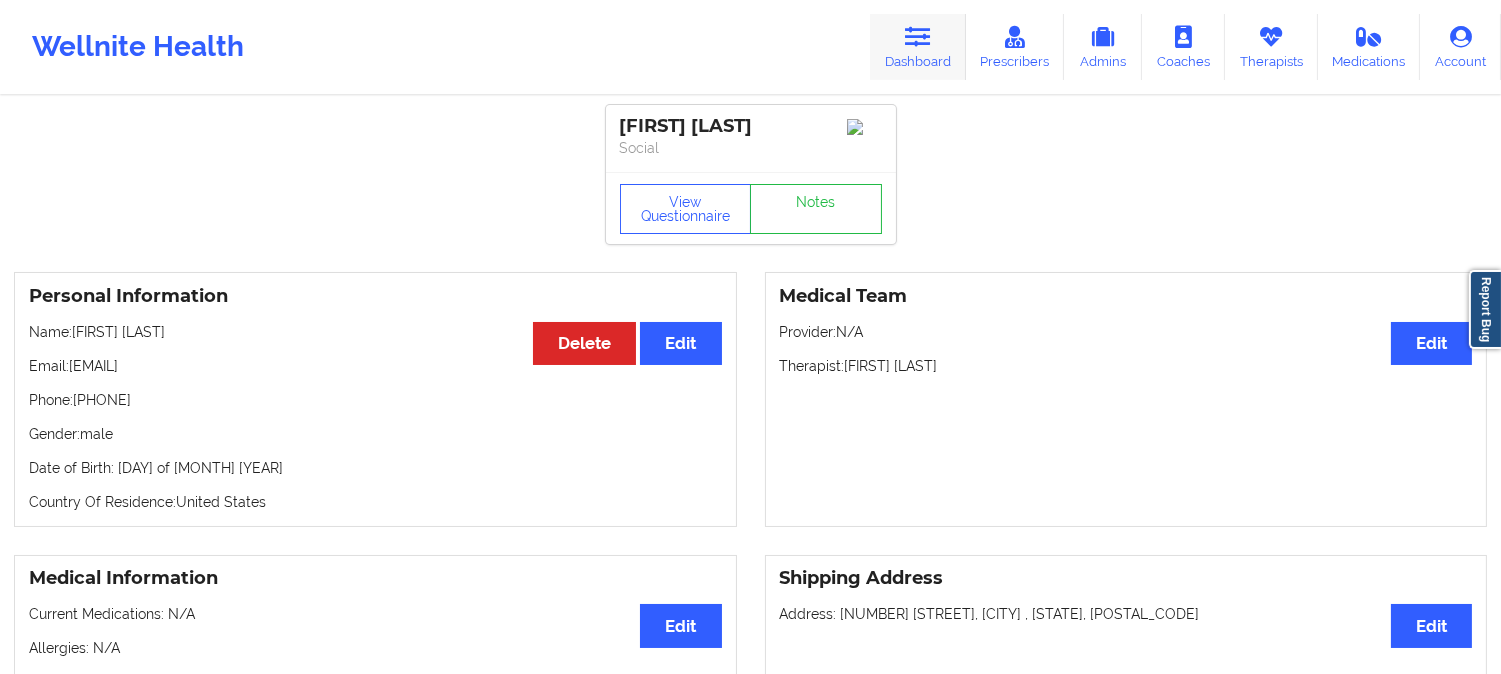 click at bounding box center (918, 37) 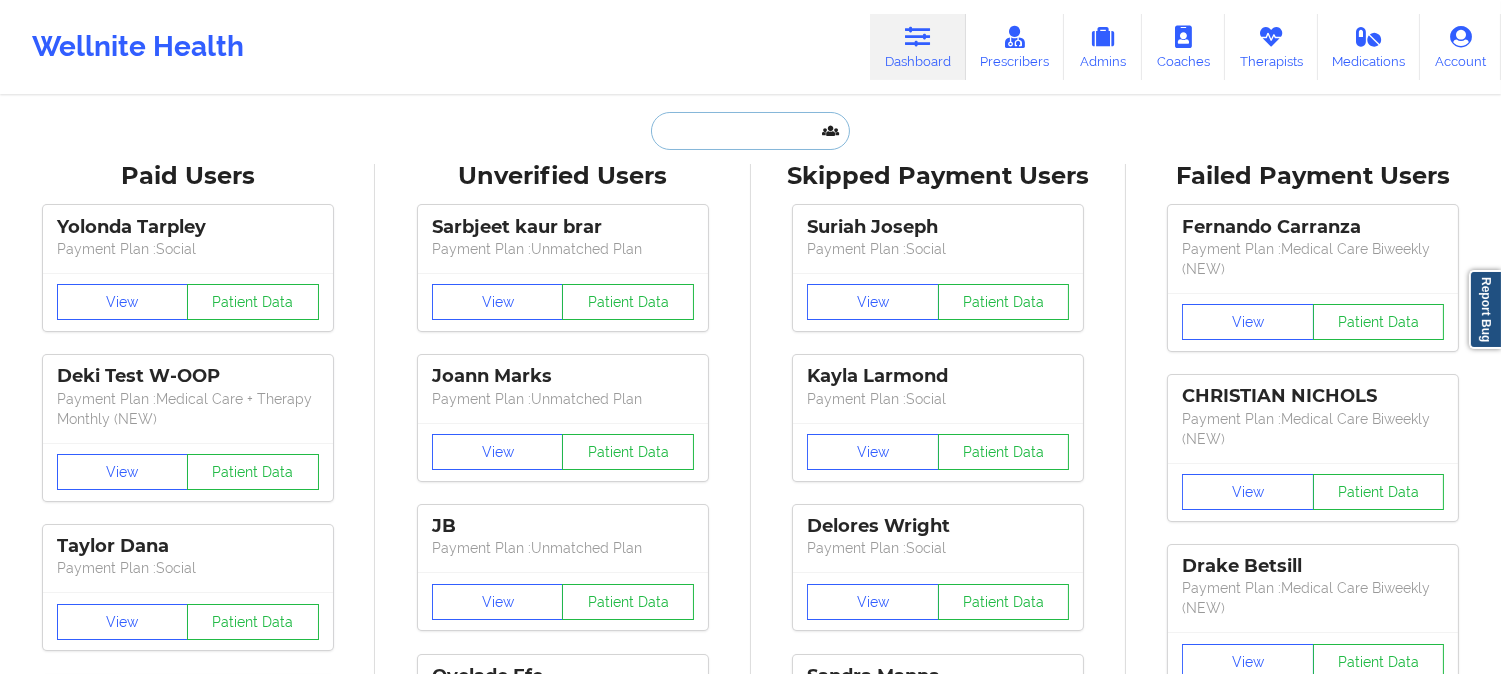 click at bounding box center (750, 131) 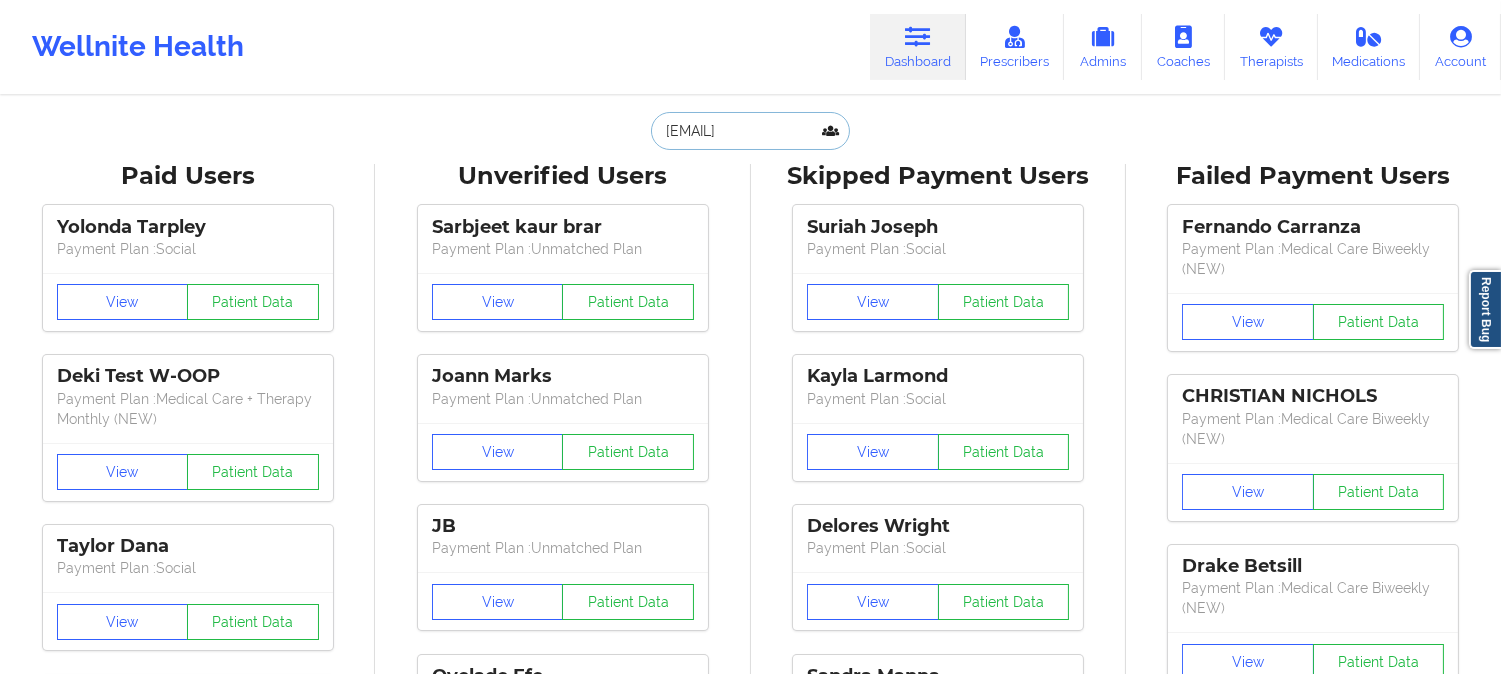 scroll, scrollTop: 0, scrollLeft: 14, axis: horizontal 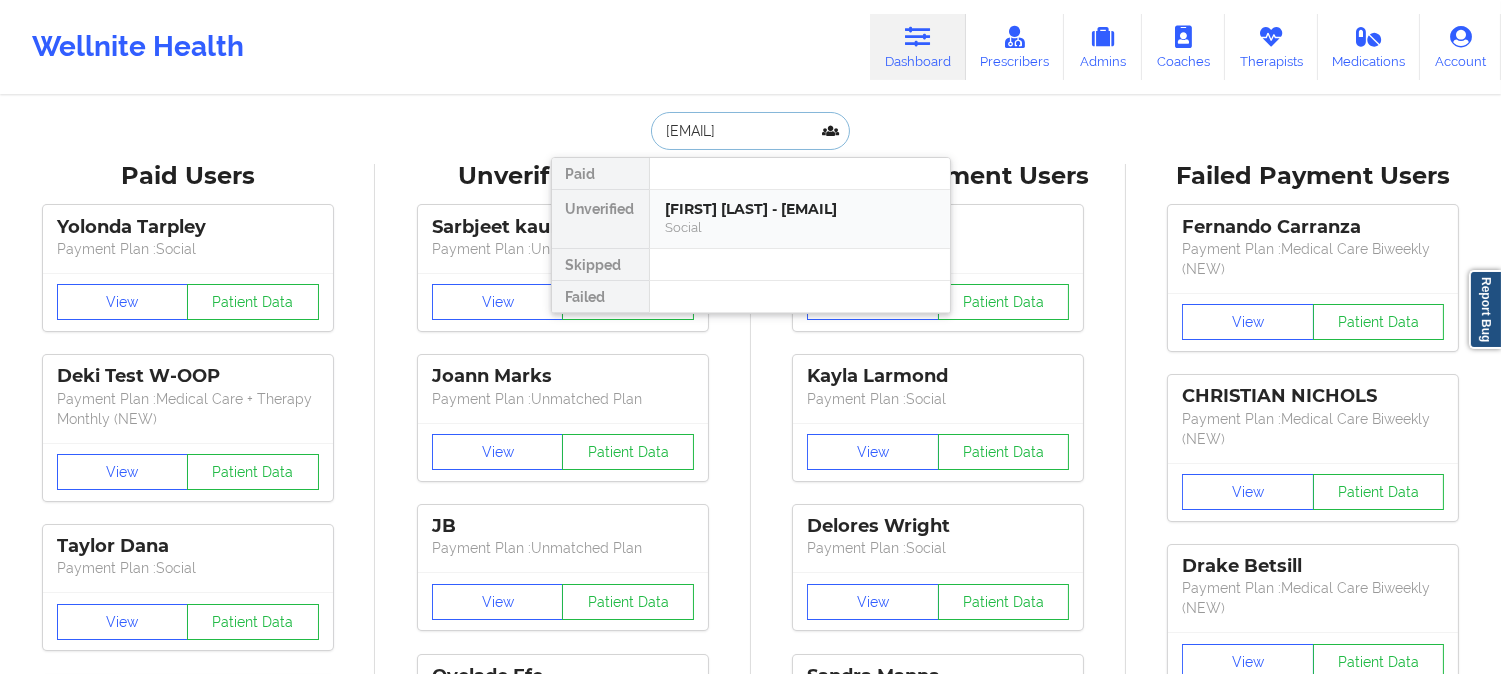 click on "[FIRST] [LAST] - [EMAIL]" at bounding box center [800, 209] 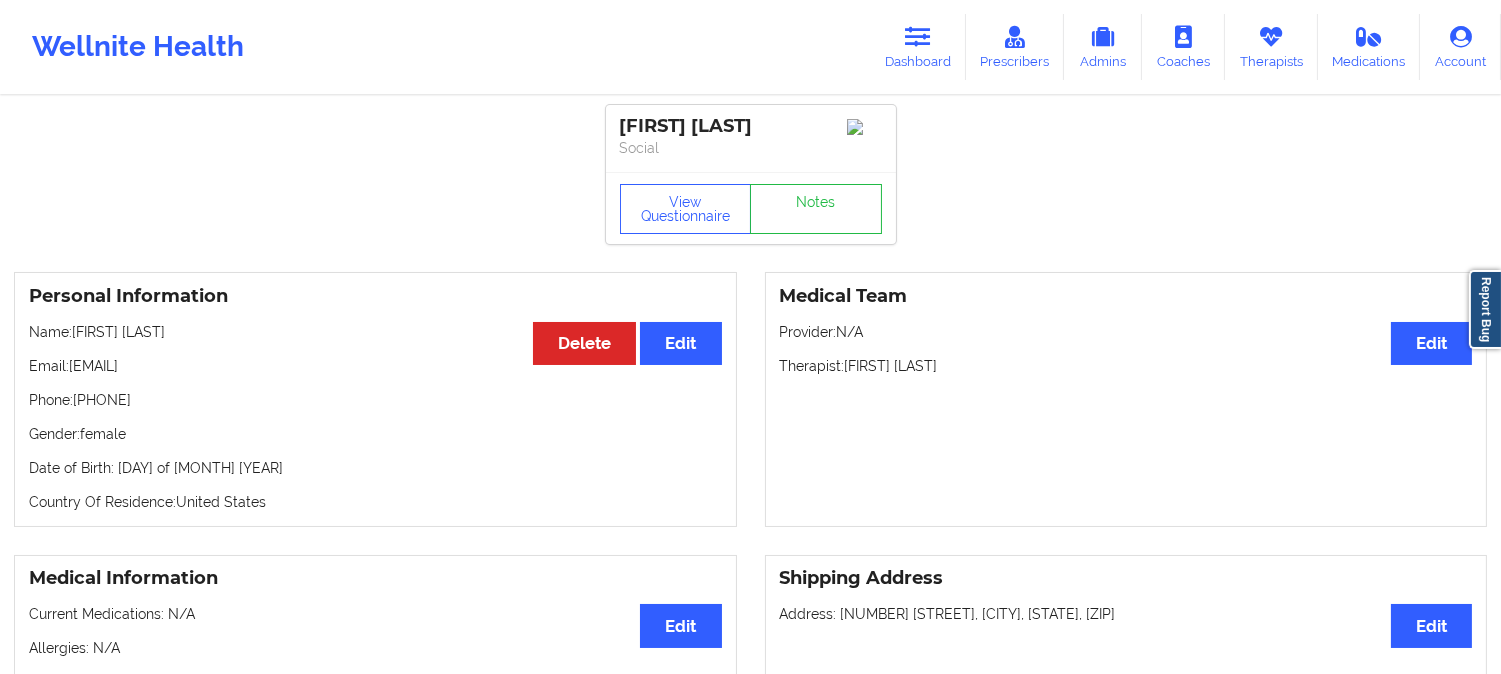 drag, startPoint x: 203, startPoint y: 337, endPoint x: 76, endPoint y: 338, distance: 127.00394 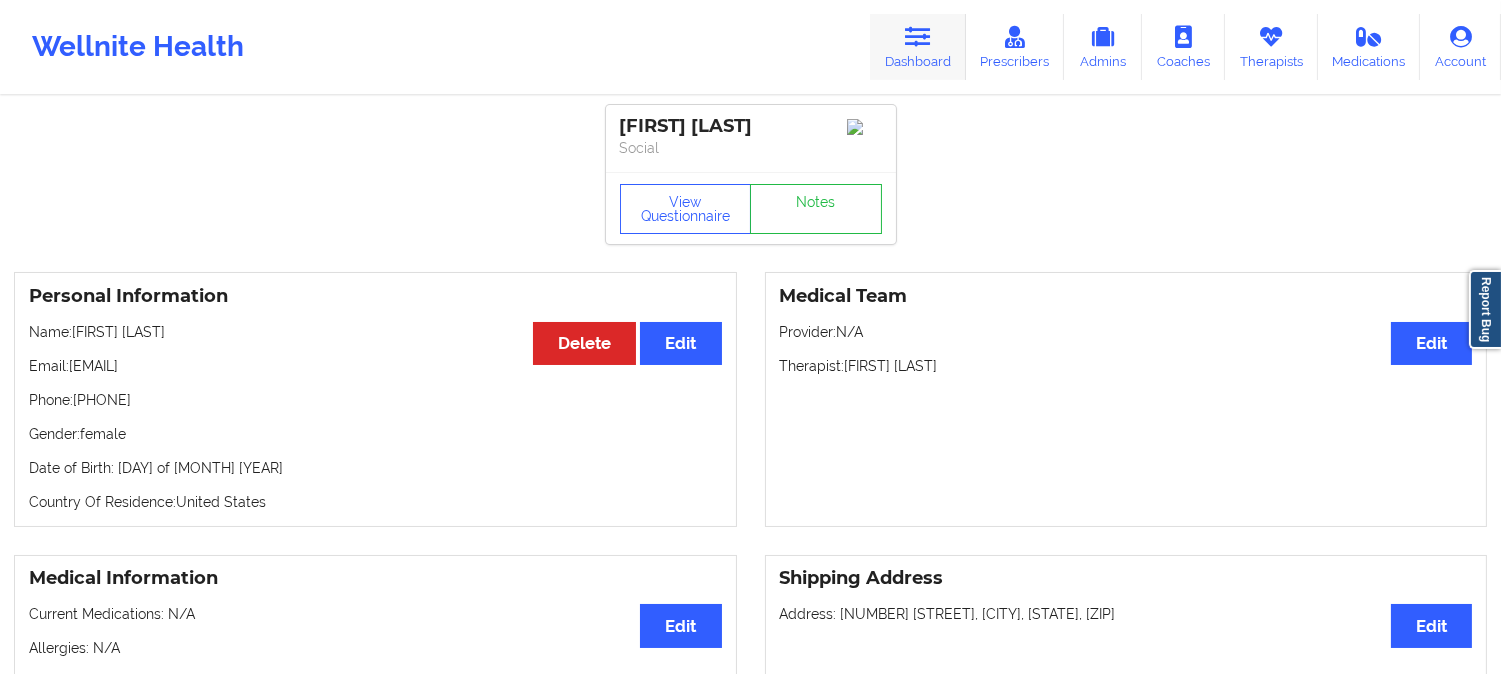 click on "Dashboard" at bounding box center [918, 47] 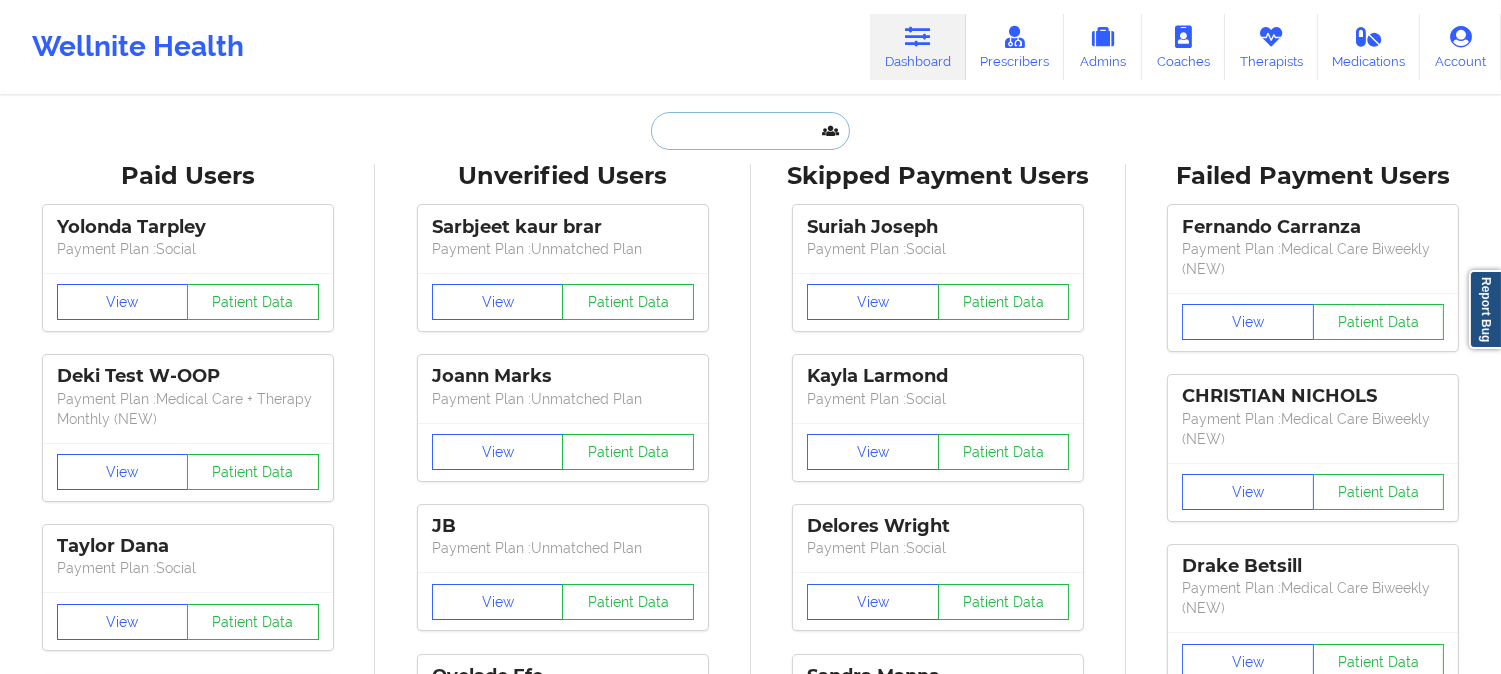 click at bounding box center (750, 131) 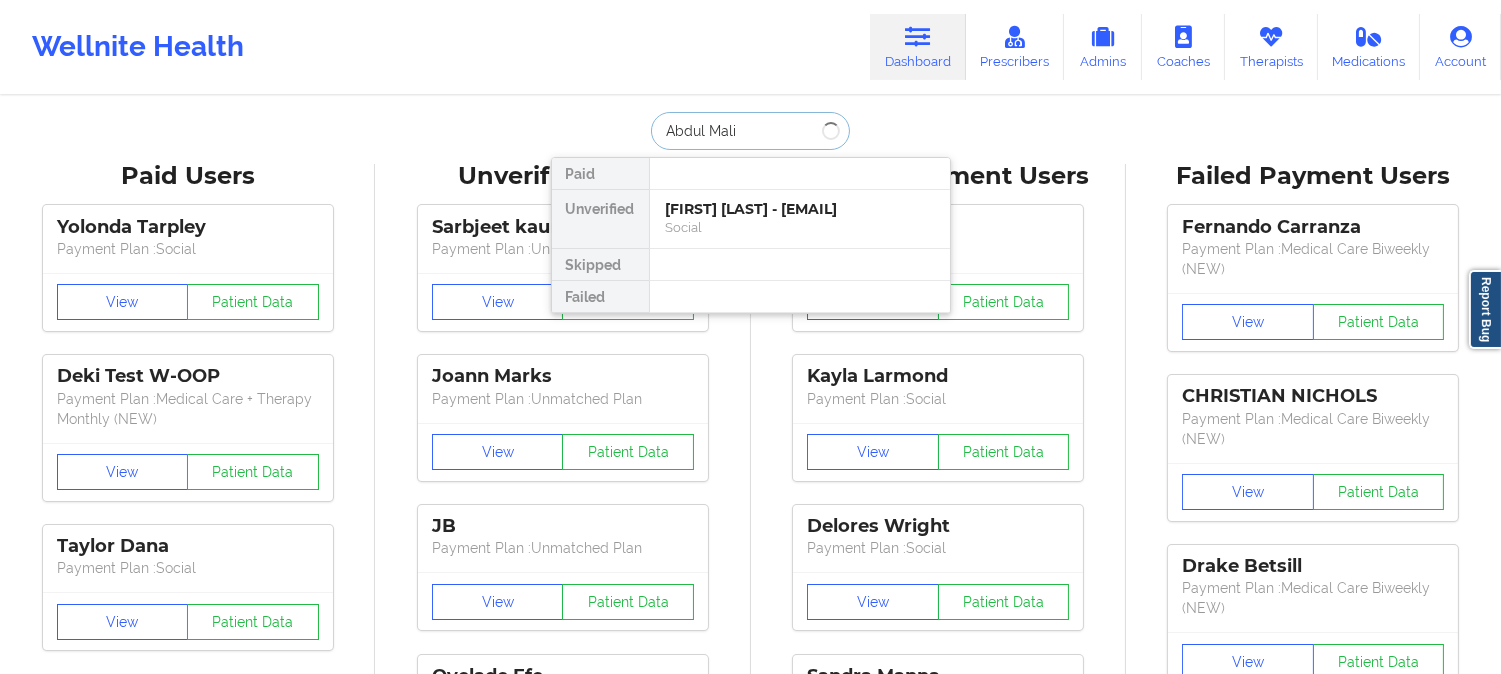 type on "[FIRST] [LAST]" 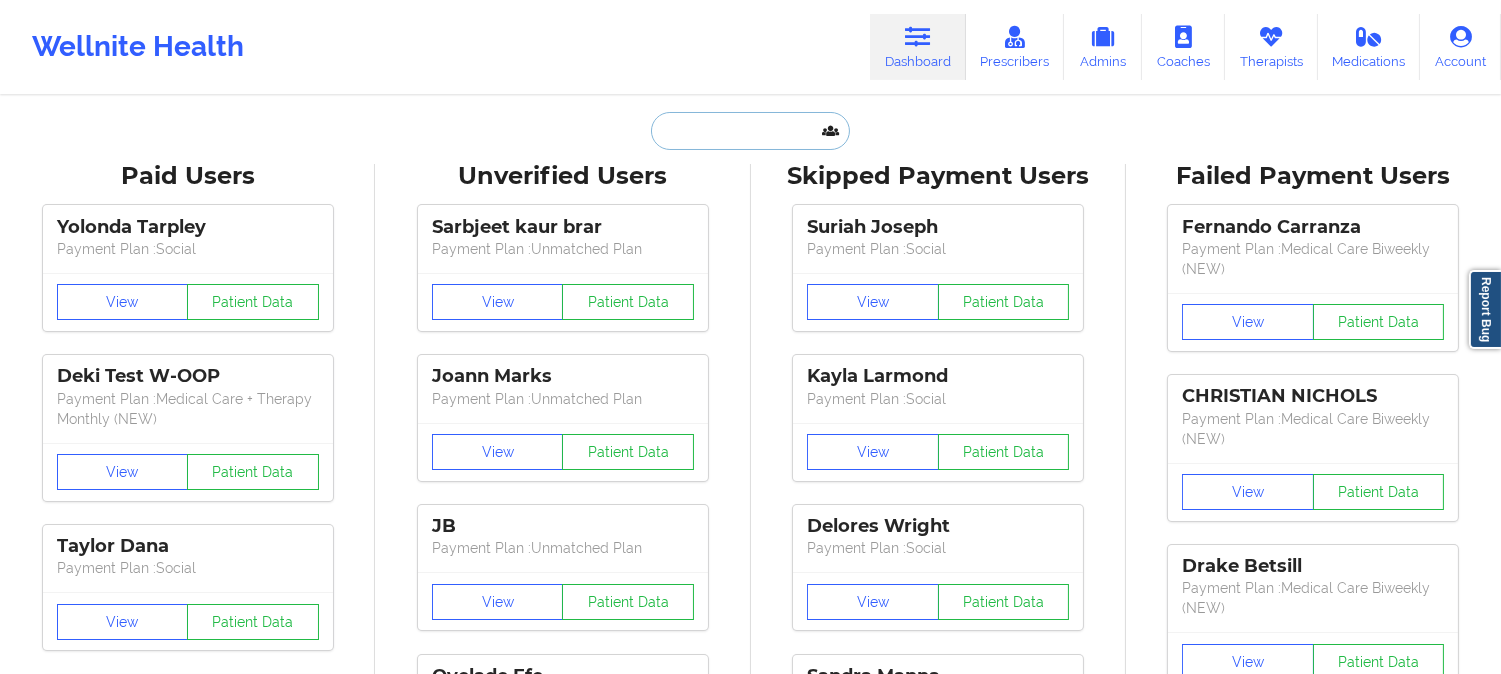 click at bounding box center (750, 131) 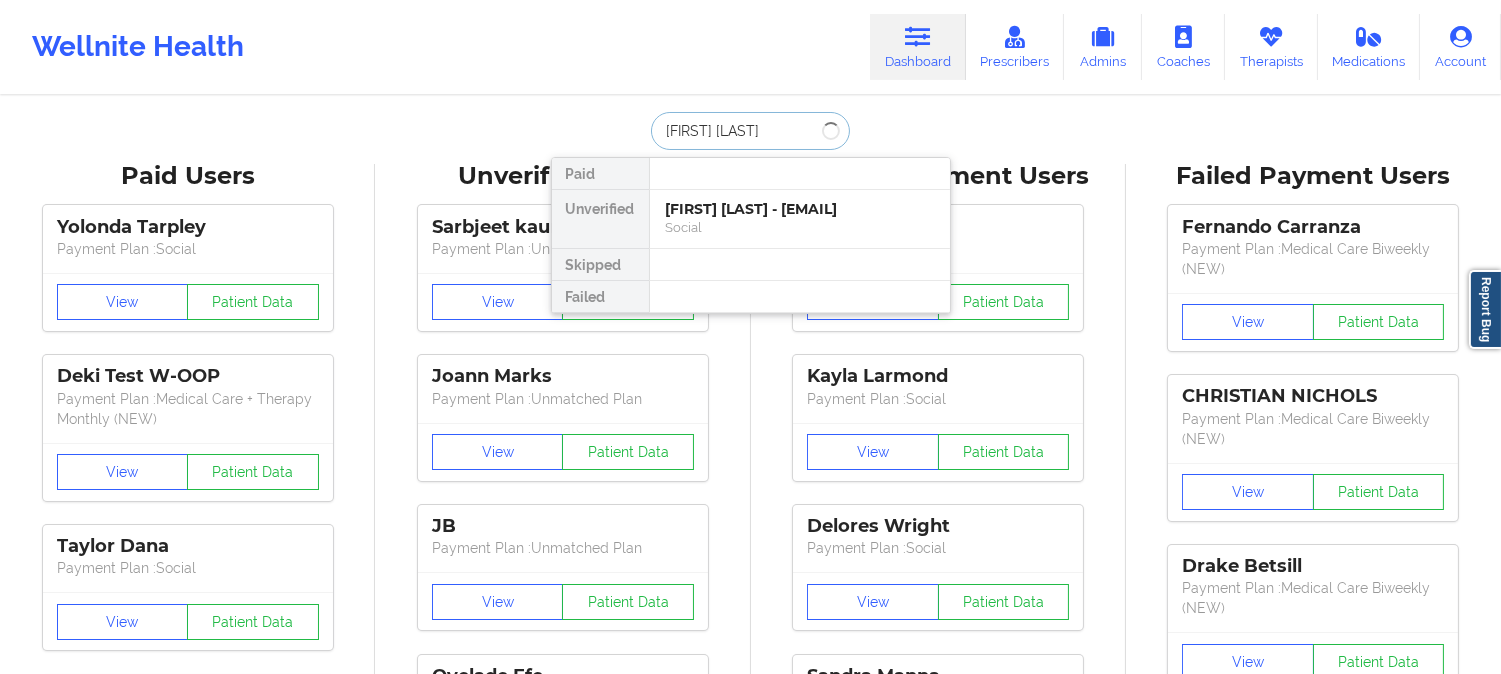 type on "[FIRST] [LAST]" 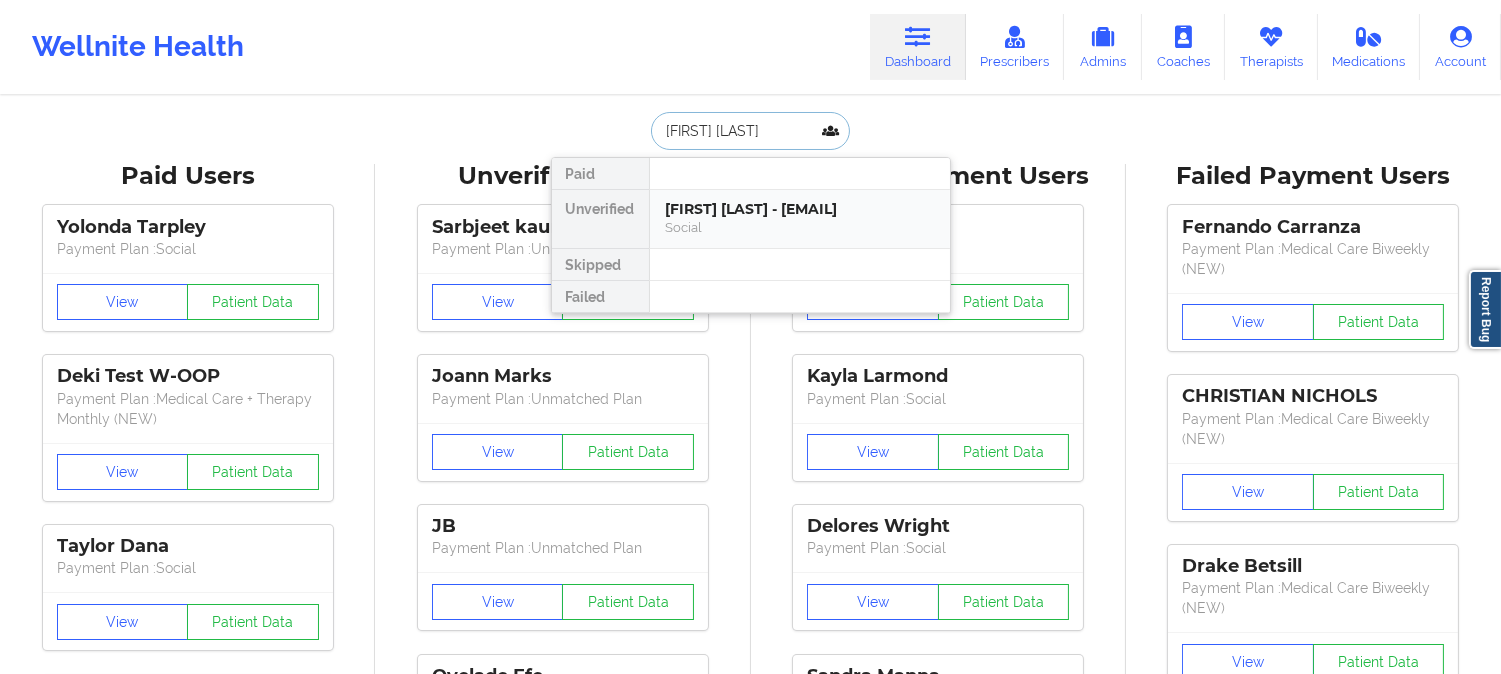 click on "Social" at bounding box center [800, 227] 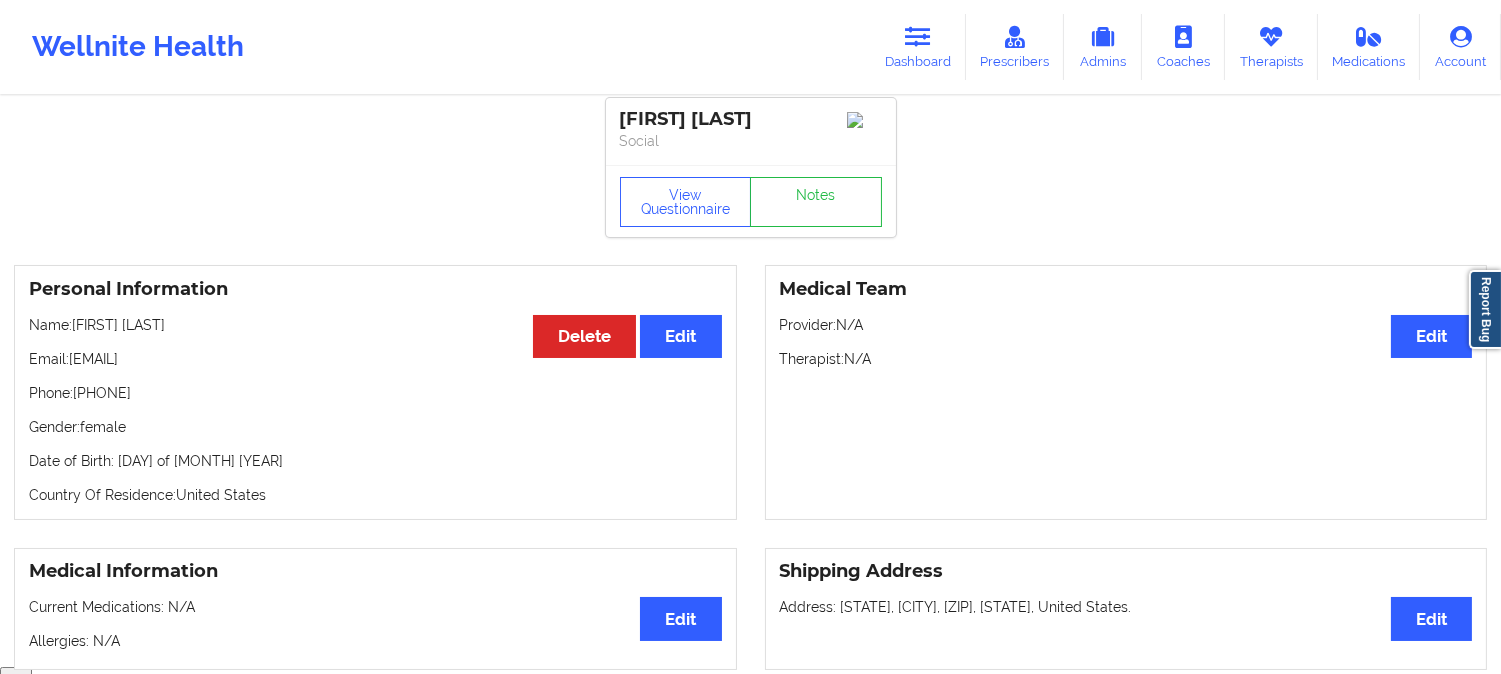 scroll, scrollTop: 0, scrollLeft: 0, axis: both 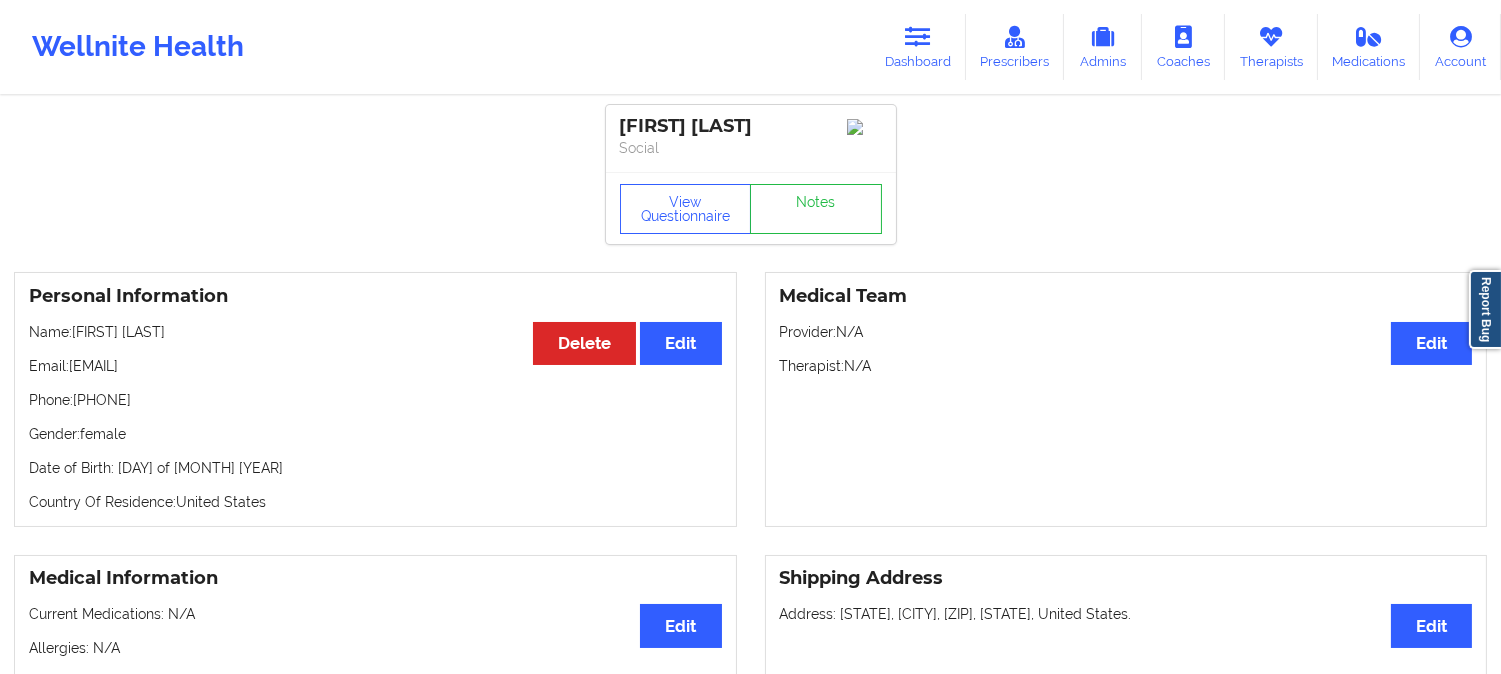 click on "Name:  [FIRST] [LAST]" at bounding box center [375, 332] 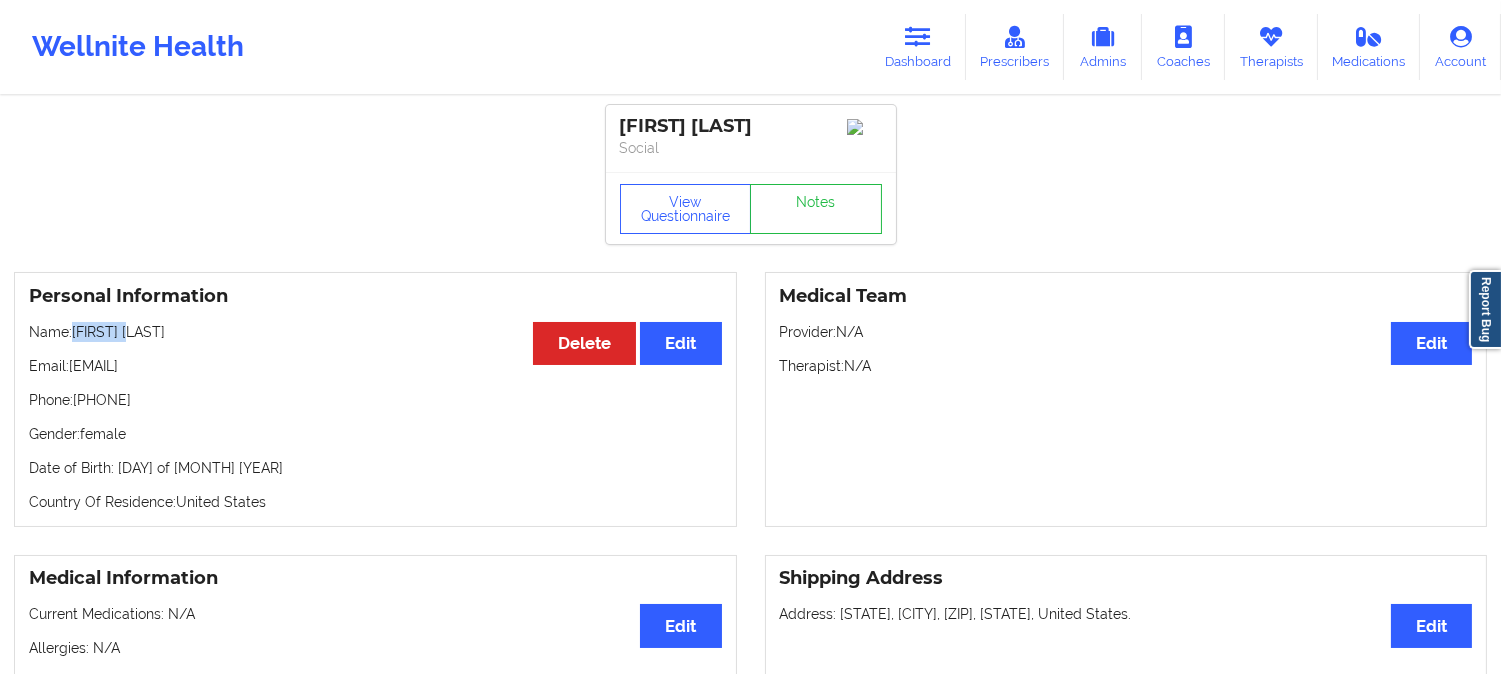 click on "Name:  [FIRST] [LAST]" at bounding box center (375, 332) 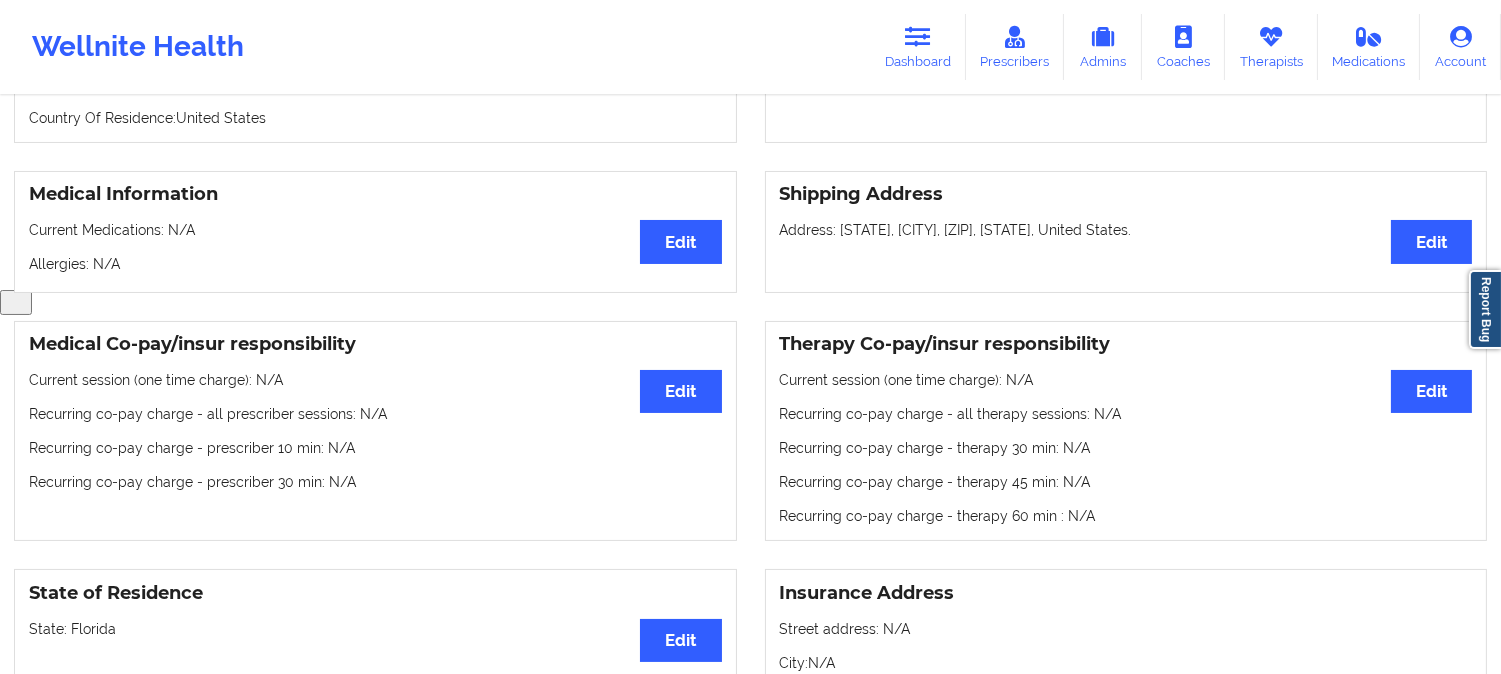 scroll, scrollTop: 666, scrollLeft: 0, axis: vertical 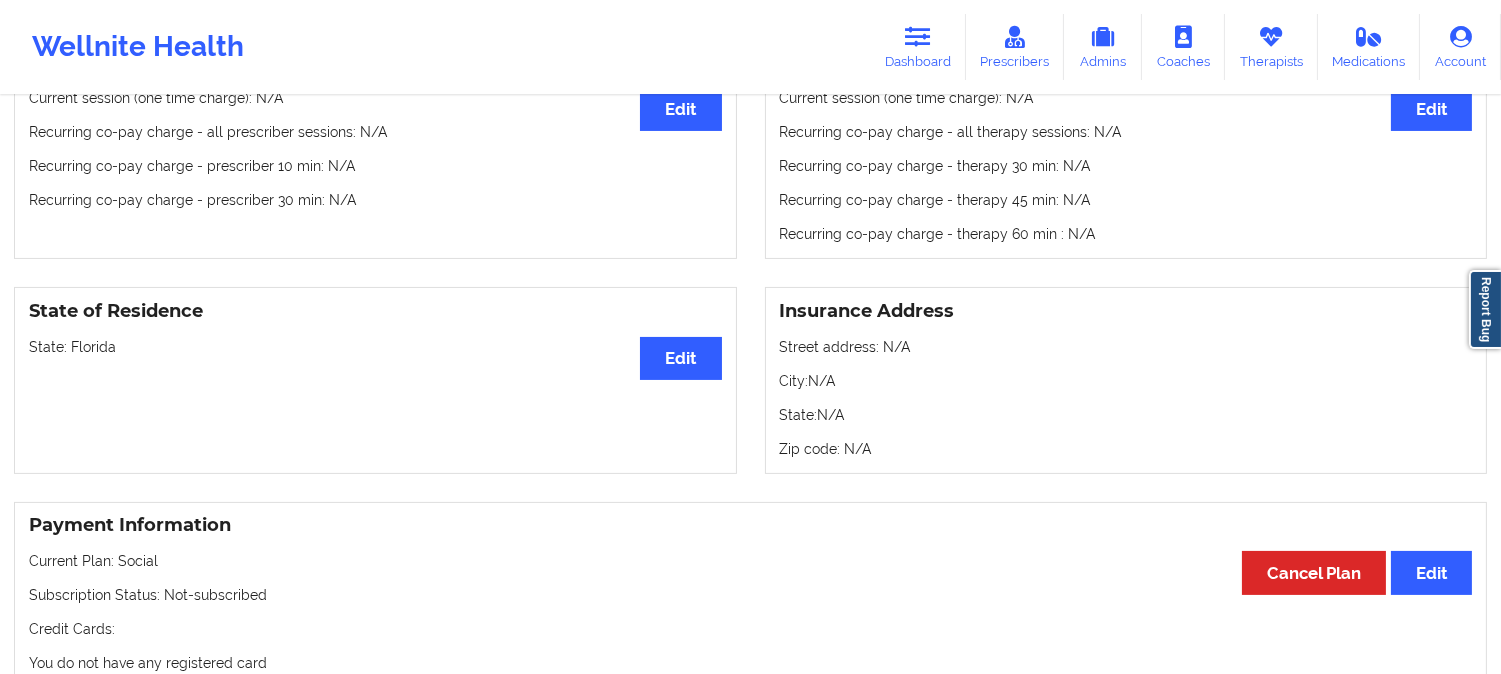 click on "State:   Florida" at bounding box center (375, 347) 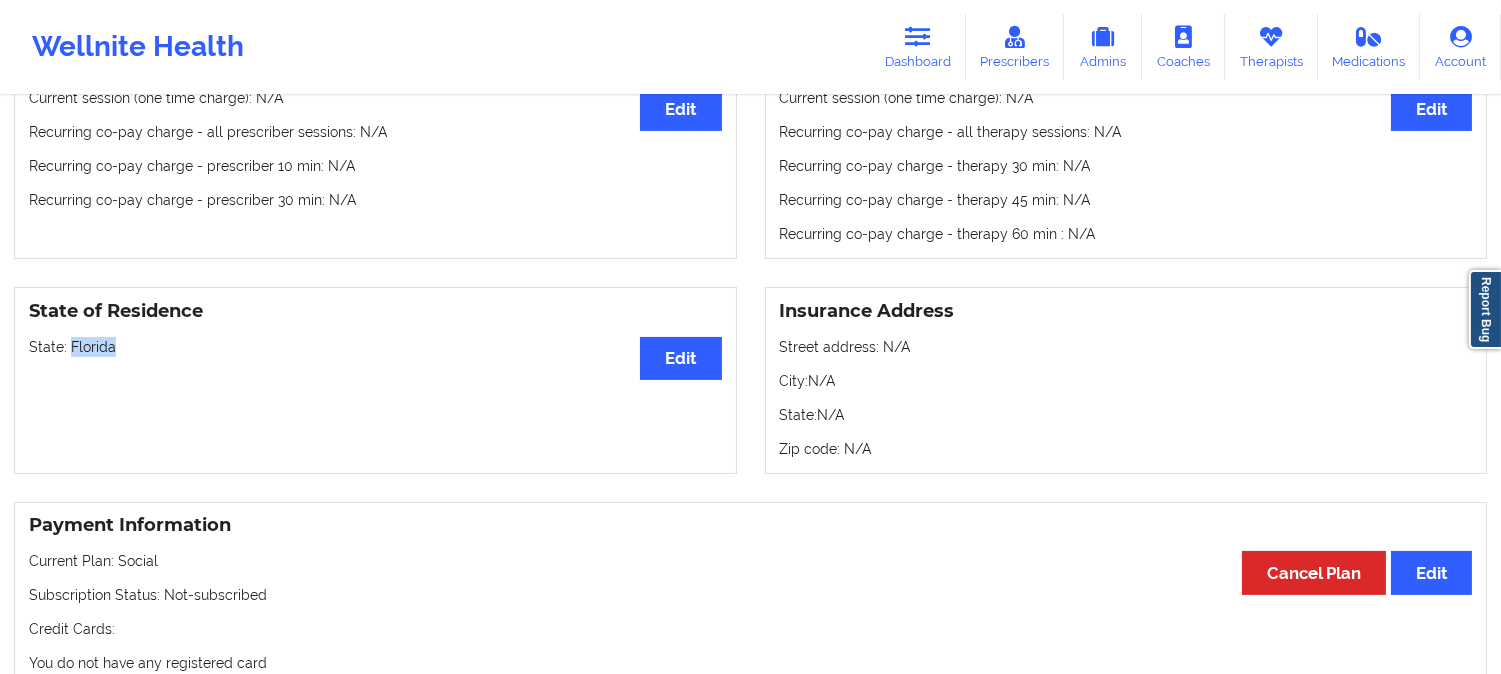click on "State:   Florida" at bounding box center (375, 347) 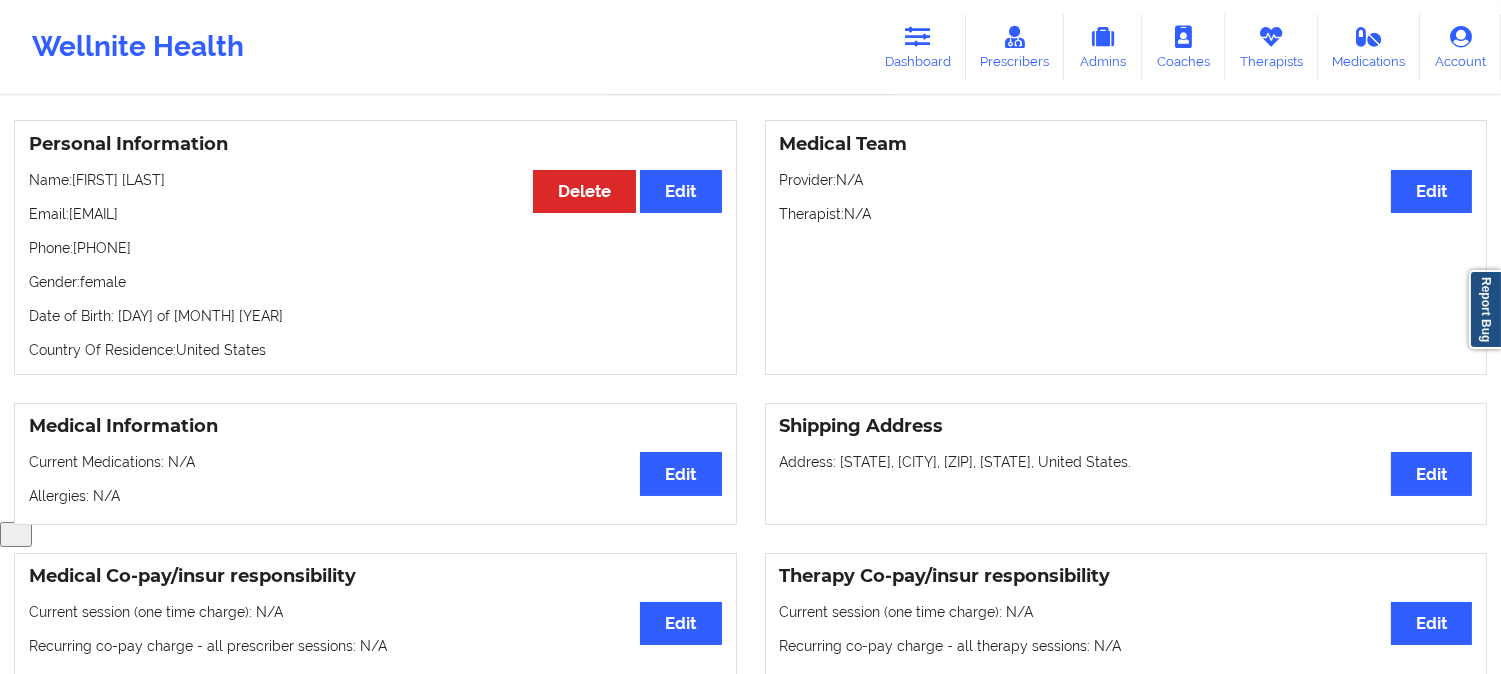 scroll, scrollTop: 0, scrollLeft: 0, axis: both 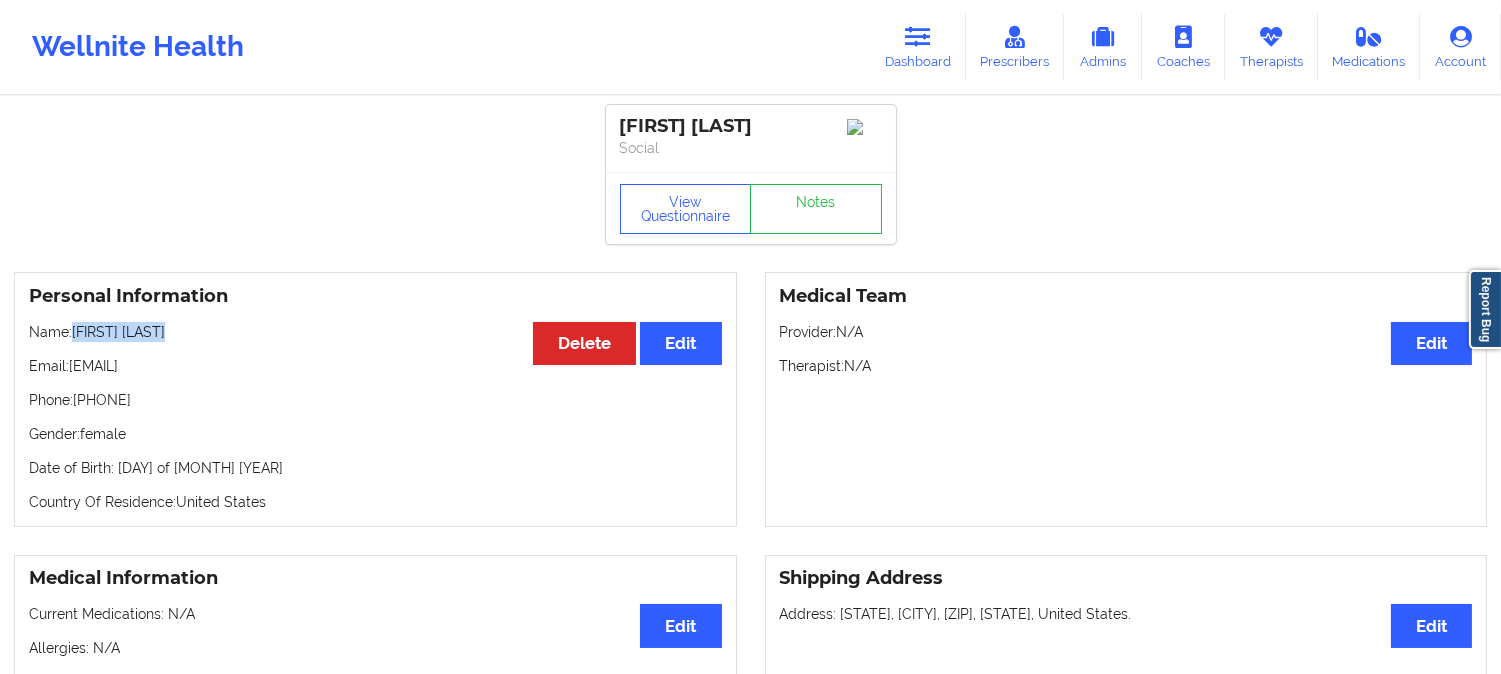 drag, startPoint x: 208, startPoint y: 333, endPoint x: 73, endPoint y: 335, distance: 135.01482 